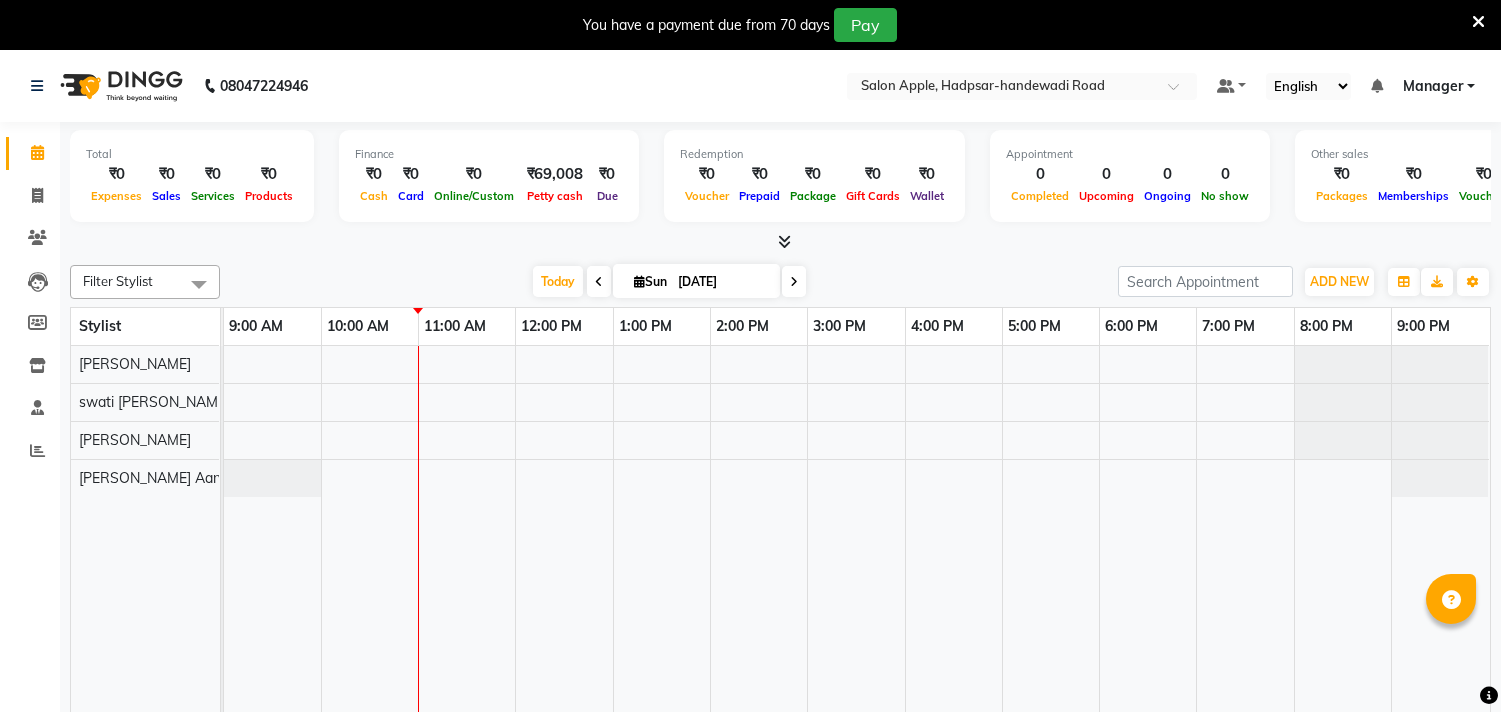scroll, scrollTop: 50, scrollLeft: 0, axis: vertical 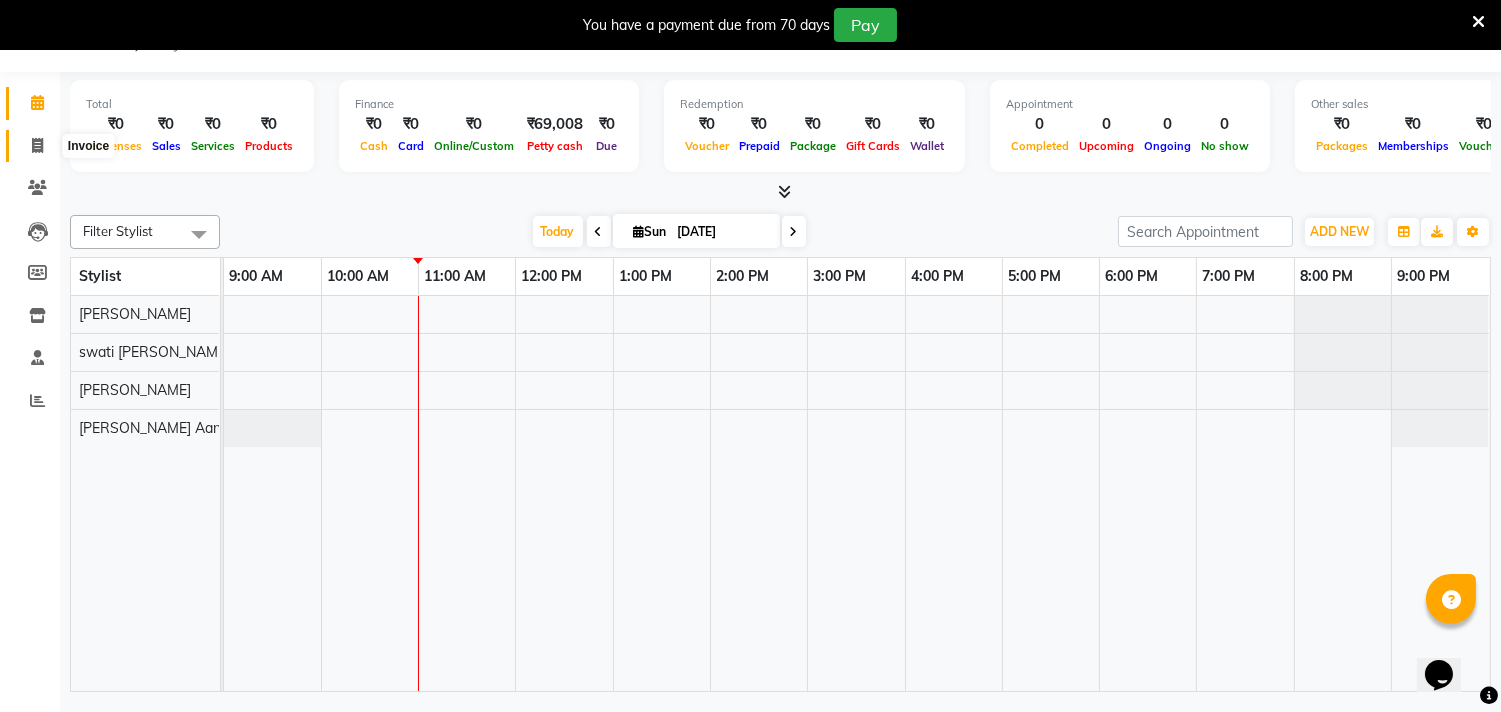 click 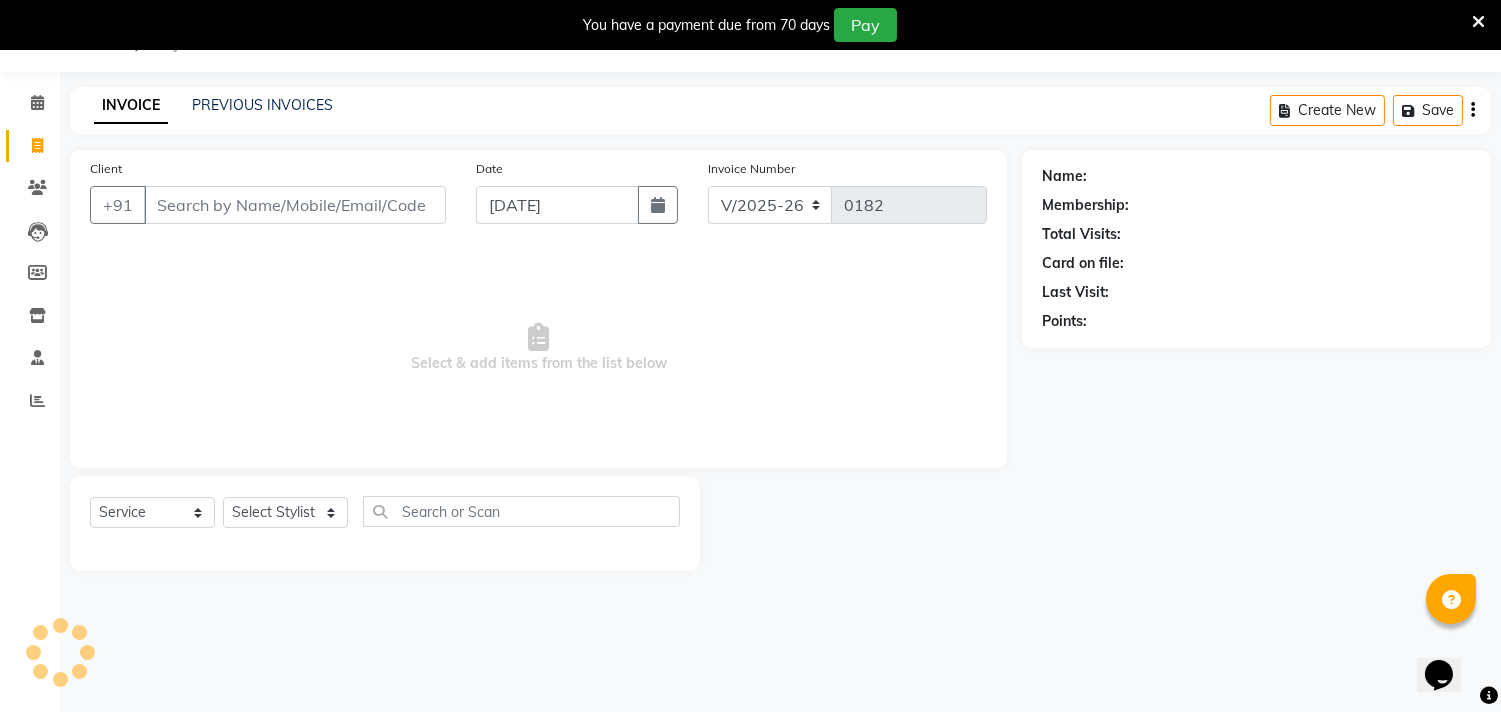 select on "membership" 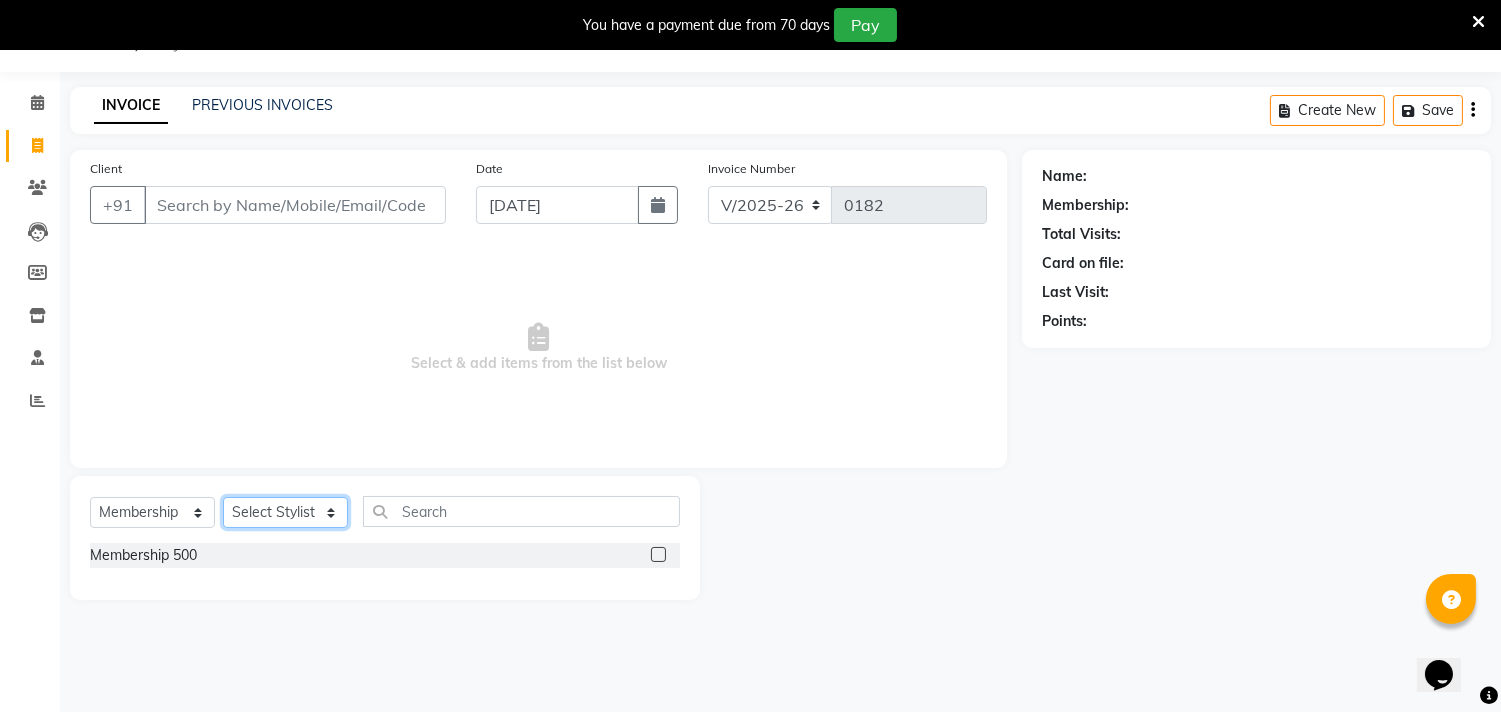 click on "Select Stylist [PERSON_NAME] Manager radha [PERSON_NAME]  [PERSON_NAME] swati [PERSON_NAME] [PERSON_NAME] Aangule" 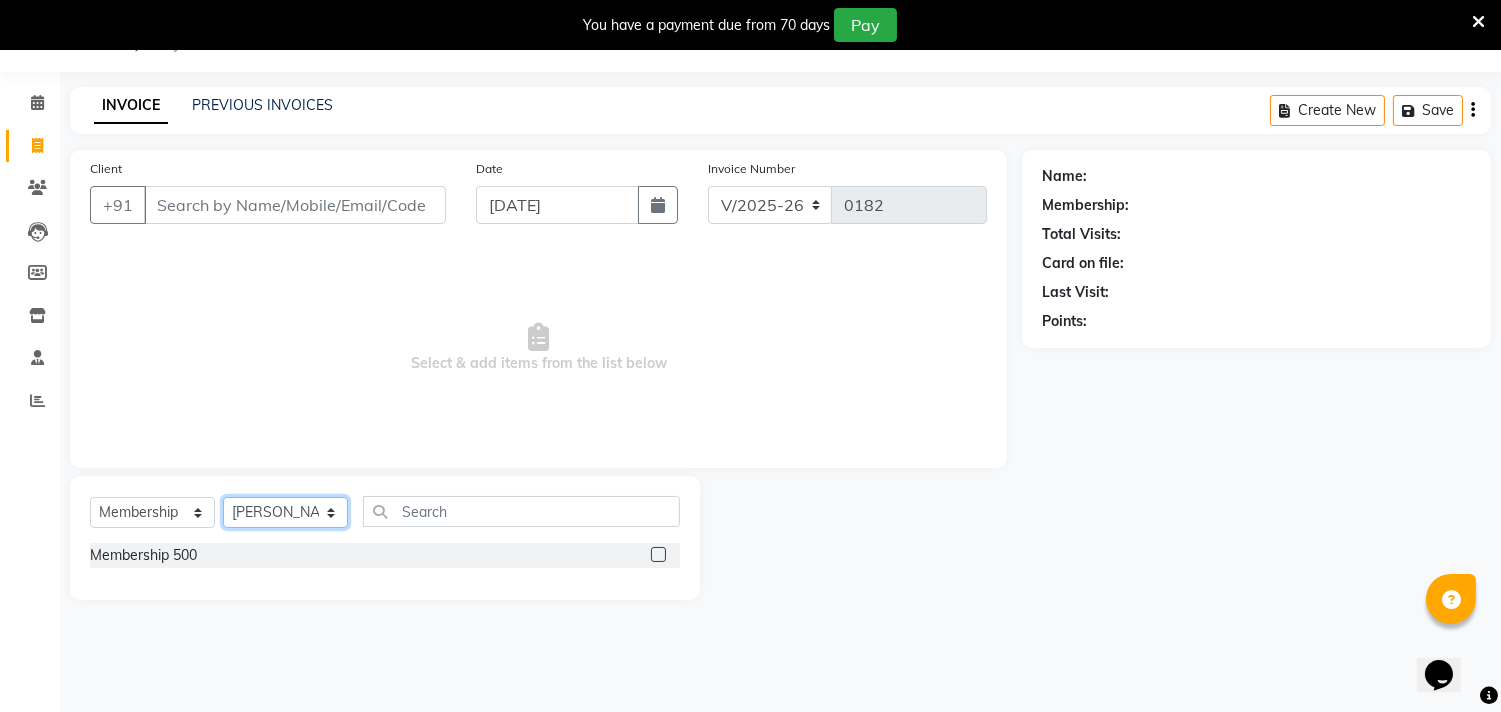 click on "Select Stylist [PERSON_NAME] Manager radha [PERSON_NAME]  [PERSON_NAME] swati [PERSON_NAME] [PERSON_NAME] Aangule" 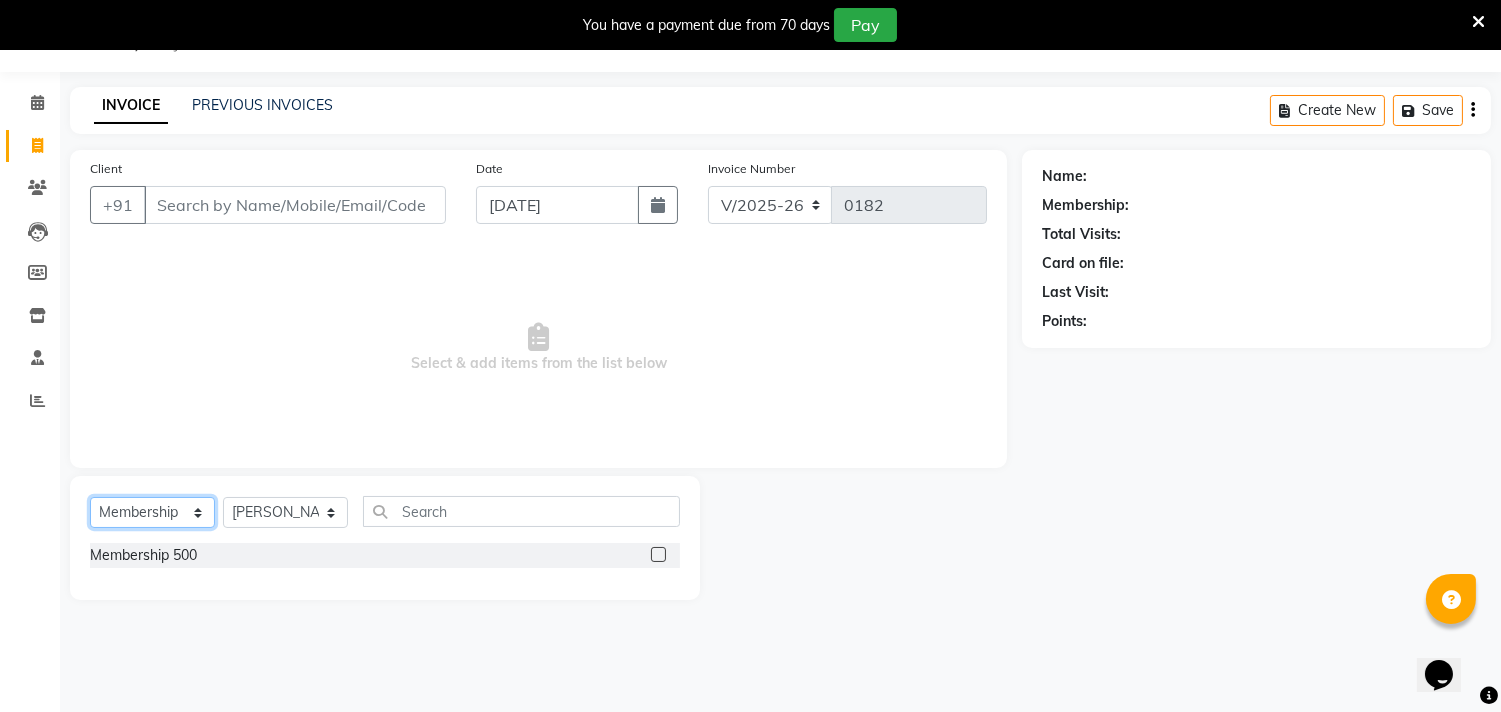 click on "Select  Service  Product  Membership  Package Voucher Prepaid Gift Card" 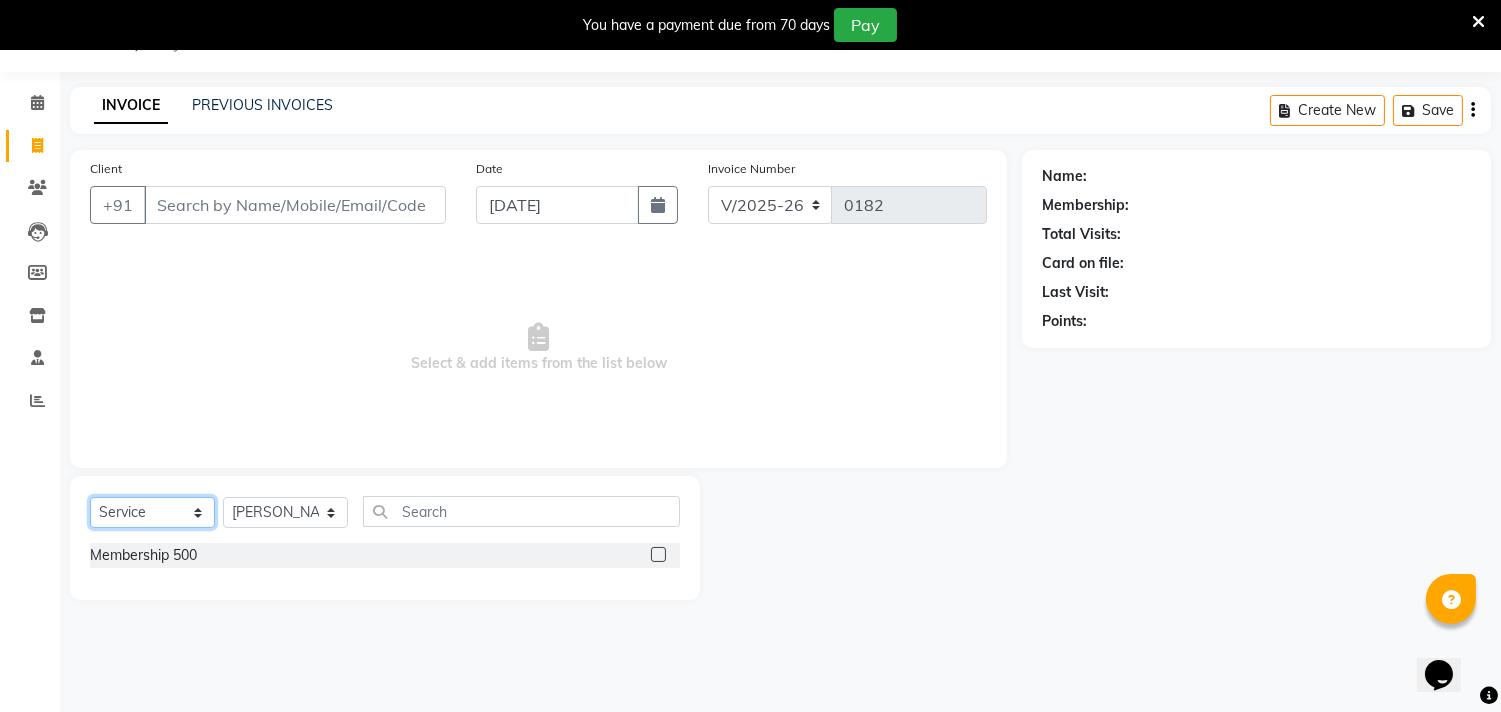 click on "Select  Service  Product  Membership  Package Voucher Prepaid Gift Card" 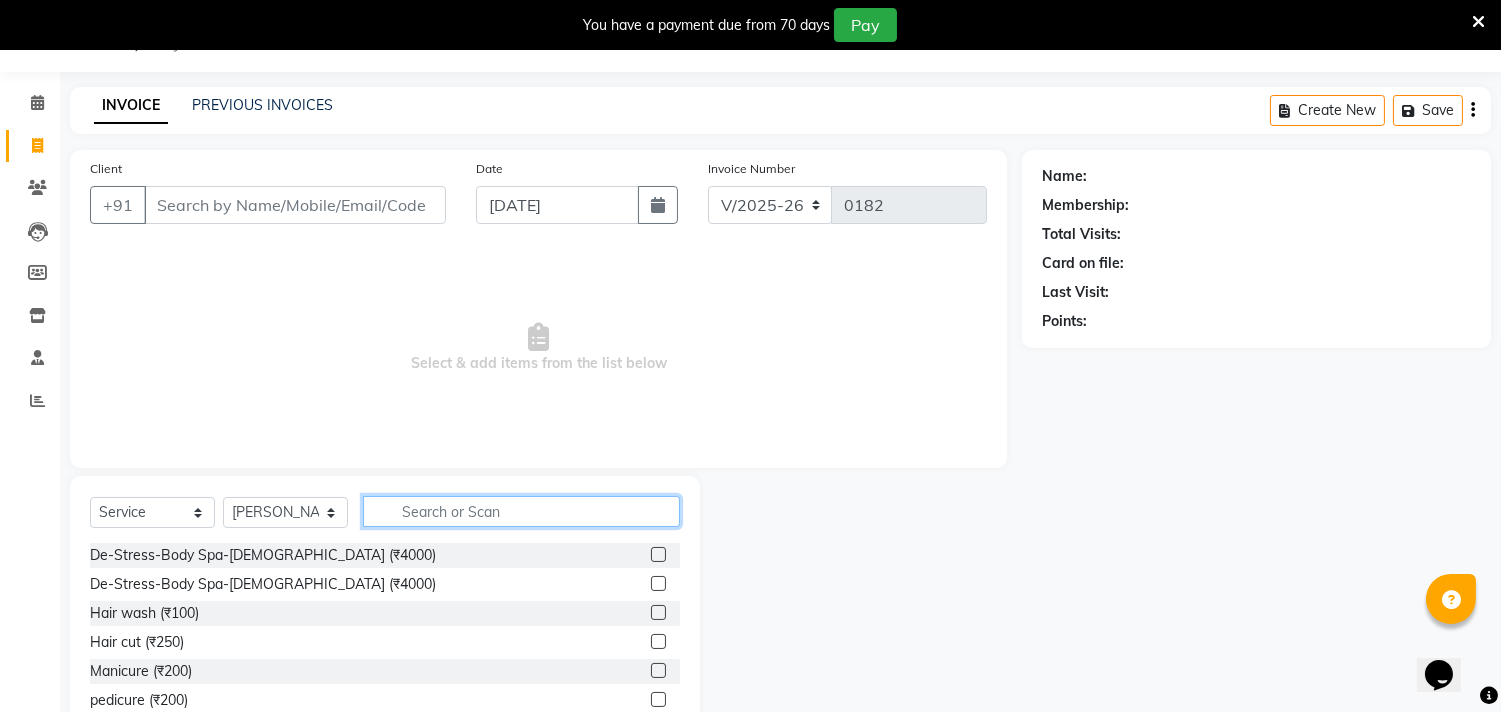 click 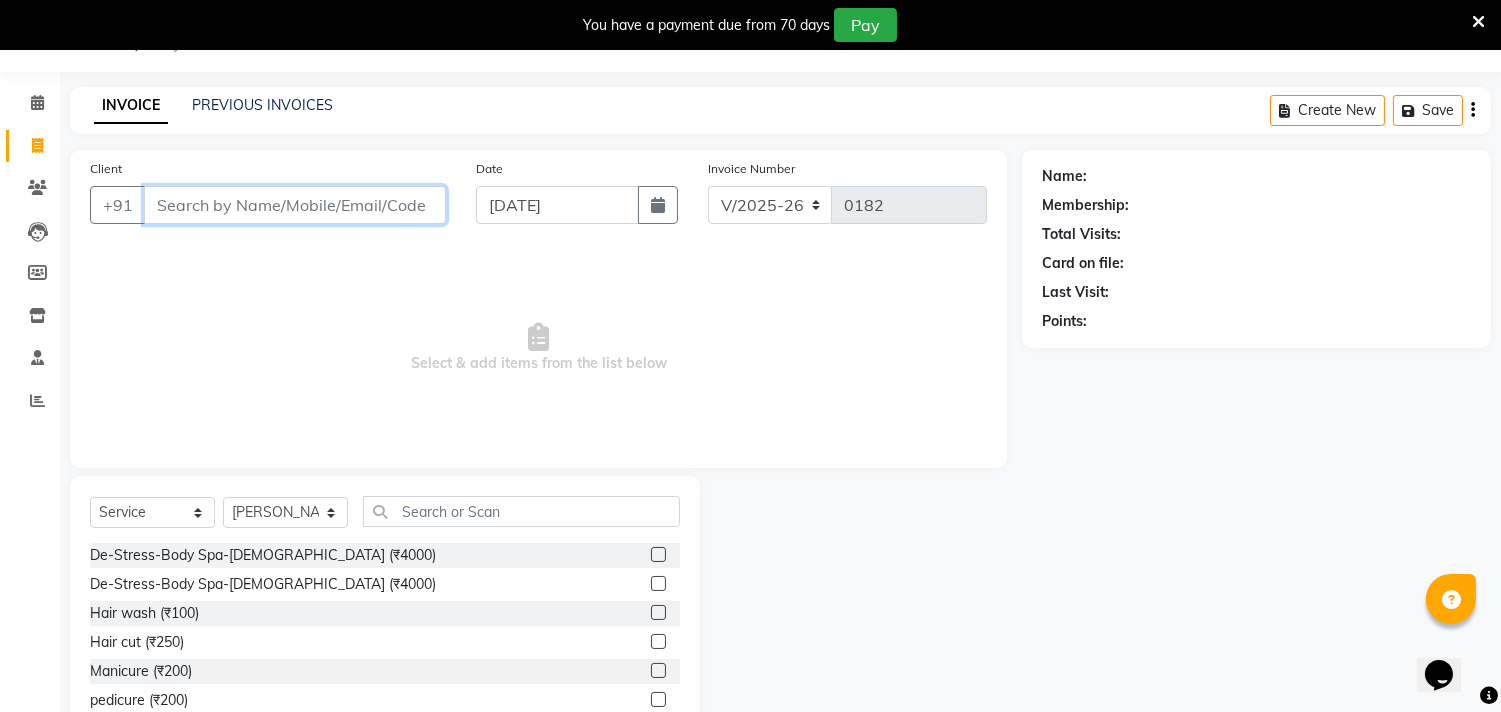 click on "Client" at bounding box center (295, 205) 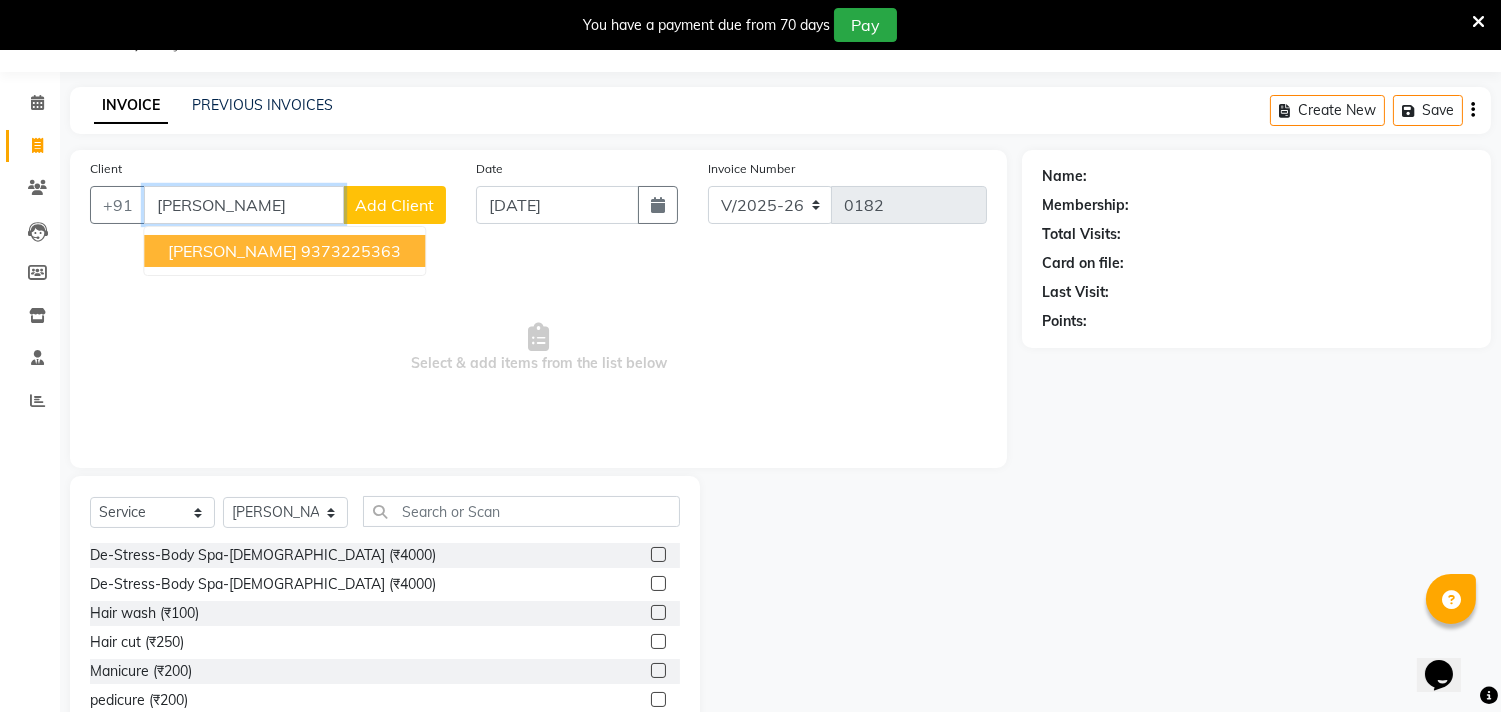 click on "9373225363" at bounding box center [351, 251] 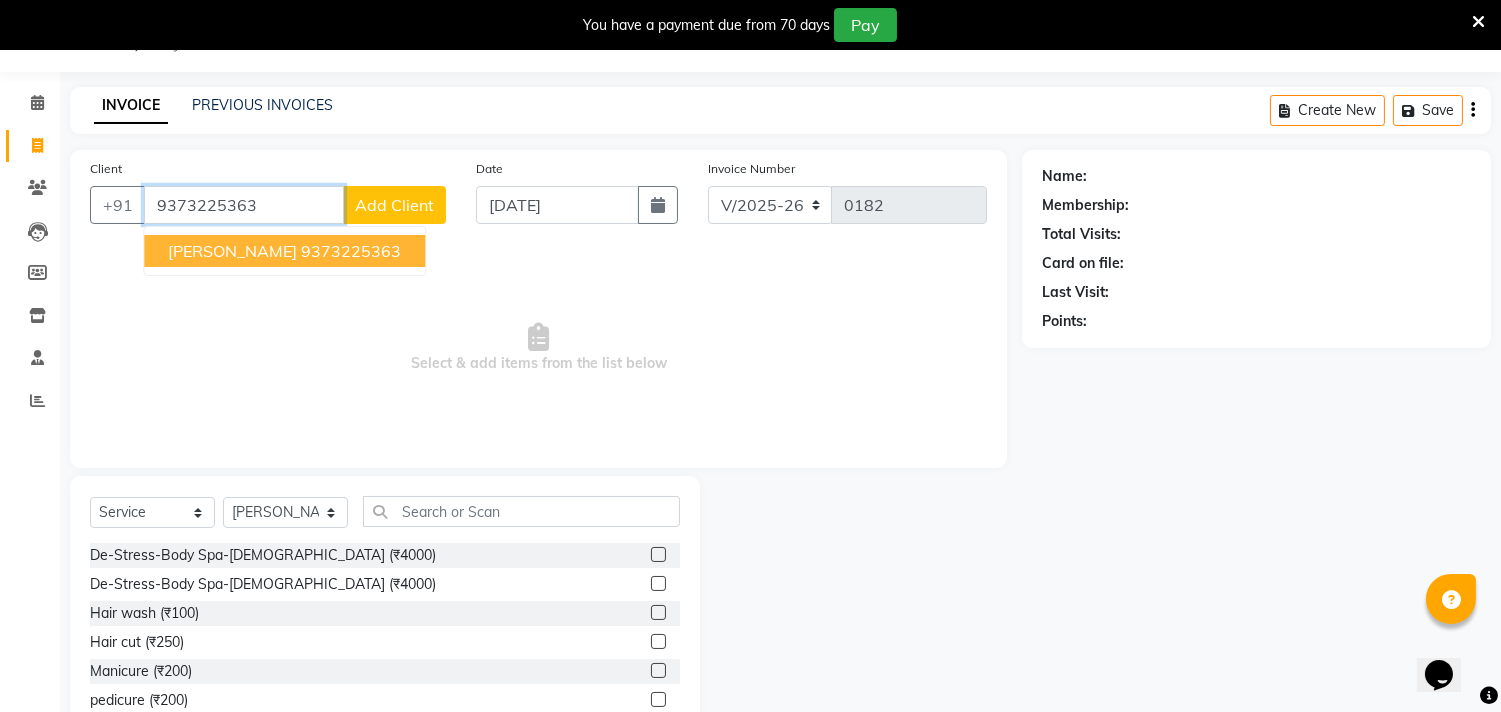 type on "9373225363" 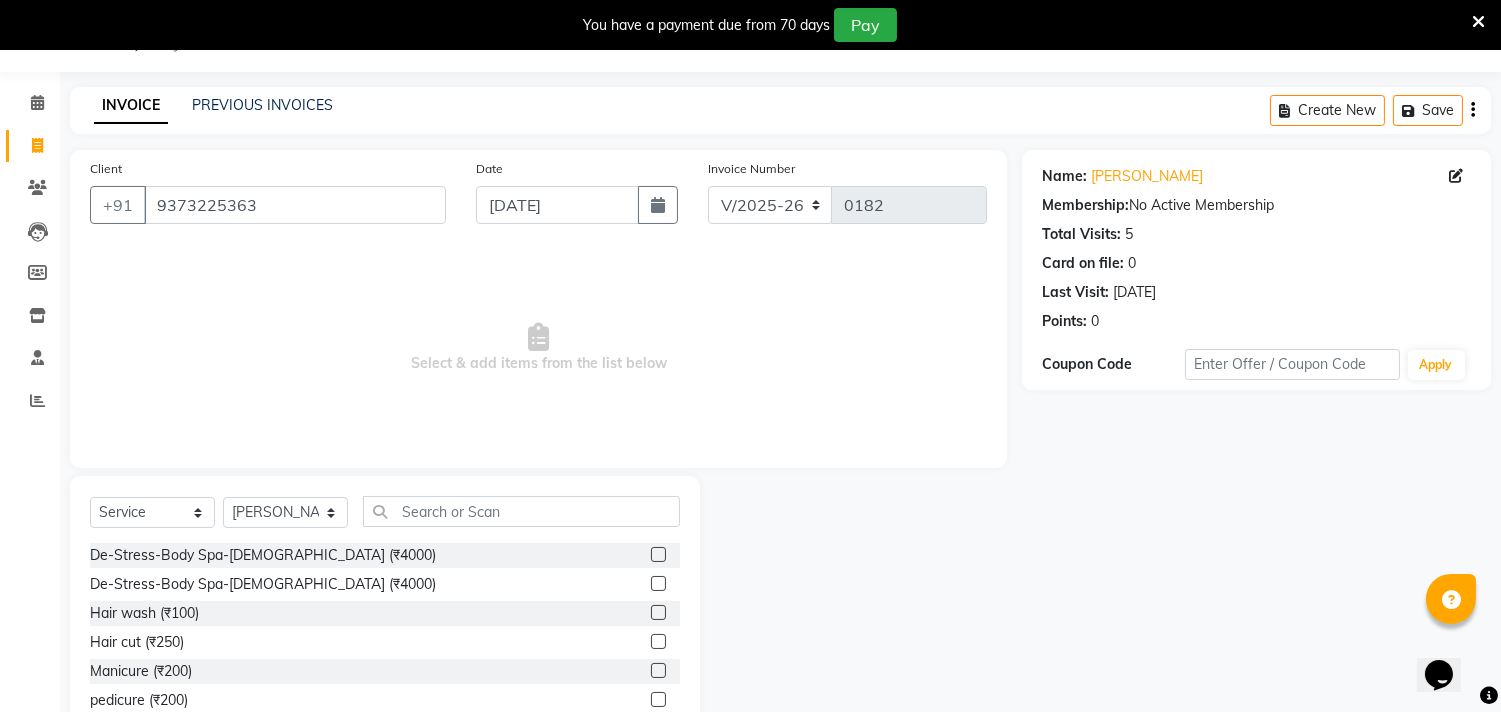 click on "Select  Service  Product  Membership  Package Voucher Prepaid Gift Card  Select Stylist [PERSON_NAME] Manager radha [PERSON_NAME]  [PERSON_NAME] swati [PERSON_NAME] [PERSON_NAME] Aangule" 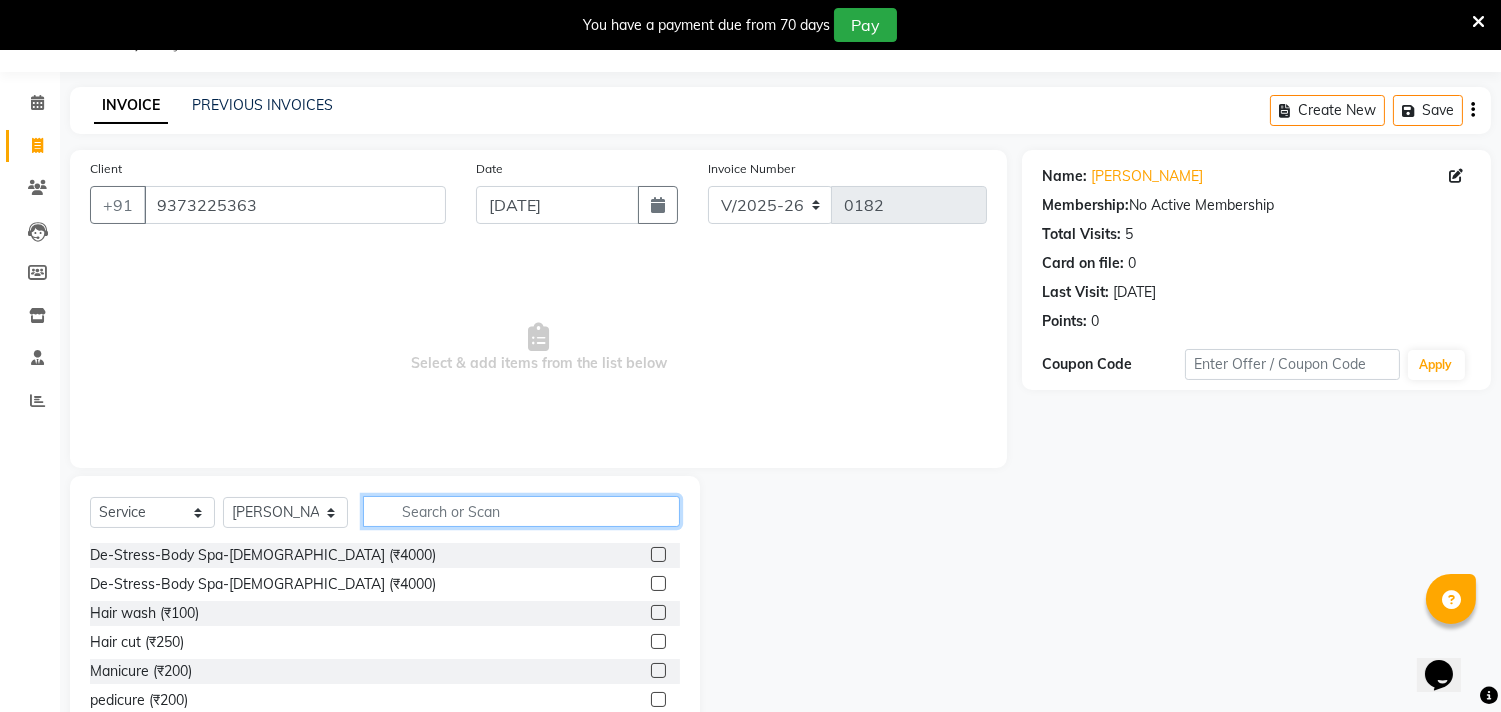 click 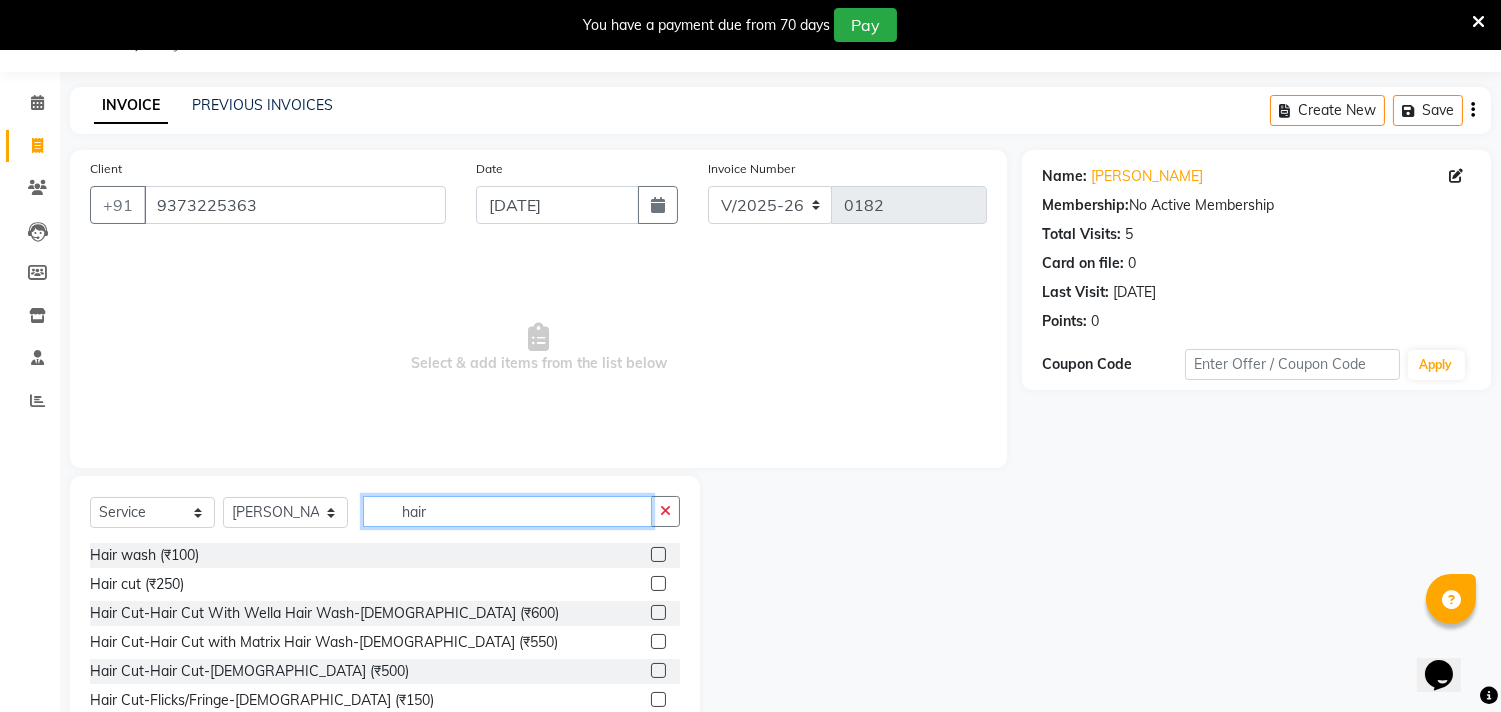 type on "hair" 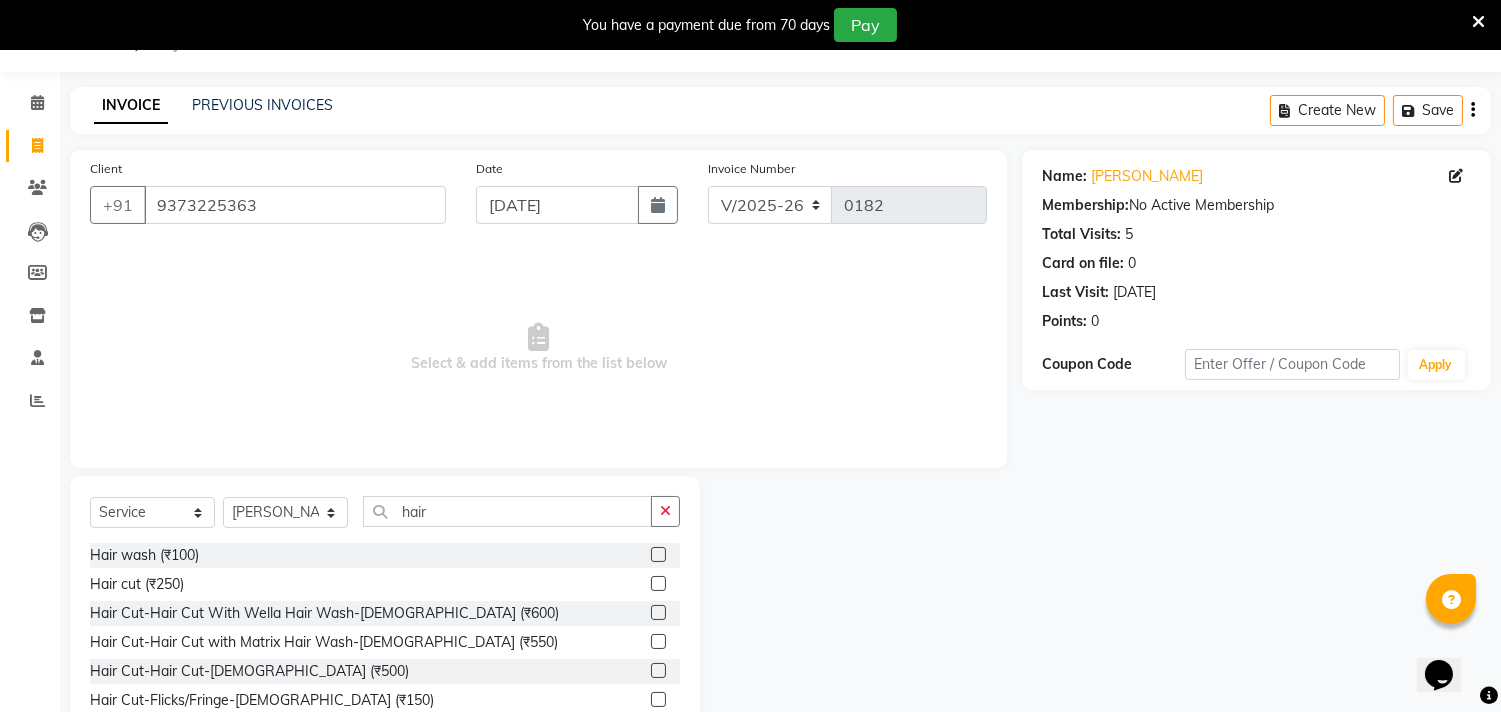 click 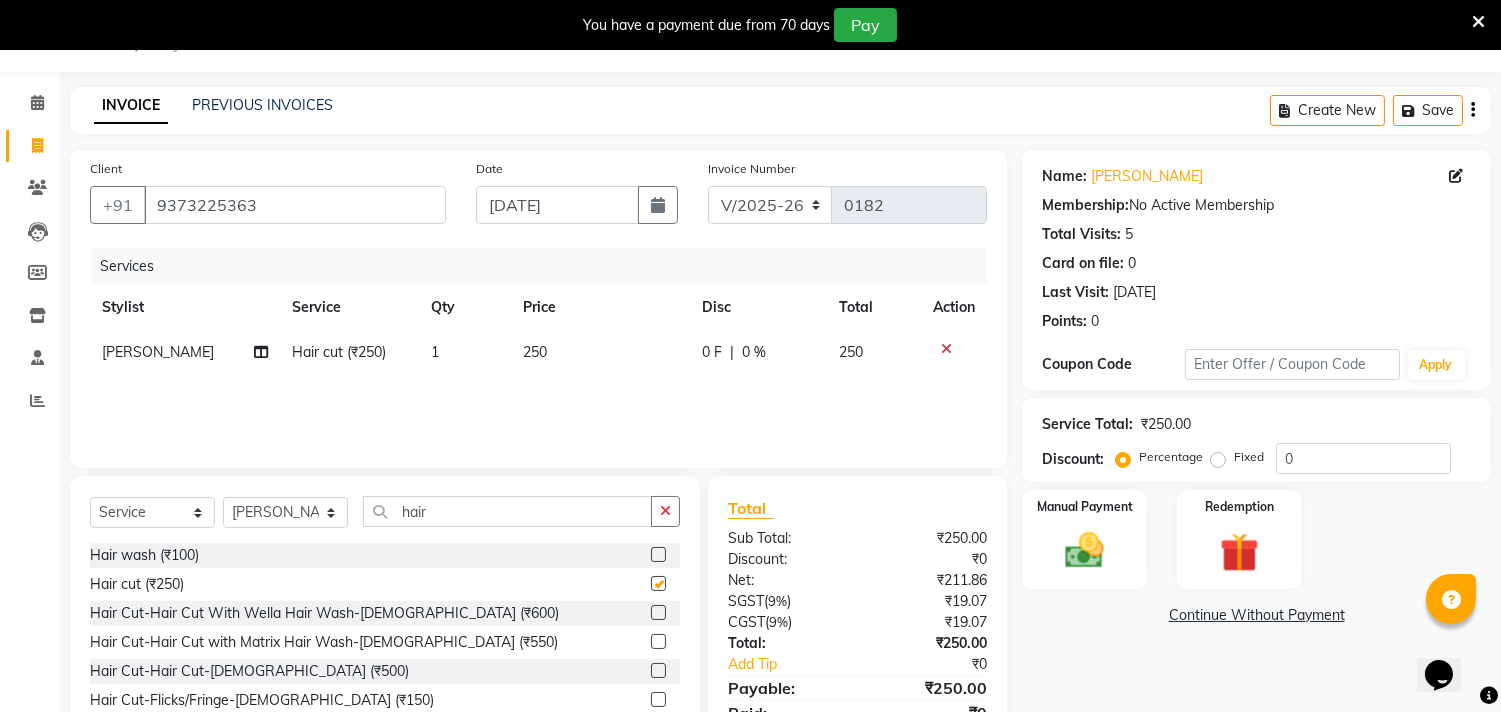 checkbox on "false" 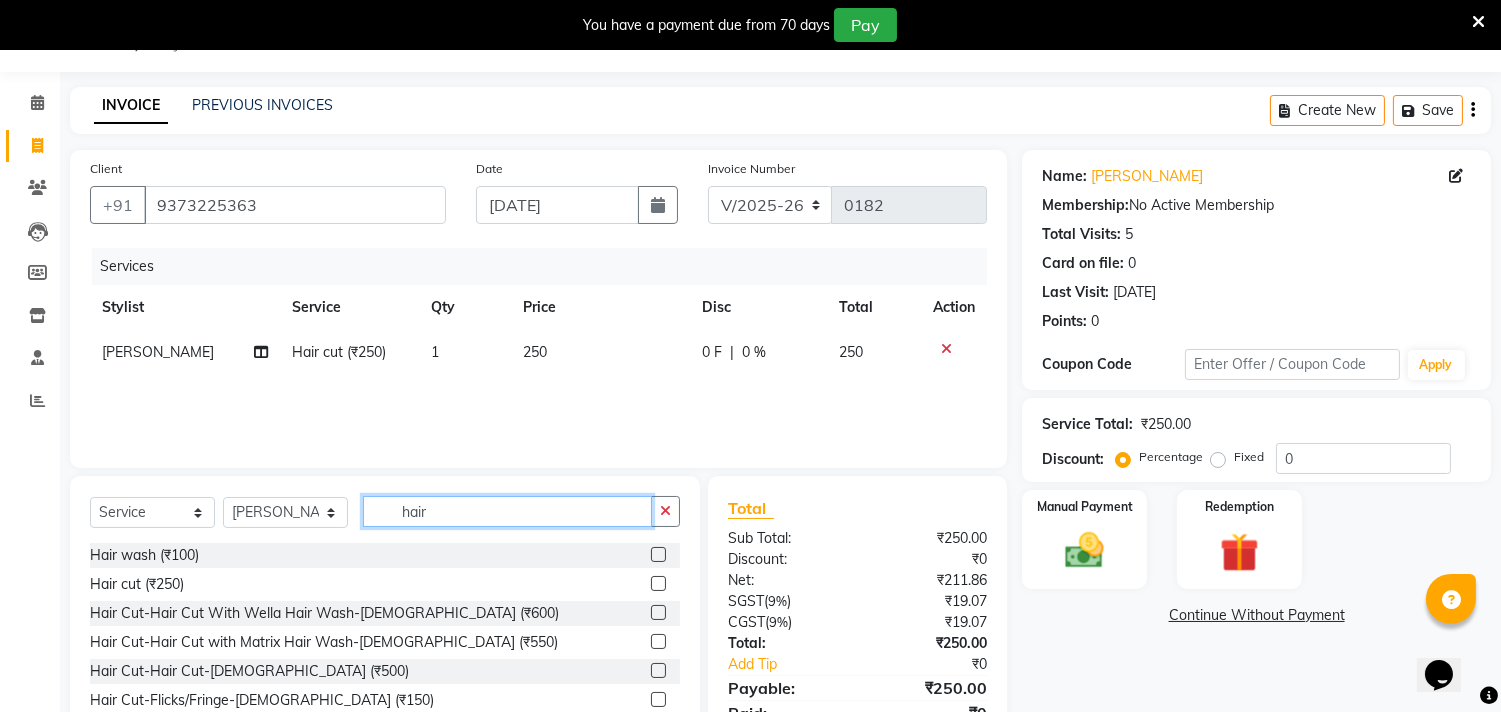 click on "hair" 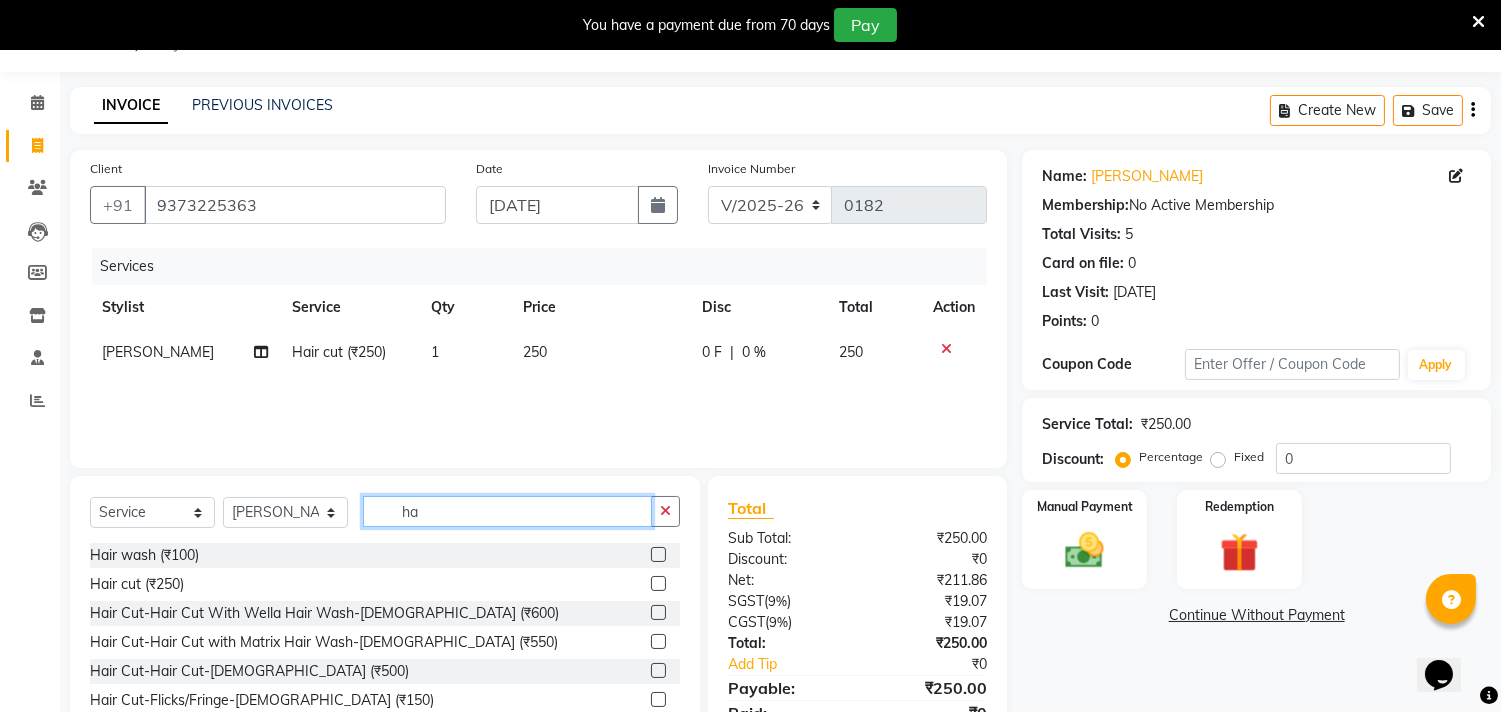 type on "h" 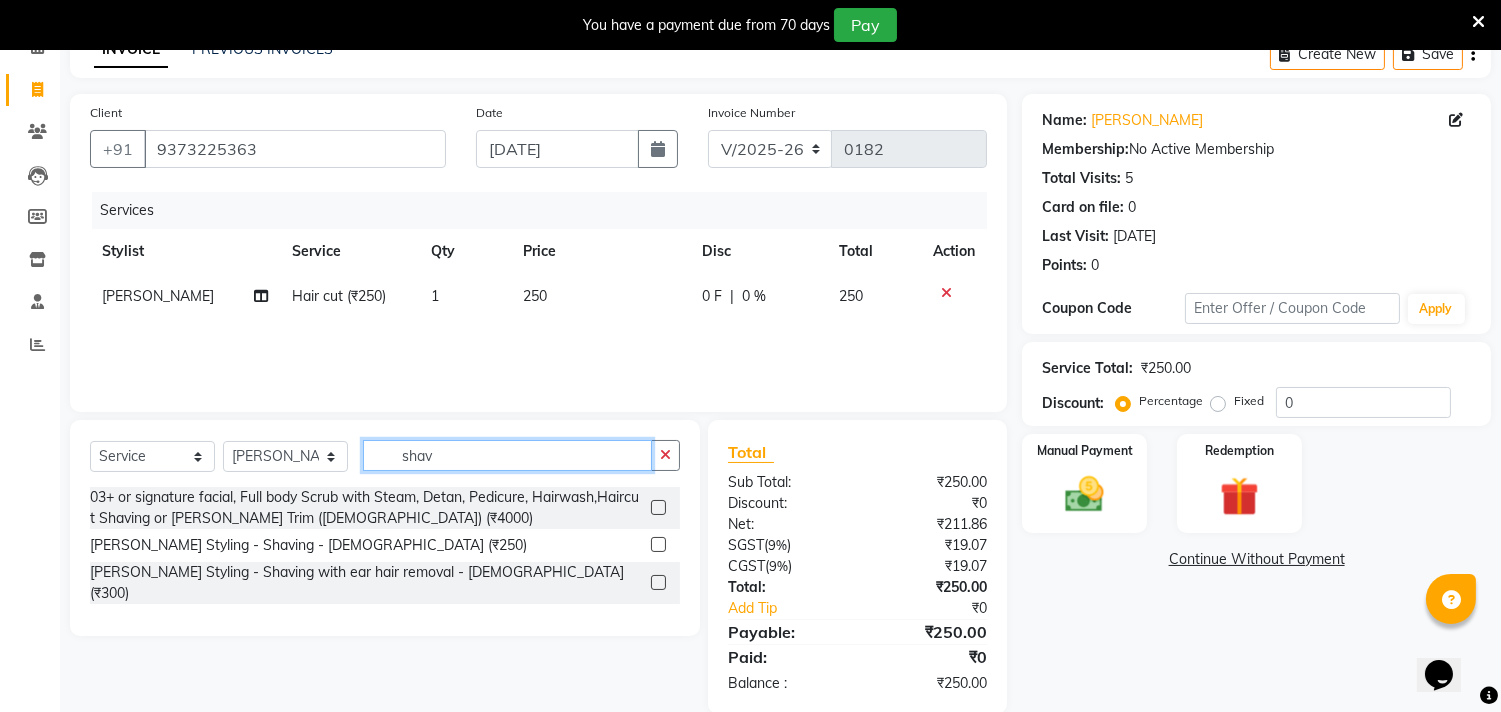 scroll, scrollTop: 137, scrollLeft: 0, axis: vertical 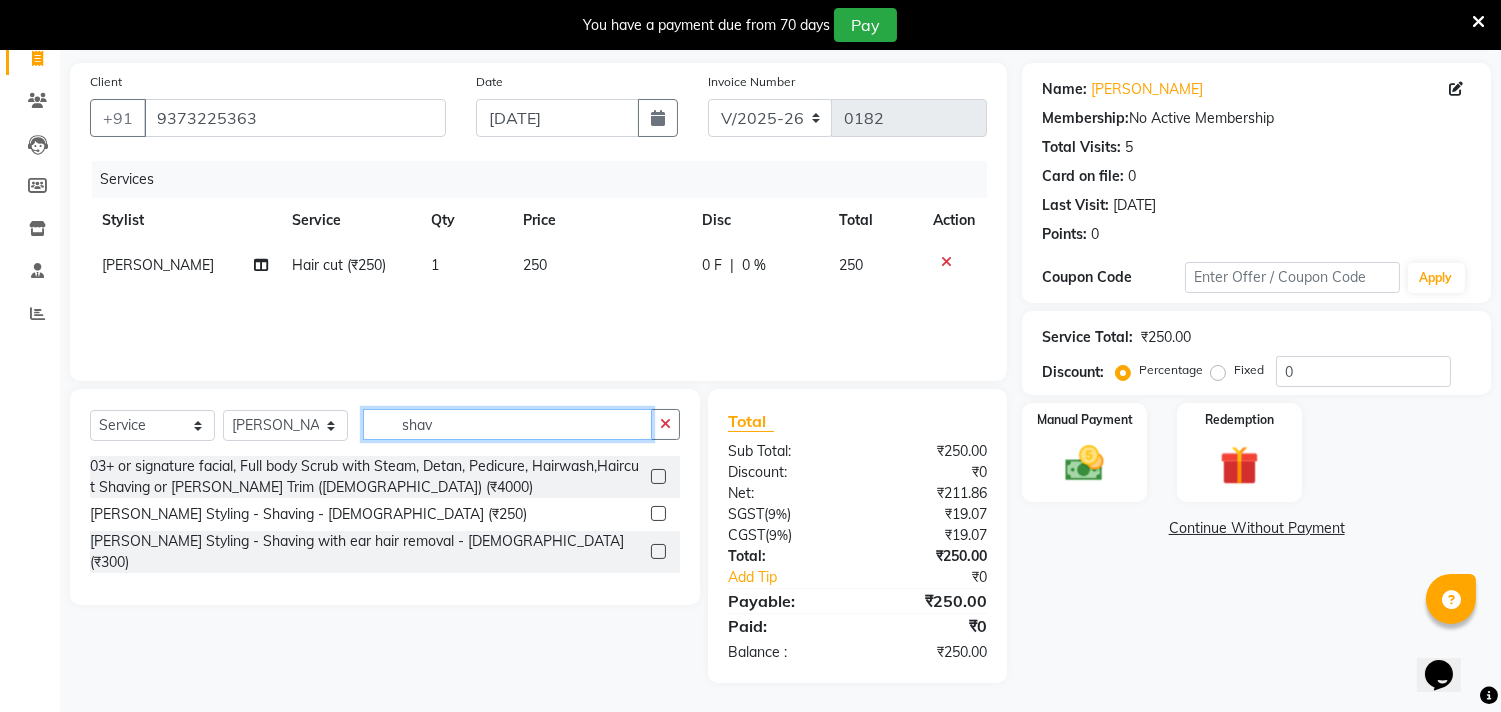 type on "shav" 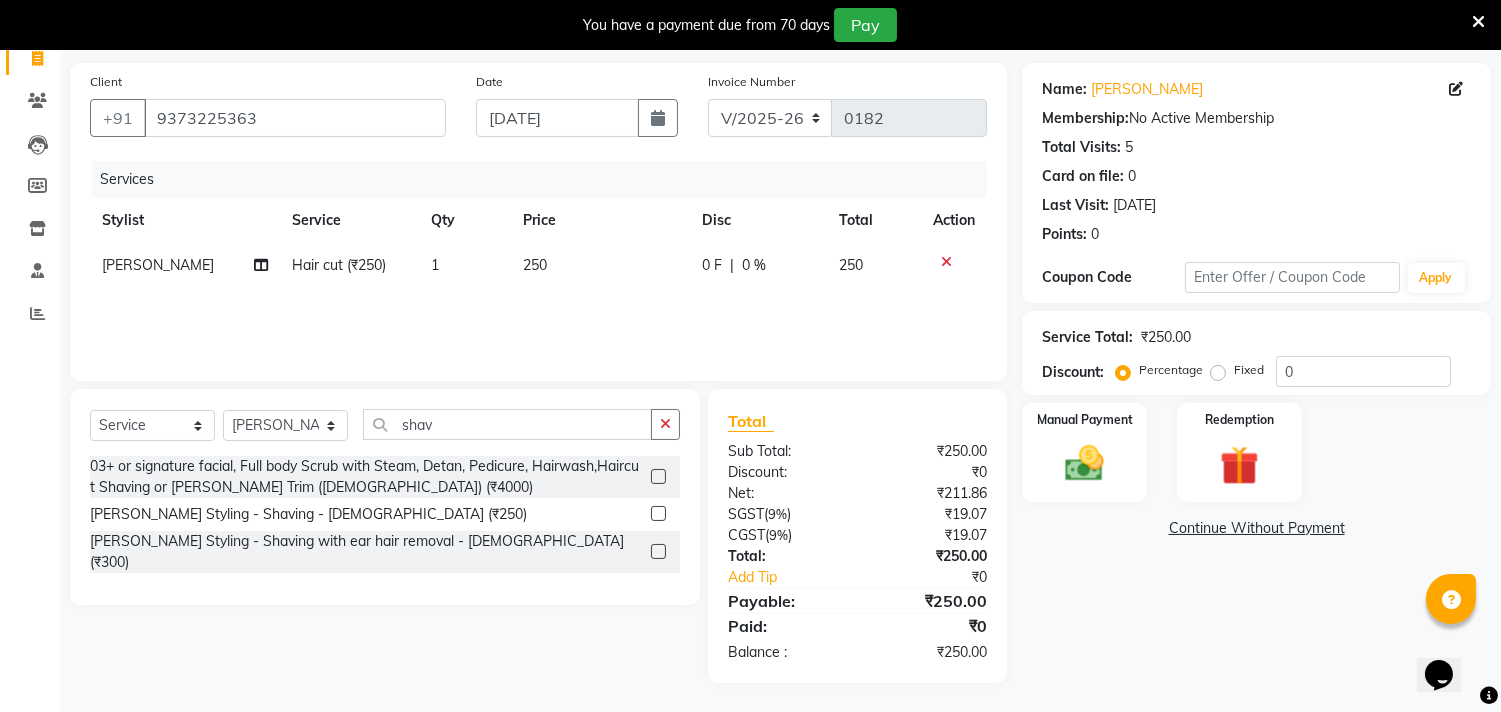 click 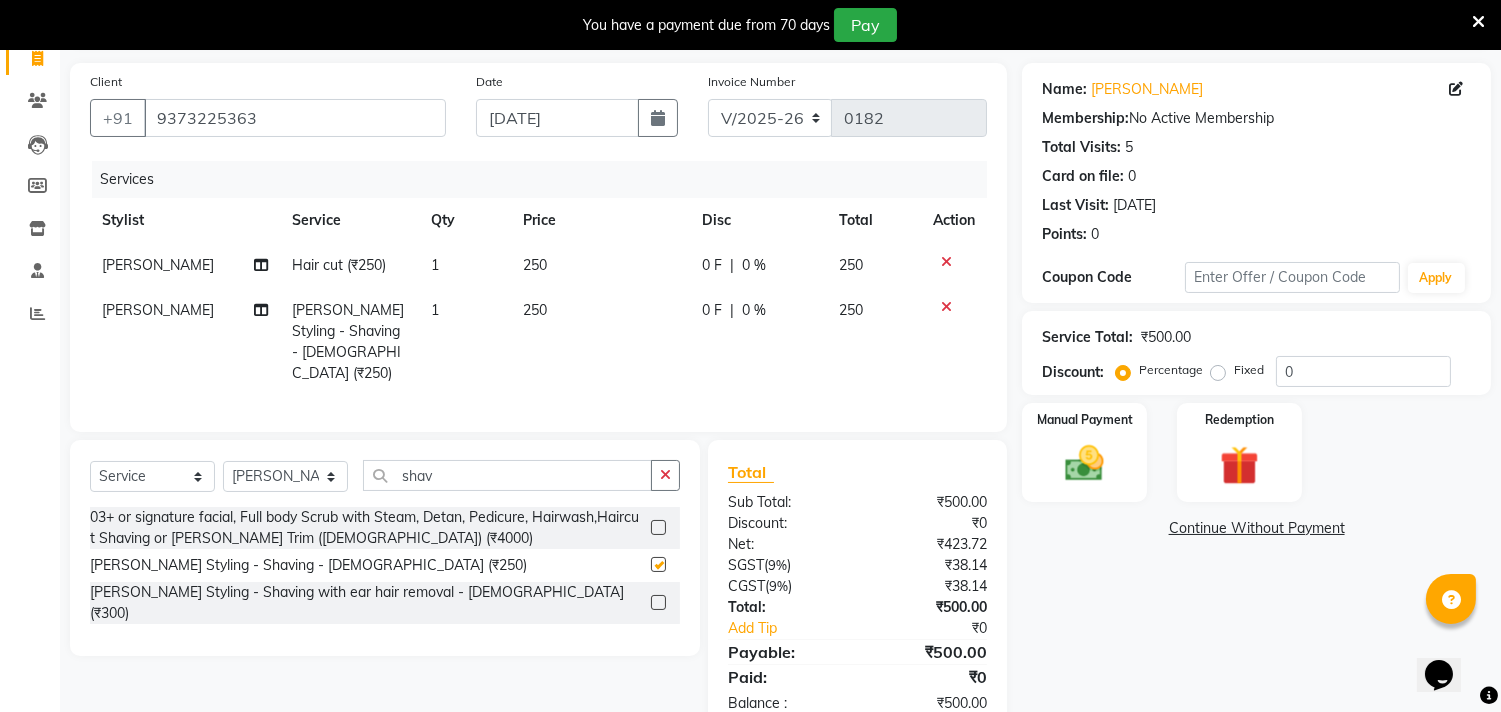 checkbox on "false" 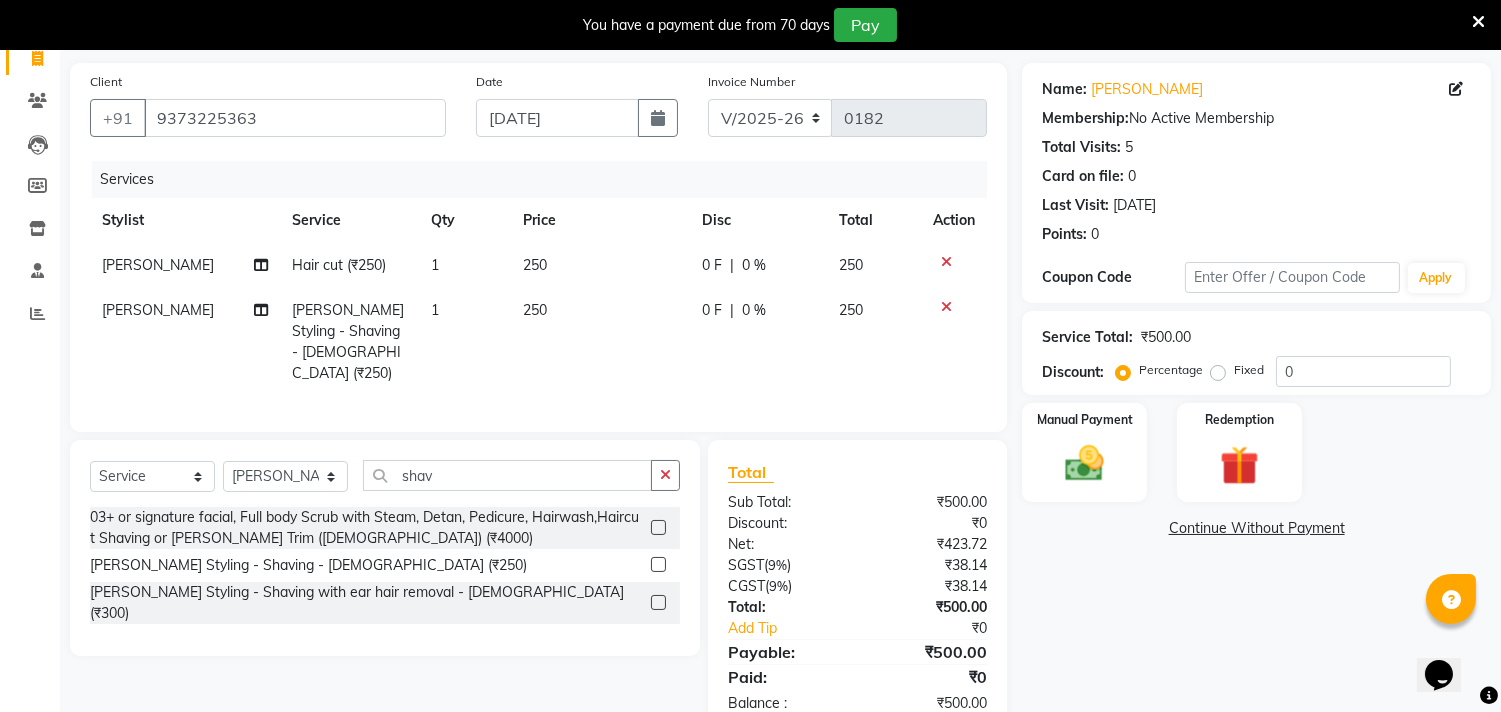 click 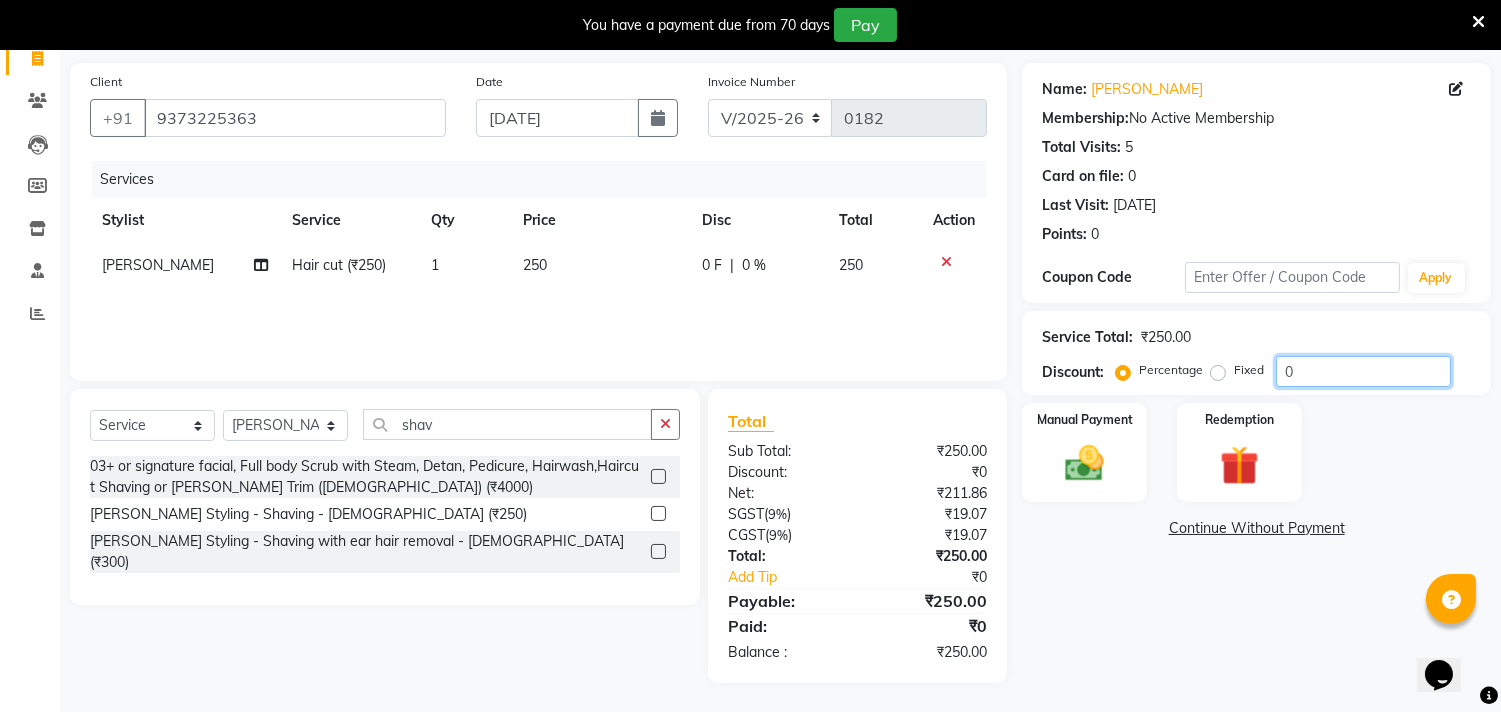 click on "0" 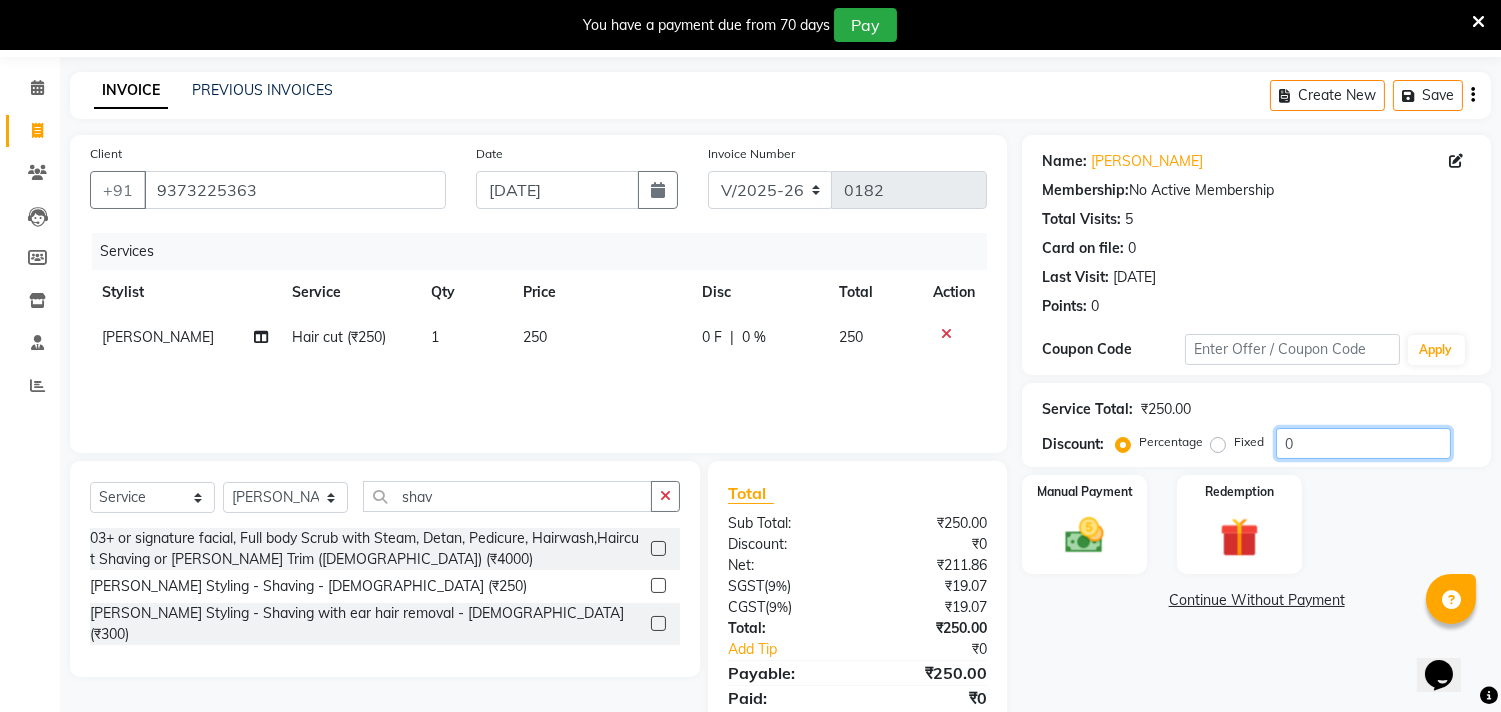scroll, scrollTop: 26, scrollLeft: 0, axis: vertical 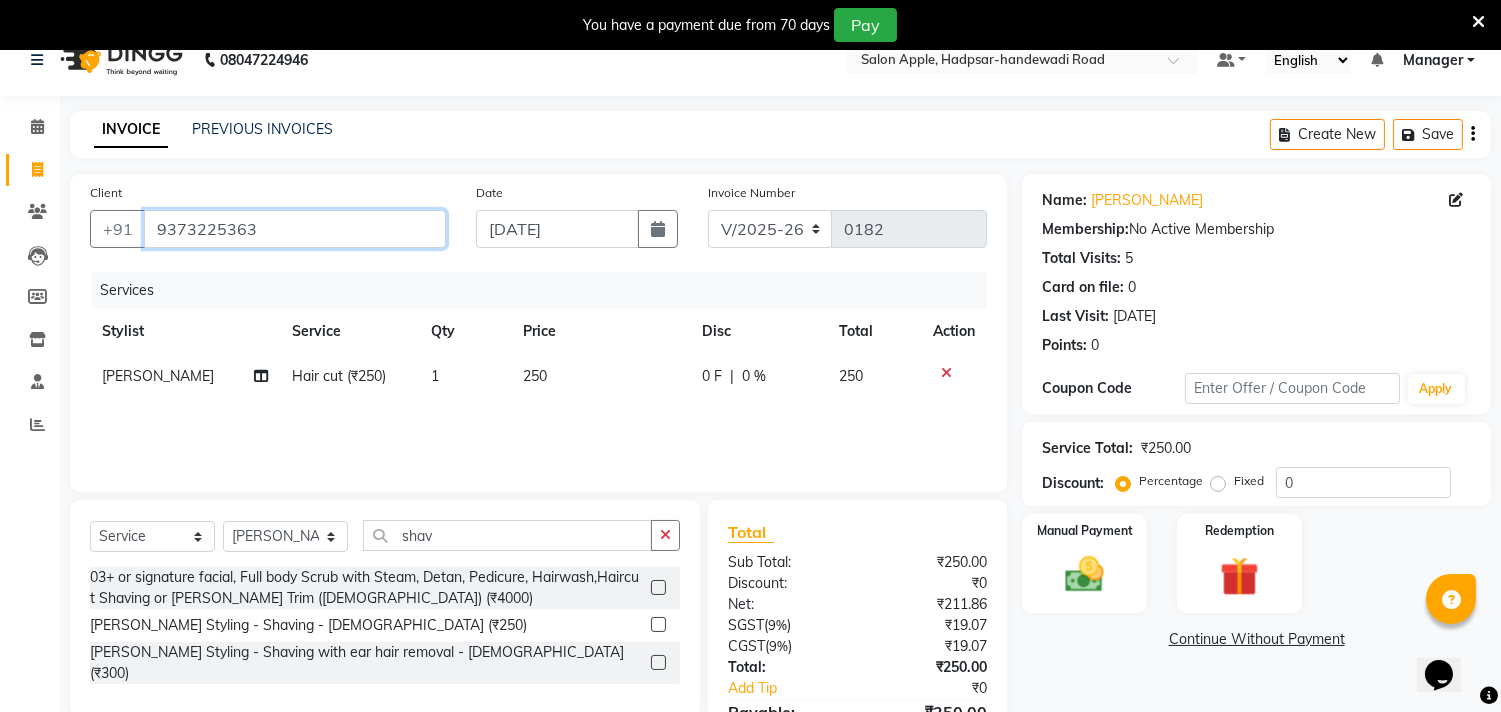 click on "9373225363" at bounding box center (295, 229) 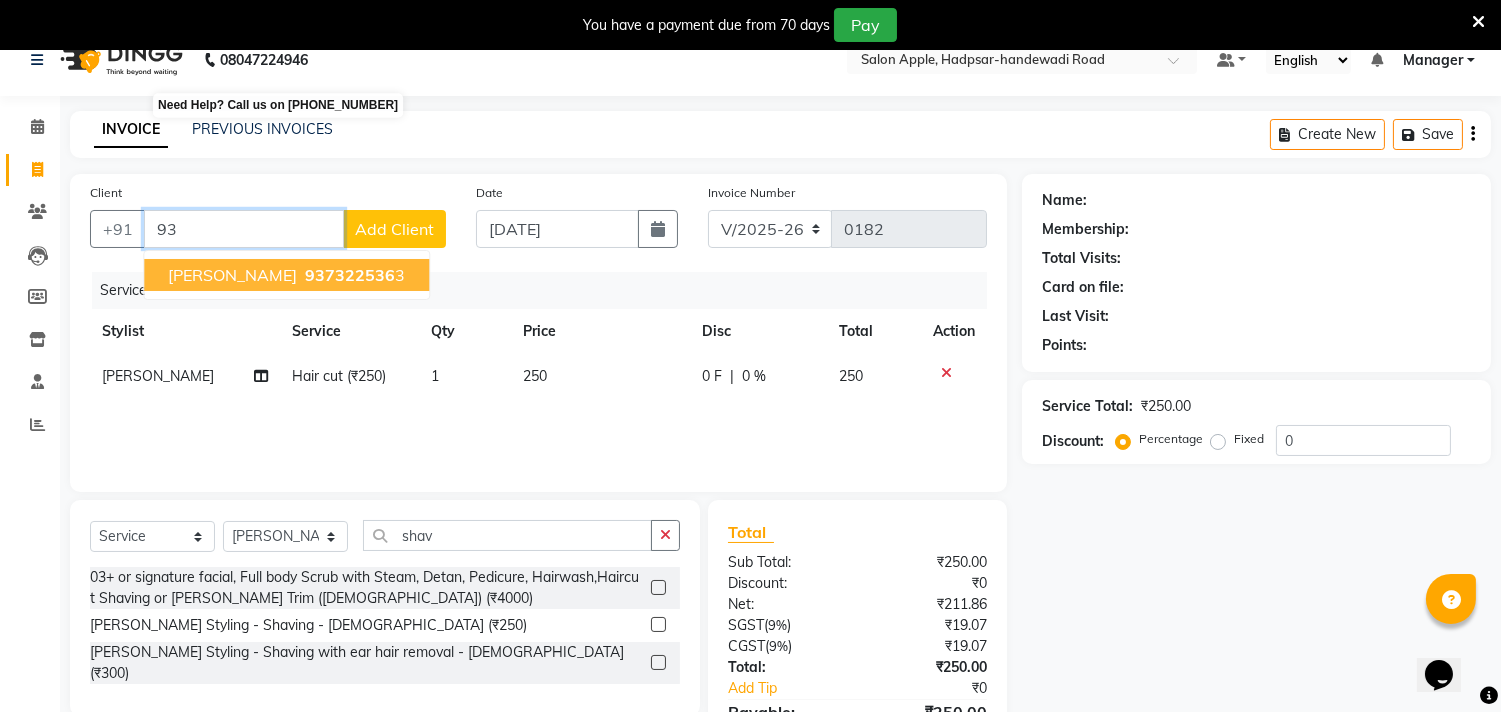 type on "9" 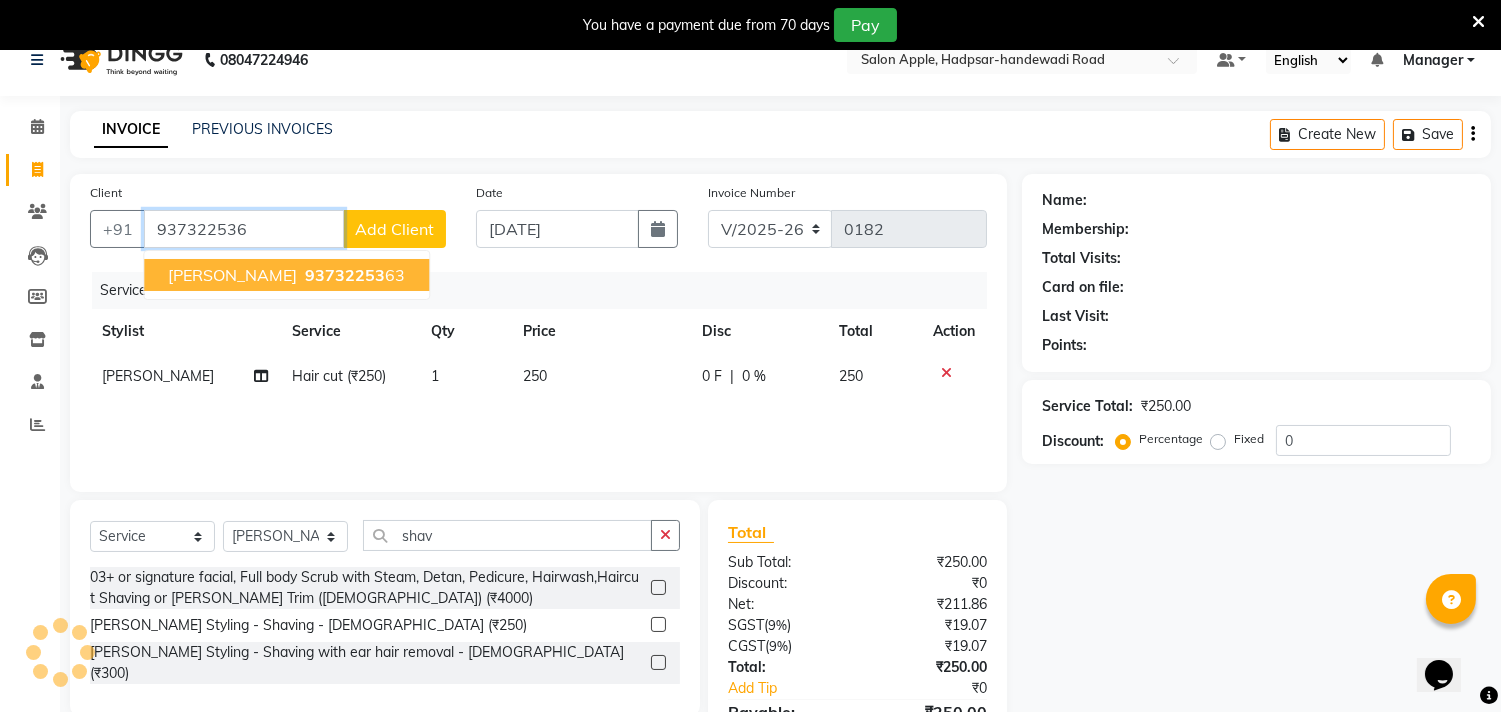 type on "9373225363" 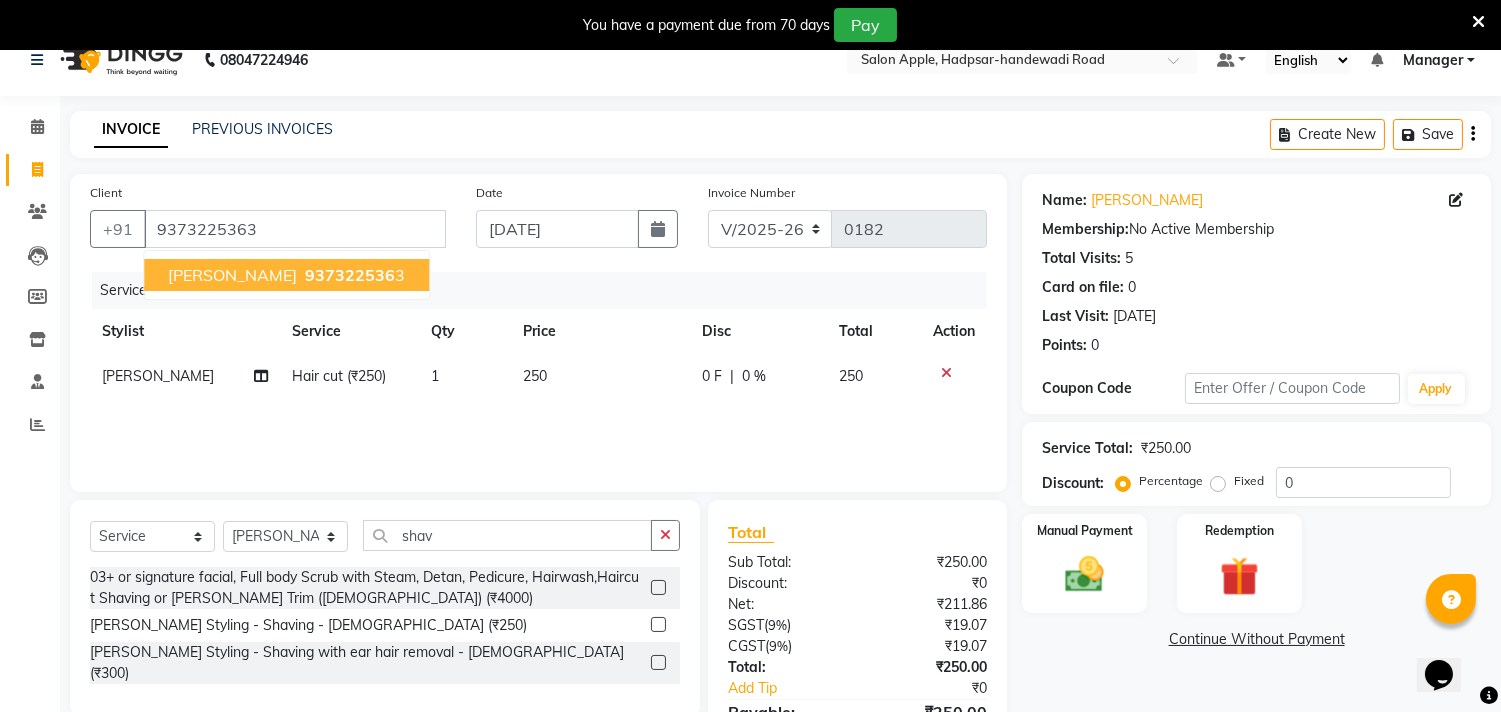 click on "[PERSON_NAME]   937322536 3" at bounding box center (286, 275) 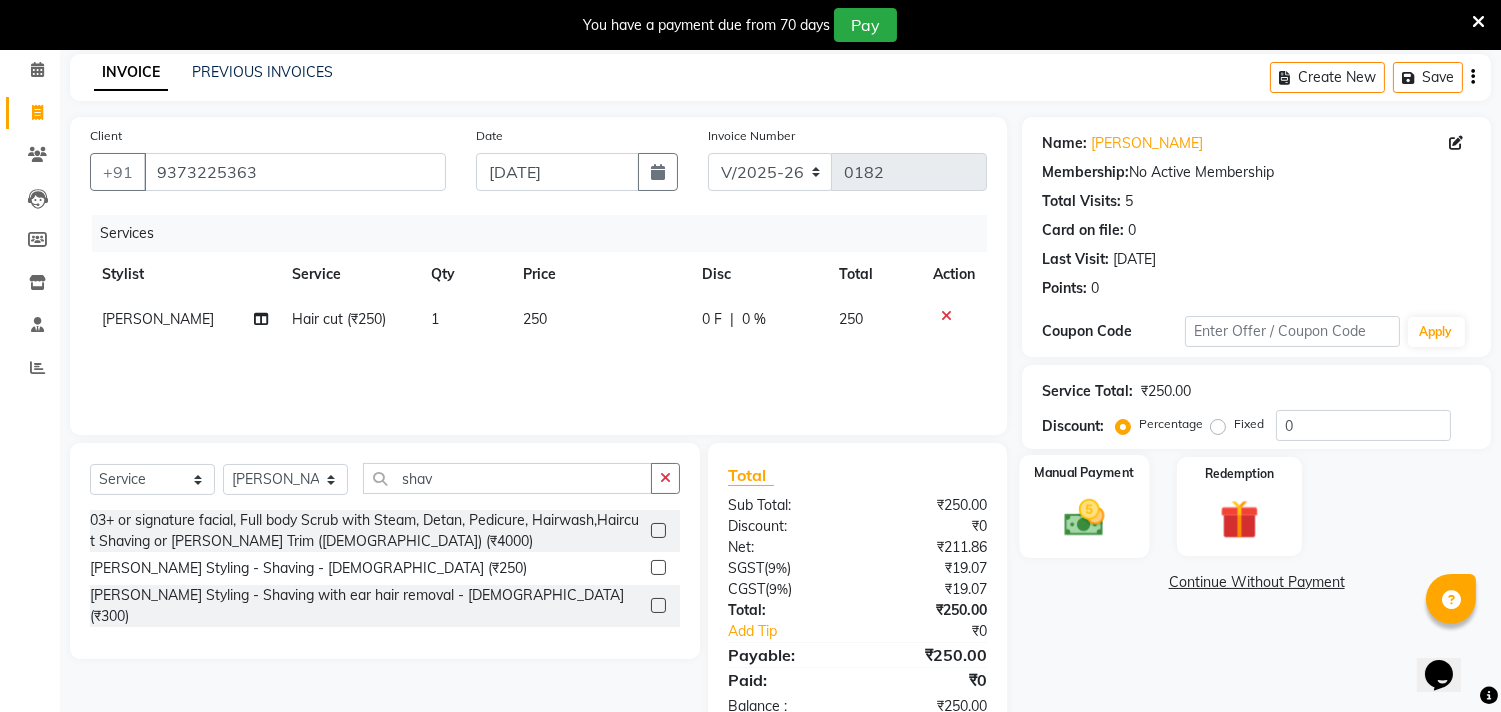 scroll, scrollTop: 137, scrollLeft: 0, axis: vertical 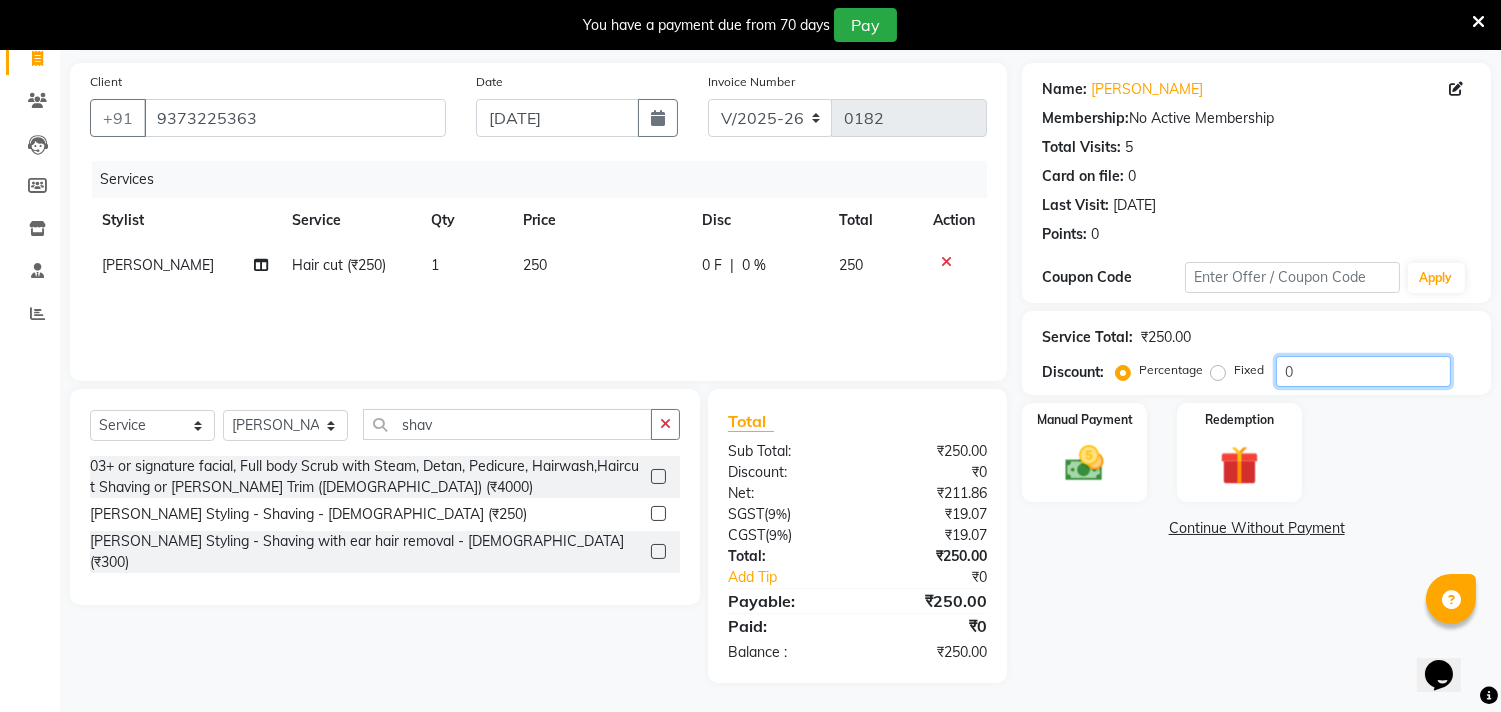 click on "0" 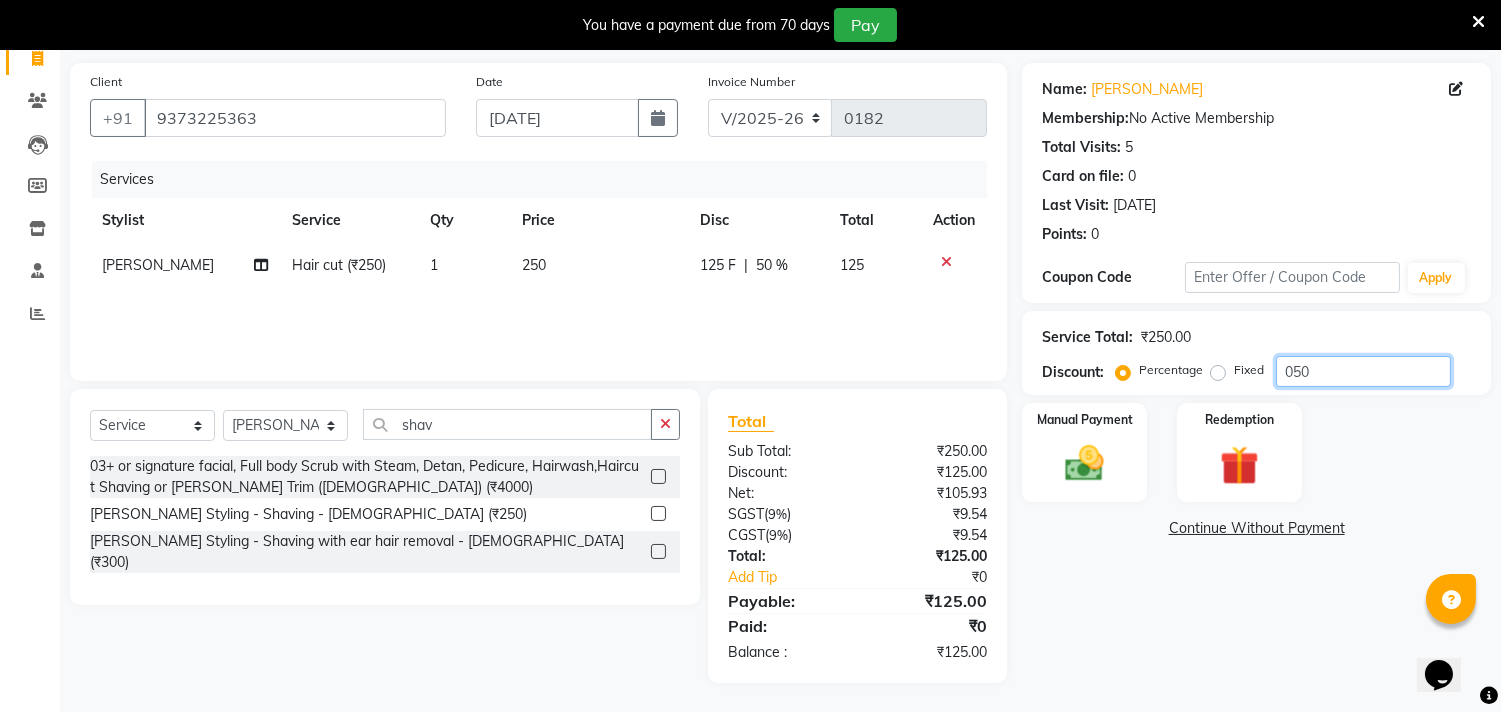 type on "050" 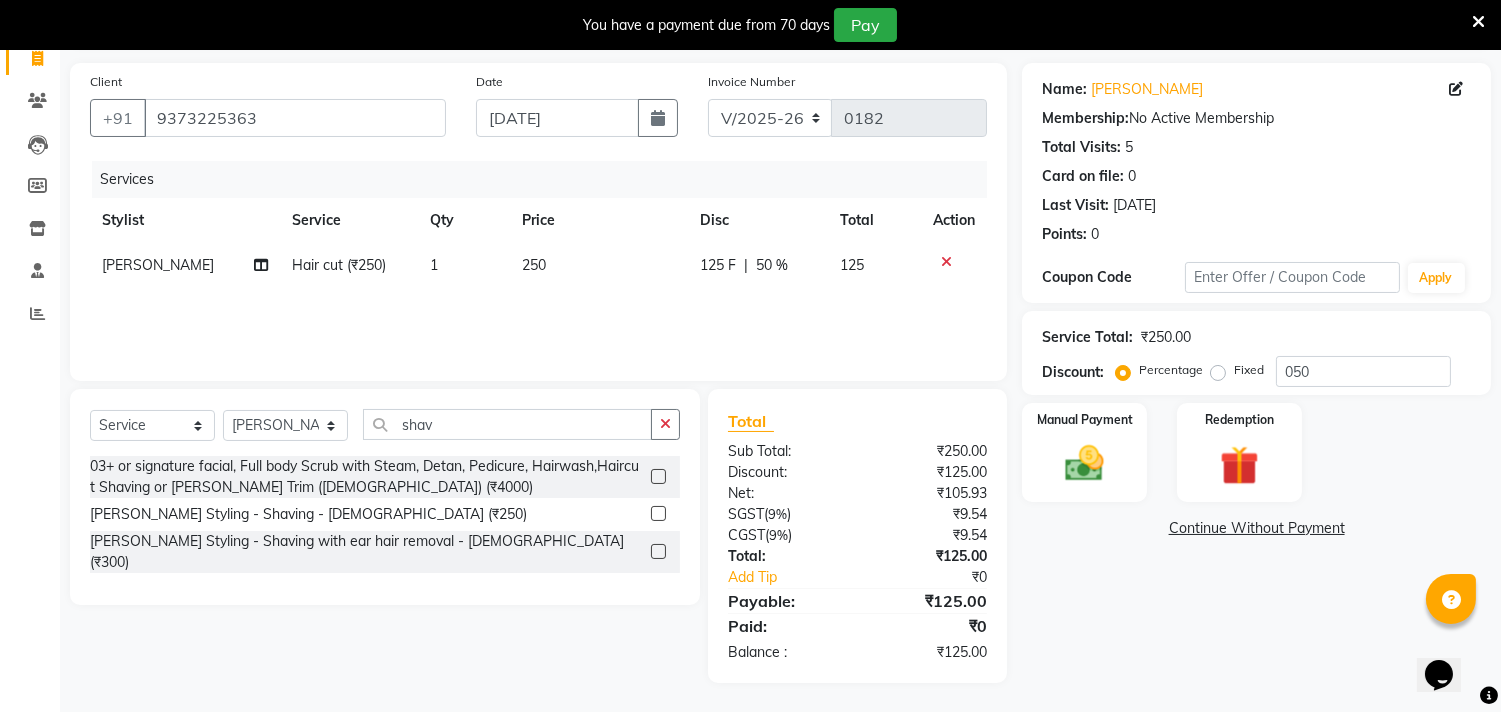 click on "Name: [PERSON_NAME]  Membership:  No Active Membership  Total Visits:  5 Card on file:  0 Last Visit:   [DATE] Points:   0  Coupon Code Apply Service Total:  ₹250.00  Discount:  Percentage   Fixed  050 Manual Payment Redemption  Continue Without Payment" 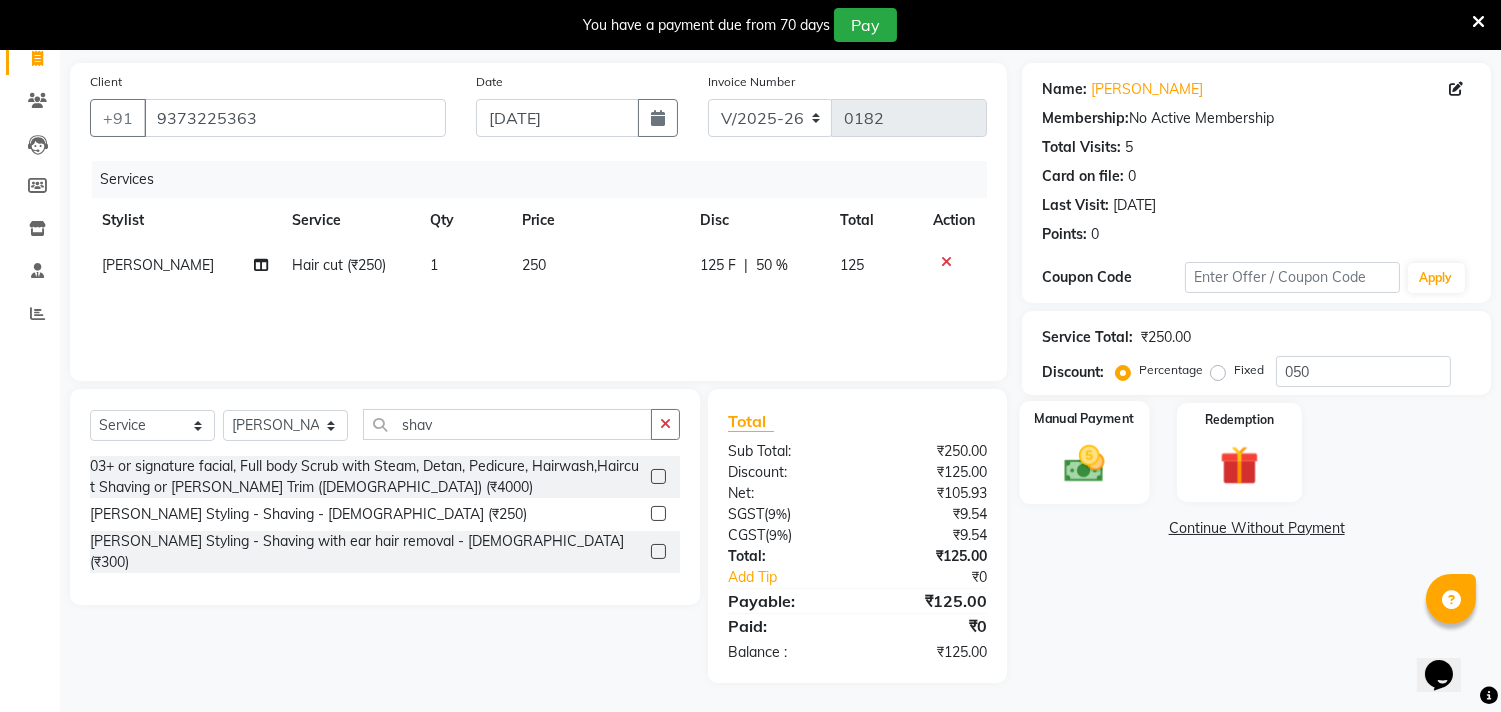 click 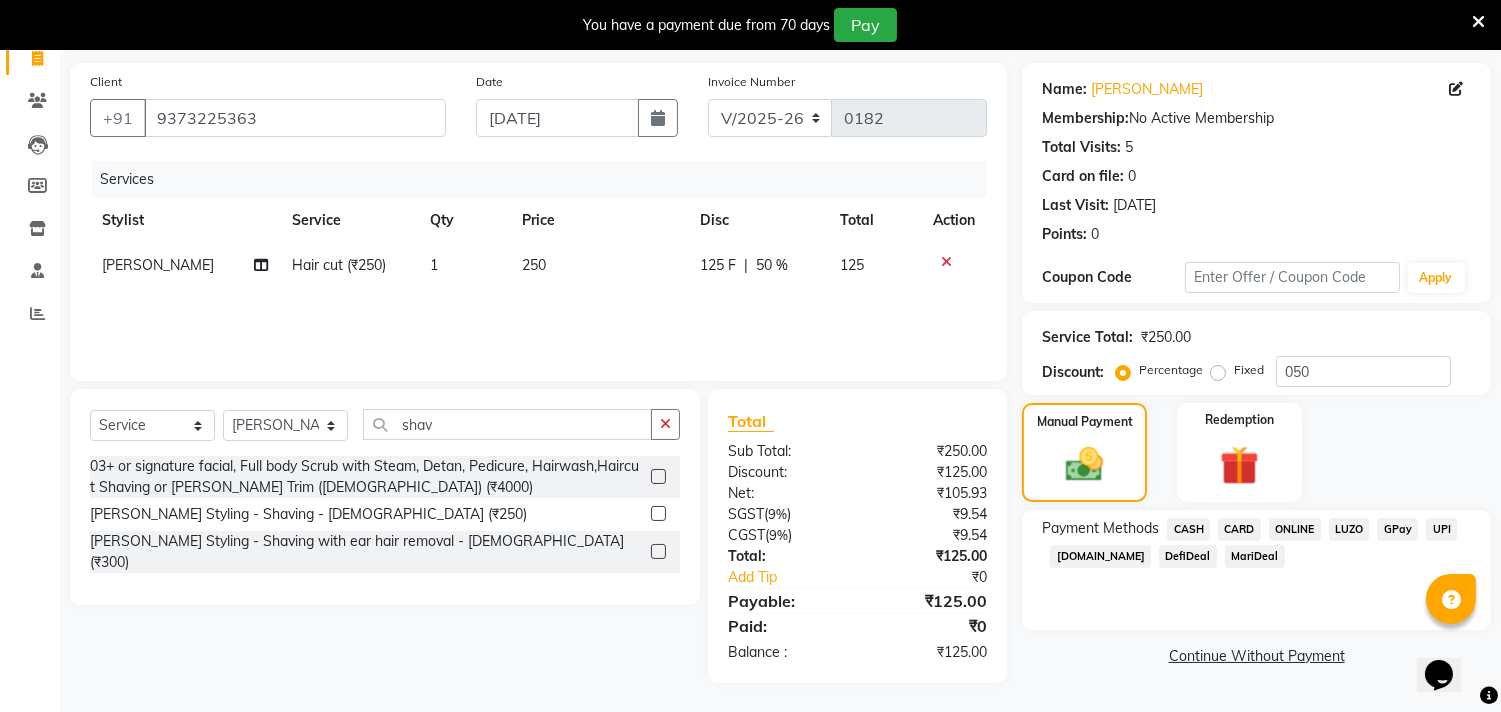click on "ONLINE" 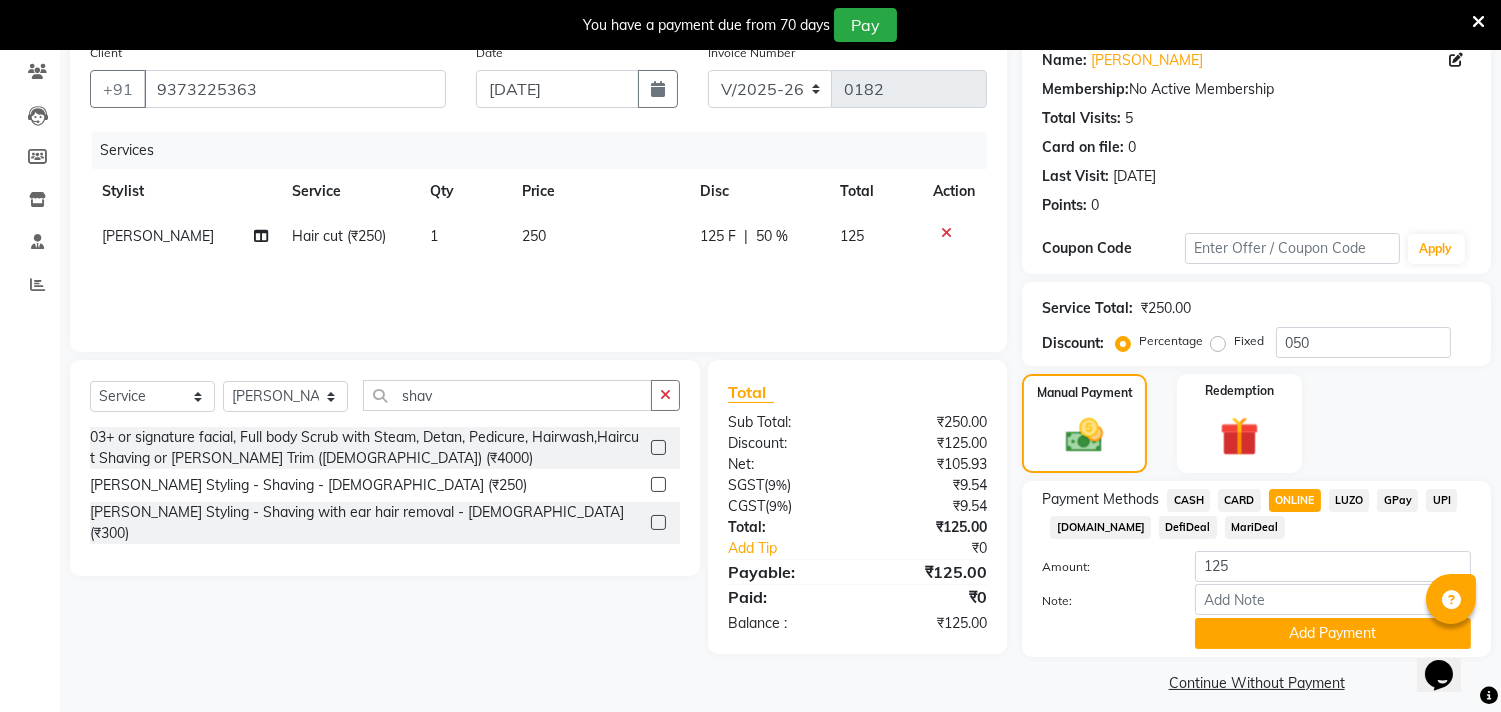 scroll, scrollTop: 182, scrollLeft: 0, axis: vertical 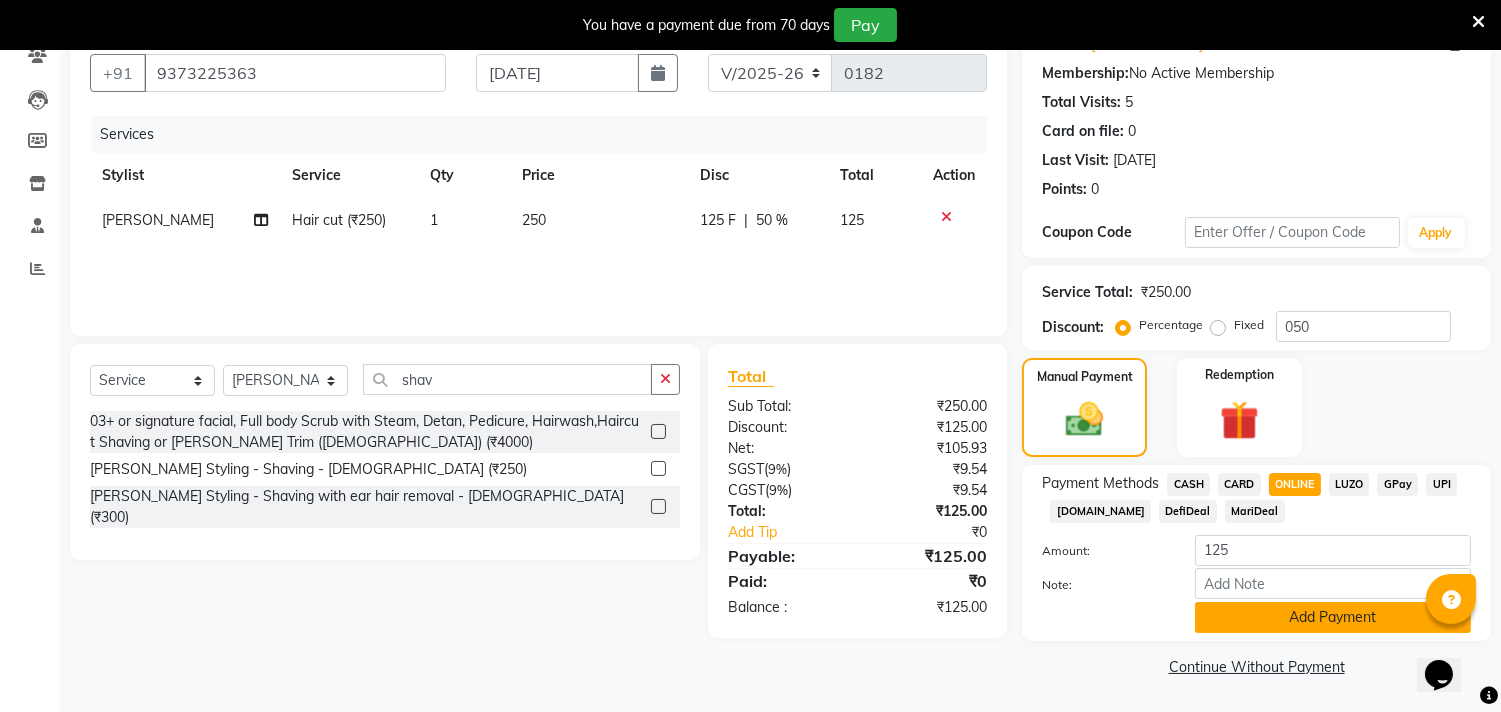 click on "Add Payment" 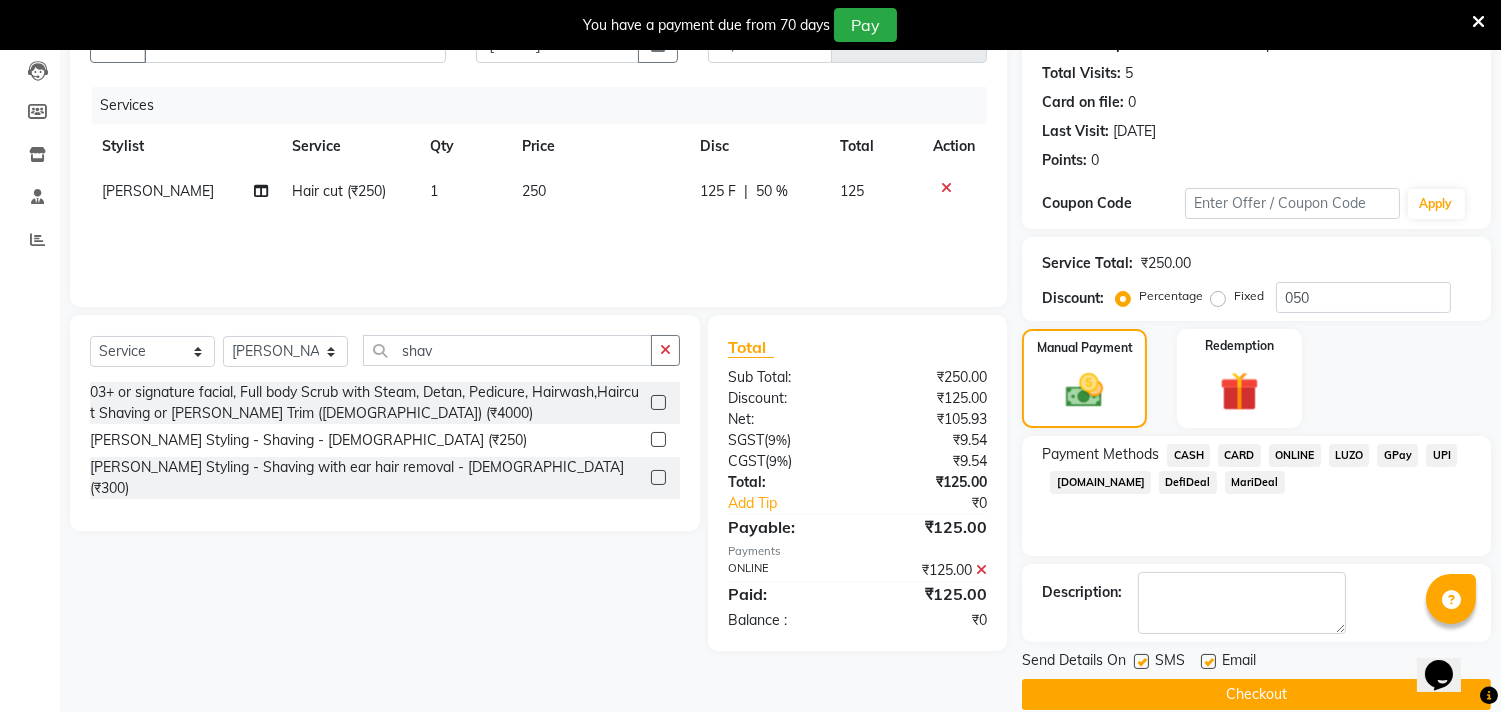 scroll, scrollTop: 237, scrollLeft: 0, axis: vertical 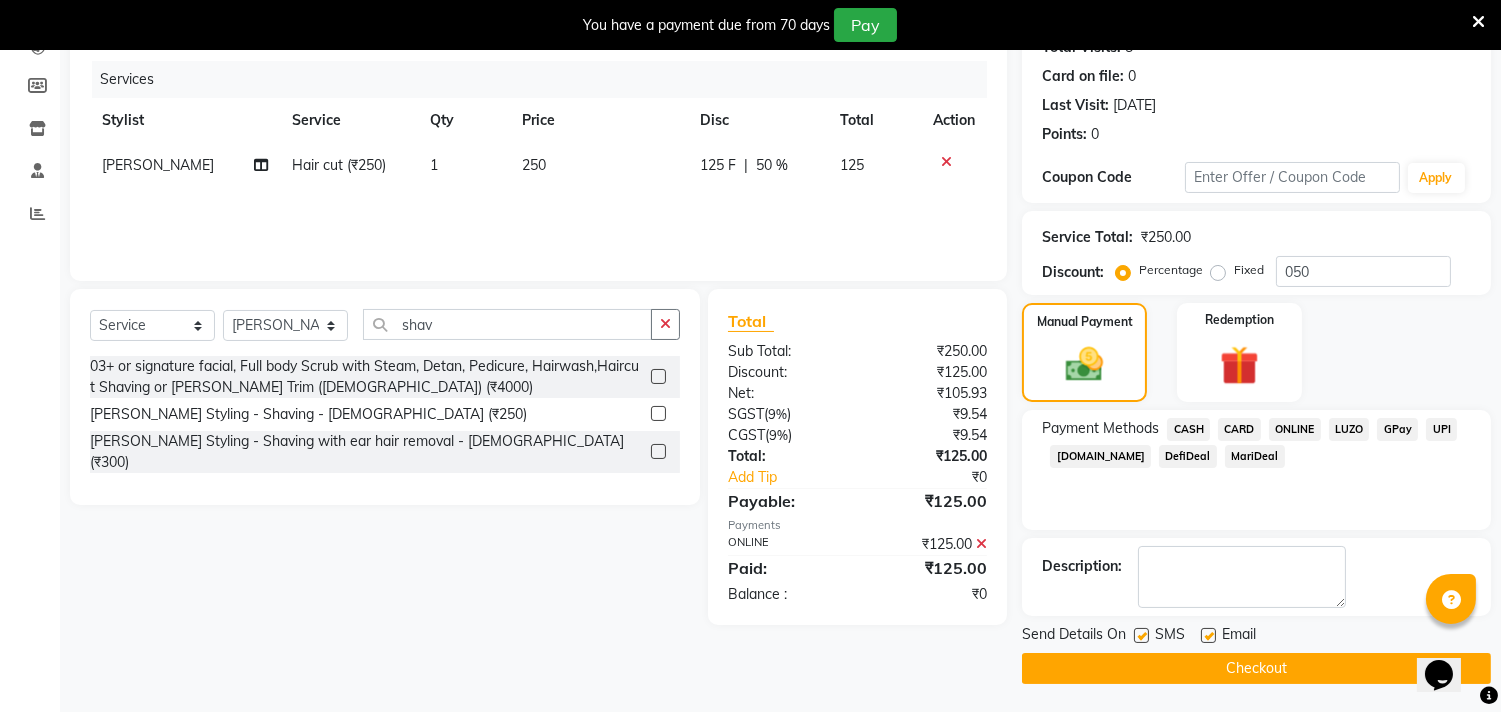 click on "Checkout" 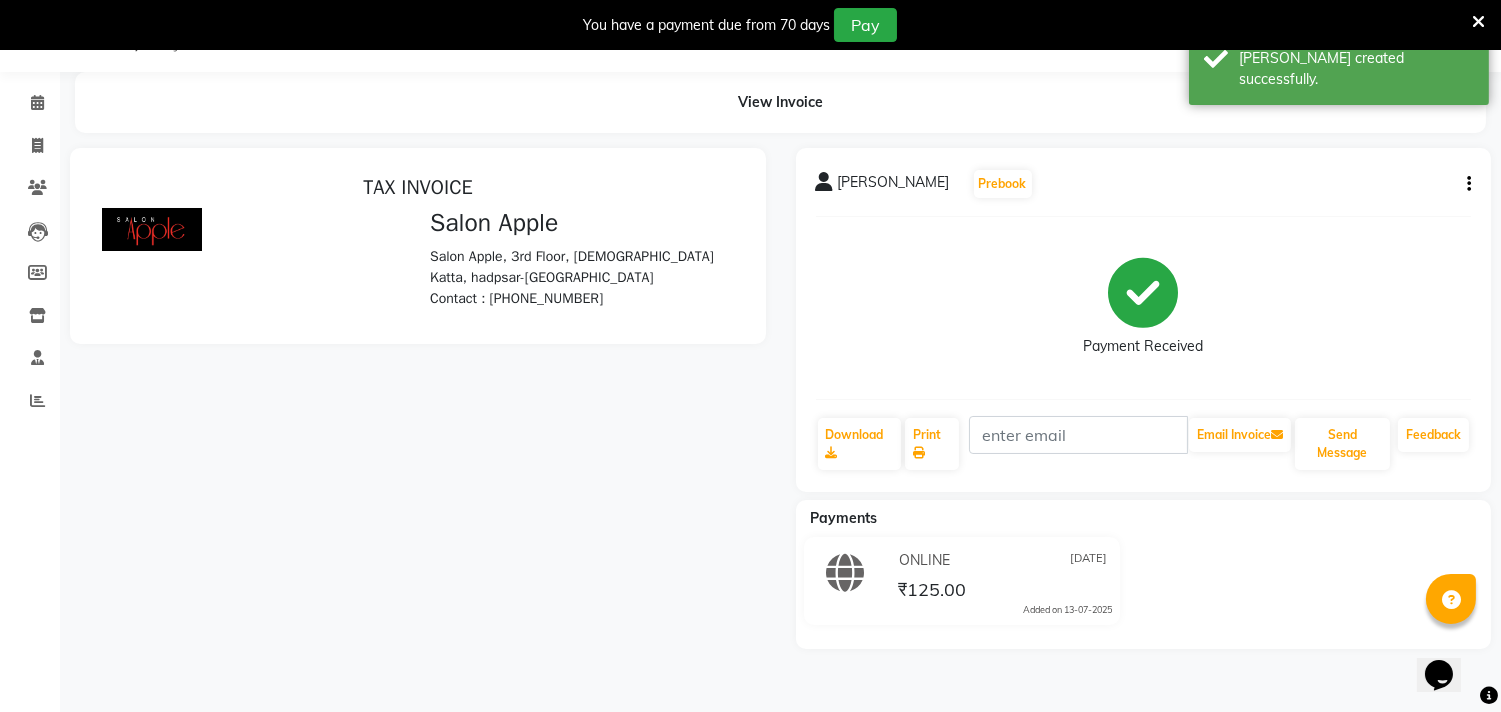 scroll, scrollTop: 0, scrollLeft: 0, axis: both 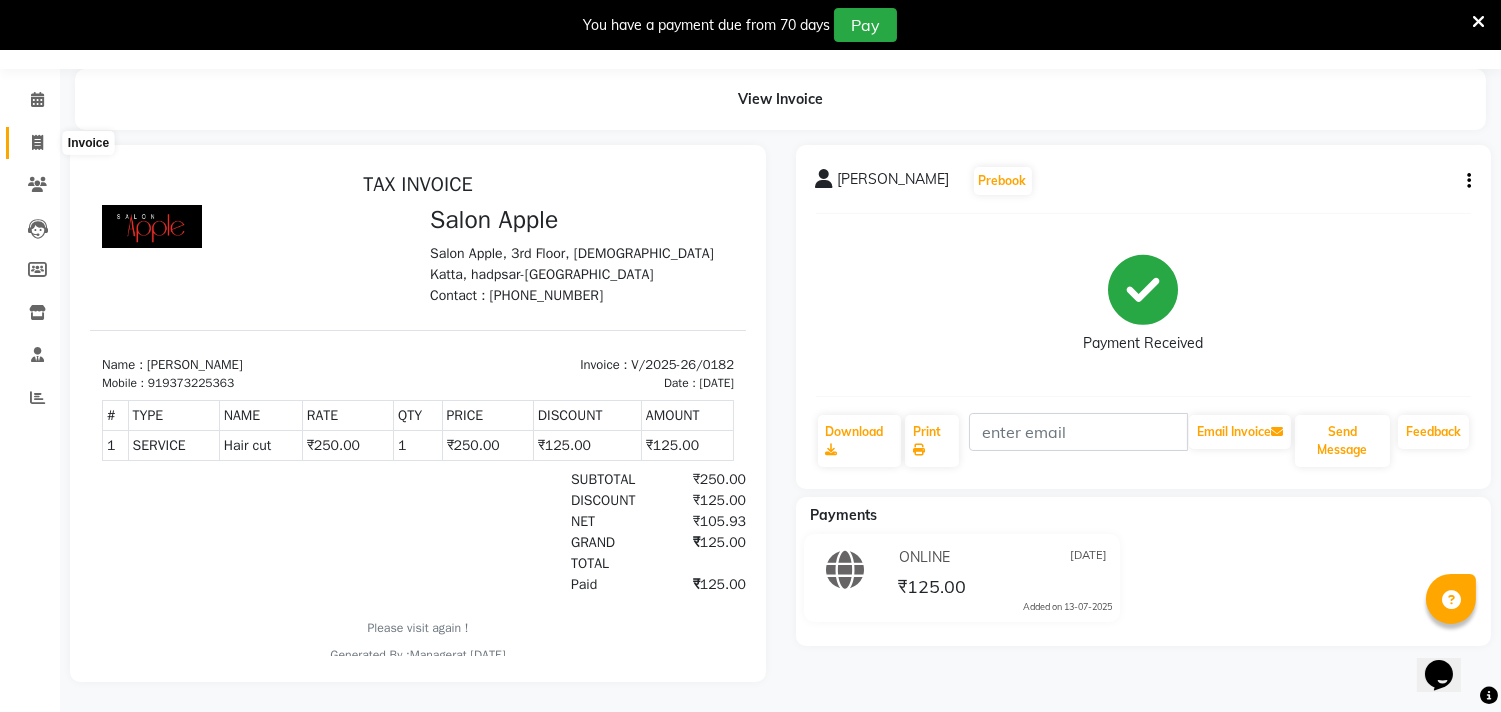 click 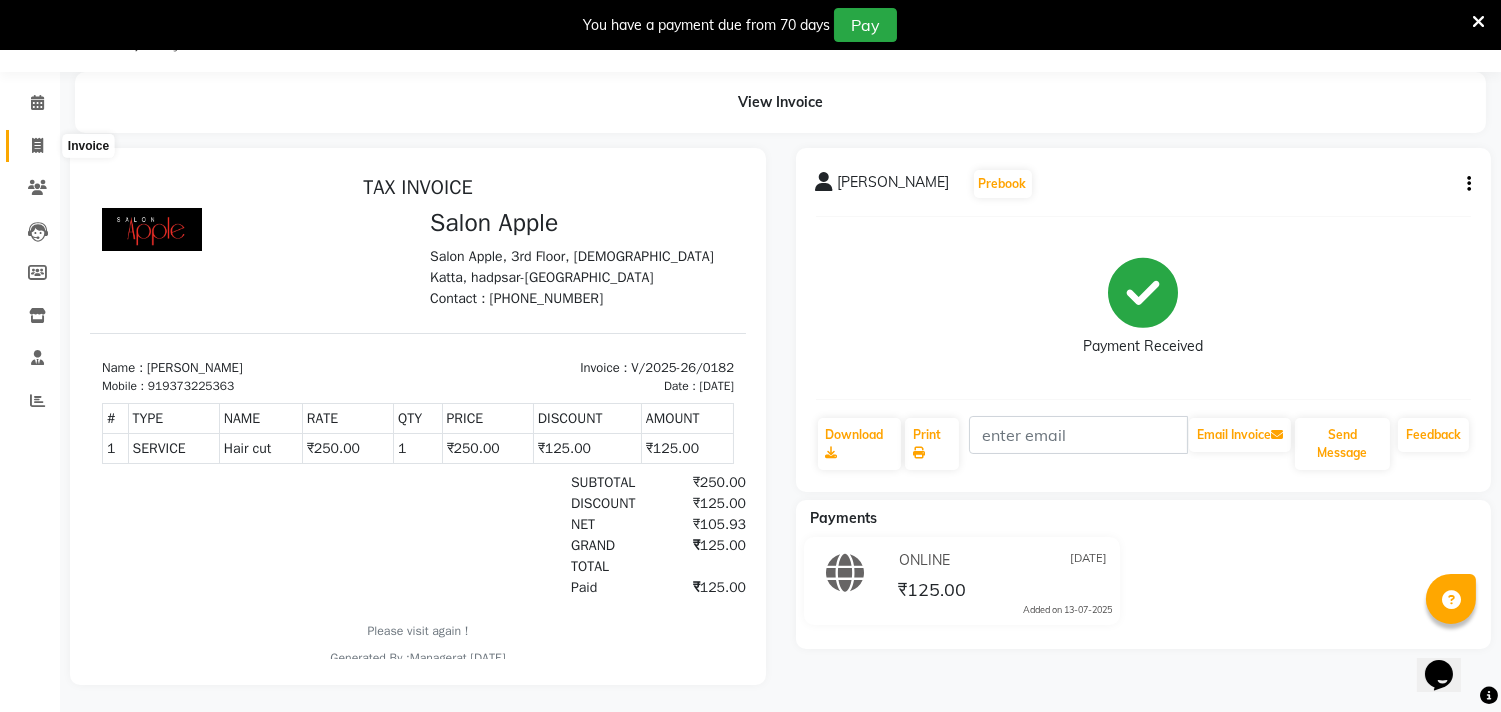 select on "service" 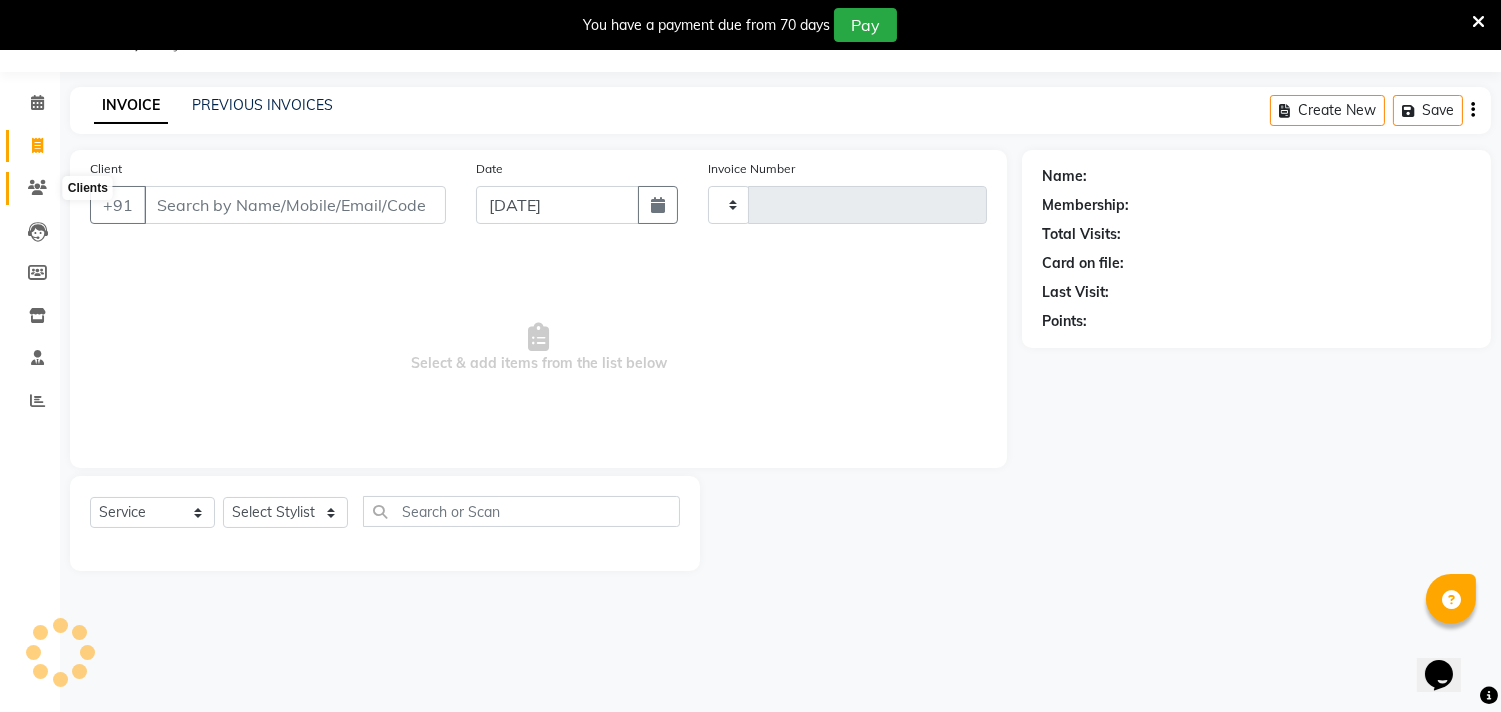 type on "0183" 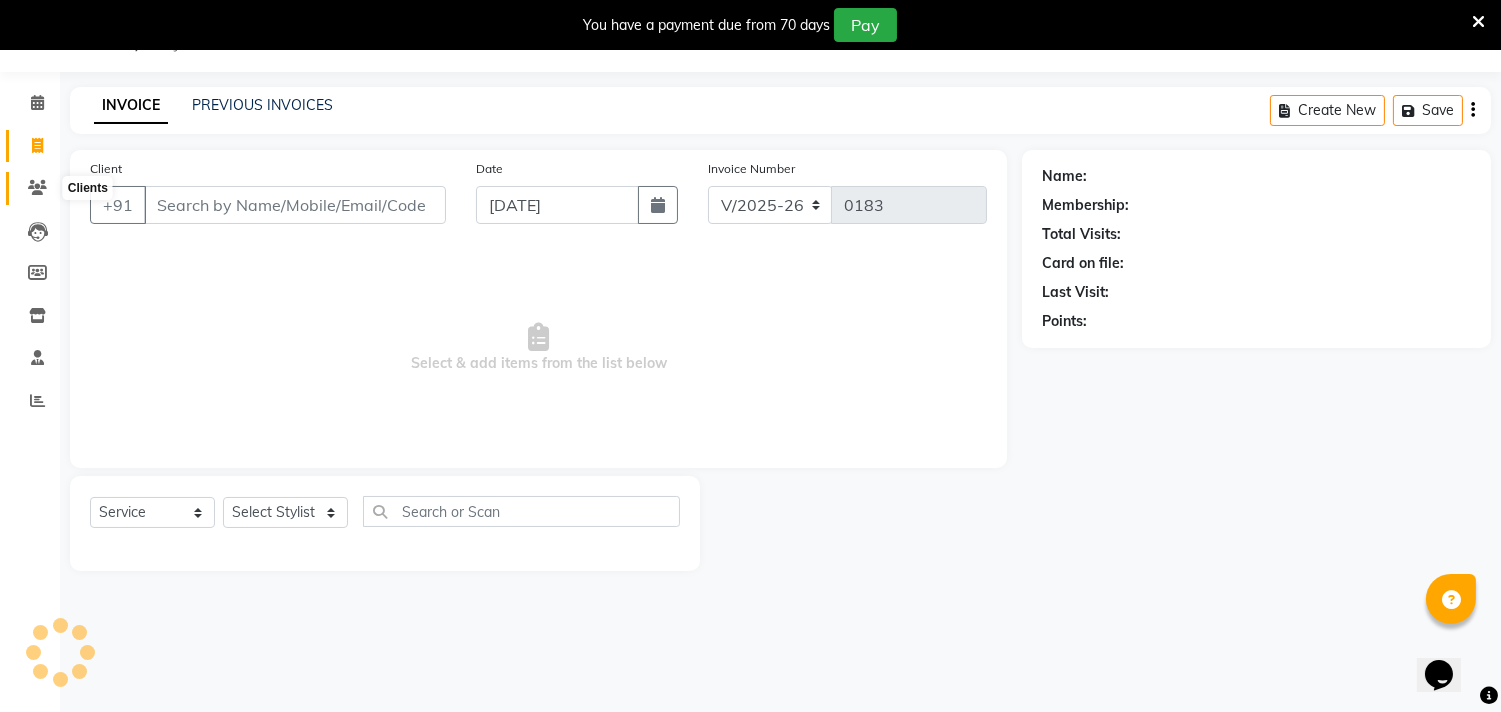 click 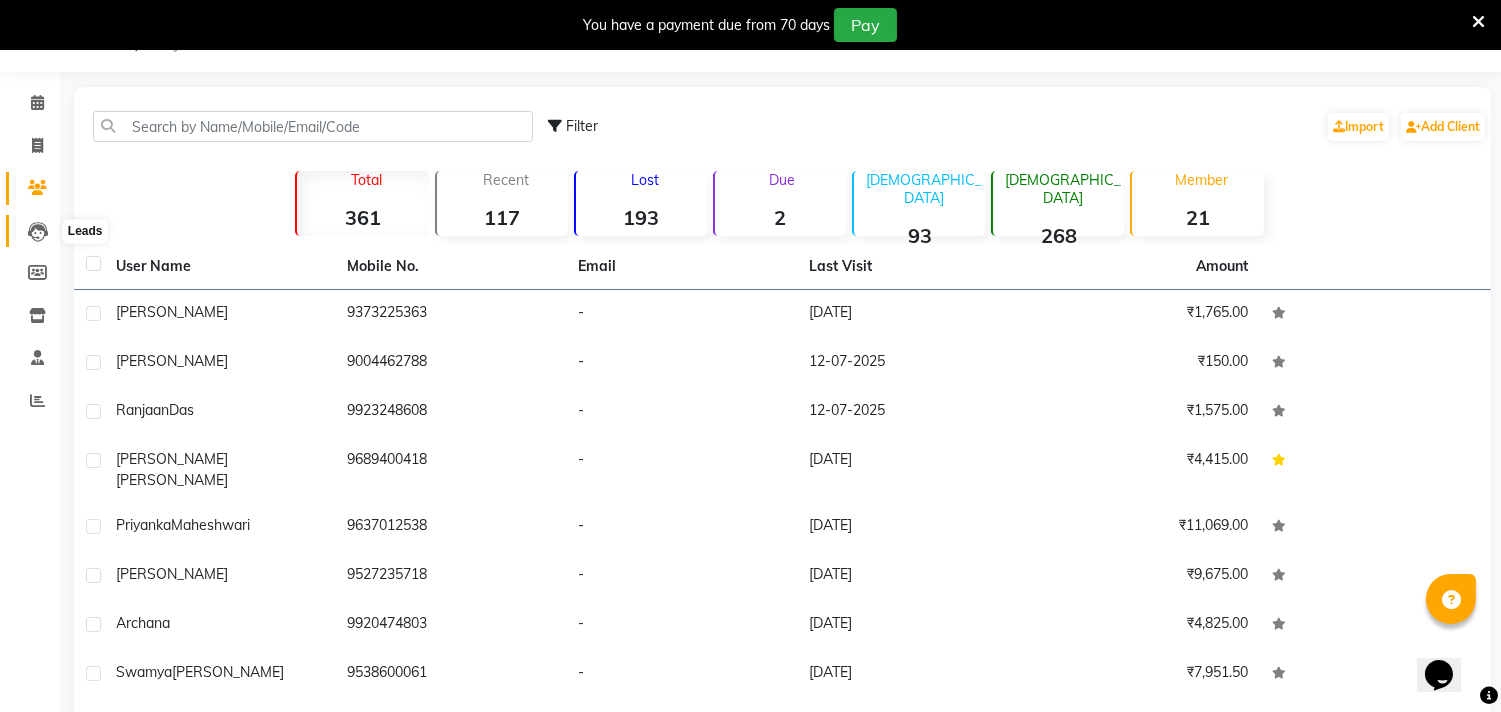 click 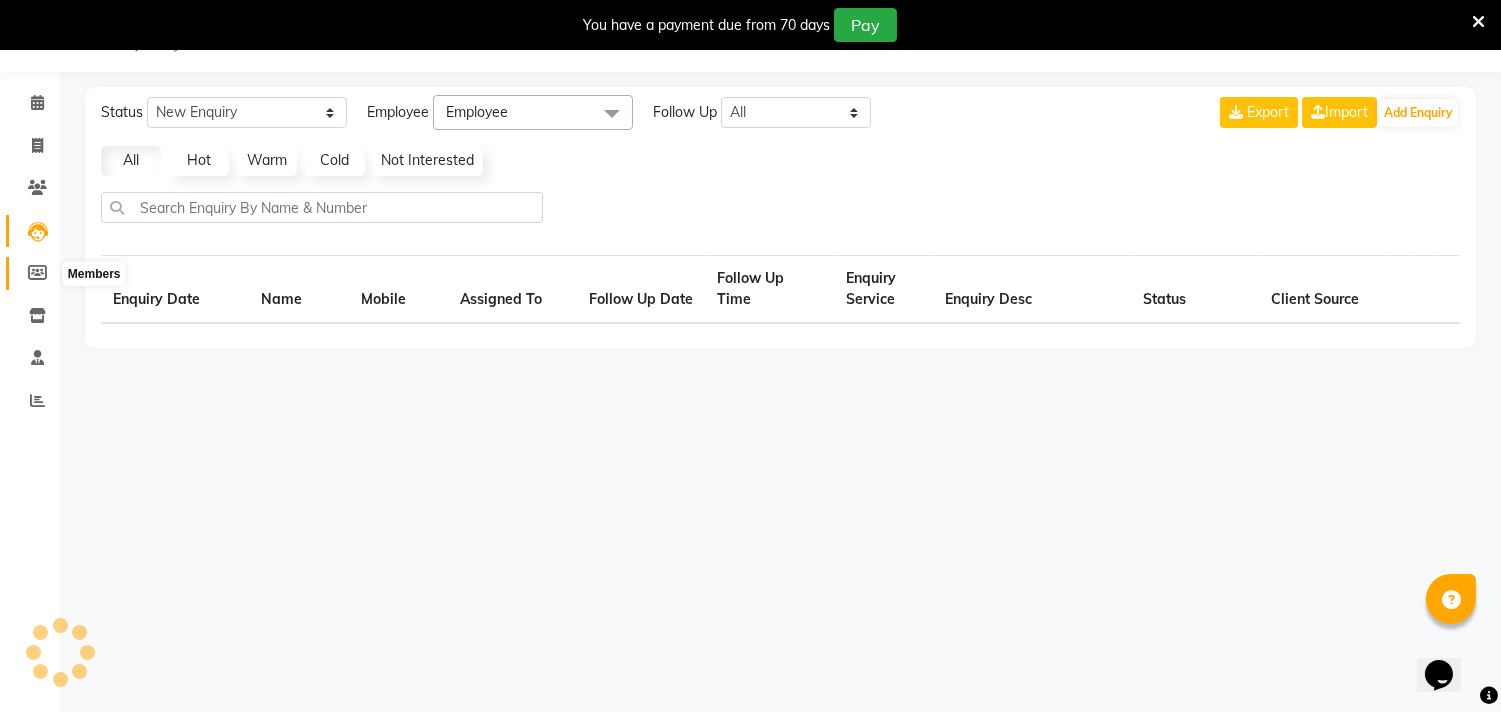 select on "10" 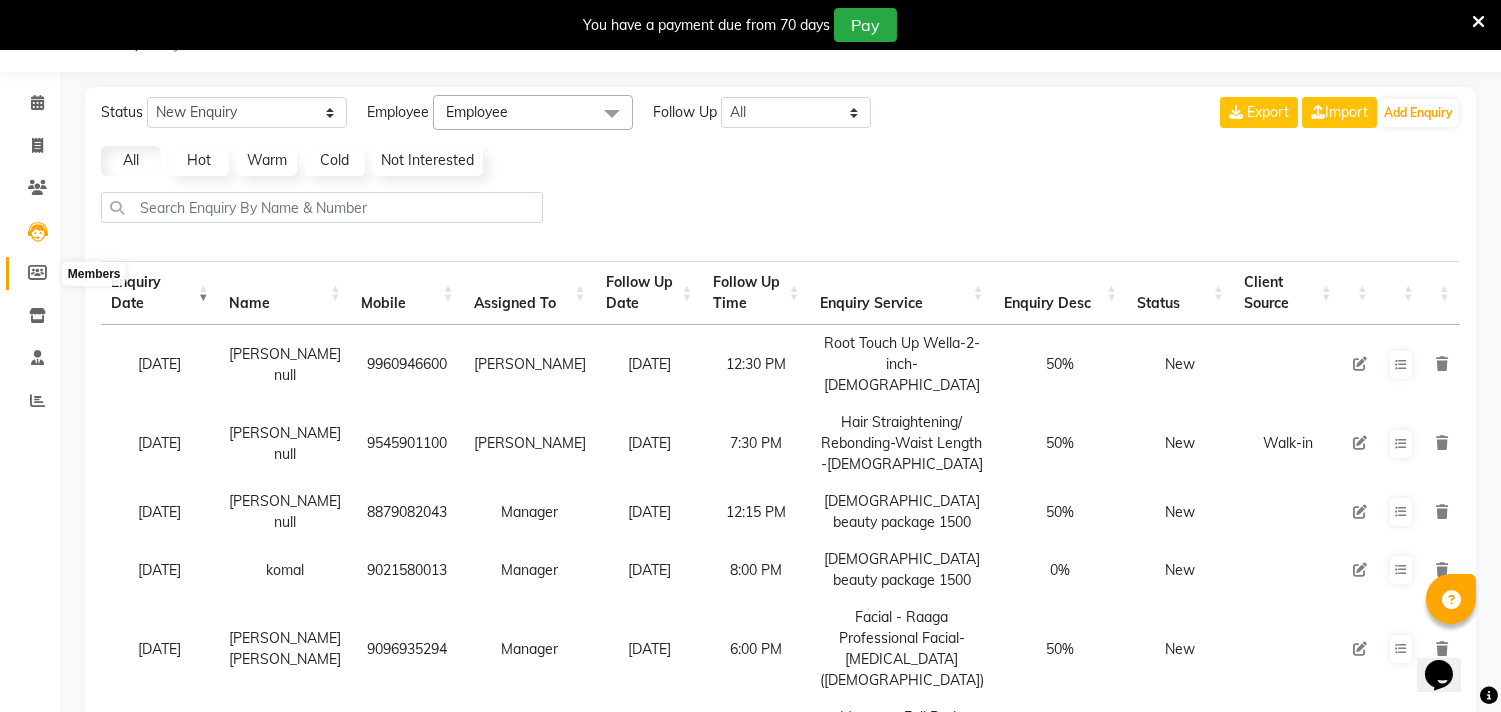 click 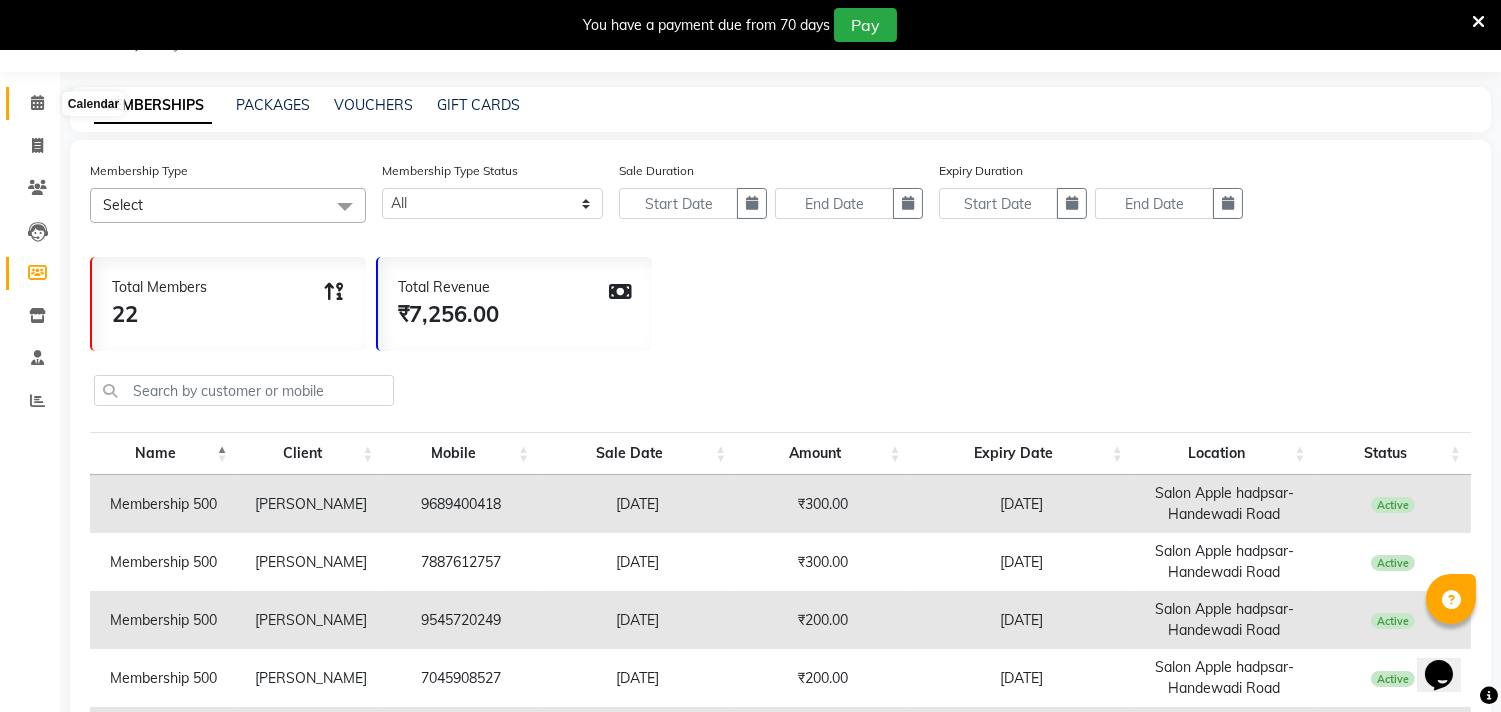 click 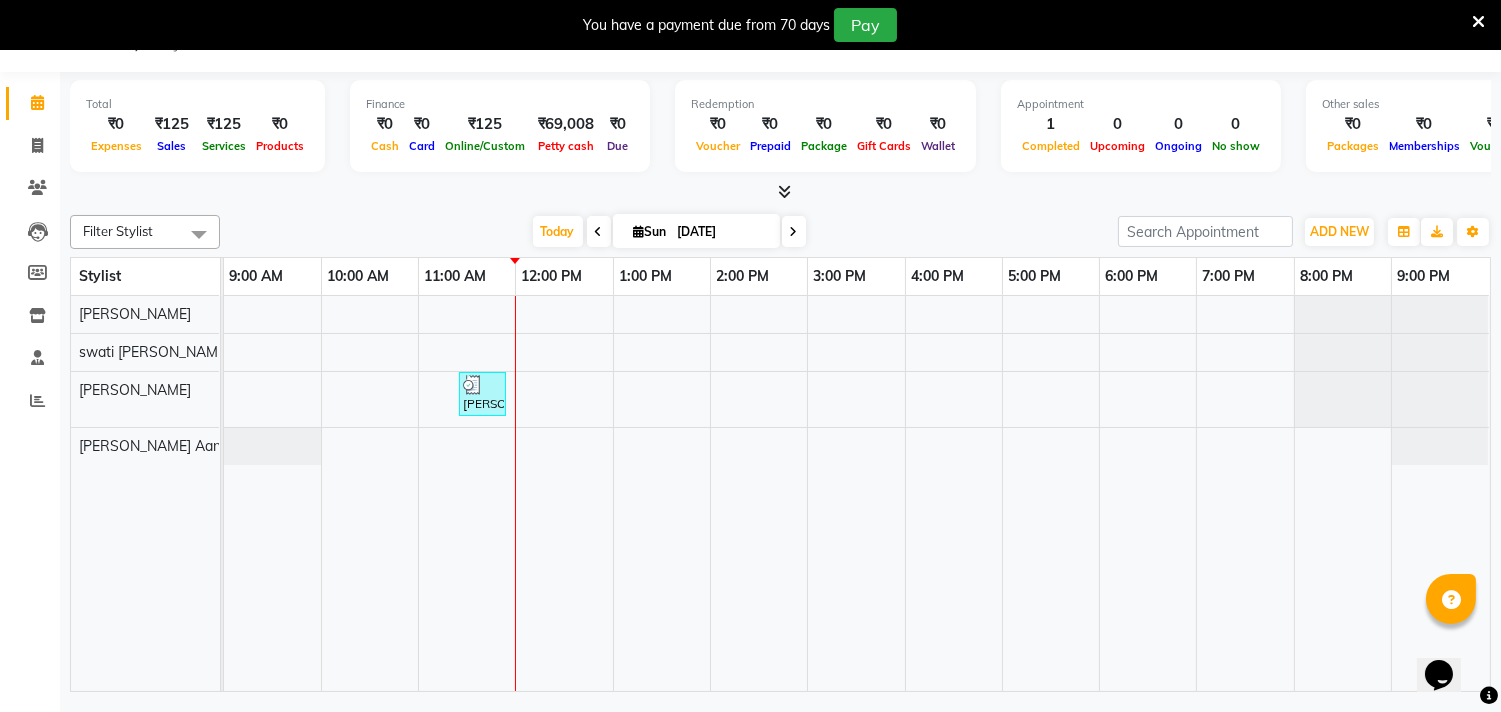 click on "[PERSON_NAME], TK01, 11:25 AM-11:55 AM, Hair cut (₹250)" at bounding box center (857, 494) 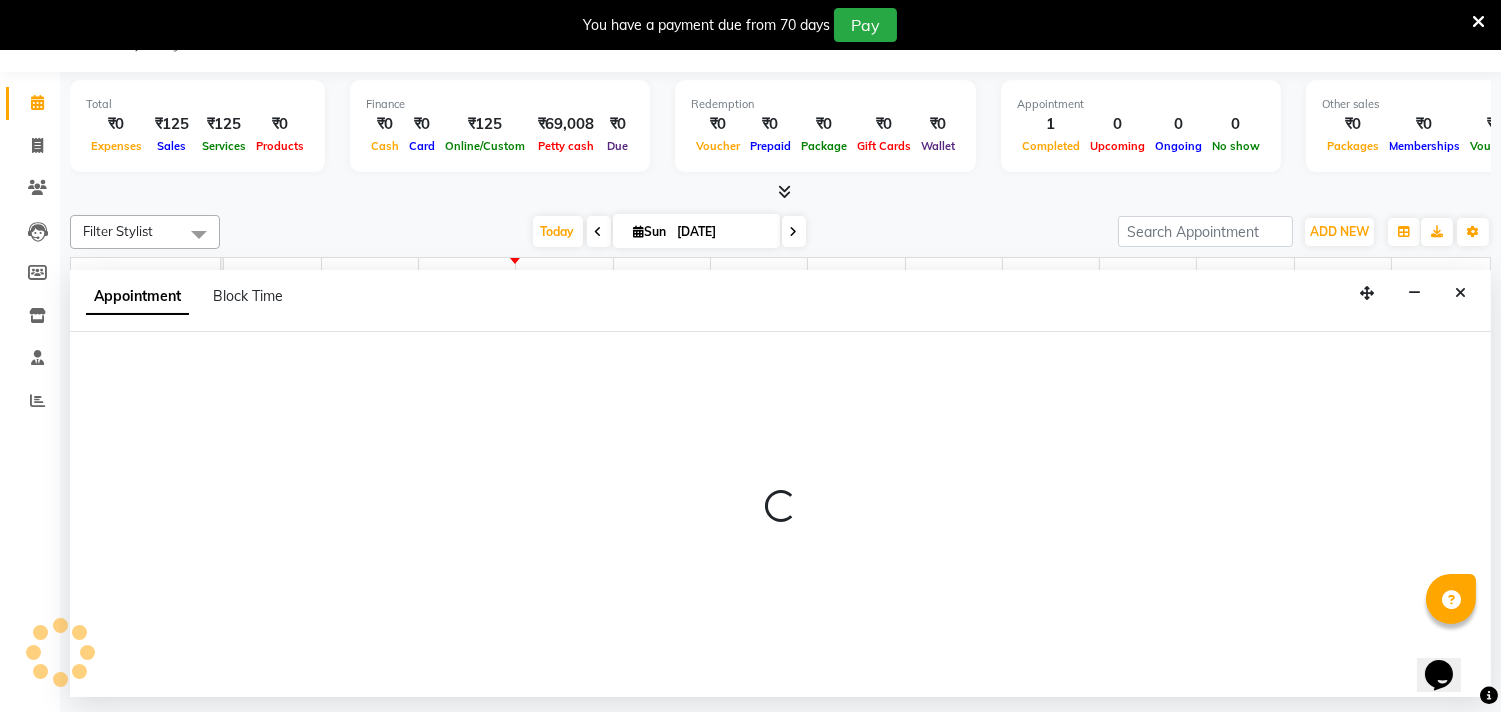 select on "62817" 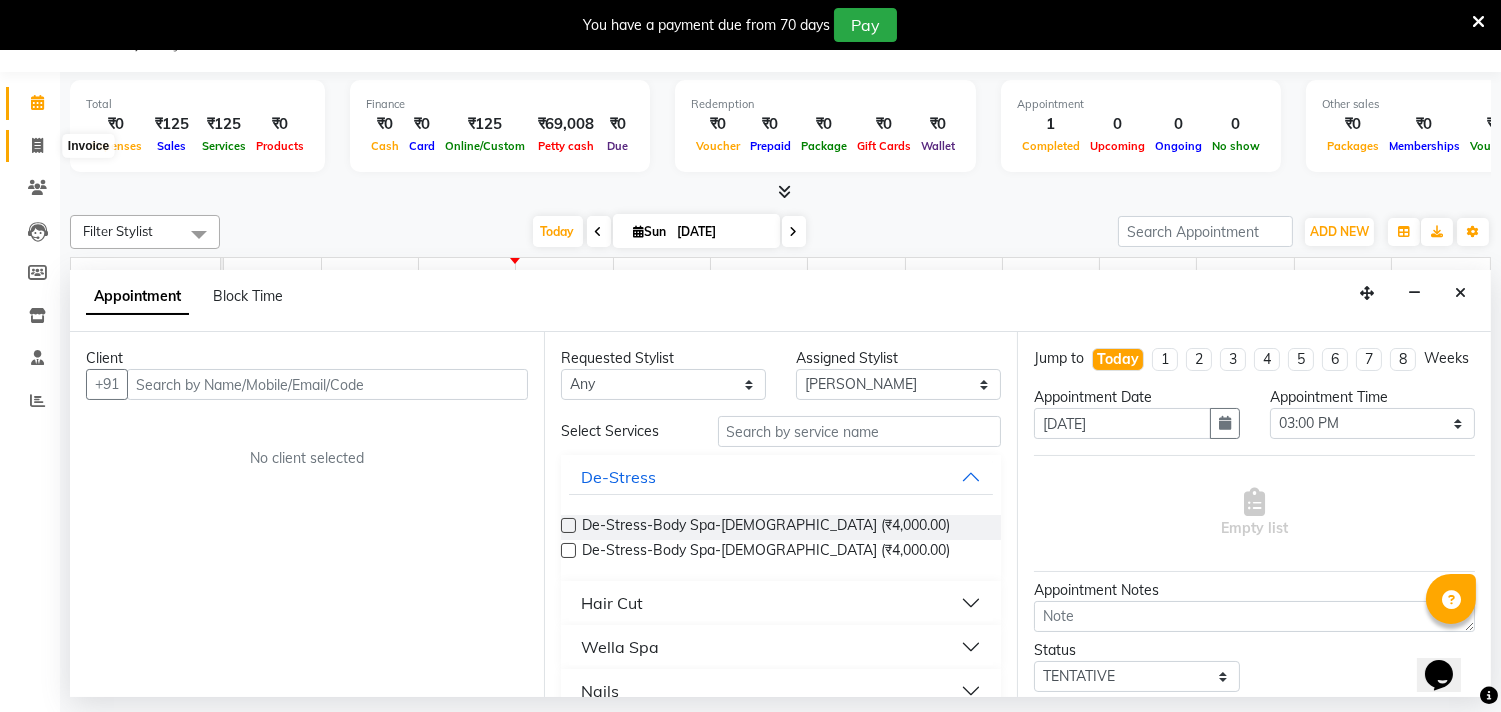 click 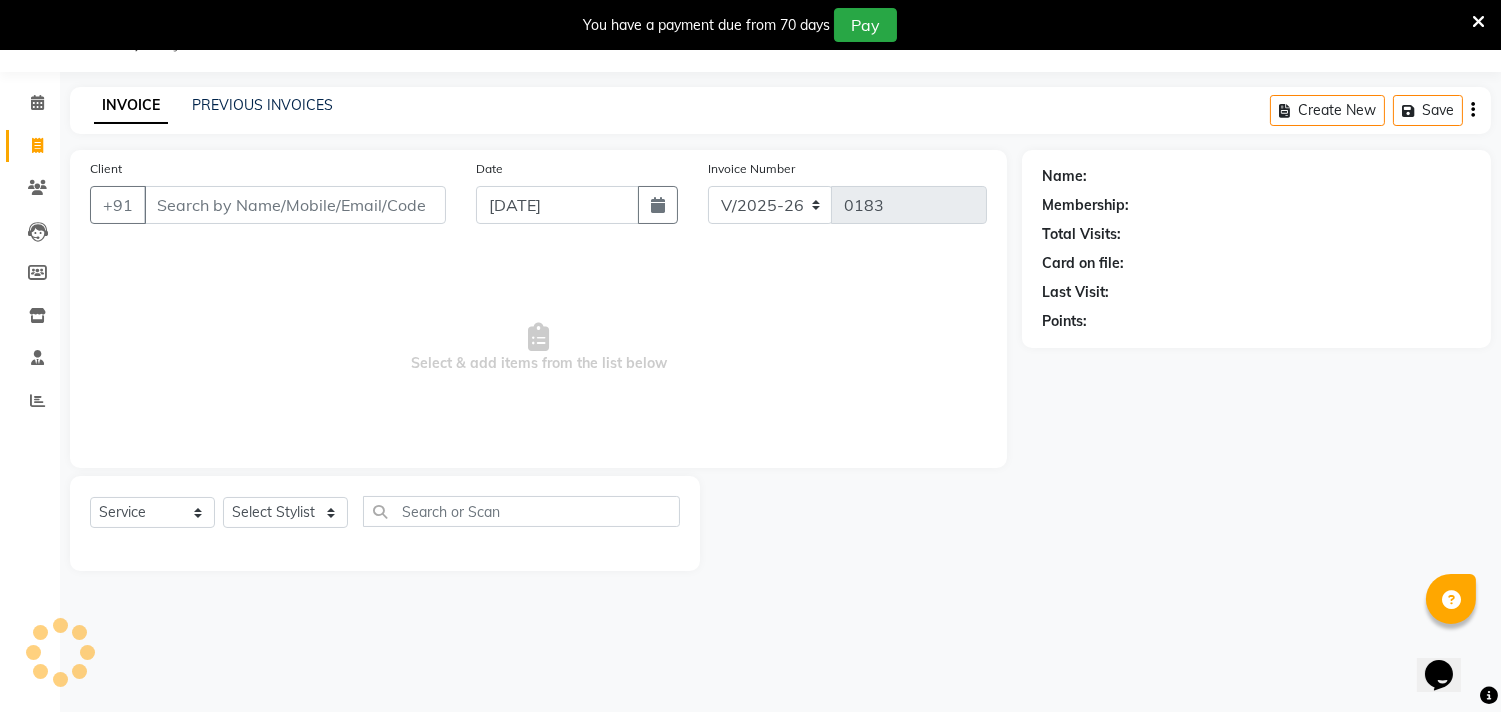 scroll, scrollTop: 0, scrollLeft: 0, axis: both 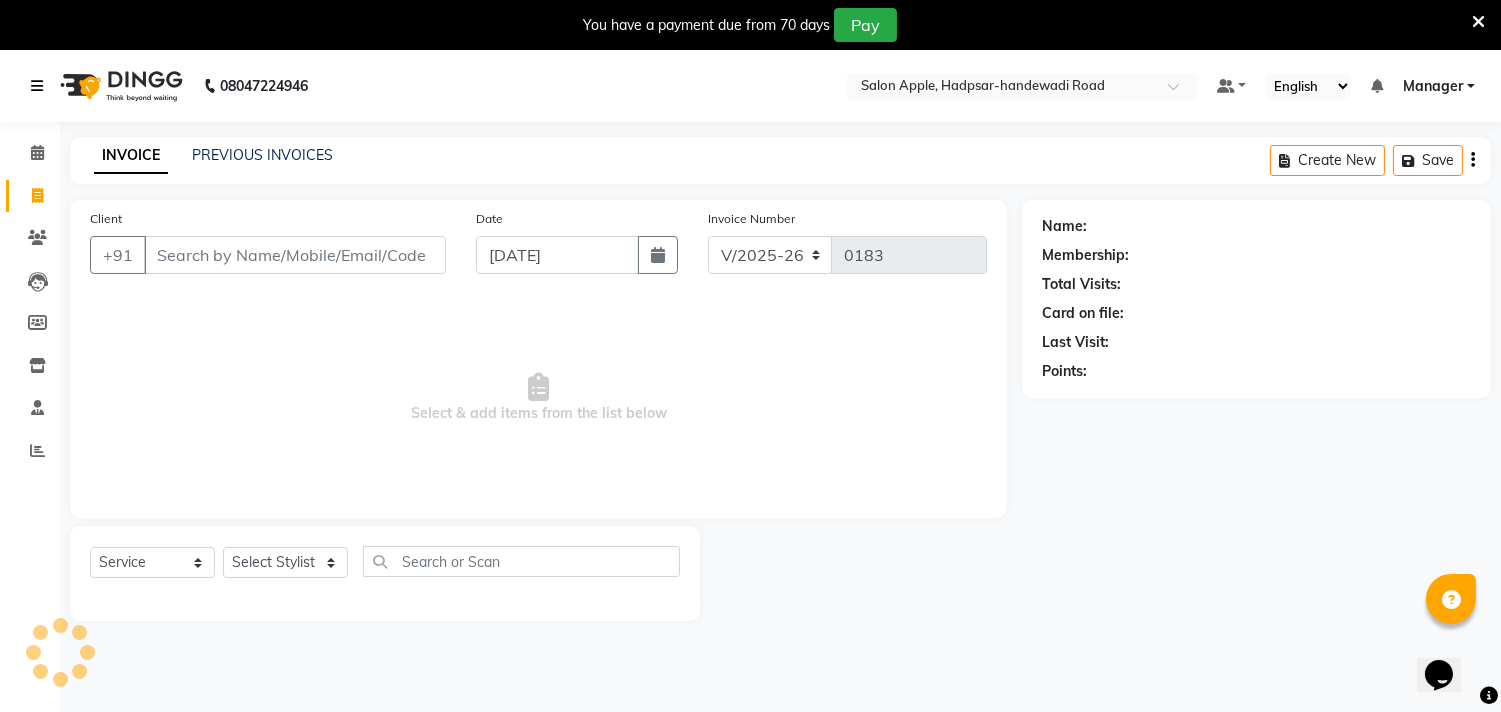 select on "membership" 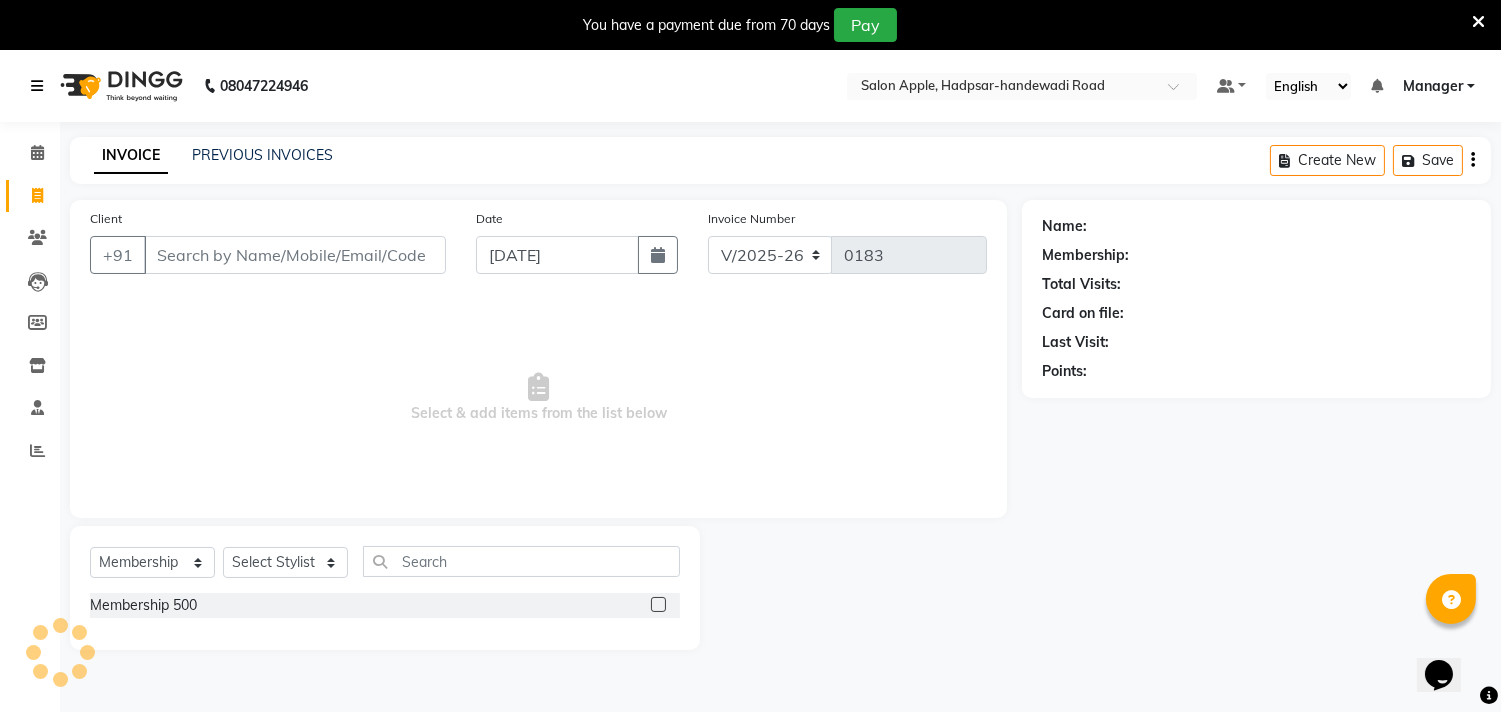 click at bounding box center [41, 86] 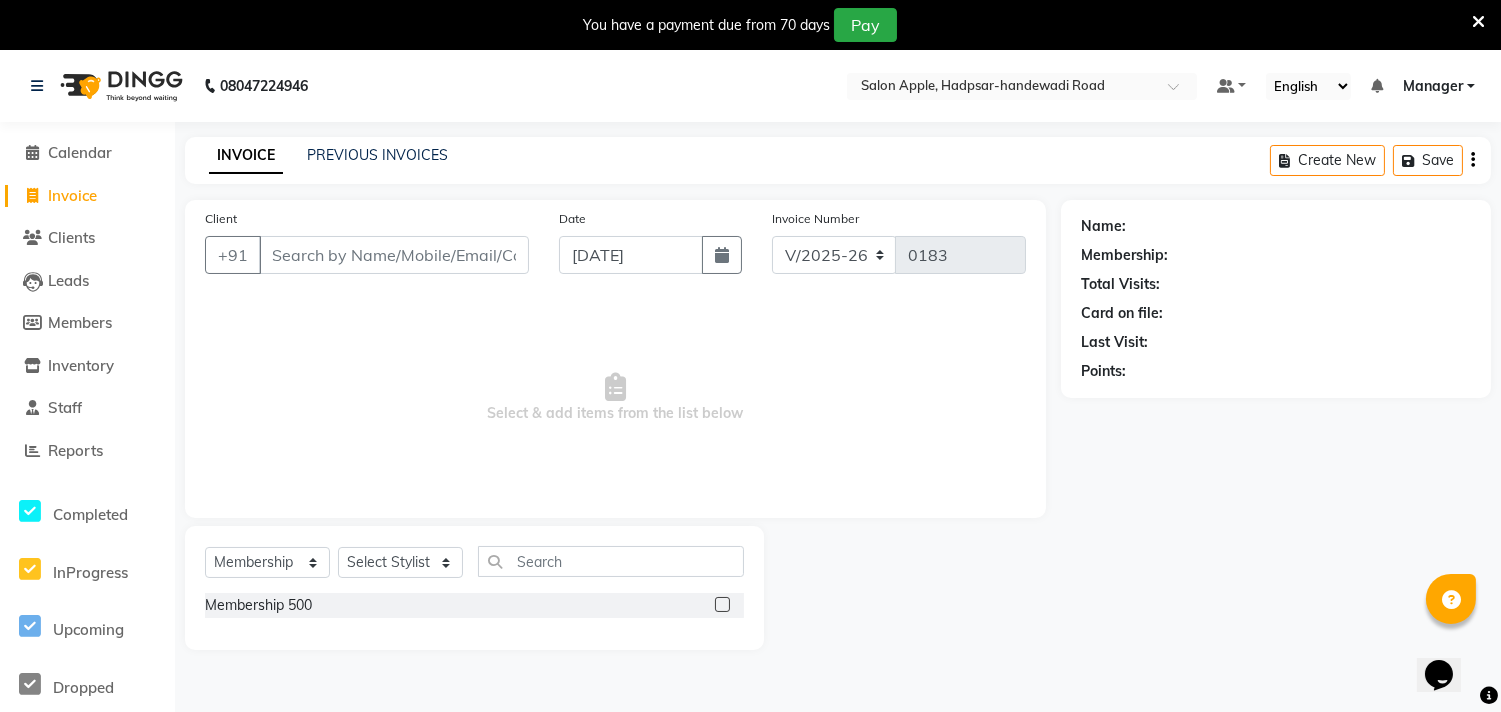 click on "Calendar" 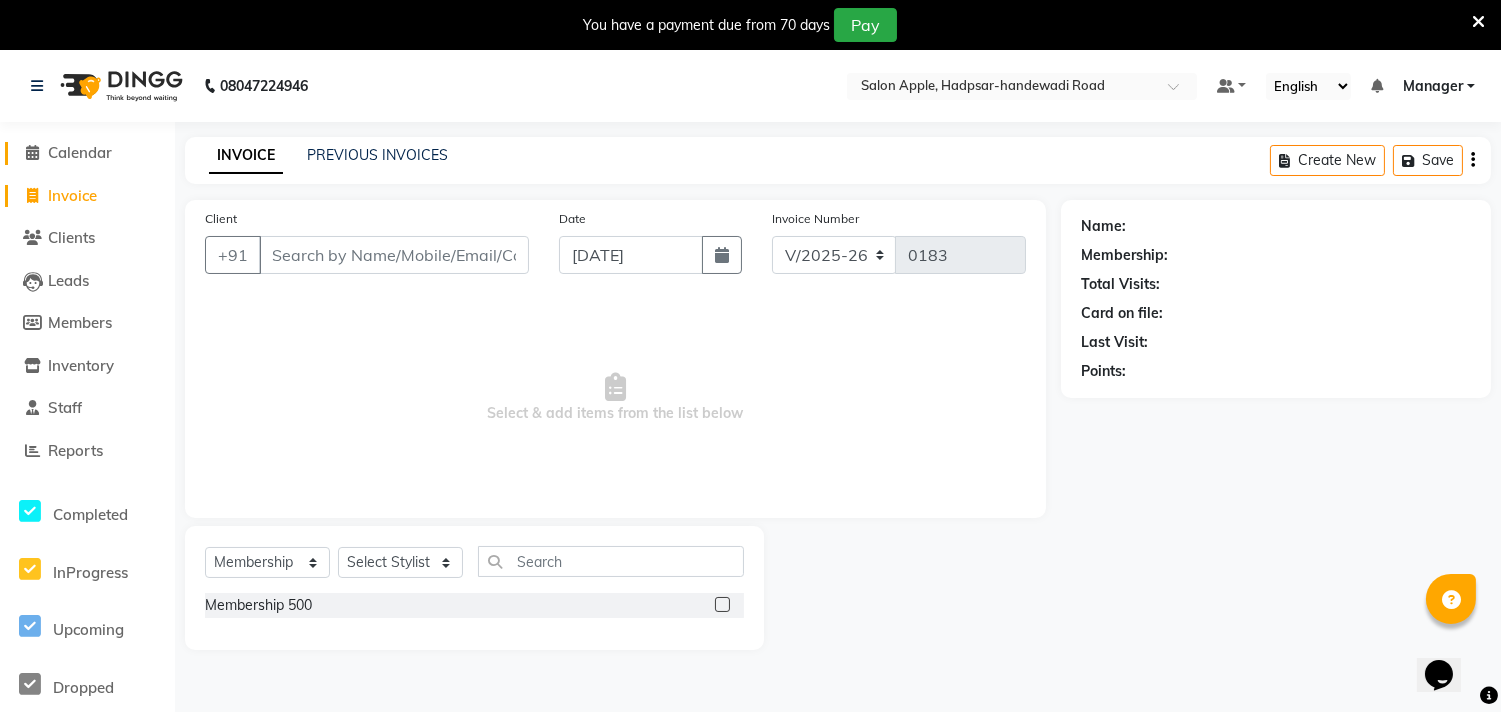 click on "Calendar" 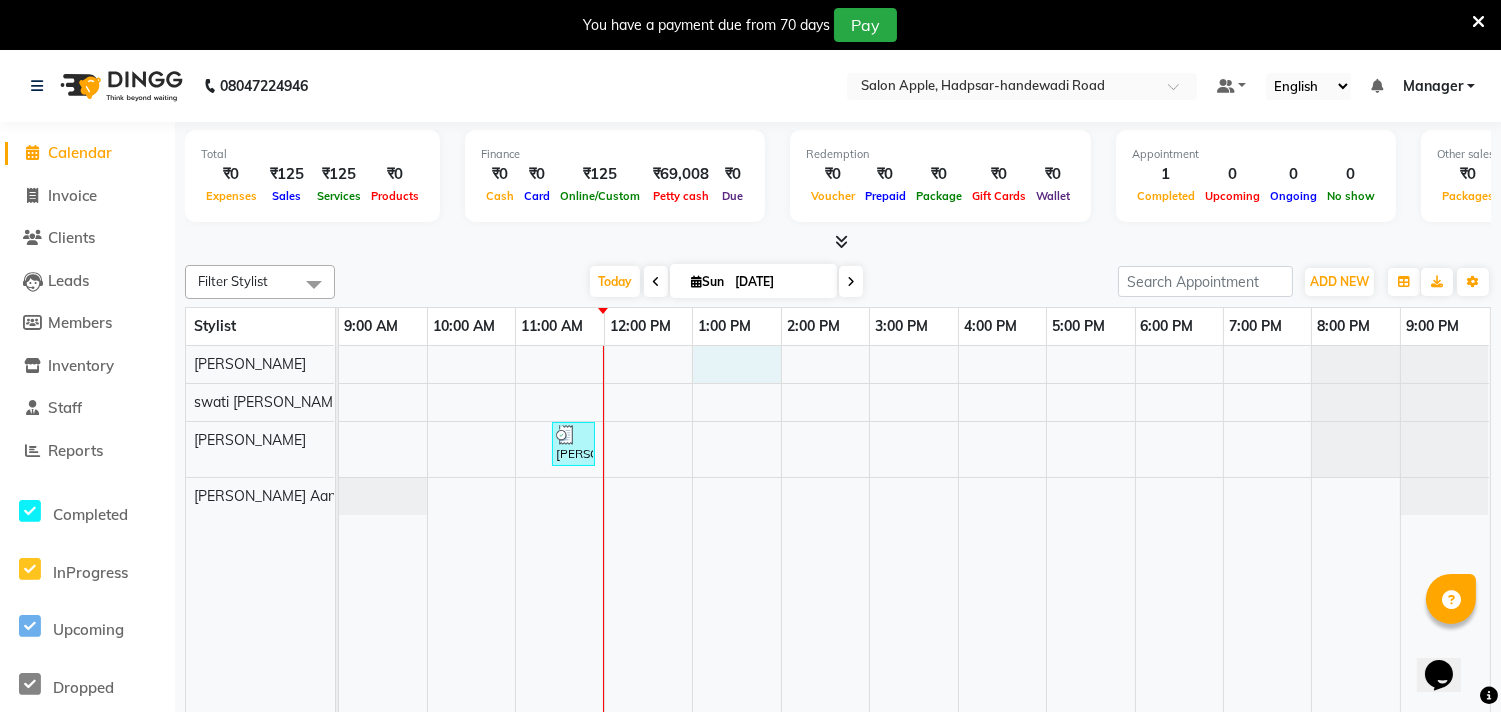 click at bounding box center [825, 544] 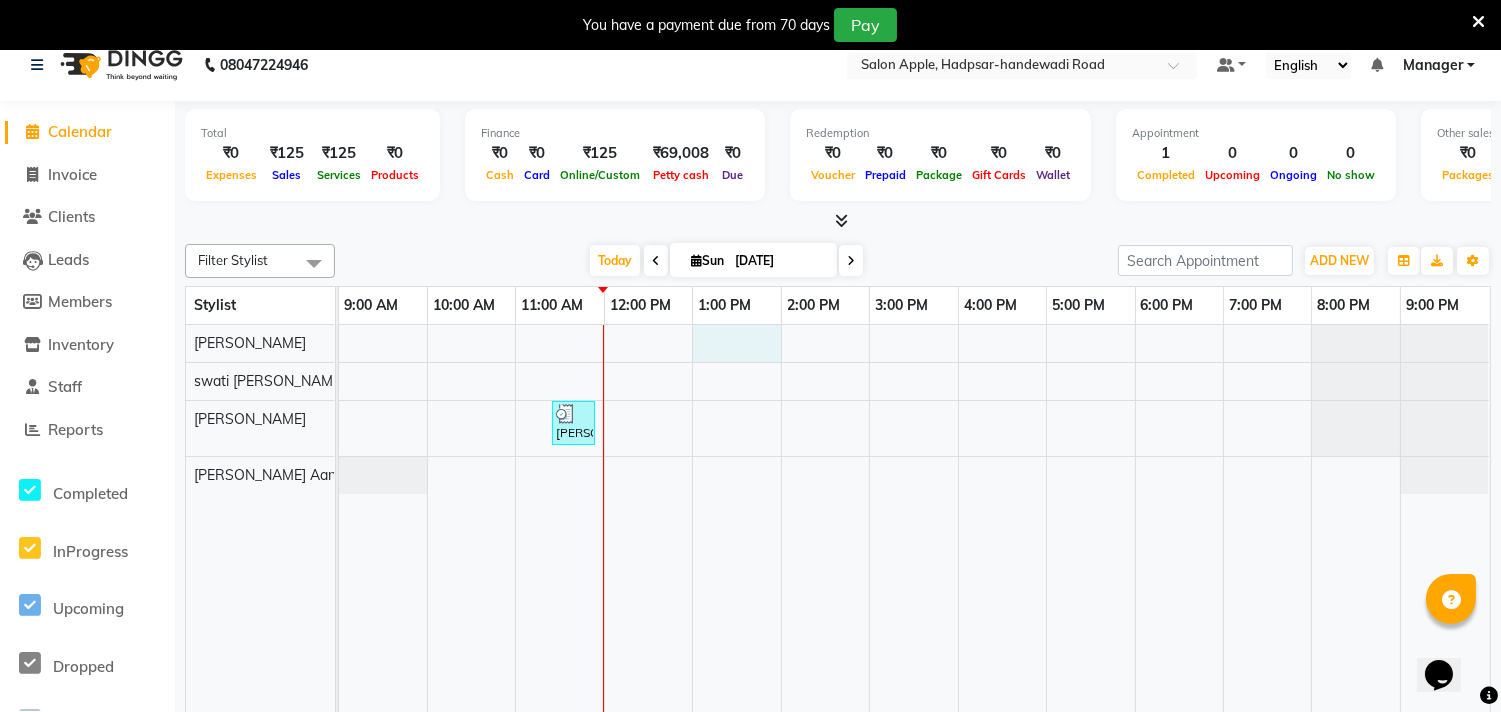 select on "62814" 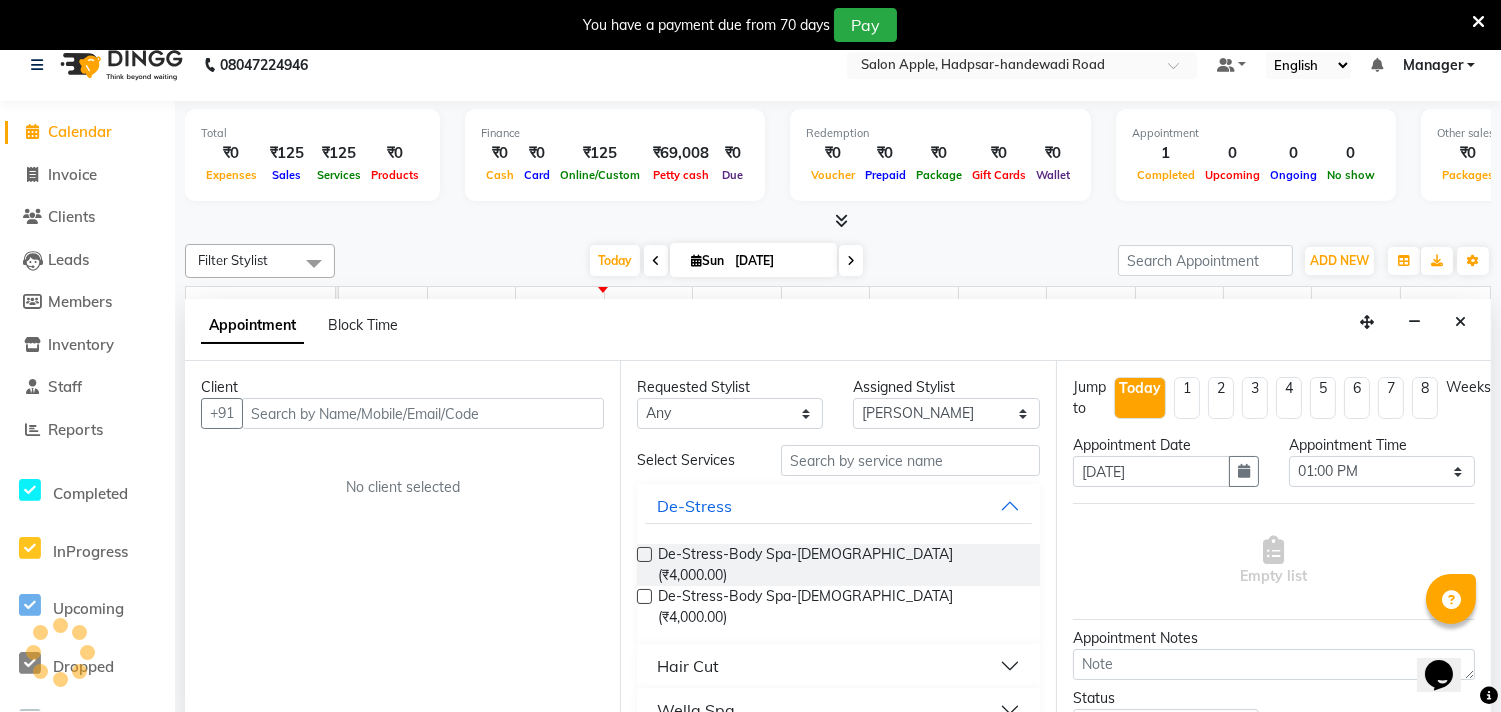 scroll, scrollTop: 50, scrollLeft: 0, axis: vertical 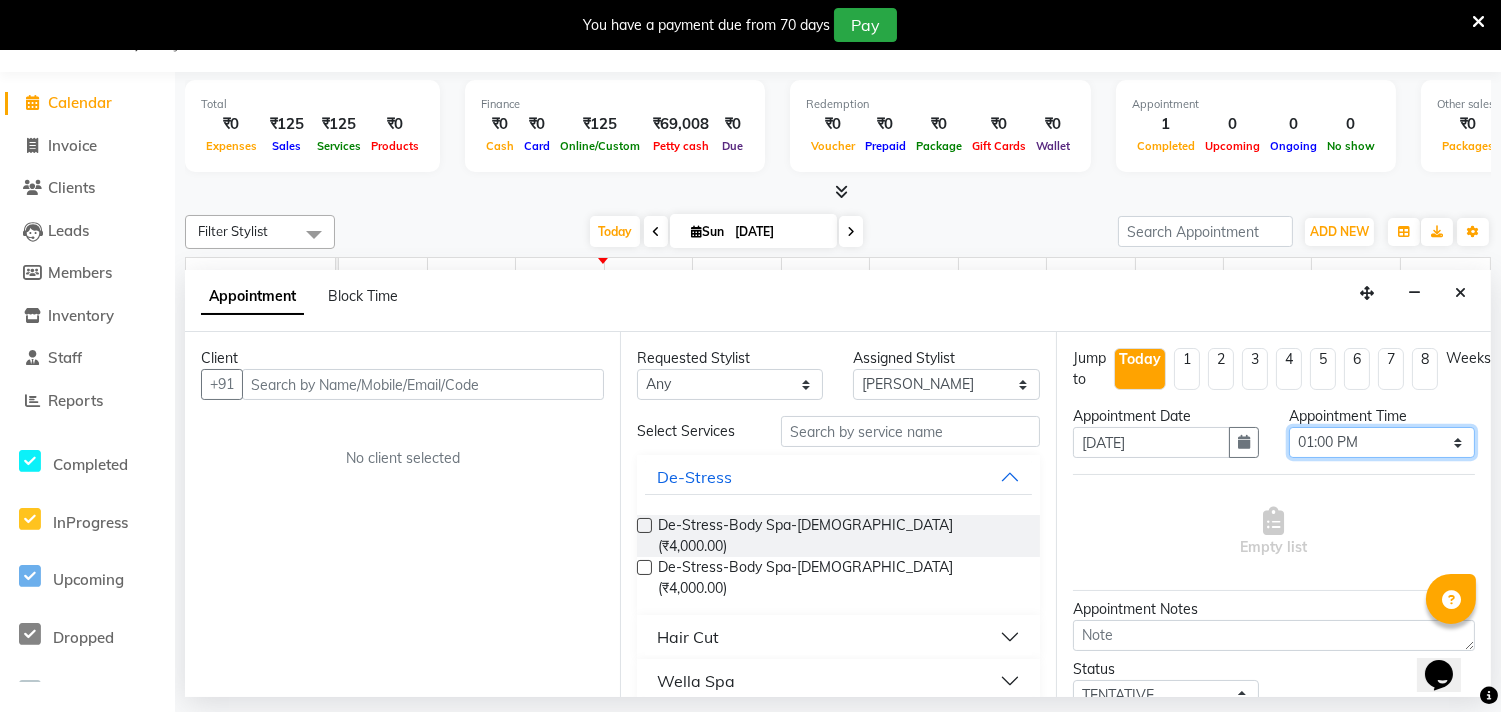click on "Select 10:00 AM 10:15 AM 10:30 AM 10:45 AM 11:00 AM 11:15 AM 11:30 AM 11:45 AM 12:00 PM 12:15 PM 12:30 PM 12:45 PM 01:00 PM 01:15 PM 01:30 PM 01:45 PM 02:00 PM 02:15 PM 02:30 PM 02:45 PM 03:00 PM 03:15 PM 03:30 PM 03:45 PM 04:00 PM 04:15 PM 04:30 PM 04:45 PM 05:00 PM 05:15 PM 05:30 PM 05:45 PM 06:00 PM 06:15 PM 06:30 PM 06:45 PM 07:00 PM 07:15 PM 07:30 PM 07:45 PM 08:00 PM 08:15 PM 08:30 PM 08:45 PM 09:00 PM" at bounding box center (1382, 442) 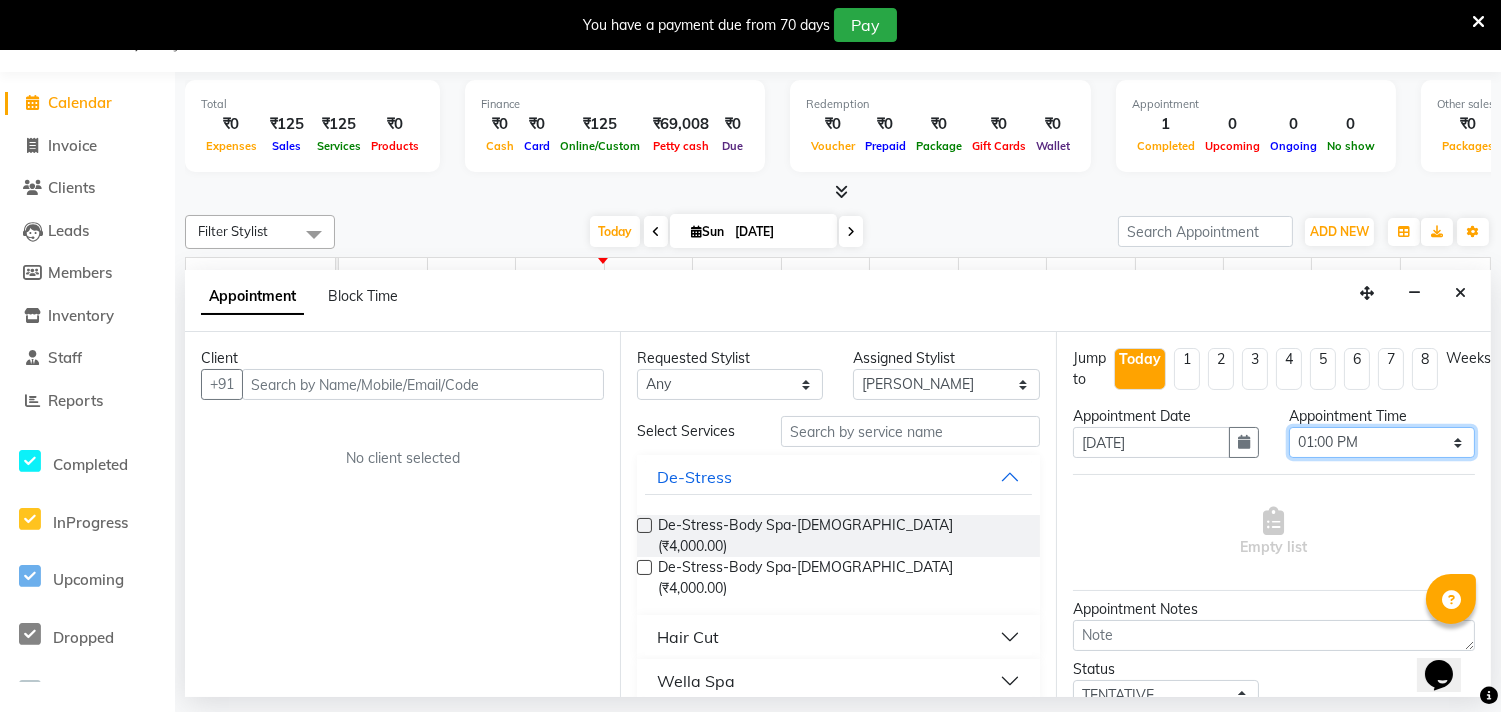 select on "810" 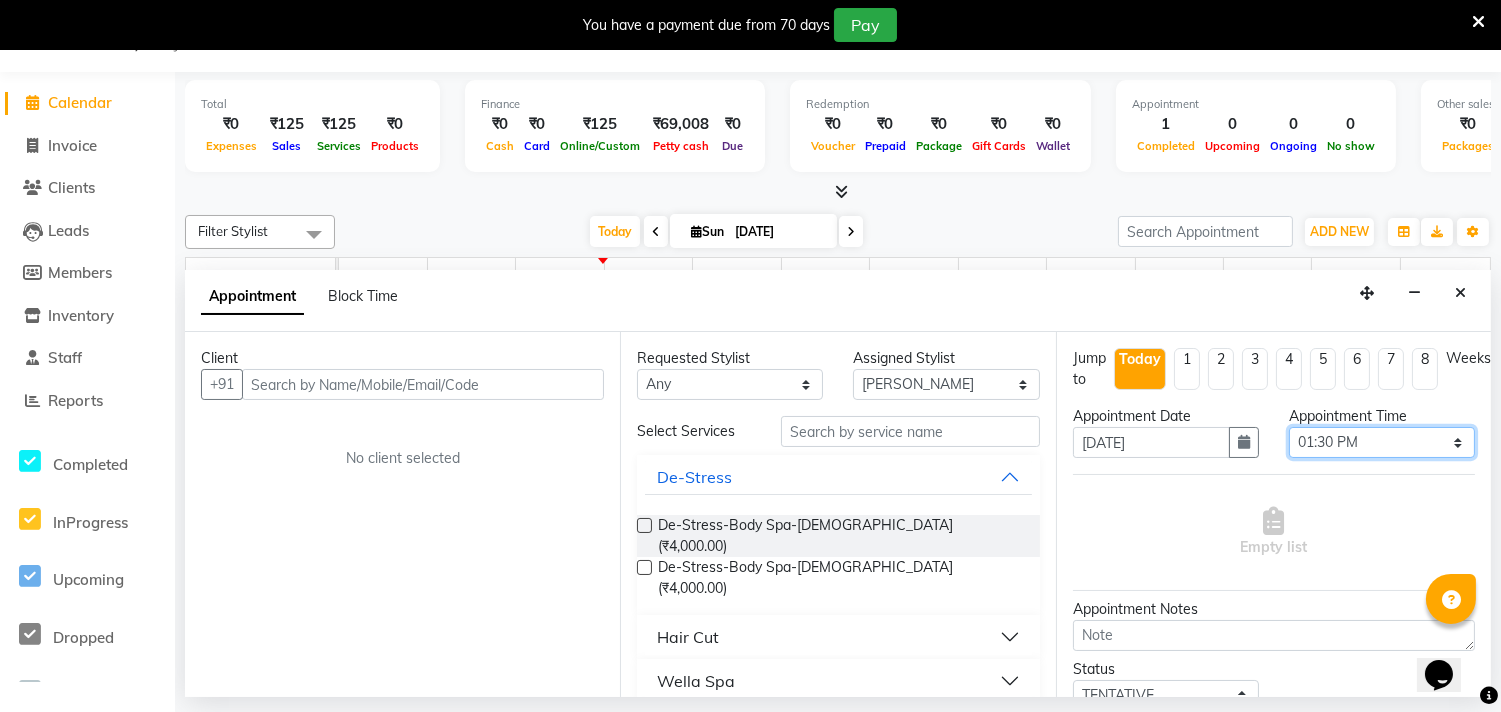 click on "Select 10:00 AM 10:15 AM 10:30 AM 10:45 AM 11:00 AM 11:15 AM 11:30 AM 11:45 AM 12:00 PM 12:15 PM 12:30 PM 12:45 PM 01:00 PM 01:15 PM 01:30 PM 01:45 PM 02:00 PM 02:15 PM 02:30 PM 02:45 PM 03:00 PM 03:15 PM 03:30 PM 03:45 PM 04:00 PM 04:15 PM 04:30 PM 04:45 PM 05:00 PM 05:15 PM 05:30 PM 05:45 PM 06:00 PM 06:15 PM 06:30 PM 06:45 PM 07:00 PM 07:15 PM 07:30 PM 07:45 PM 08:00 PM 08:15 PM 08:30 PM 08:45 PM 09:00 PM" at bounding box center (1382, 442) 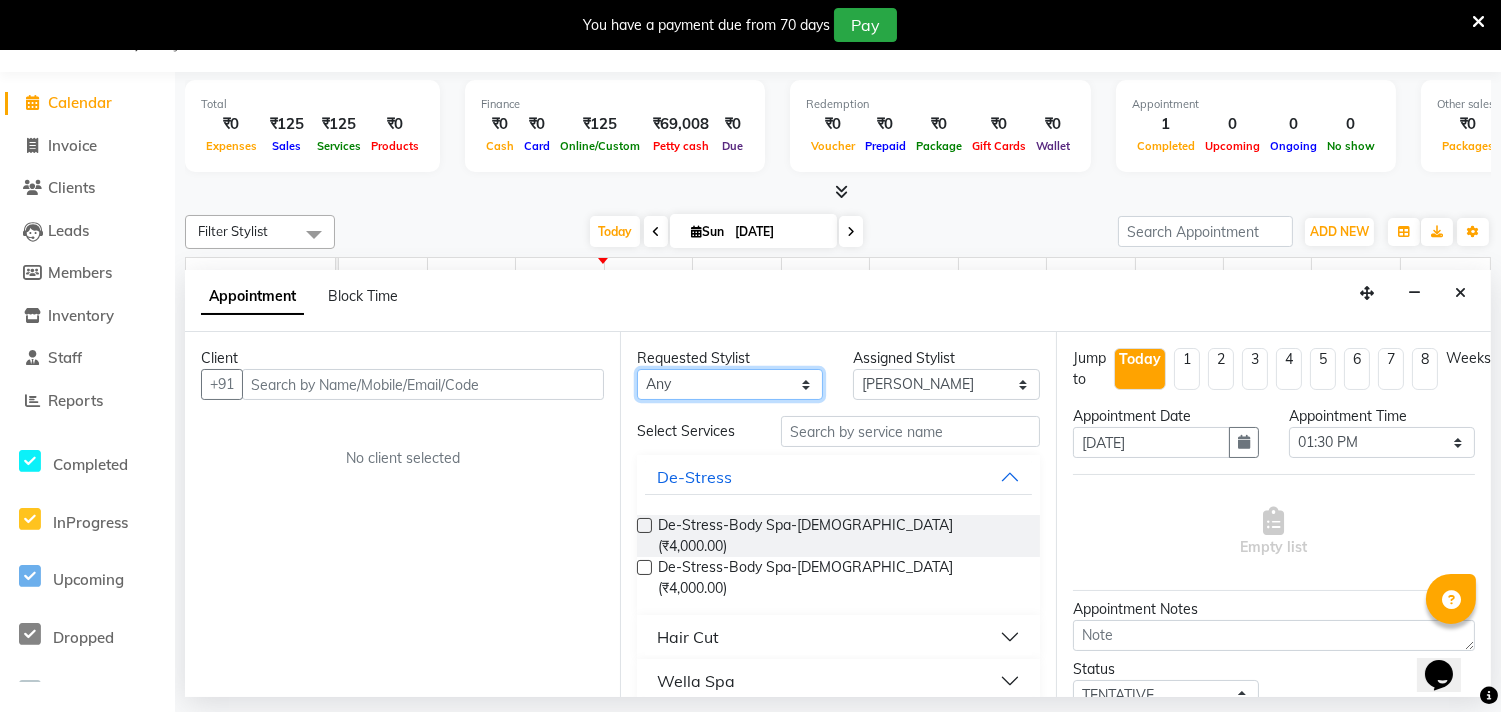 click on "Any [PERSON_NAME] radha [PERSON_NAME]  swati [PERSON_NAME] [PERSON_NAME] Aangule" at bounding box center [730, 384] 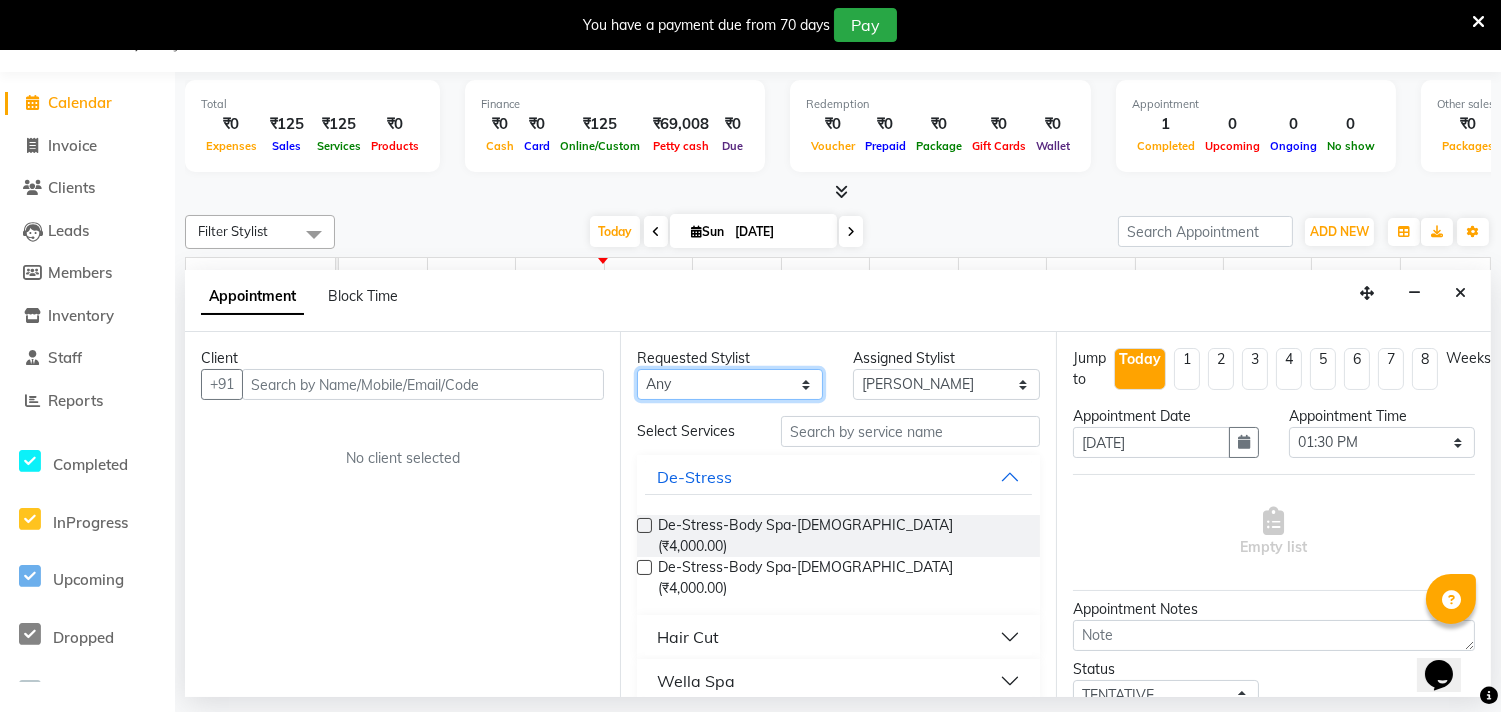 select on "62817" 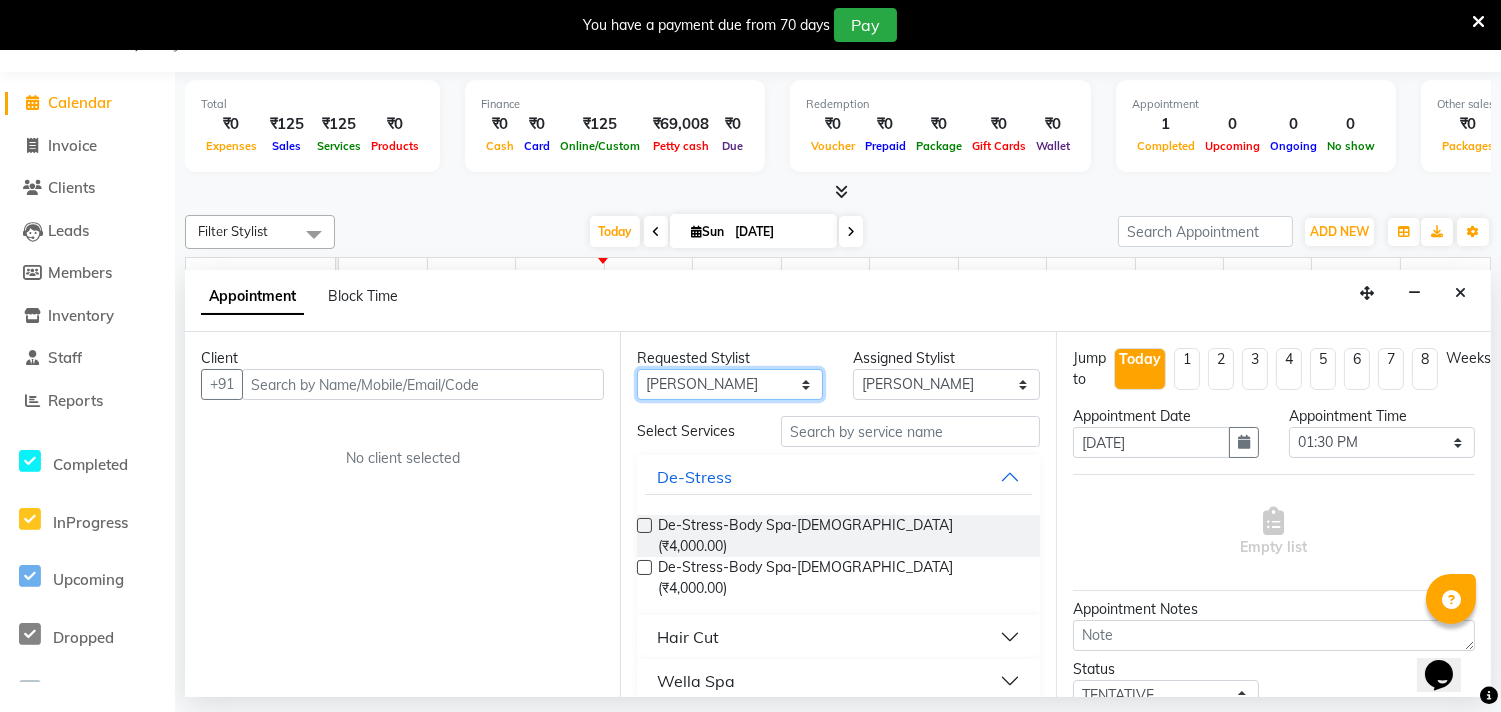 click on "Any [PERSON_NAME] radha [PERSON_NAME]  swati [PERSON_NAME] [PERSON_NAME] Aangule" at bounding box center (730, 384) 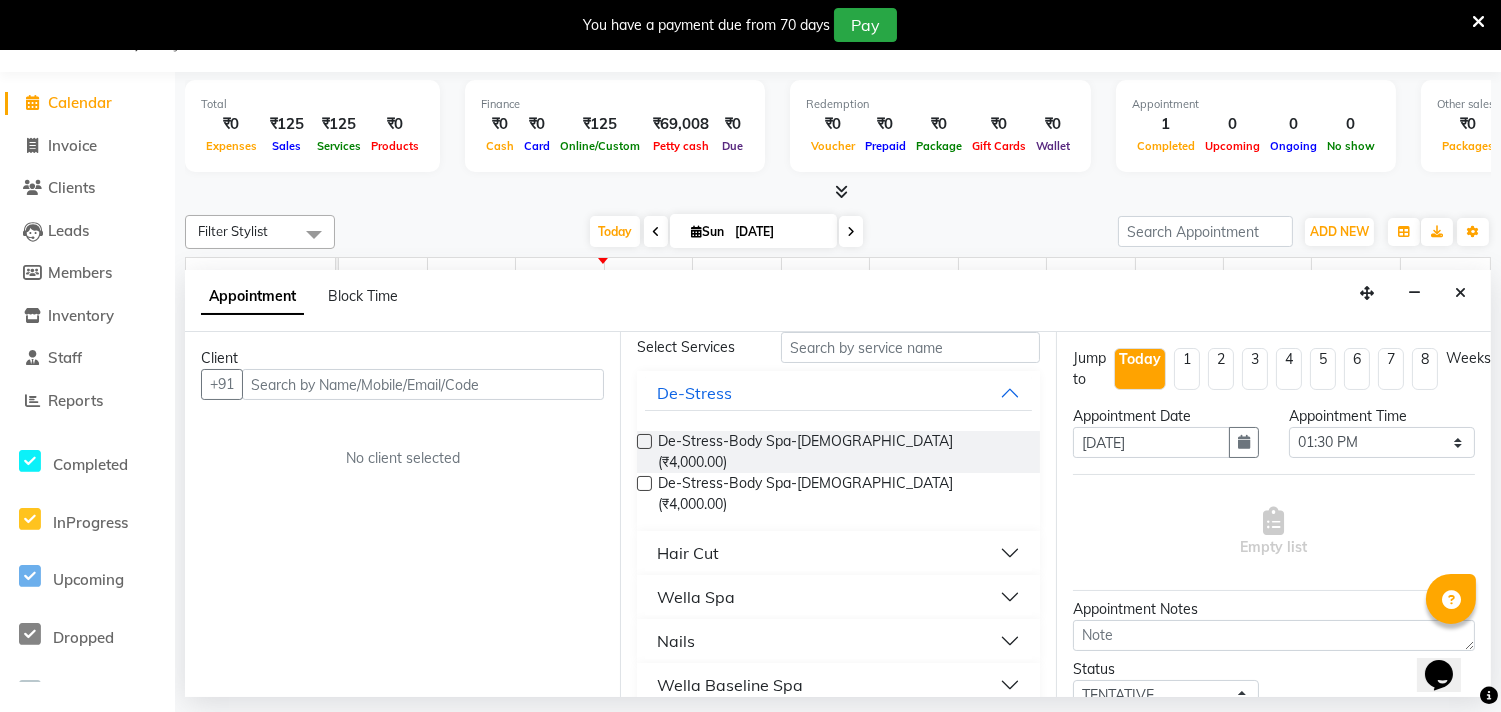 scroll, scrollTop: 0, scrollLeft: 0, axis: both 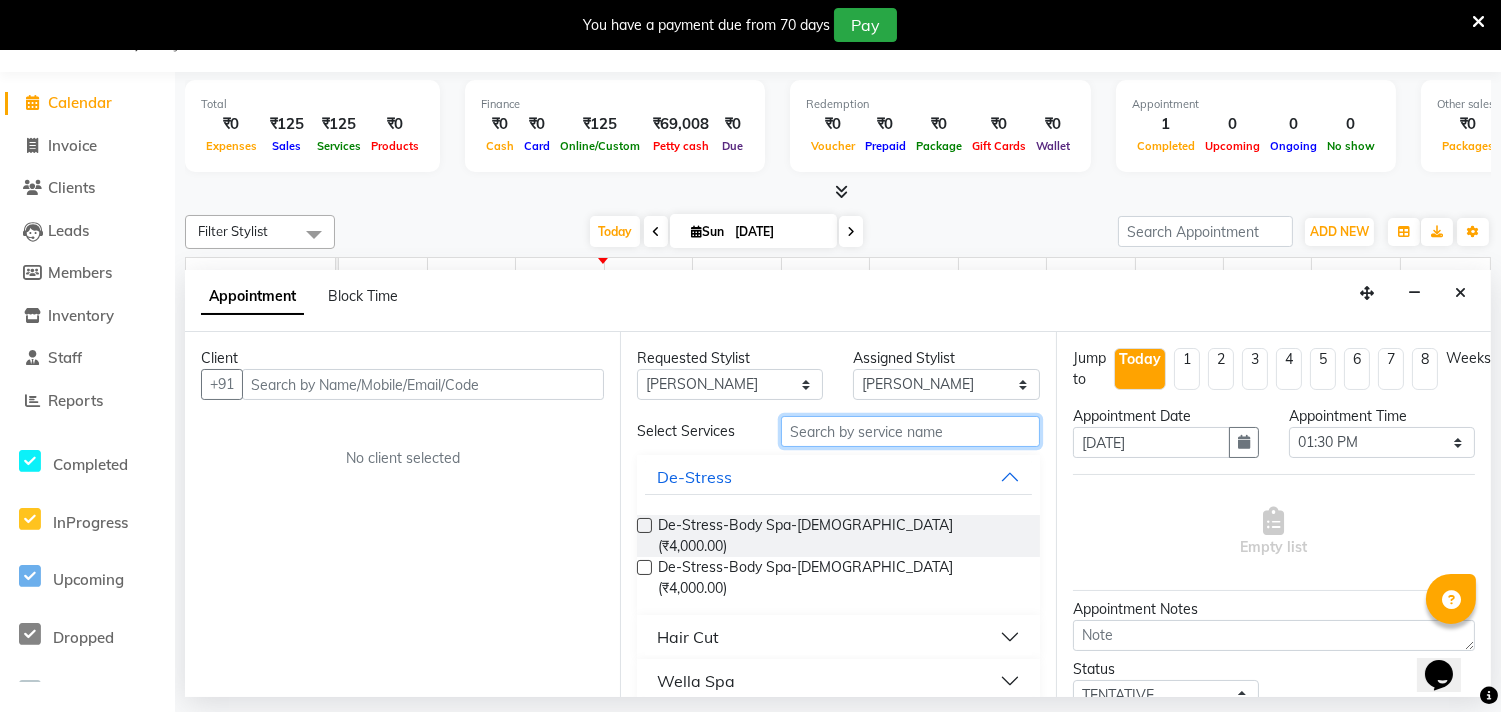 click at bounding box center (910, 431) 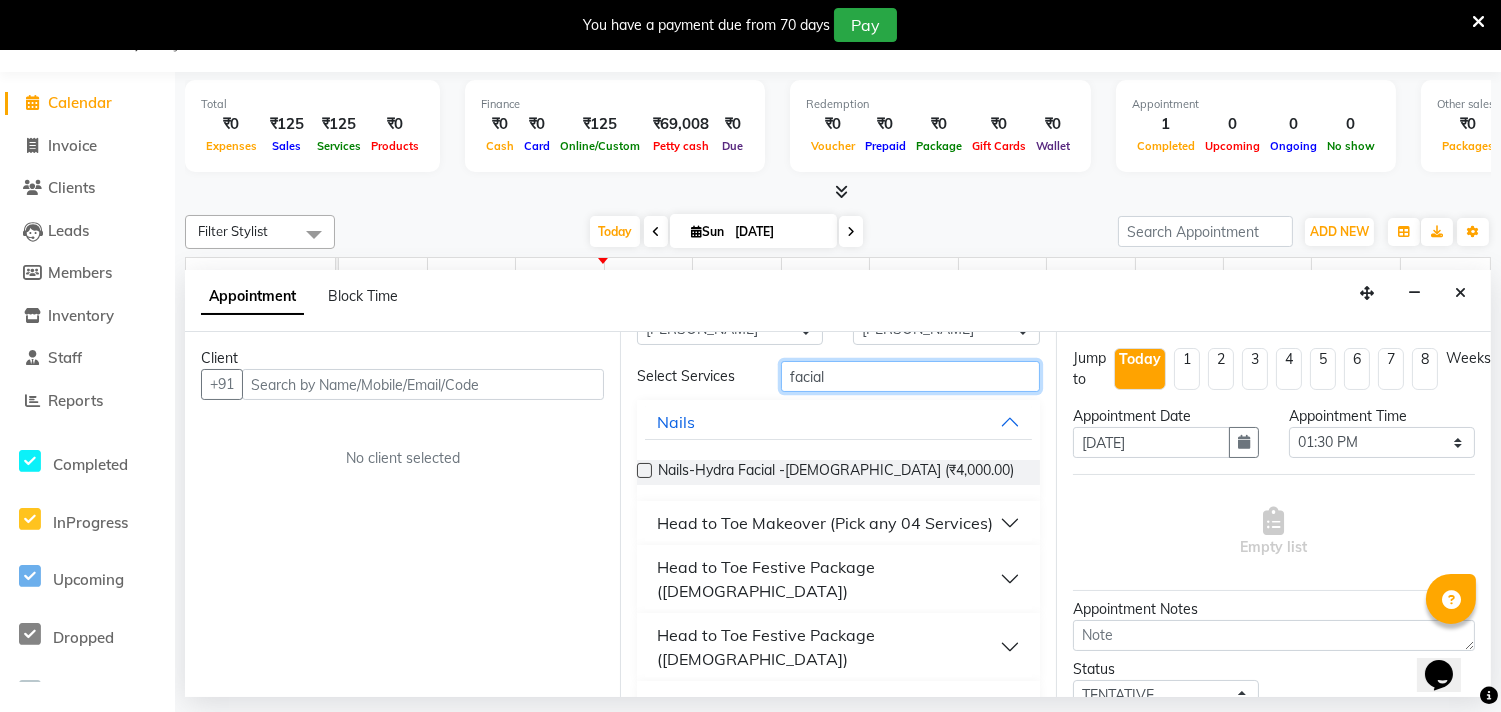 scroll, scrollTop: 0, scrollLeft: 0, axis: both 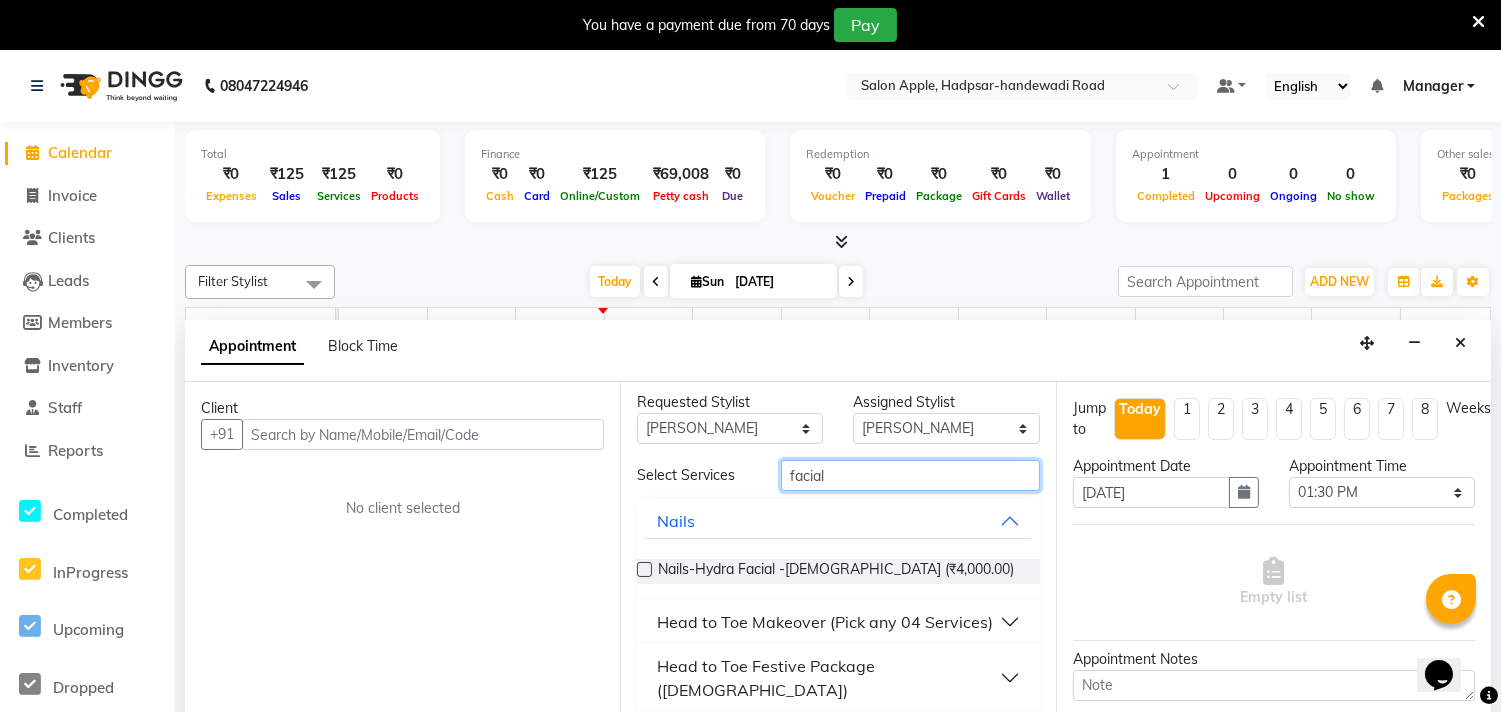 type on "facial" 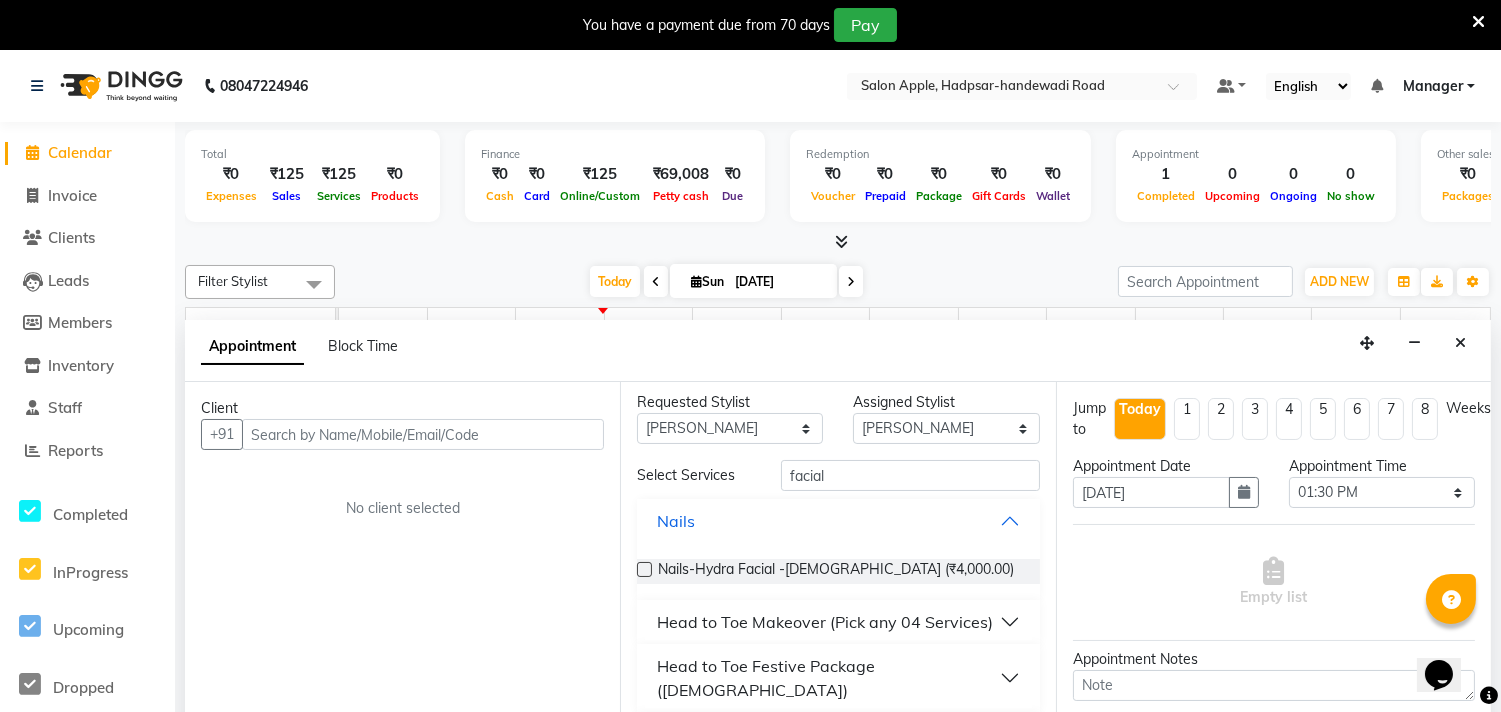 click on "Nails" at bounding box center (838, 521) 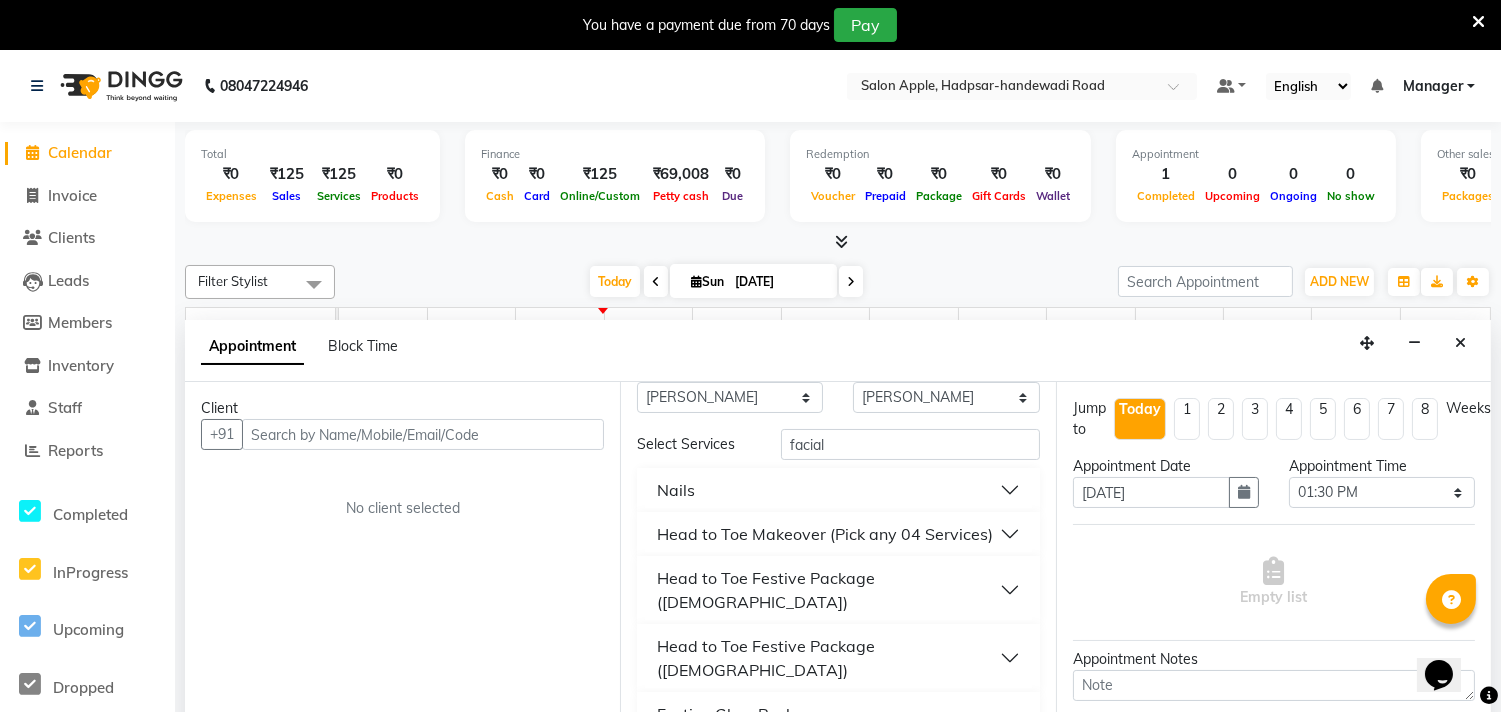scroll, scrollTop: 61, scrollLeft: 0, axis: vertical 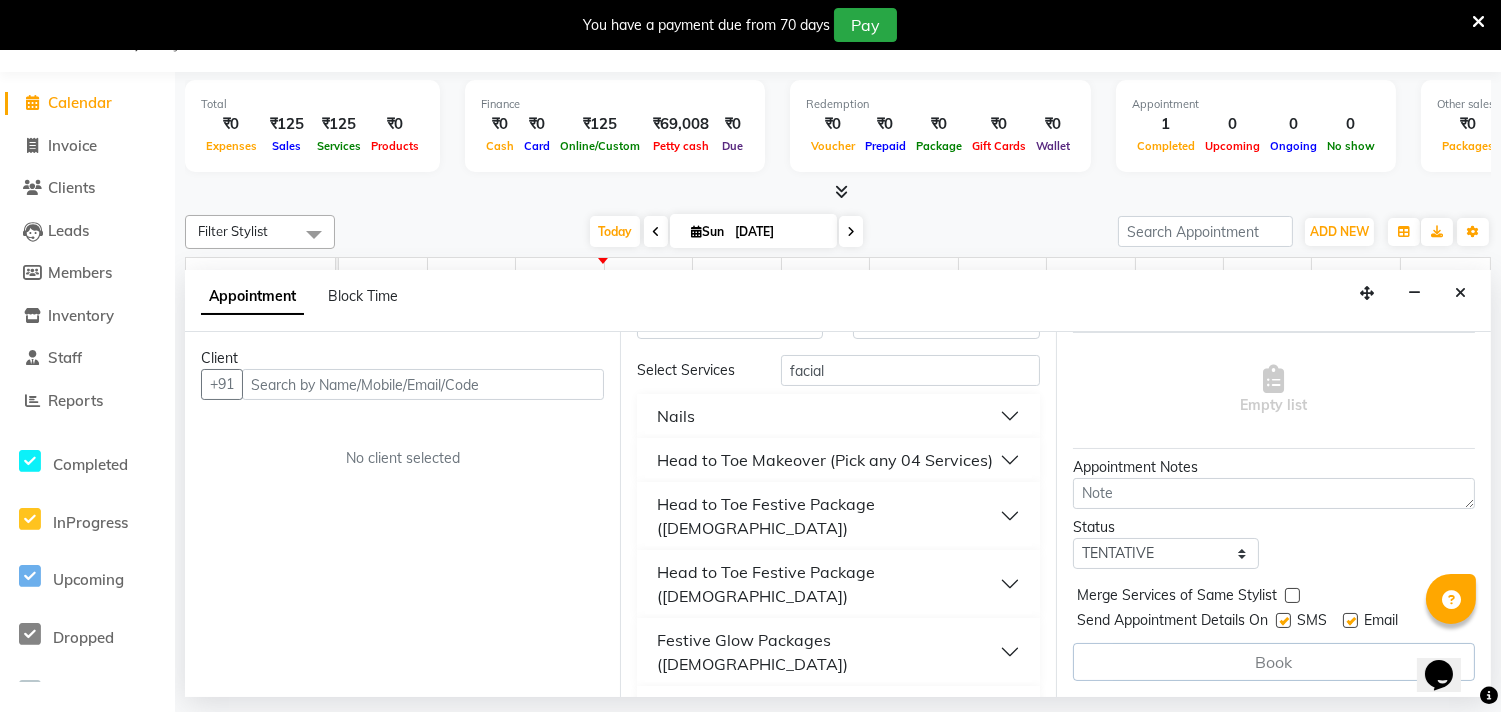 click on "FACIAL- New" at bounding box center [707, 708] 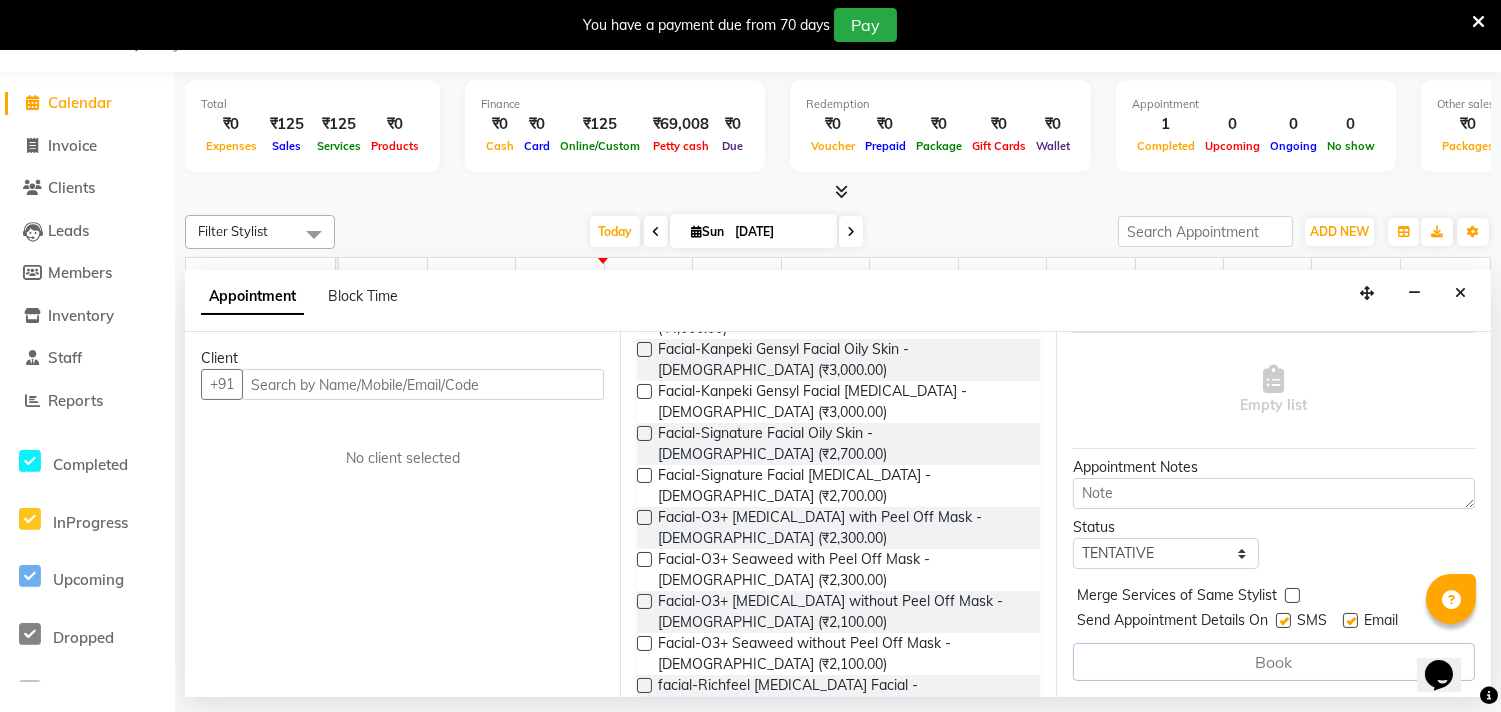 scroll, scrollTop: 998, scrollLeft: 0, axis: vertical 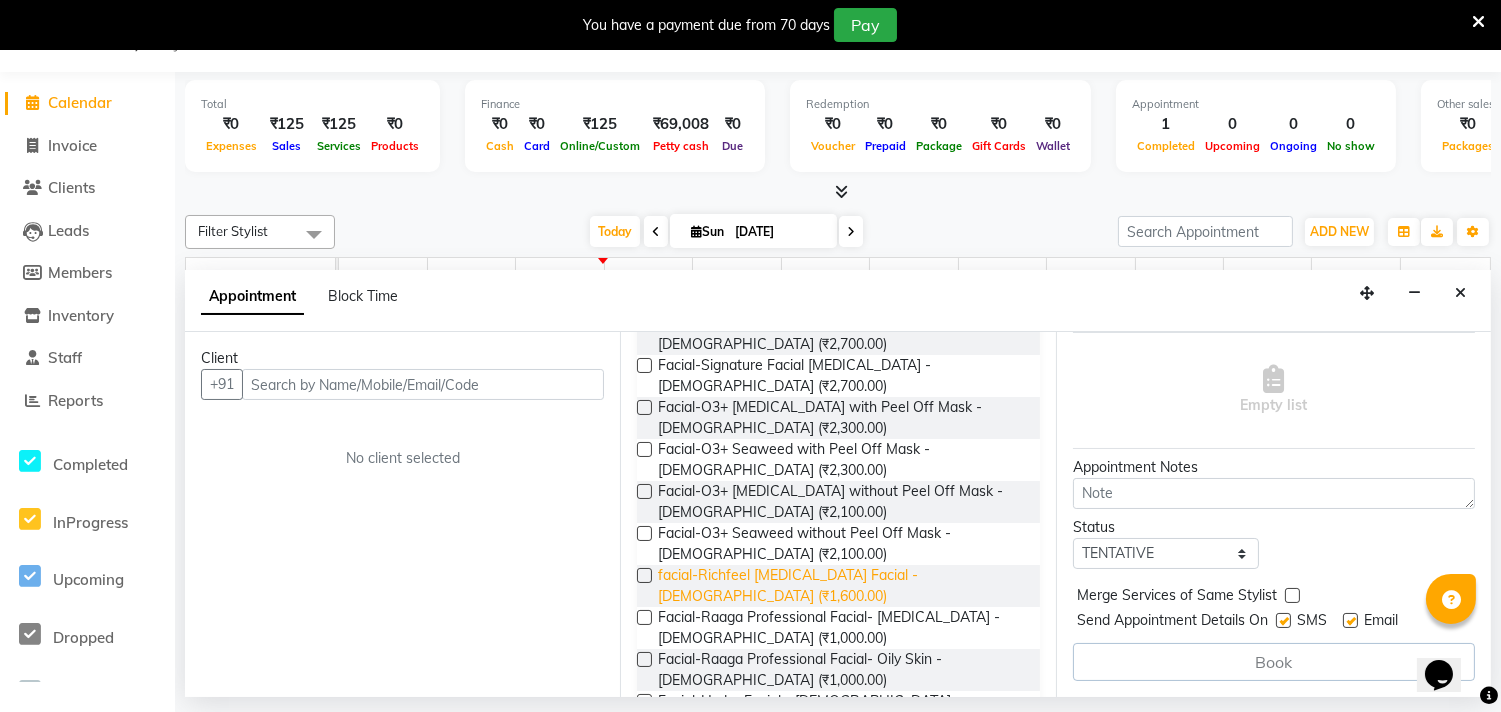click on "facial-Richfeel [MEDICAL_DATA] Facial - [DEMOGRAPHIC_DATA] (₹1,600.00)" at bounding box center (840, 586) 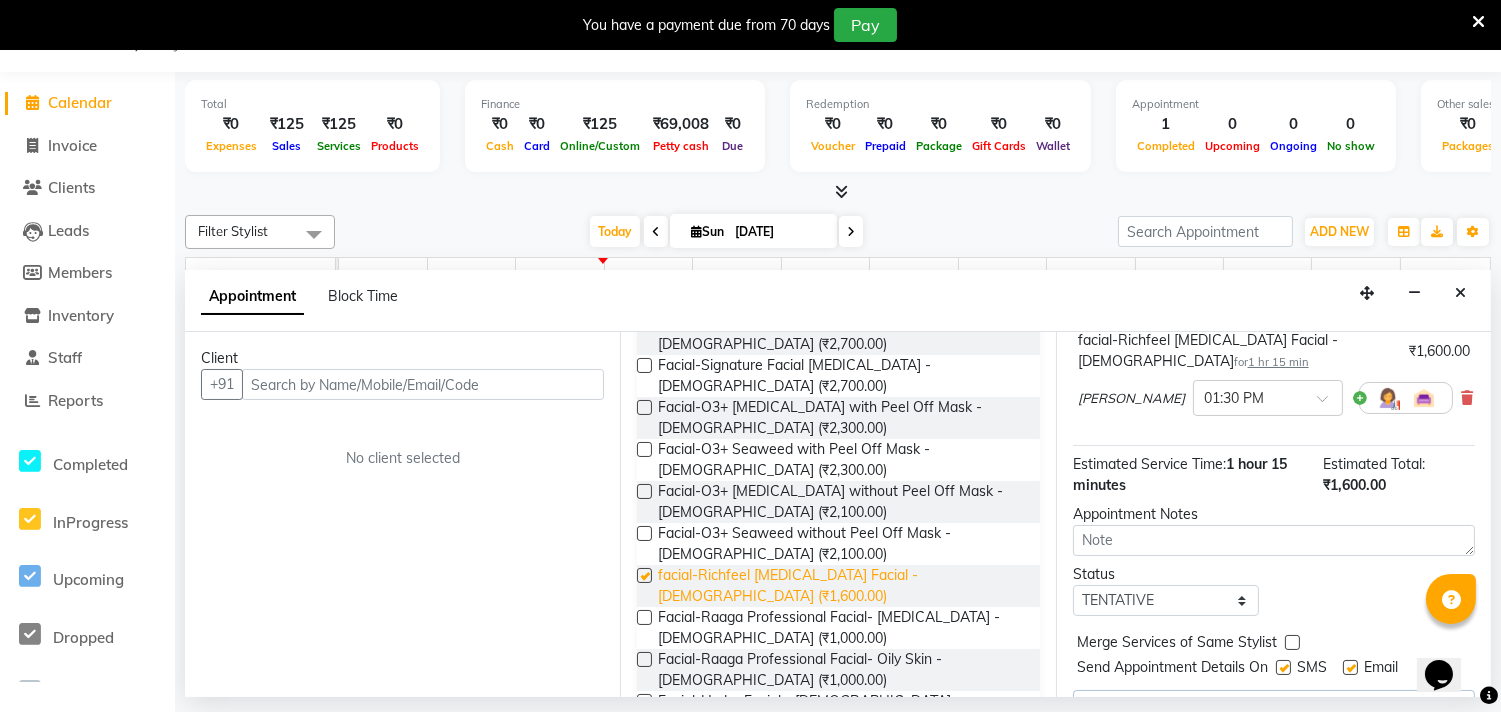 checkbox on "false" 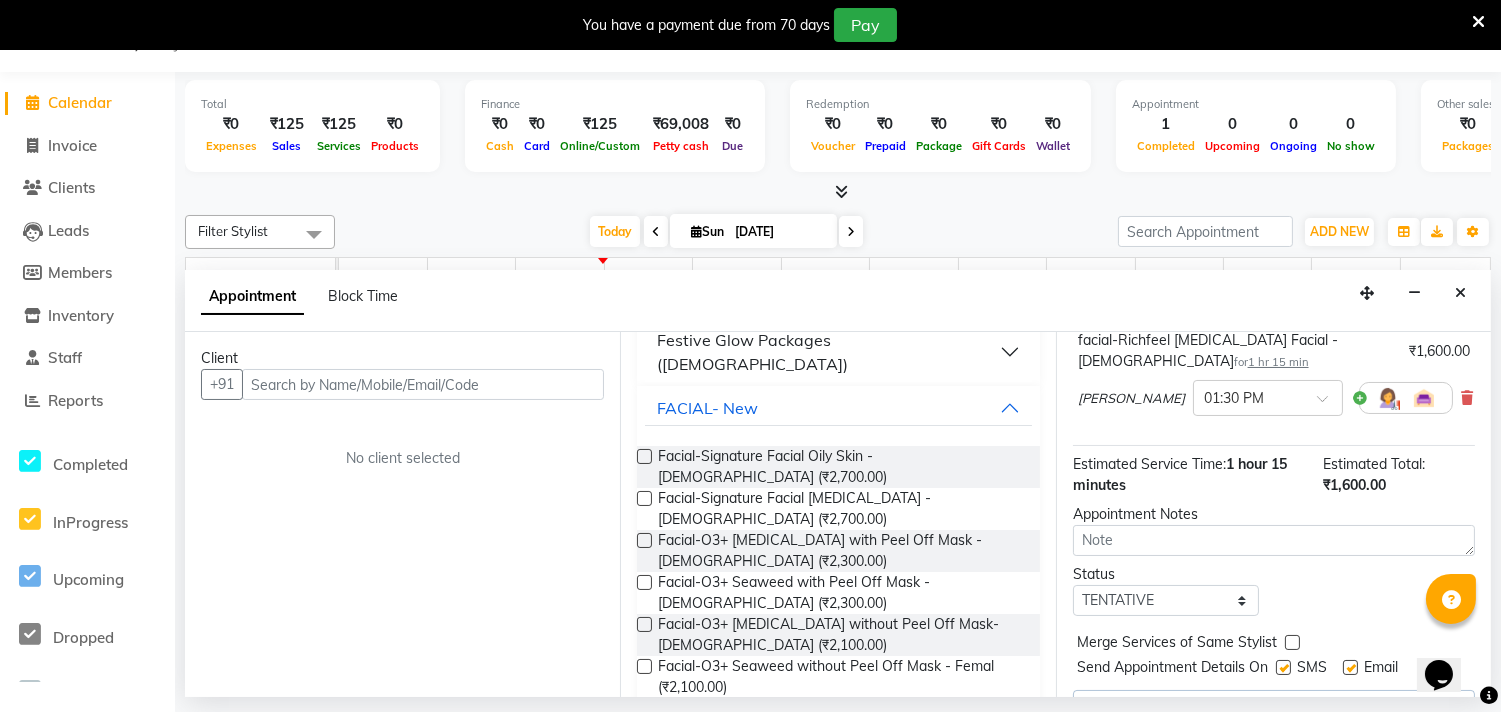scroll, scrollTop: 332, scrollLeft: 0, axis: vertical 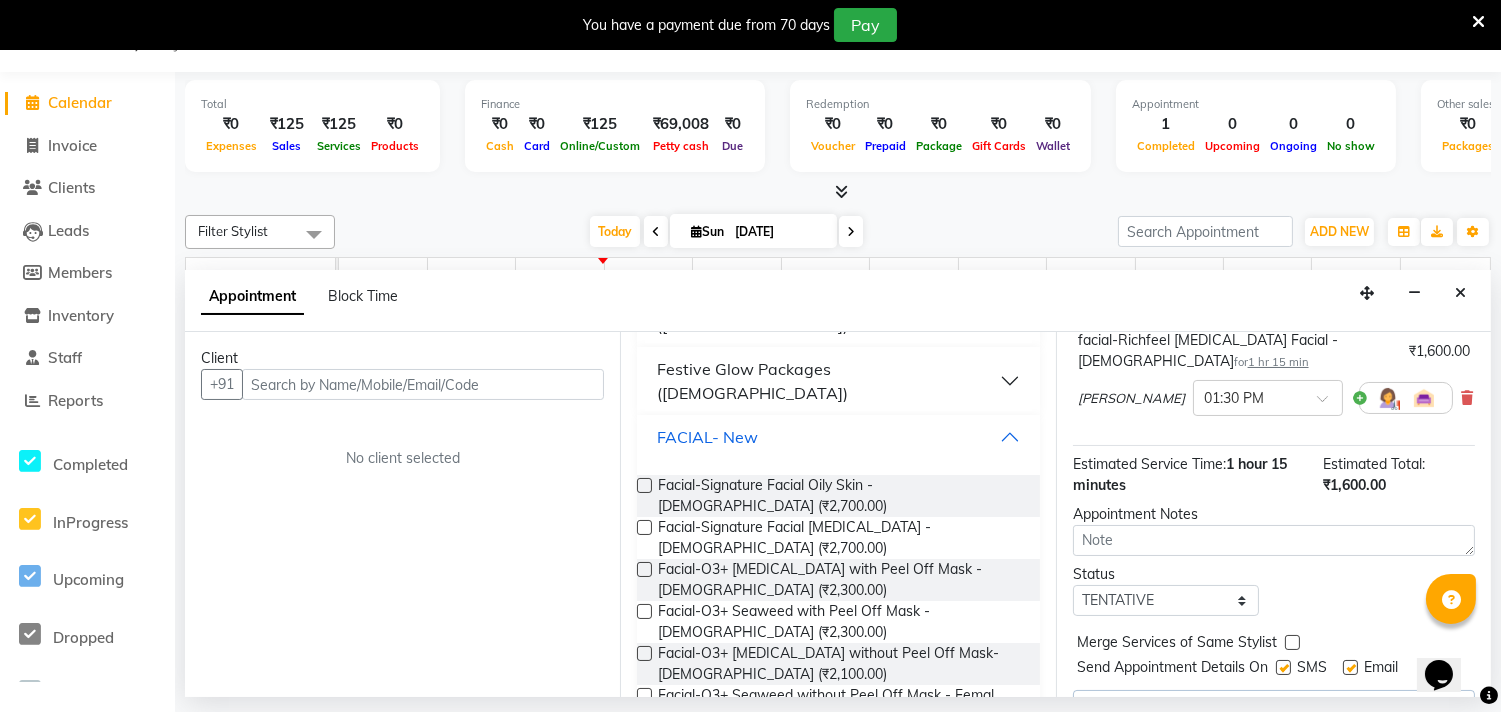 click on "FACIAL- New" at bounding box center (838, 437) 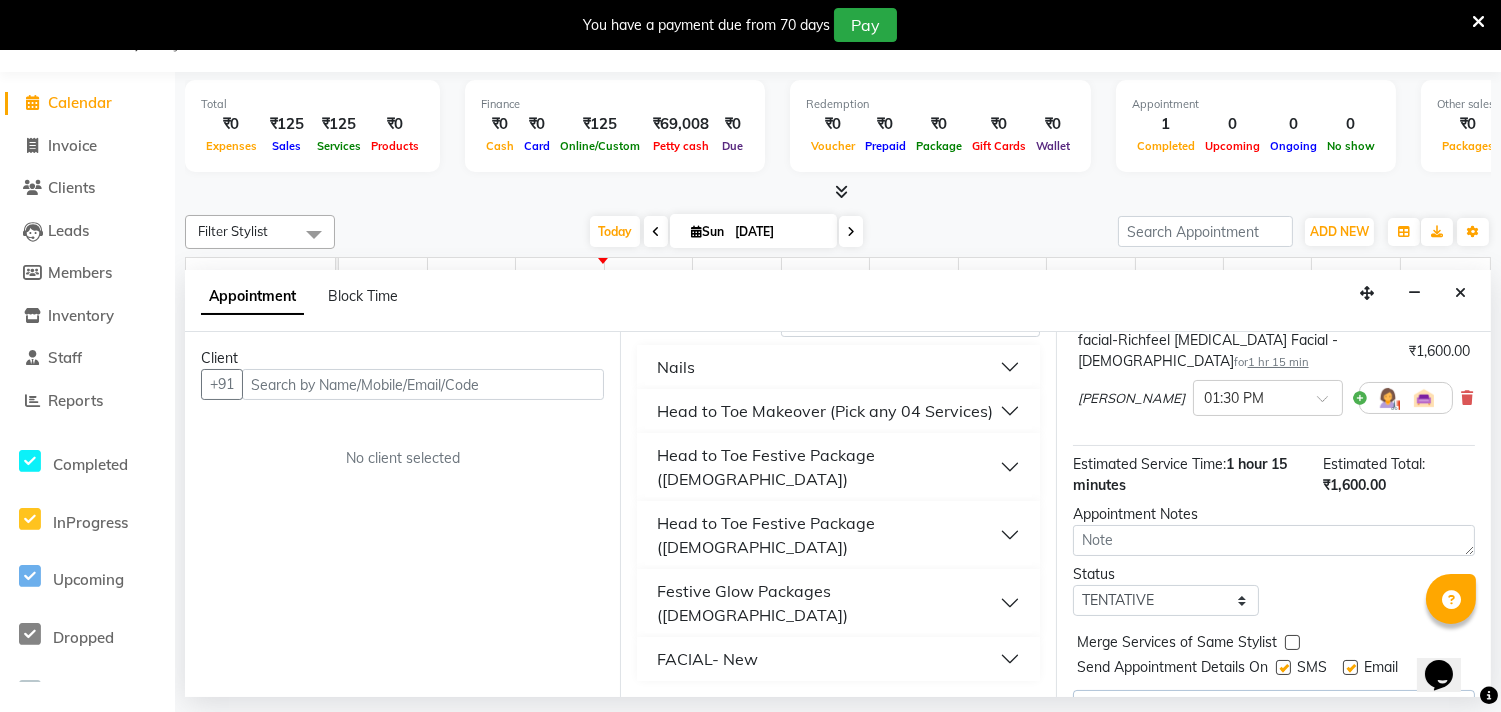 scroll, scrollTop: 61, scrollLeft: 0, axis: vertical 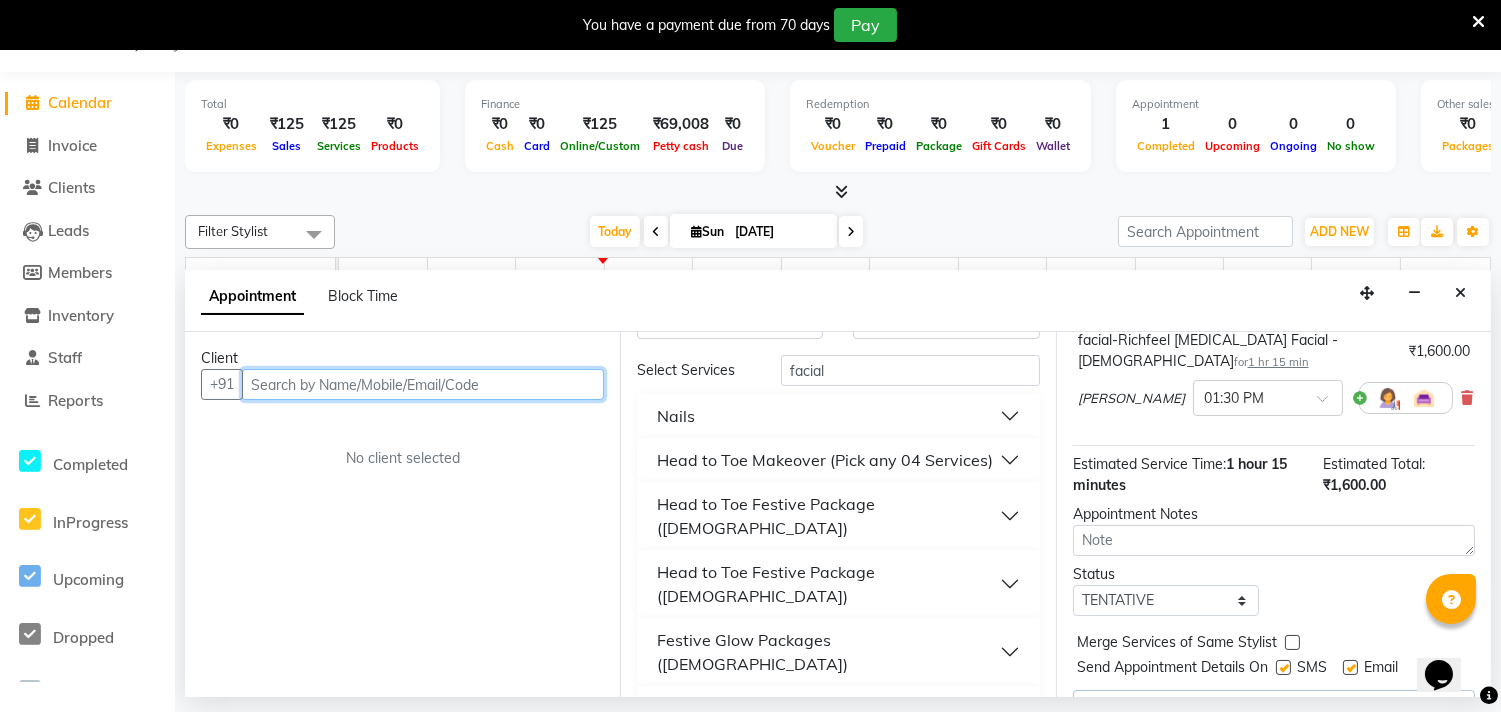 click at bounding box center (423, 384) 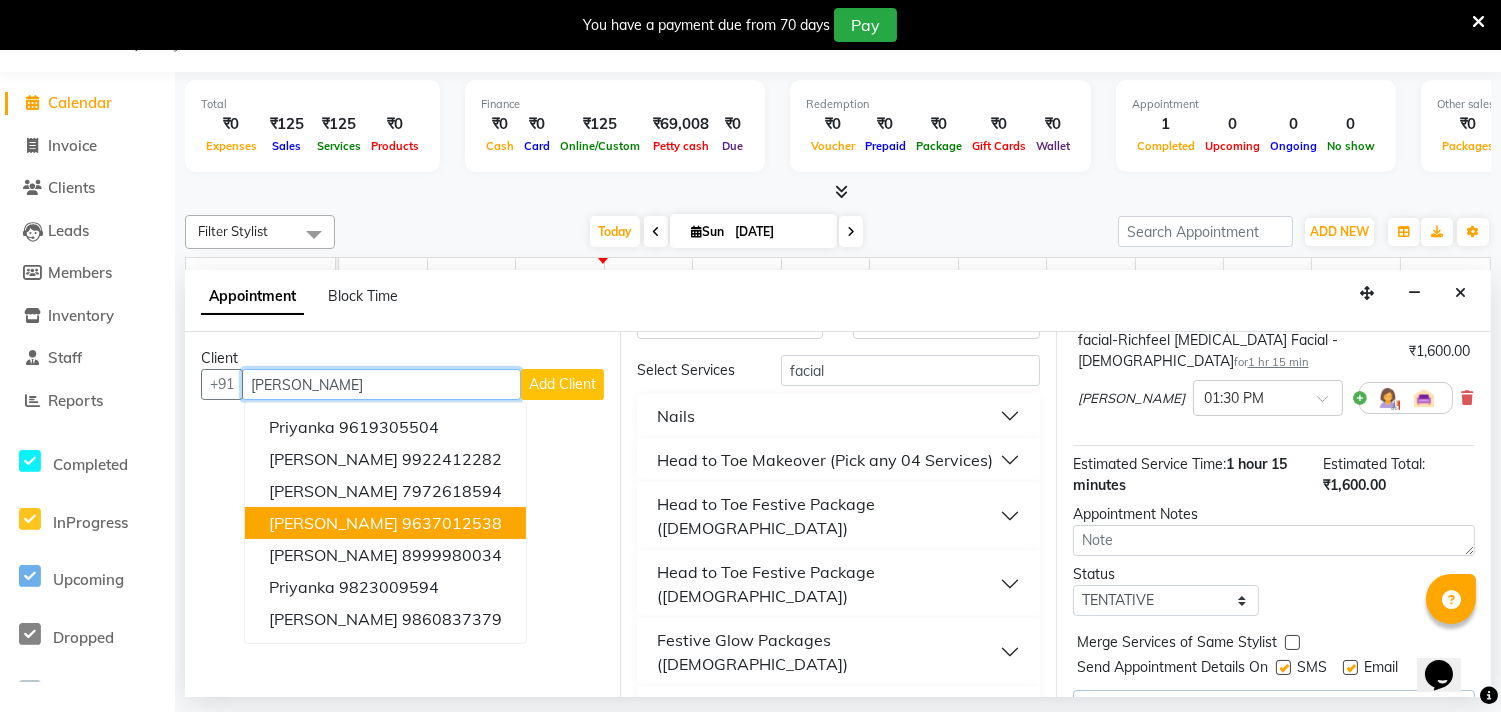 click on "[PERSON_NAME]" at bounding box center (333, 523) 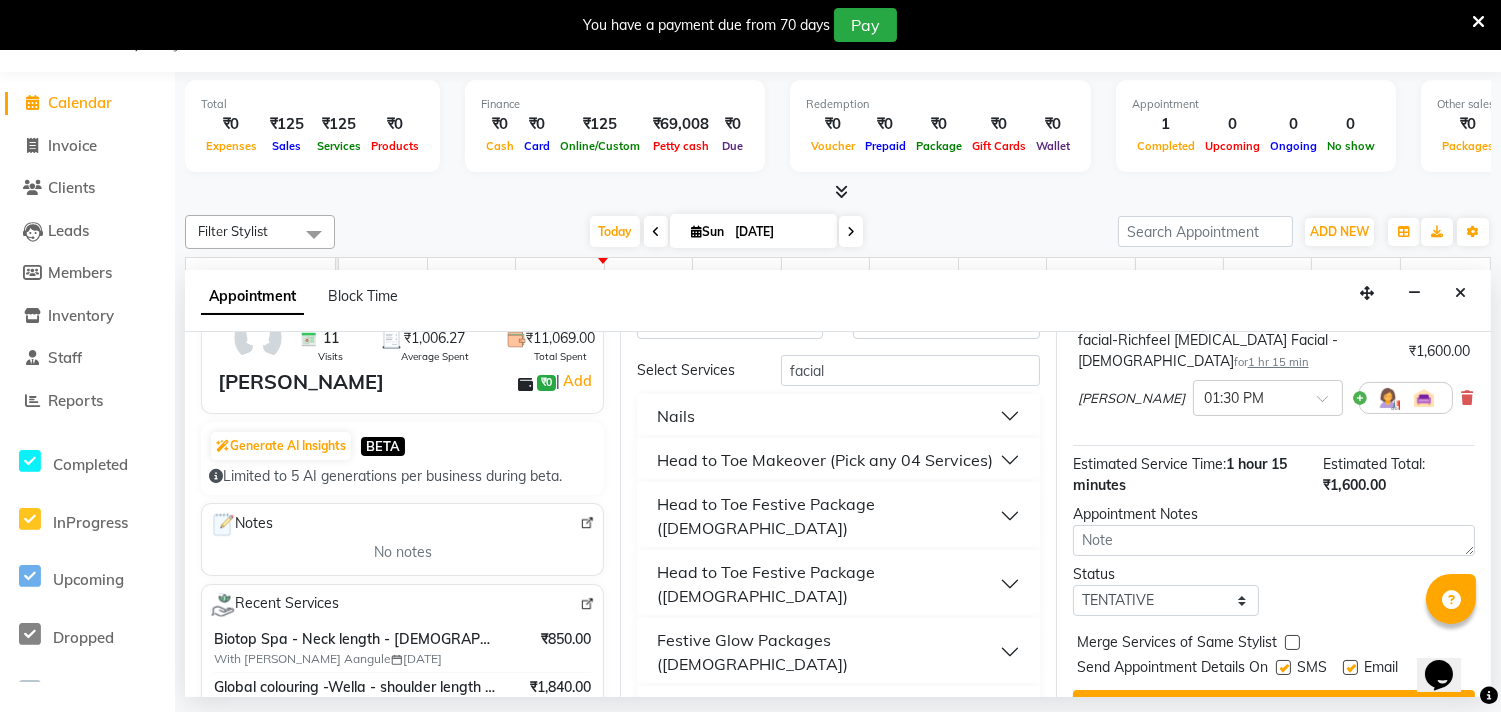 scroll, scrollTop: 333, scrollLeft: 0, axis: vertical 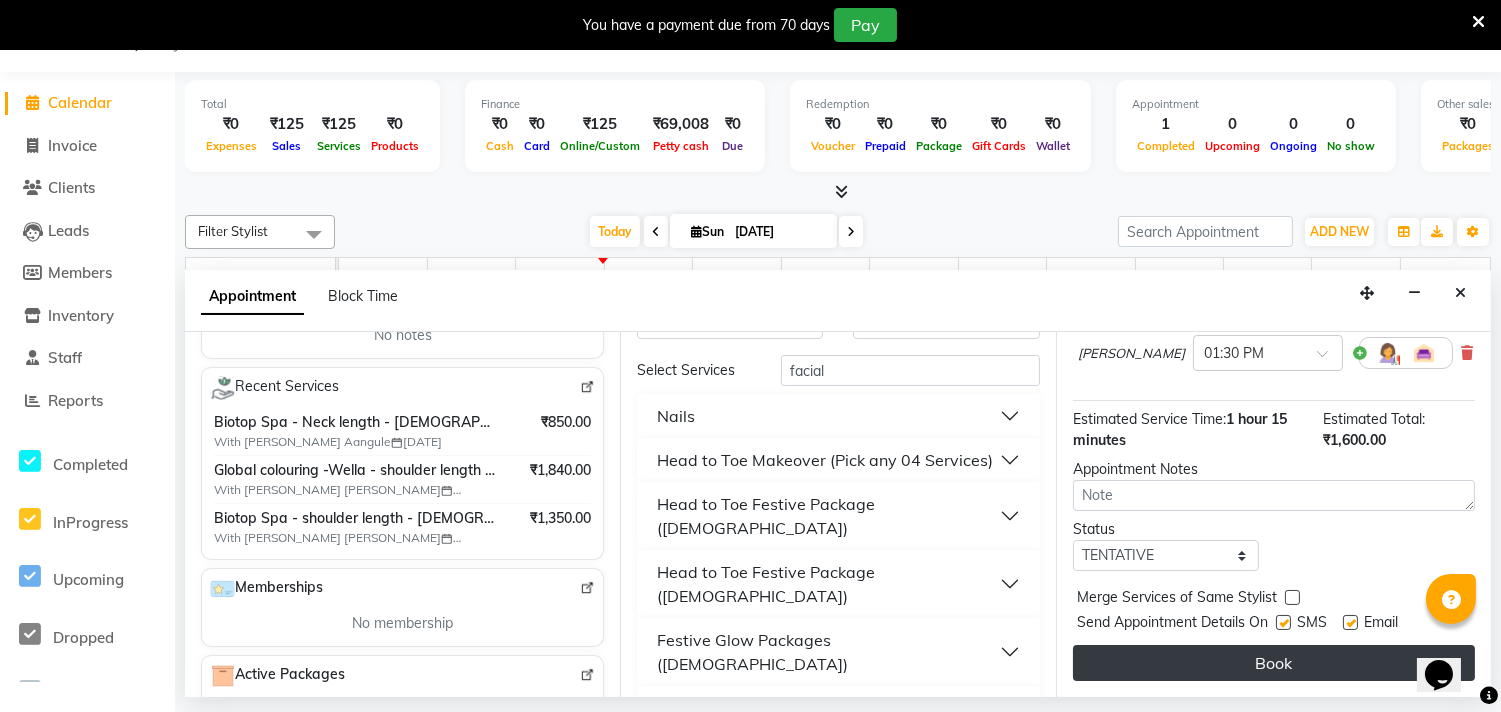 type on "9637012538" 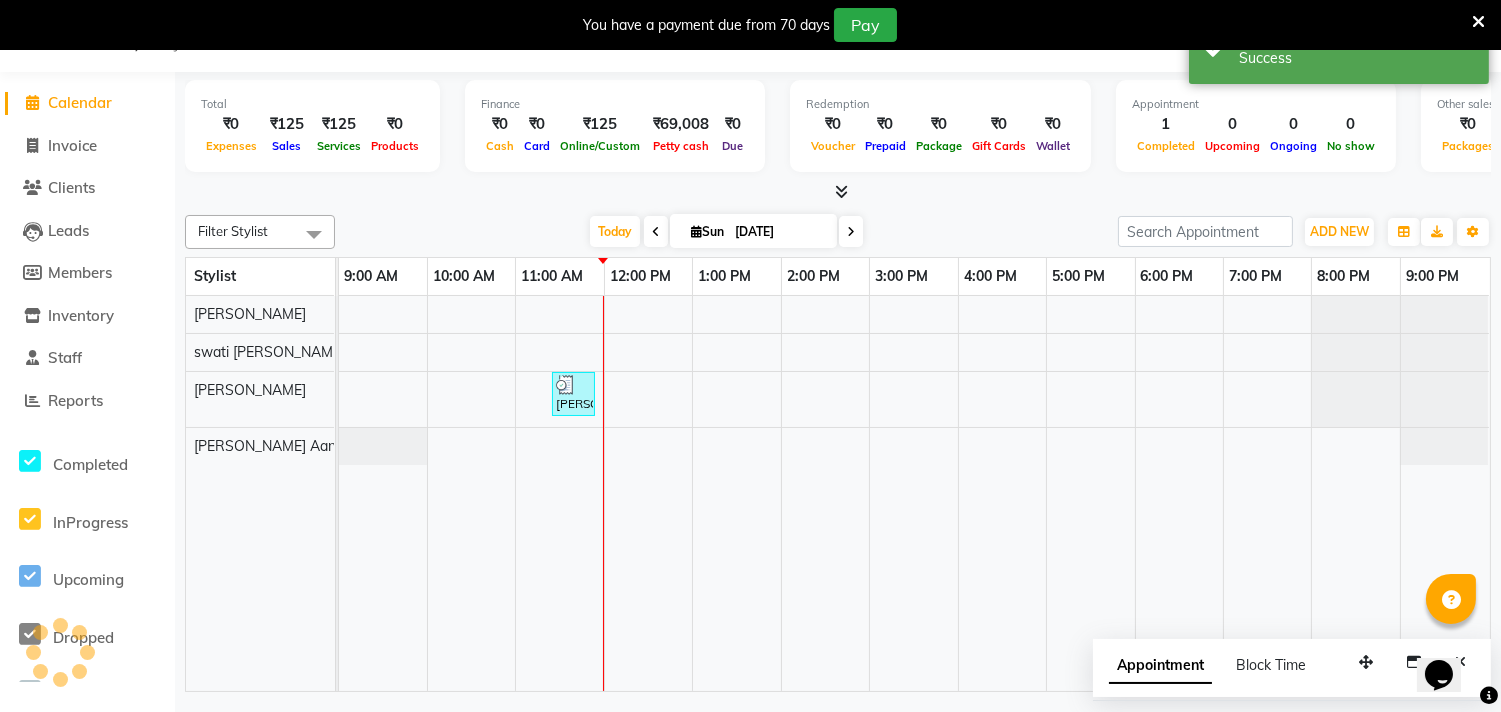 scroll, scrollTop: 0, scrollLeft: 0, axis: both 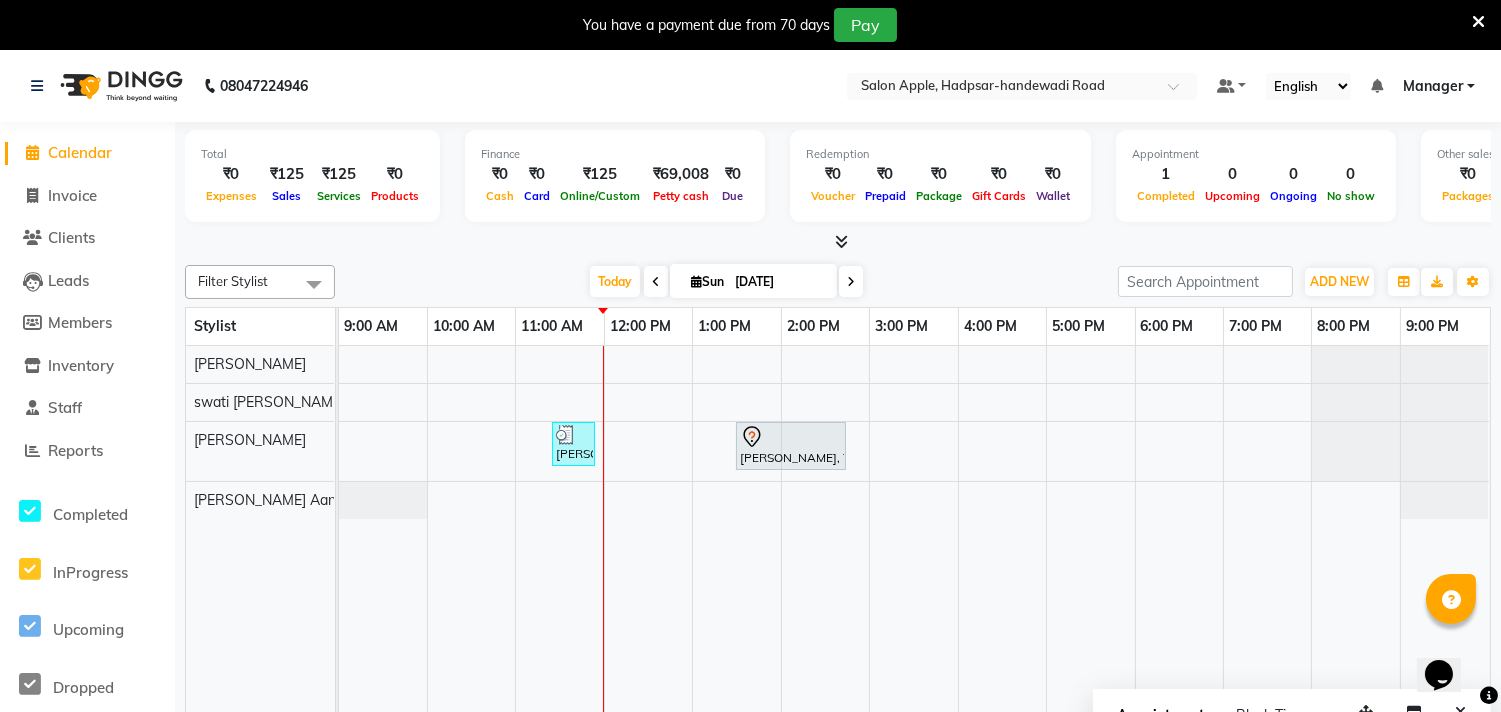 click on "[PERSON_NAME], TK01, 11:25 AM-11:55 AM, Hair cut (₹250)             [PERSON_NAME], TK02, 01:30 PM-02:45 PM, facial-Richfeel [MEDICAL_DATA] Facial - [DEMOGRAPHIC_DATA]" at bounding box center (914, 544) 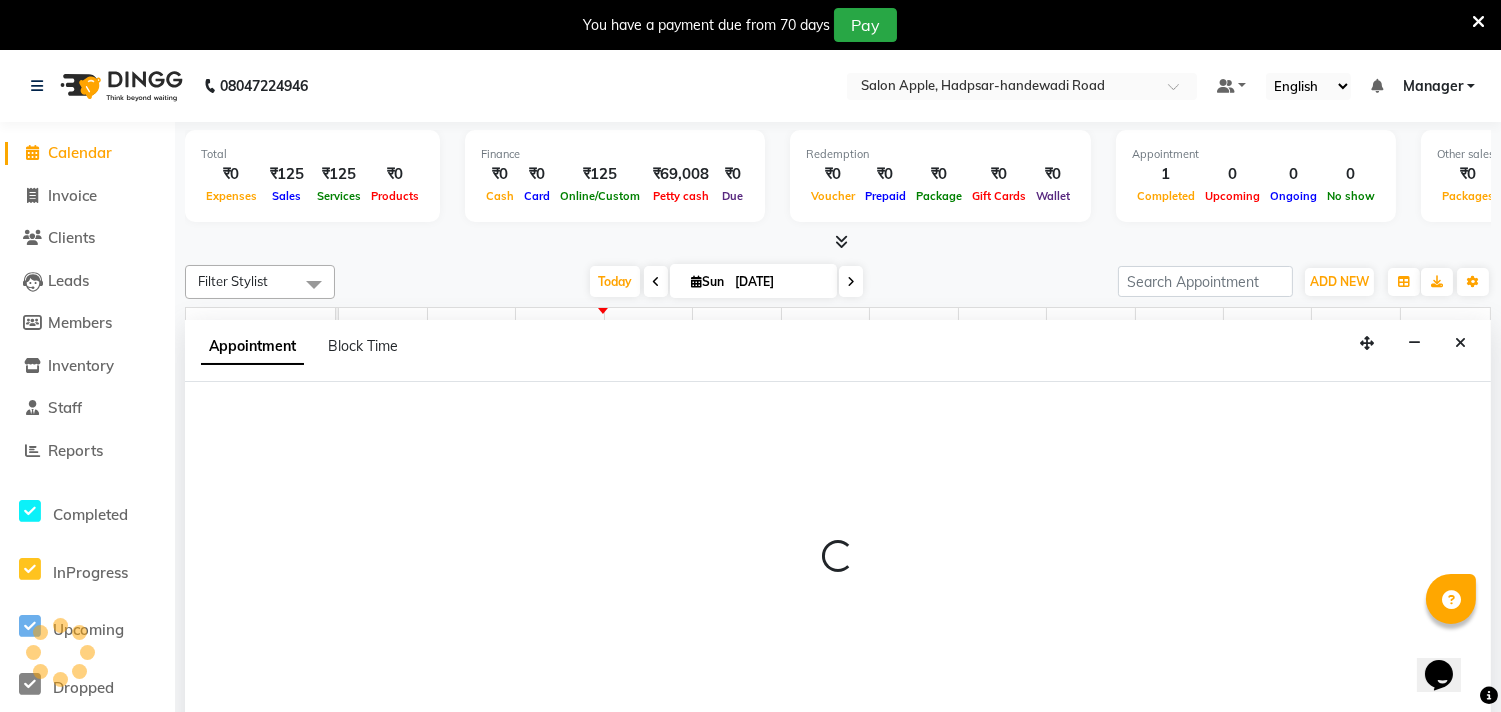 scroll, scrollTop: 50, scrollLeft: 0, axis: vertical 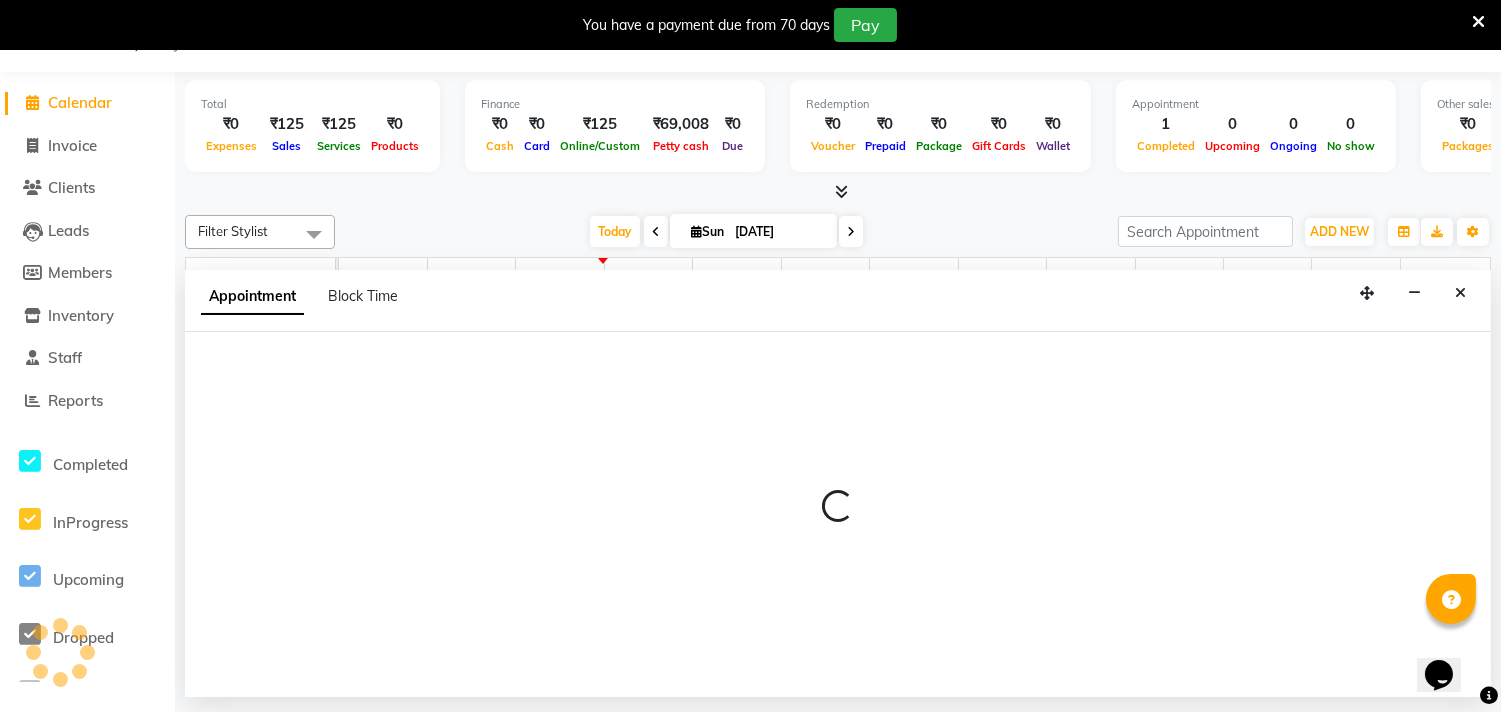 select on "62815" 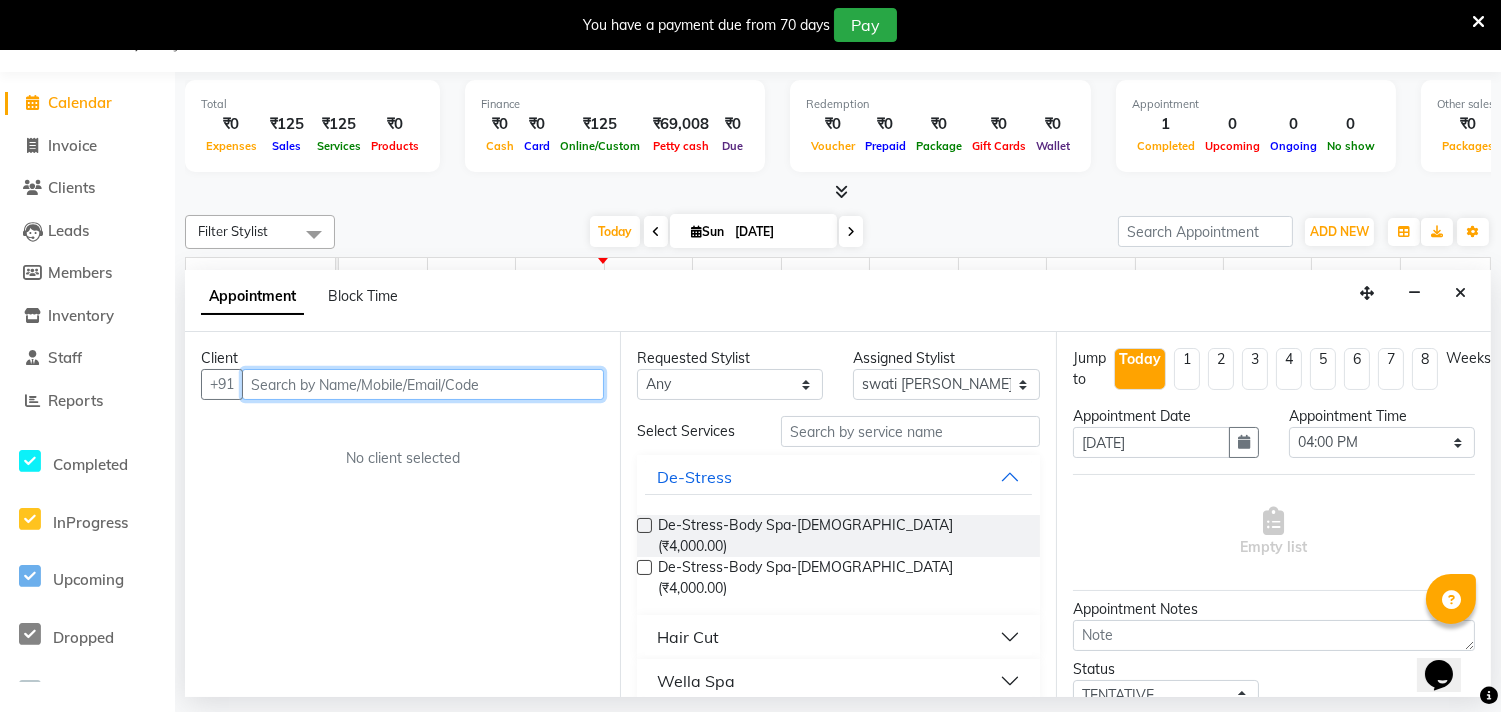 click at bounding box center [423, 384] 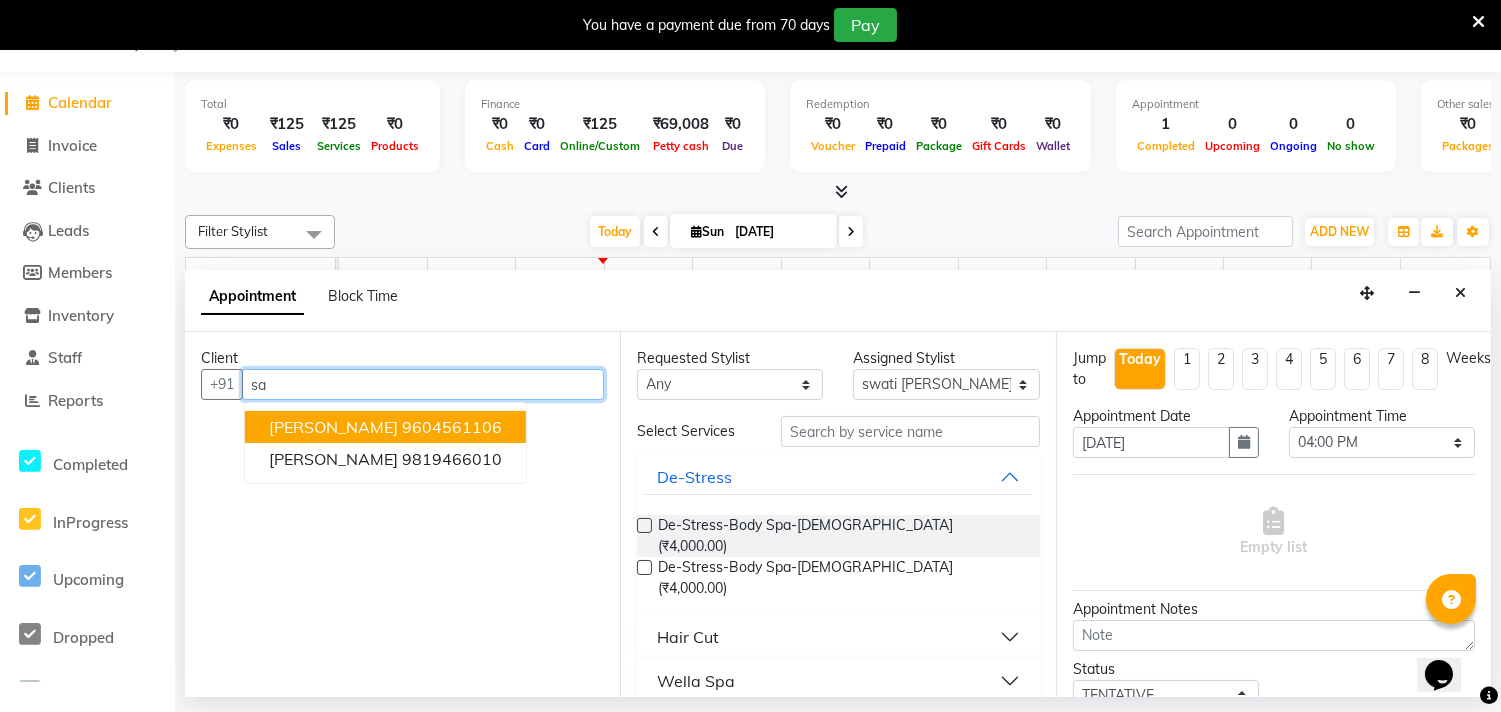type on "s" 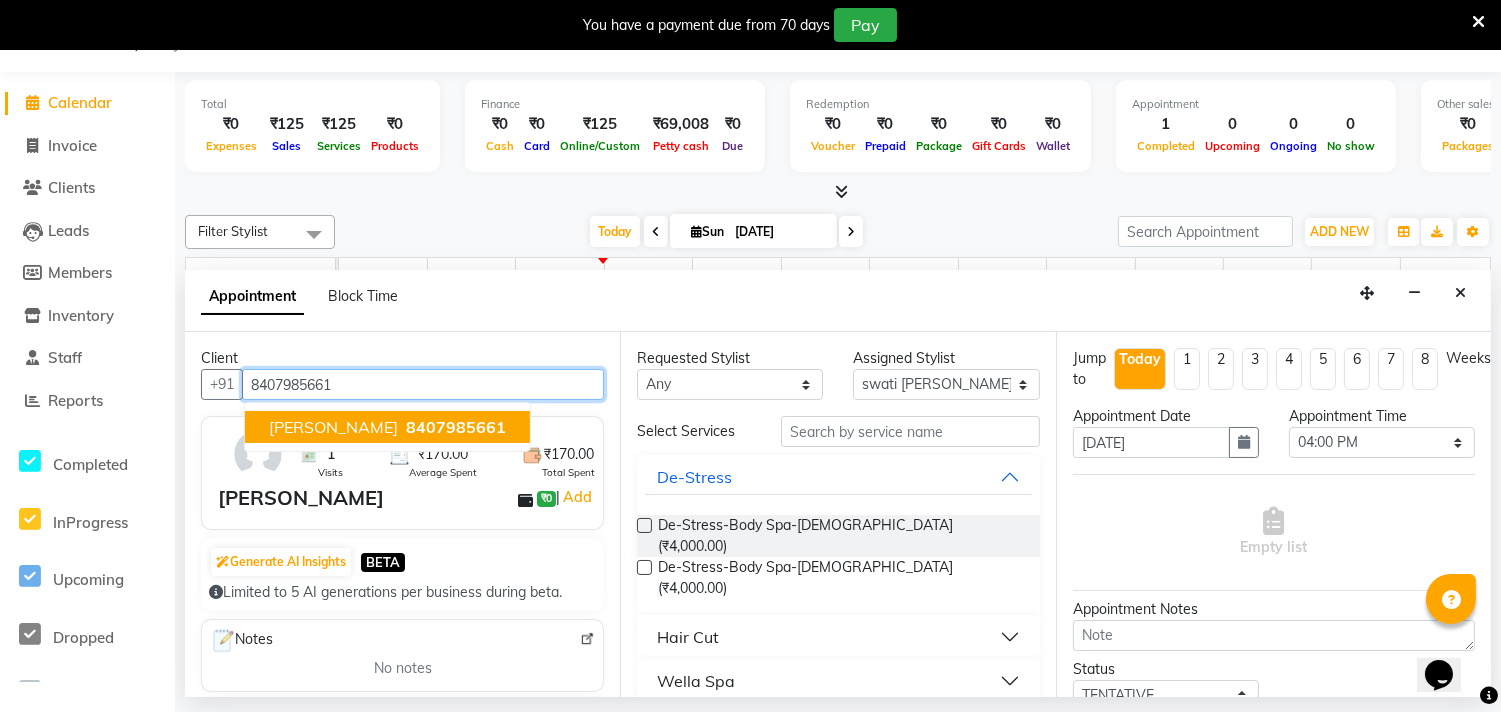 type on "8407985661" 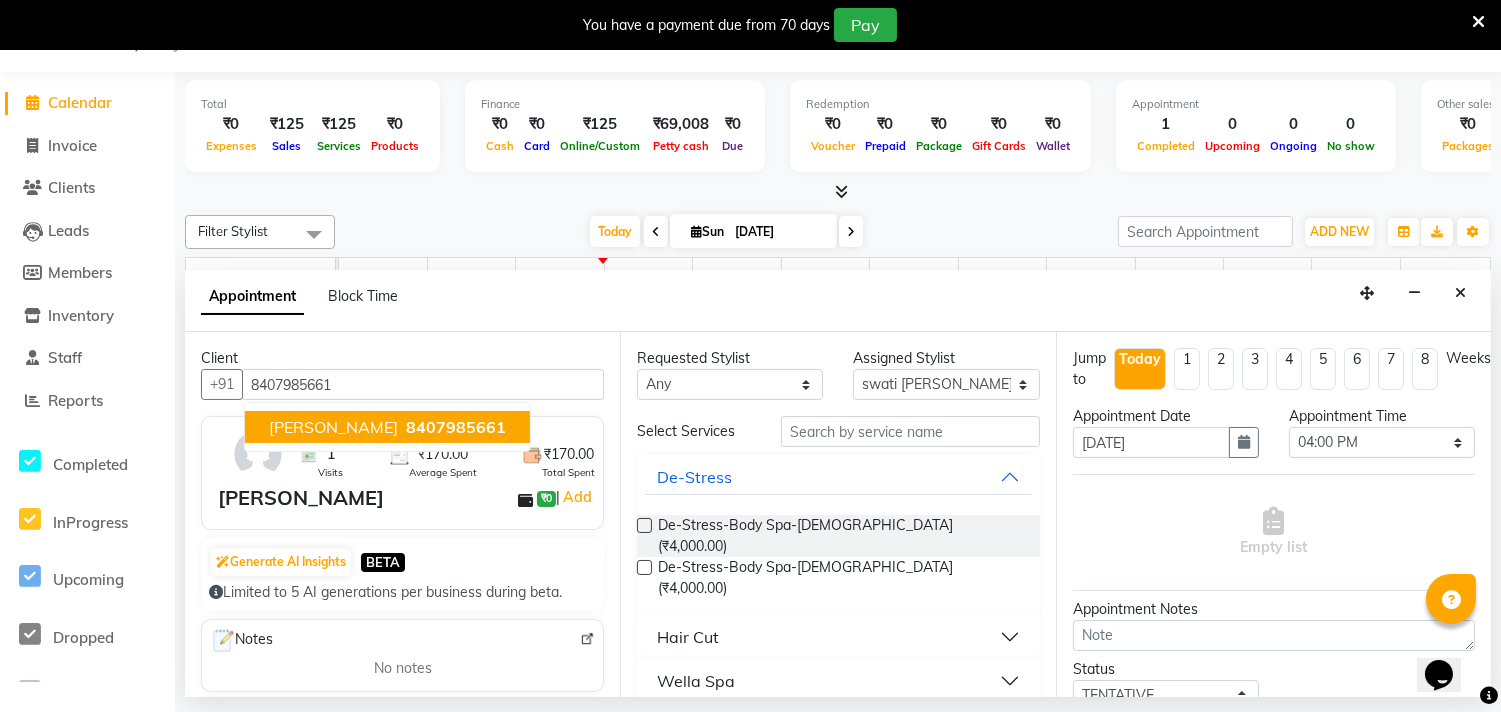 click on "[PERSON_NAME]" at bounding box center (301, 498) 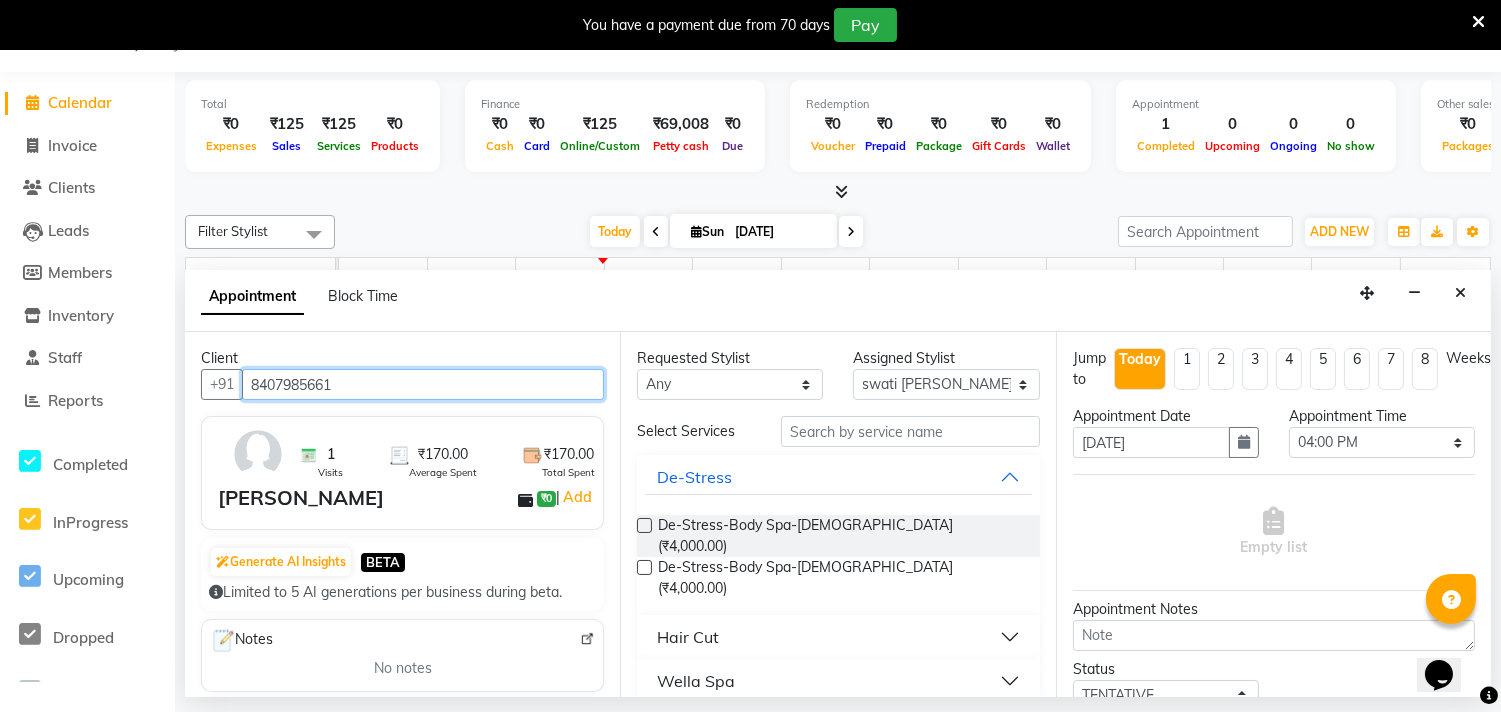 click on "8407985661" at bounding box center [423, 384] 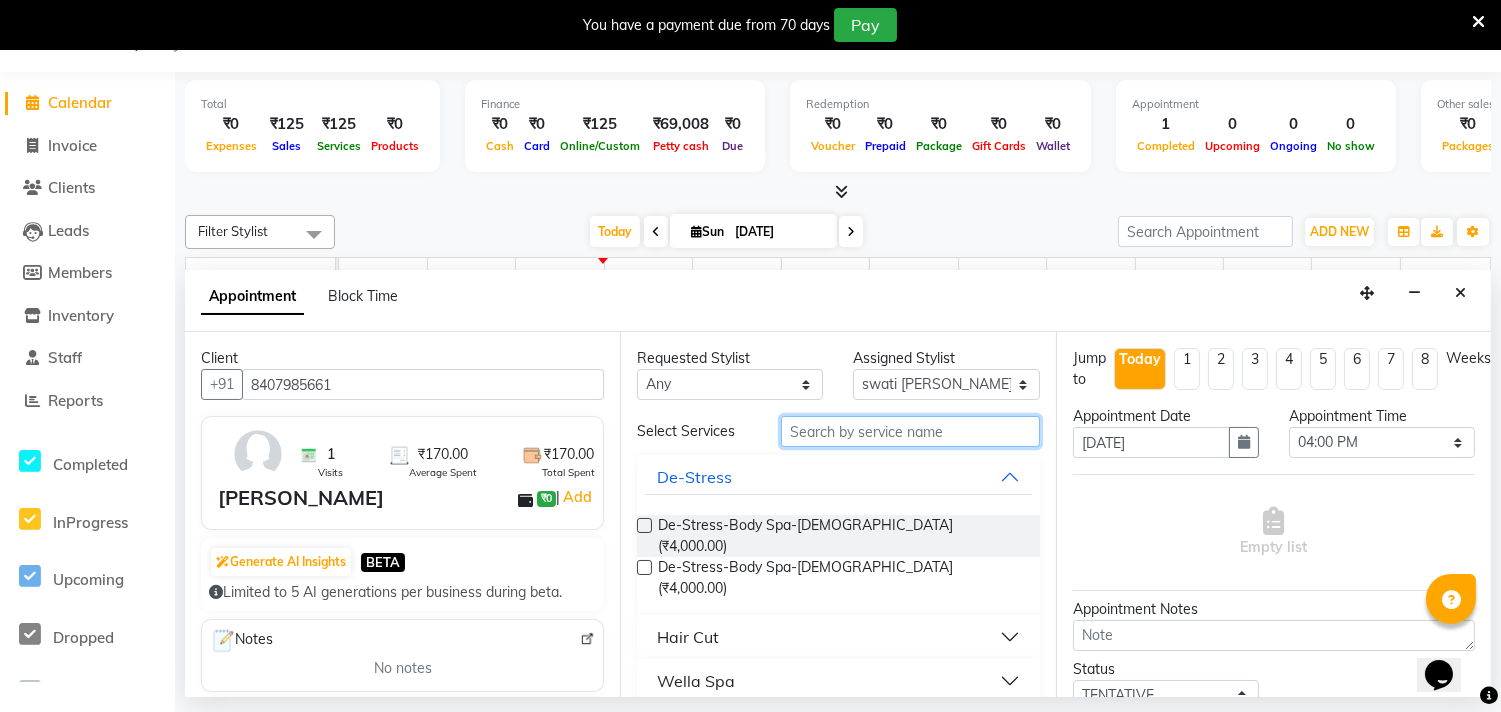 click at bounding box center [910, 431] 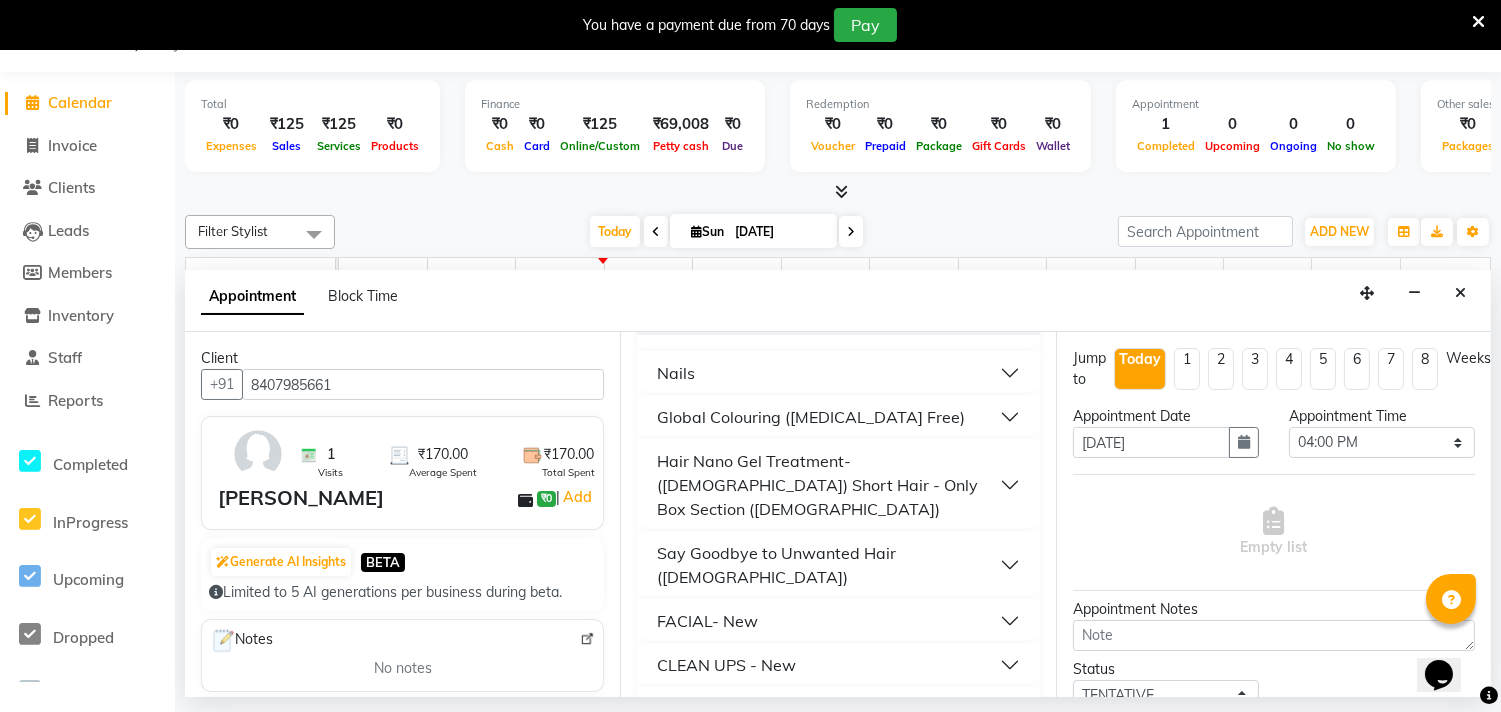 scroll, scrollTop: 0, scrollLeft: 0, axis: both 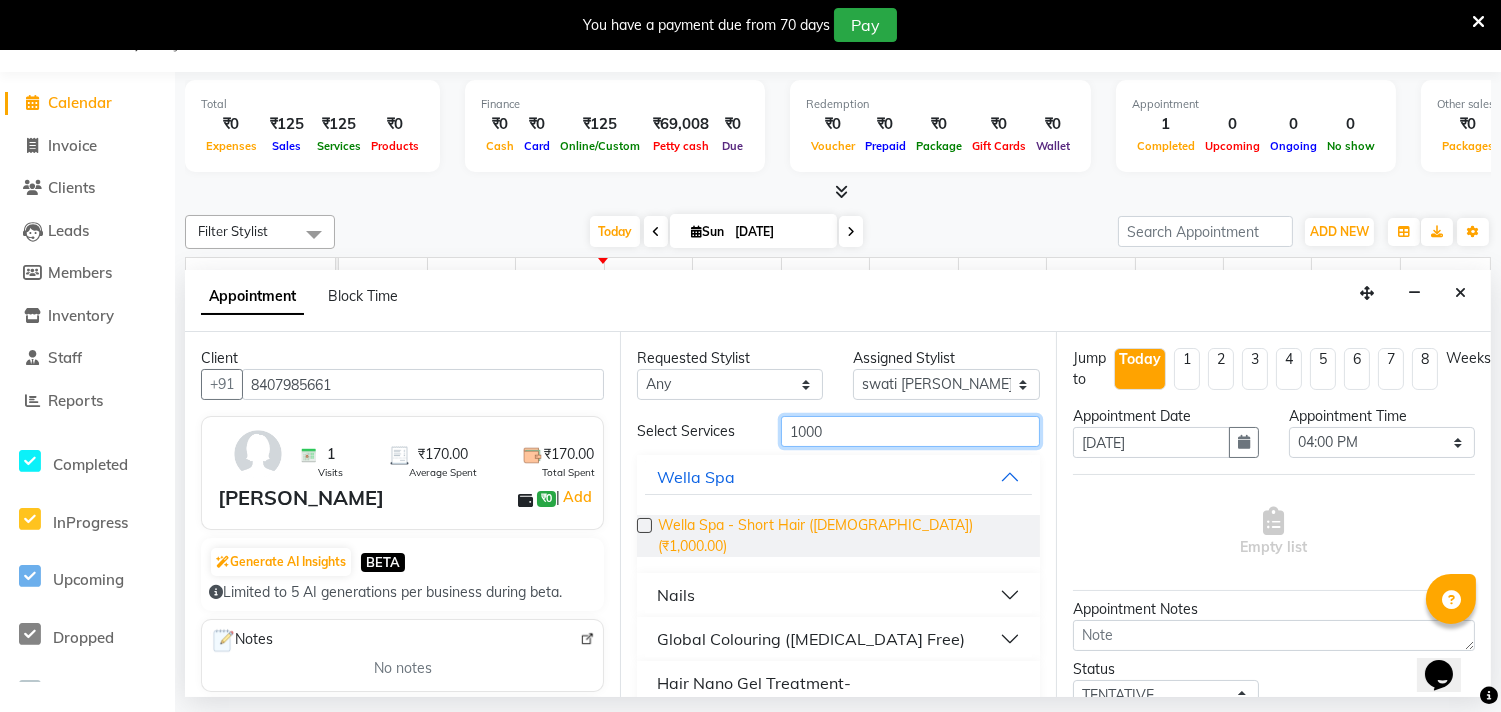 type on "1000" 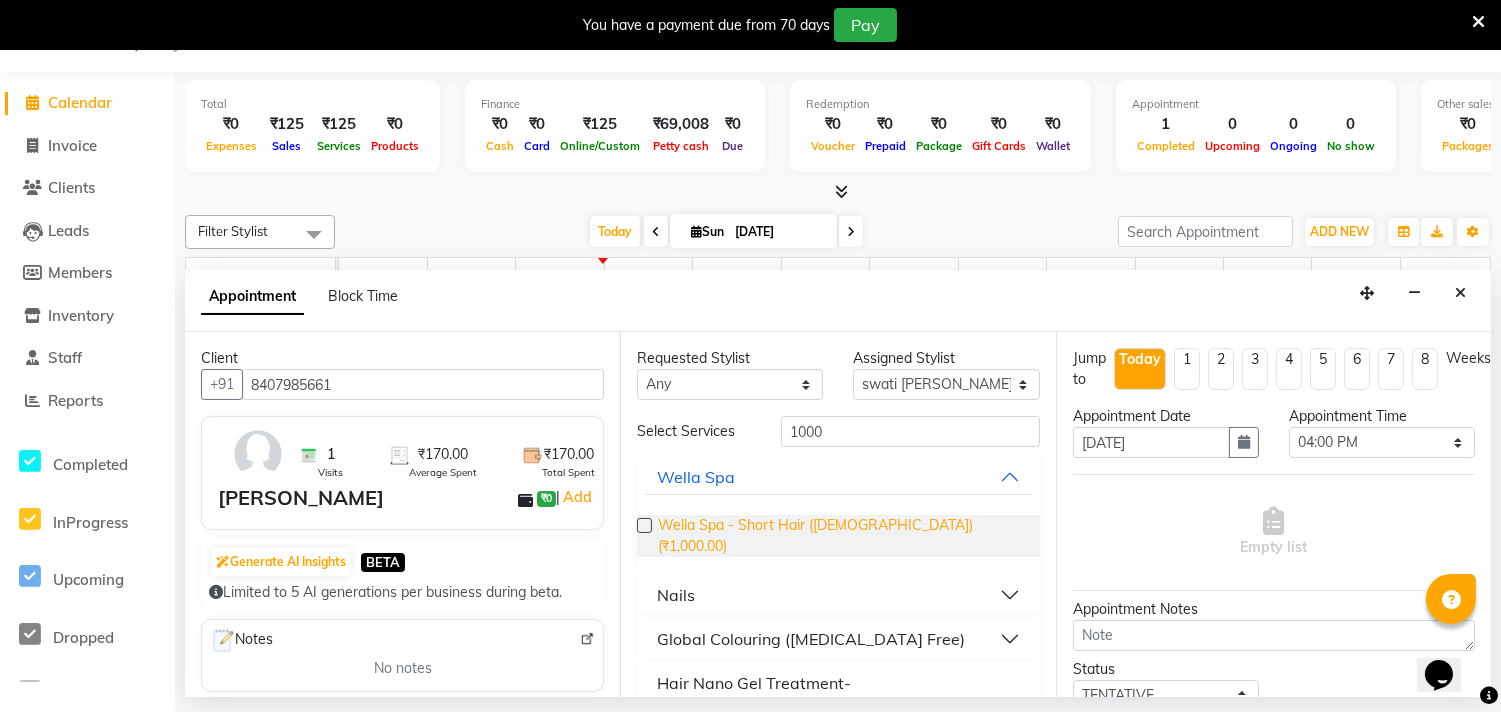 click on "Wella Spa - Short Hair ([DEMOGRAPHIC_DATA]) (₹1,000.00)" at bounding box center (840, 536) 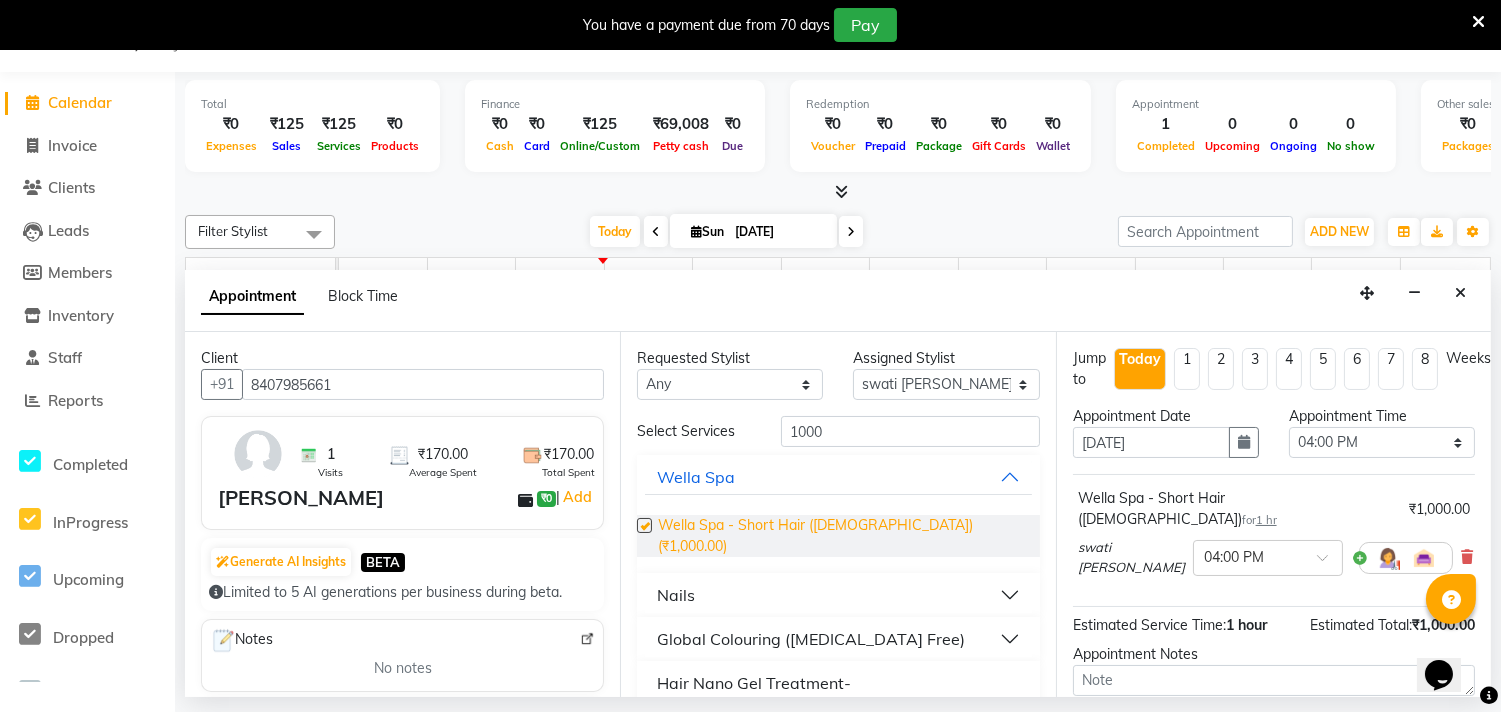 checkbox on "false" 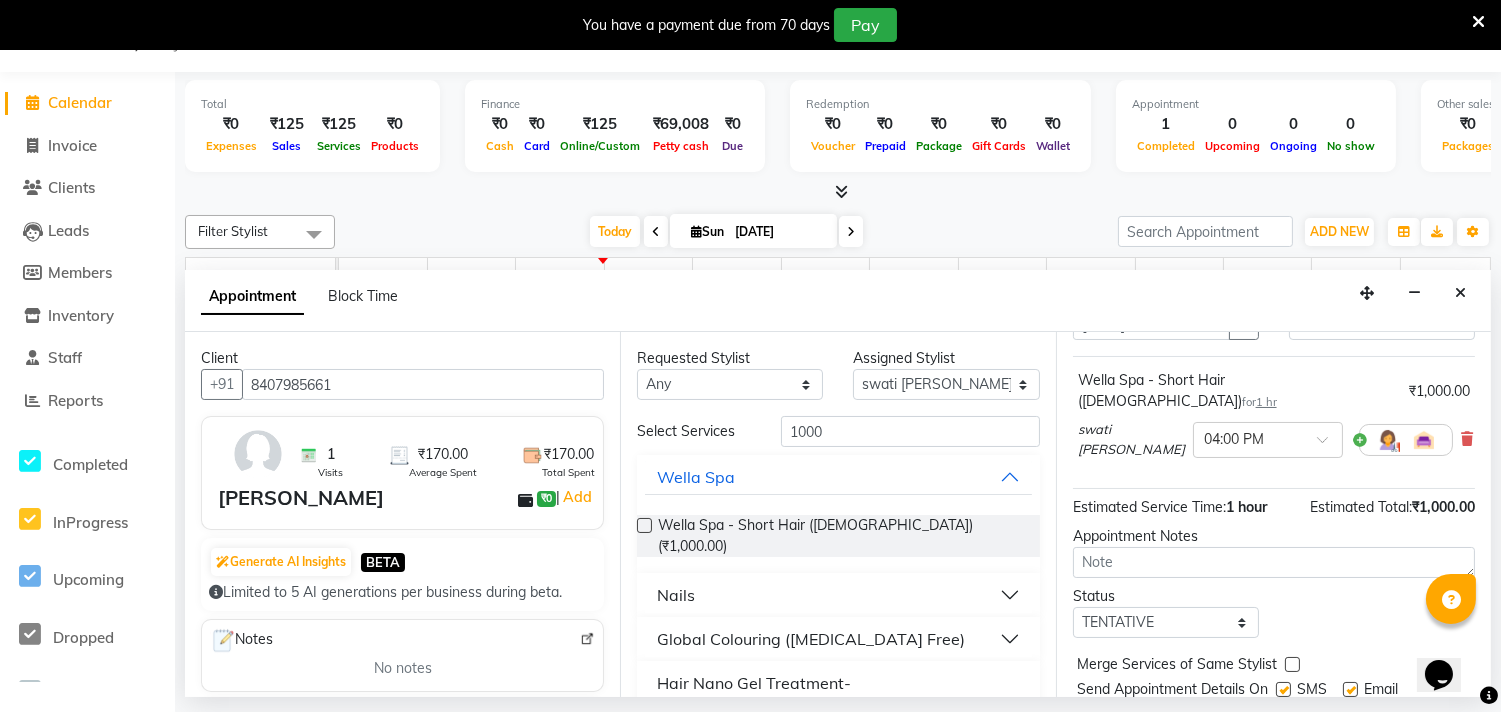 scroll, scrollTop: 200, scrollLeft: 0, axis: vertical 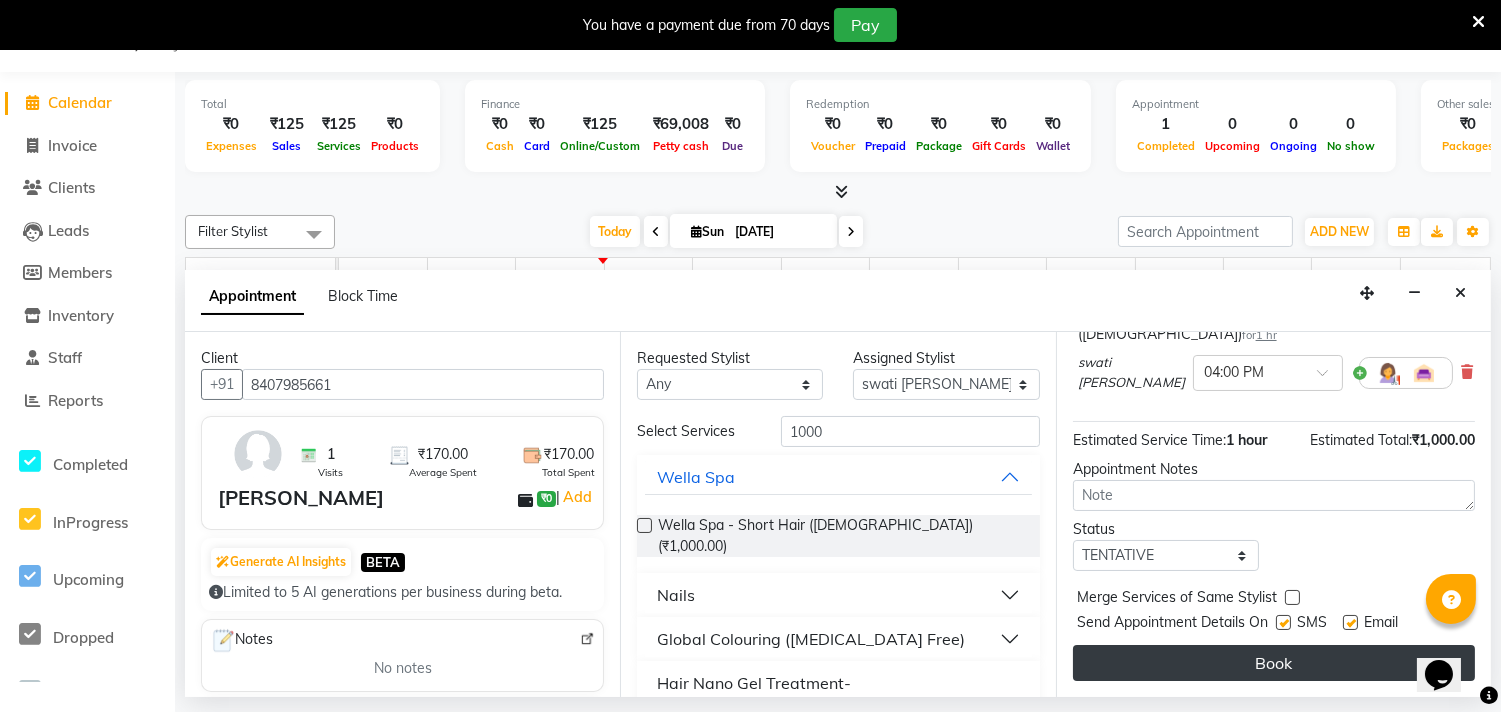 click on "Book" at bounding box center [1274, 663] 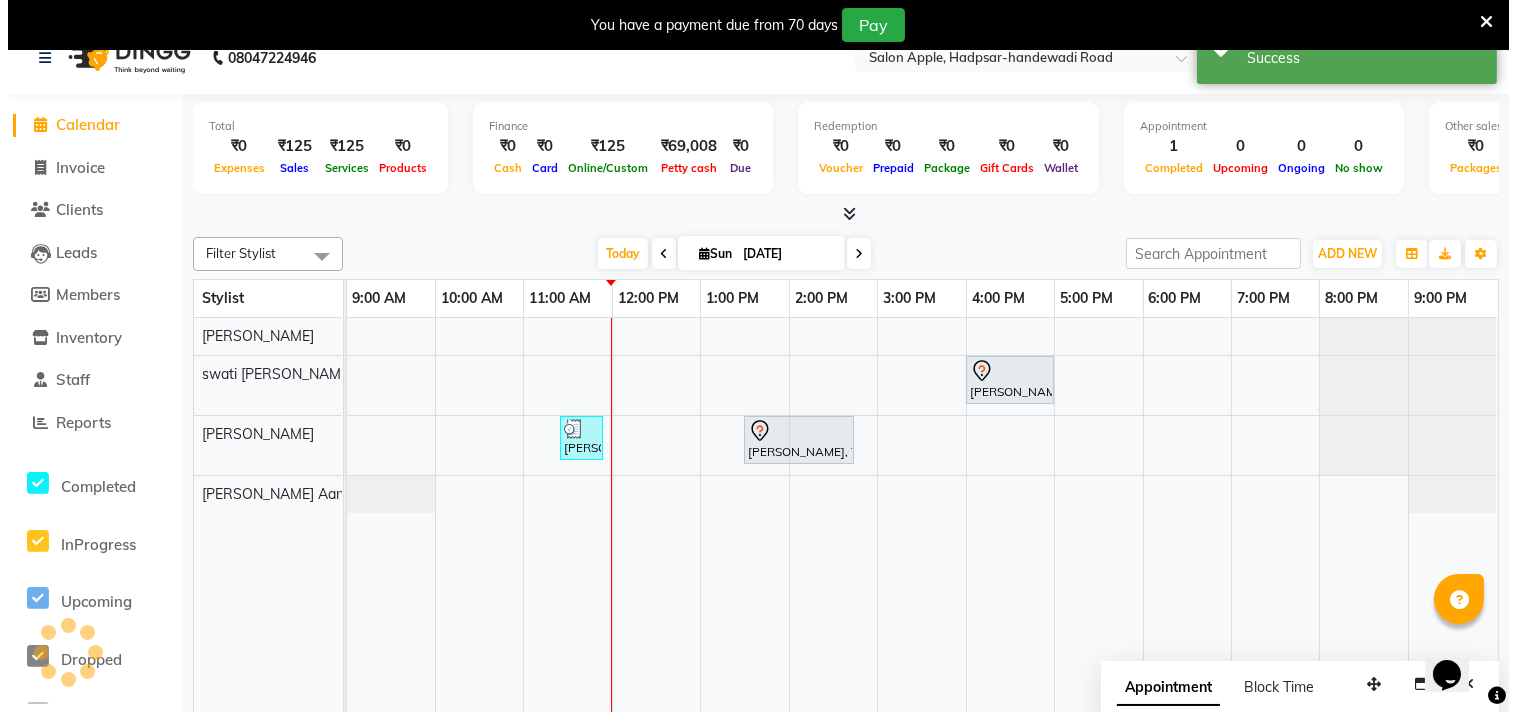 scroll, scrollTop: 0, scrollLeft: 0, axis: both 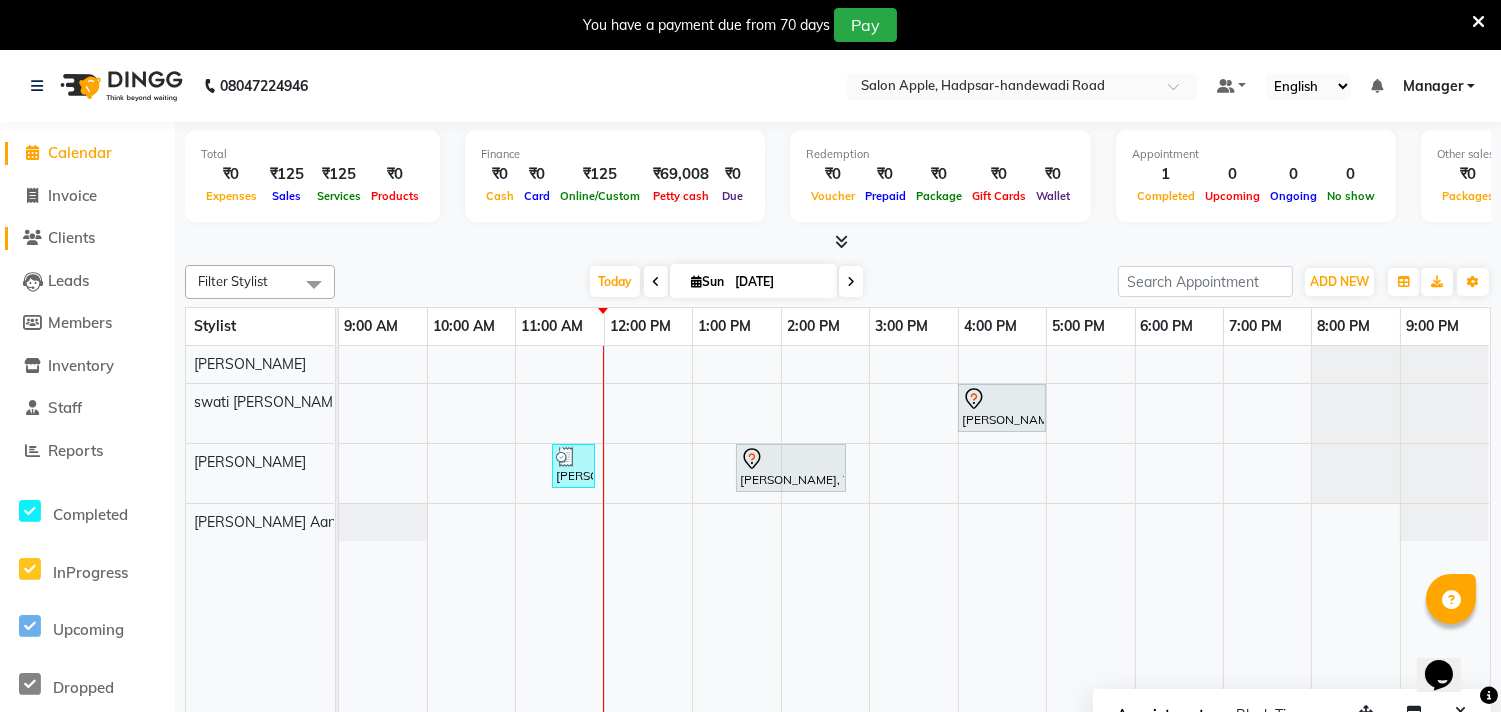 click 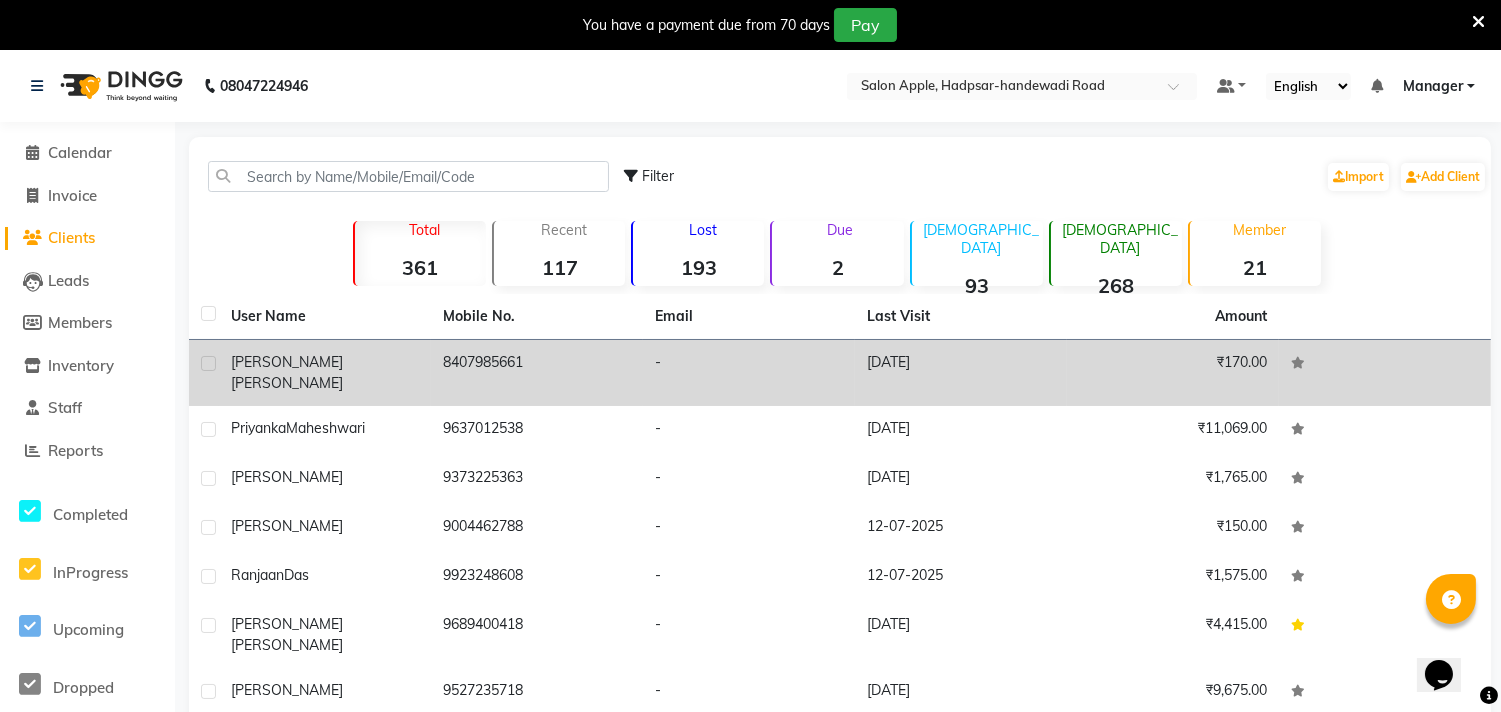 click on "[PERSON_NAME]" 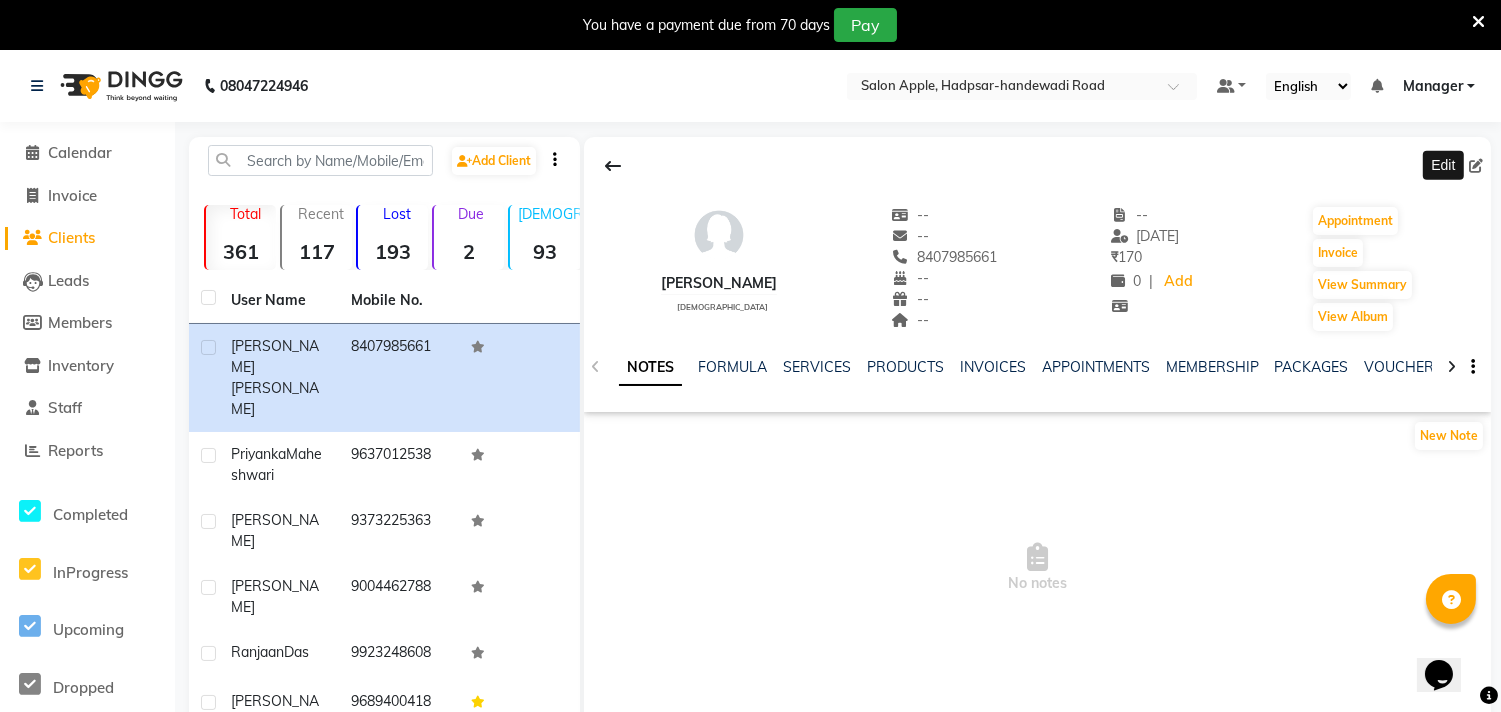 click 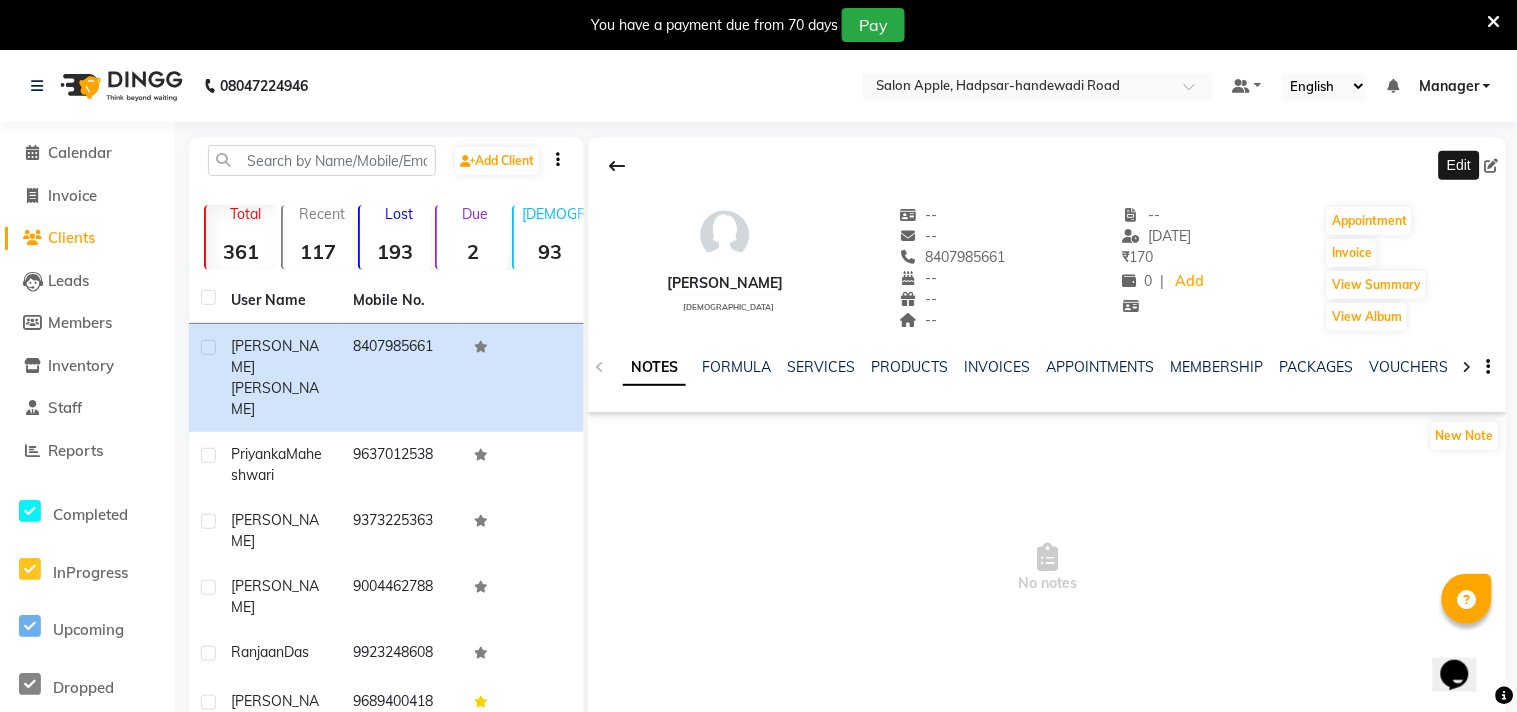 select 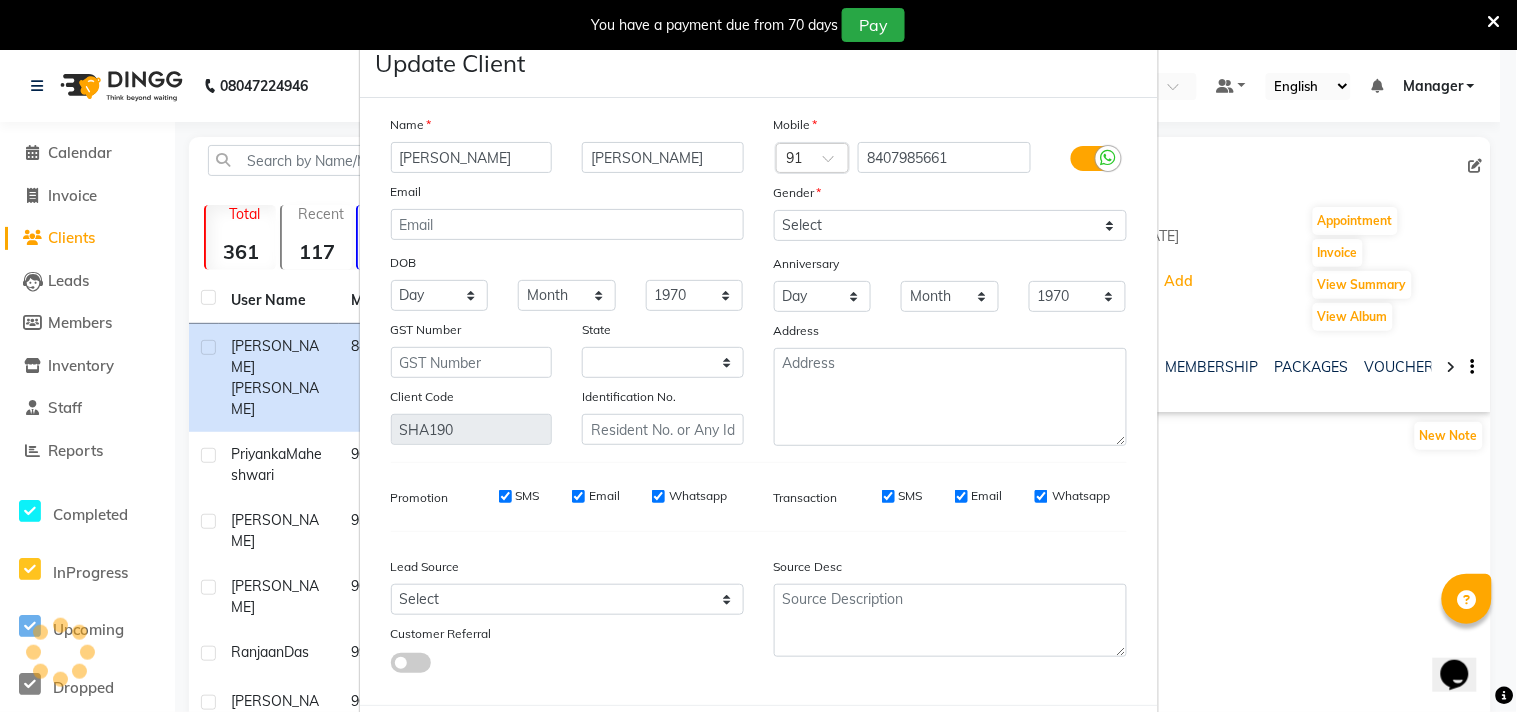select on "22" 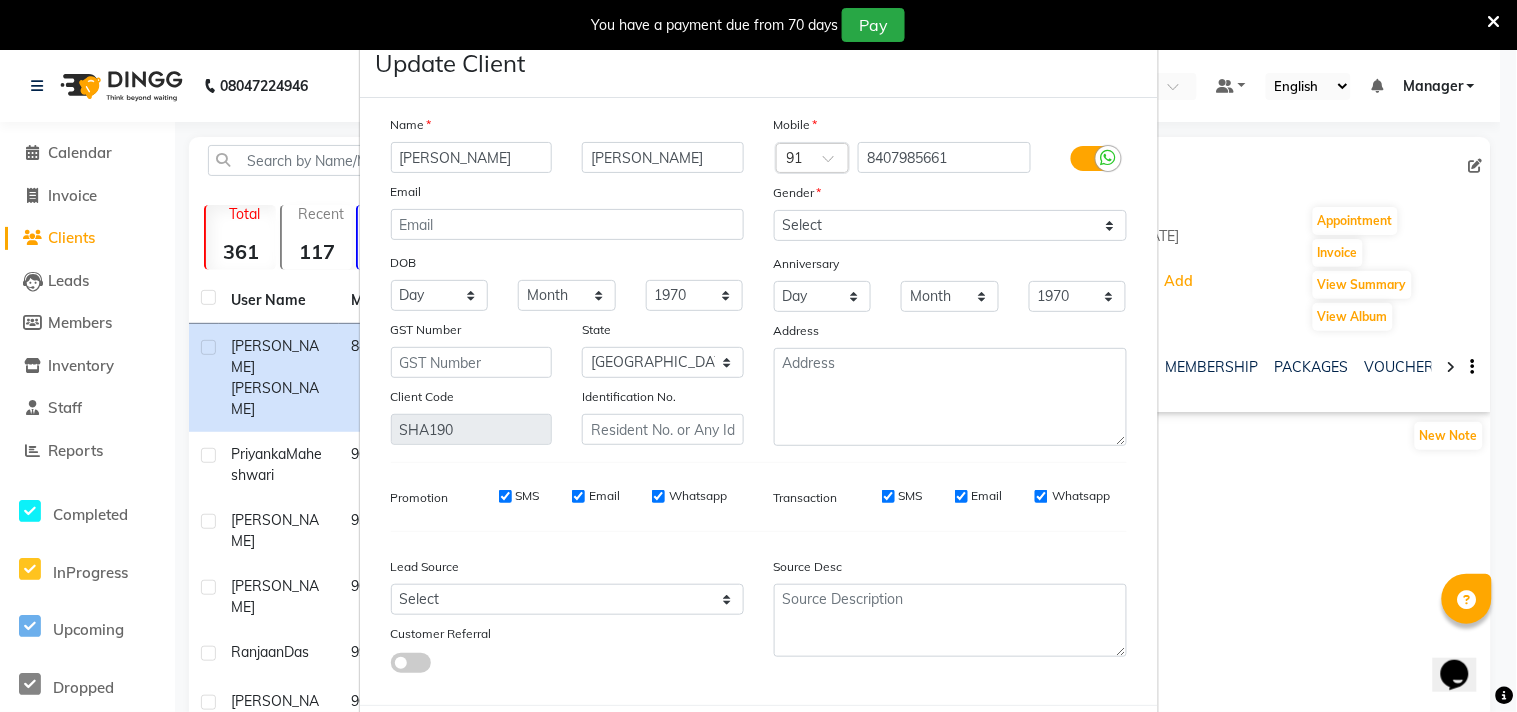 click on "[PERSON_NAME]" at bounding box center (472, 157) 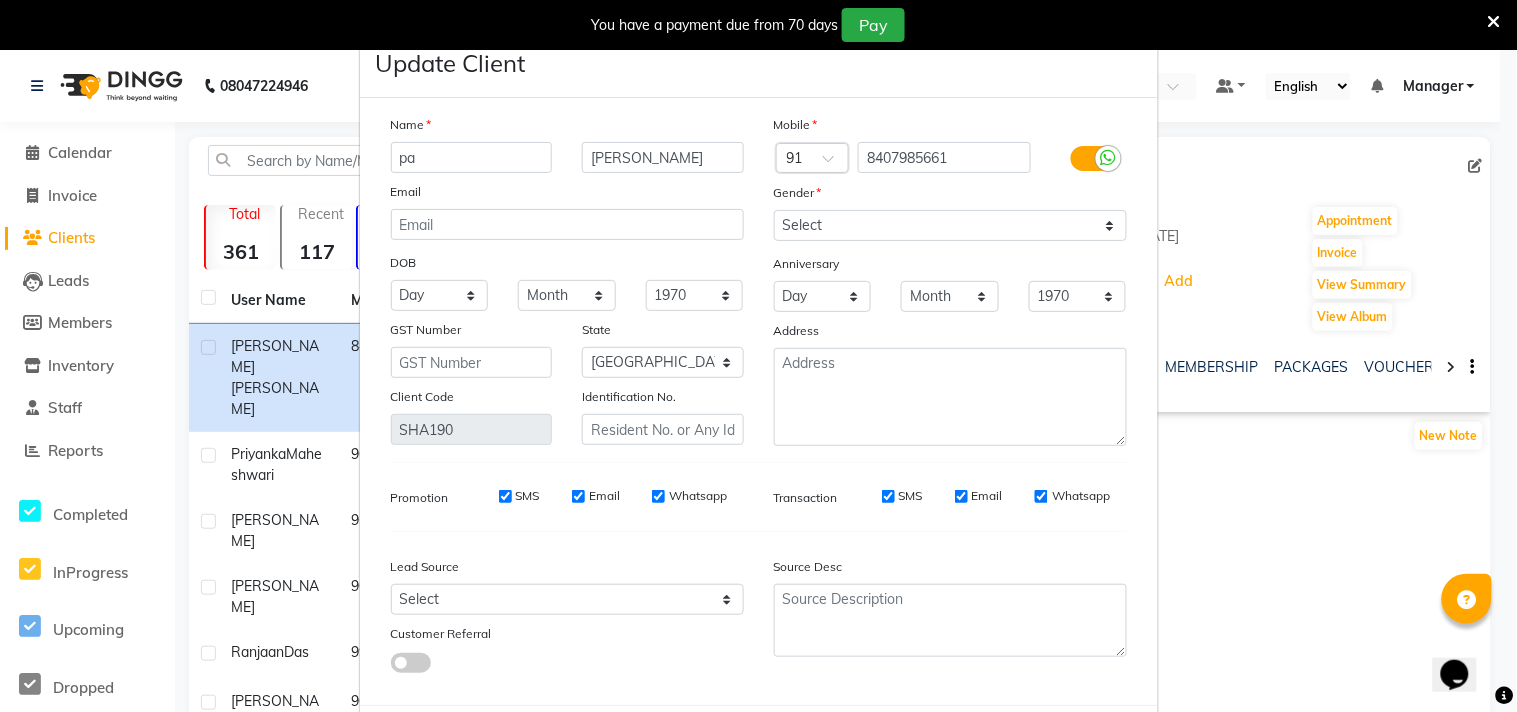 type on "p" 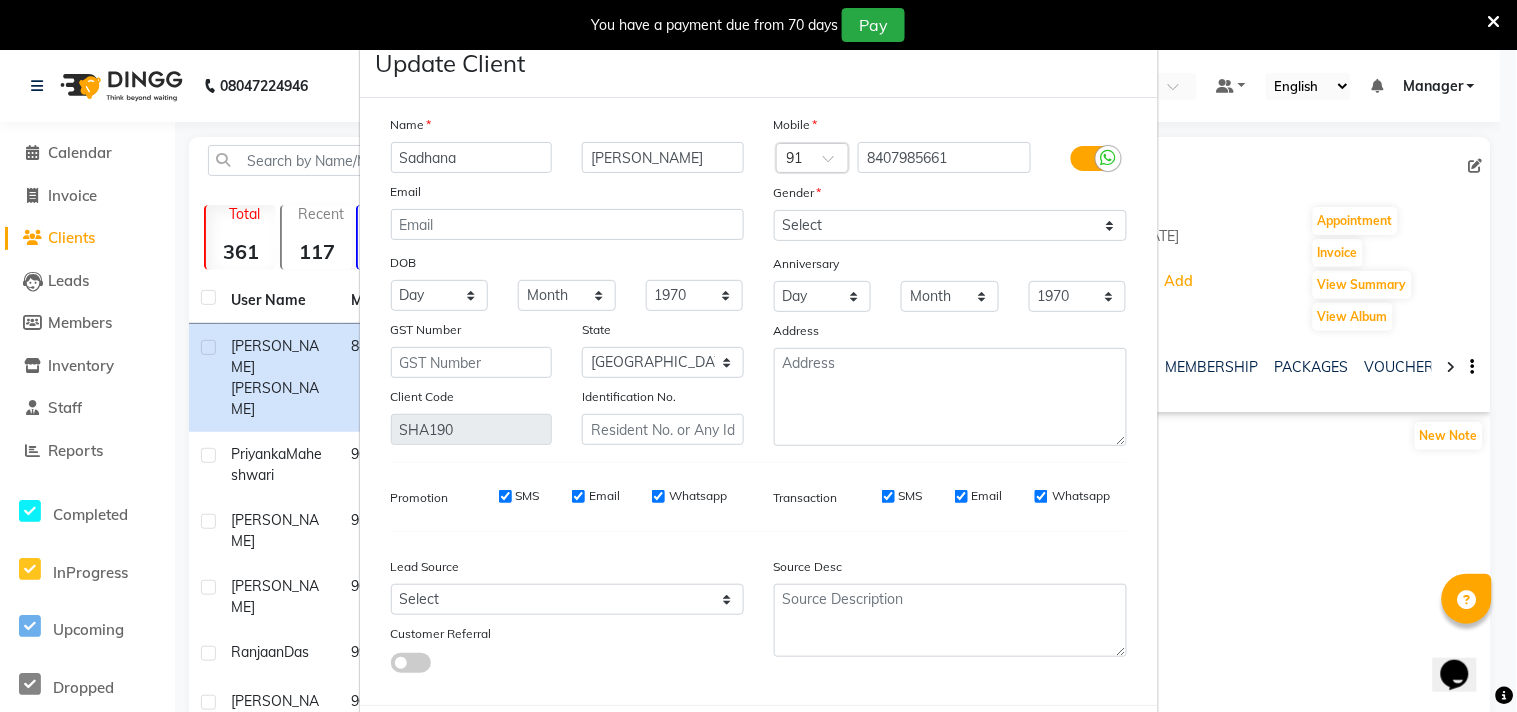 type on "Sadhana" 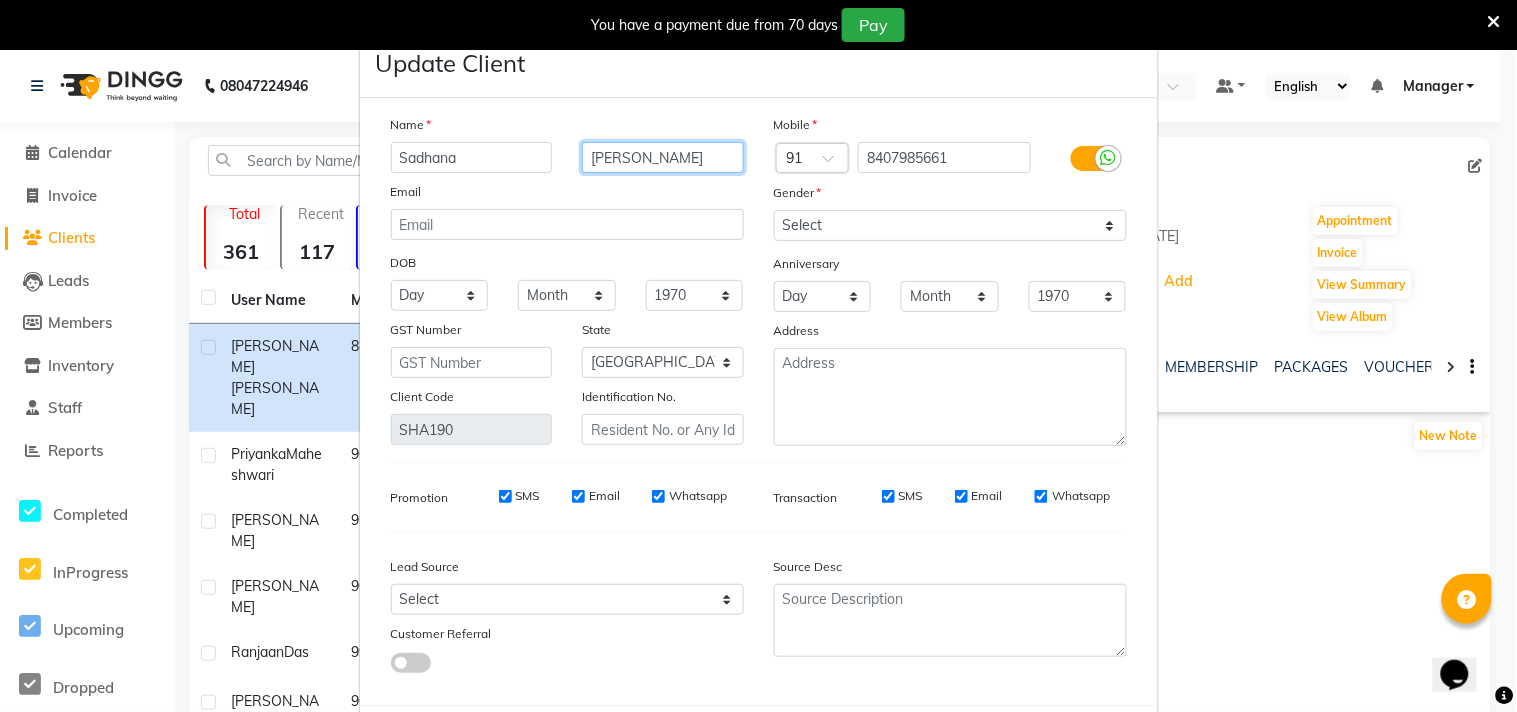 click on "[PERSON_NAME]" at bounding box center [663, 157] 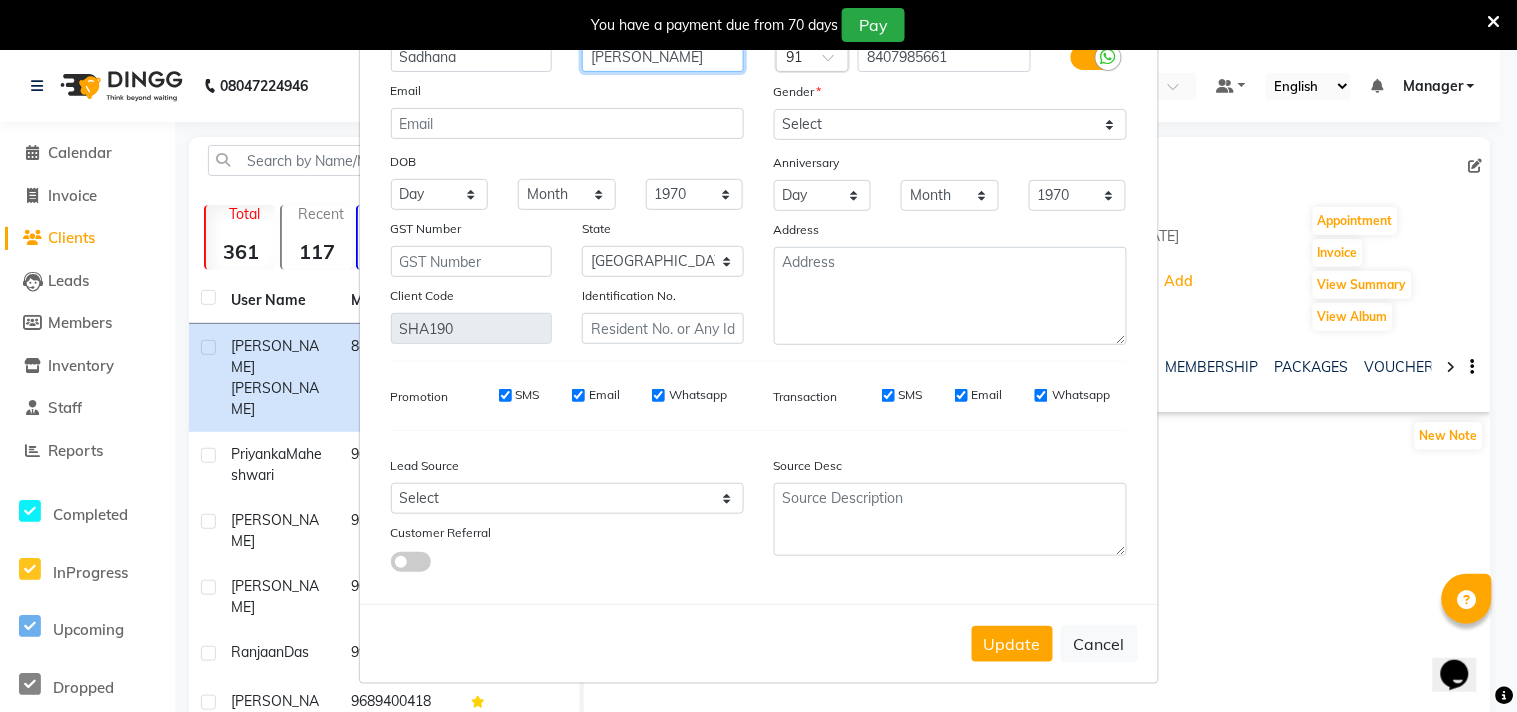 scroll, scrollTop: 0, scrollLeft: 0, axis: both 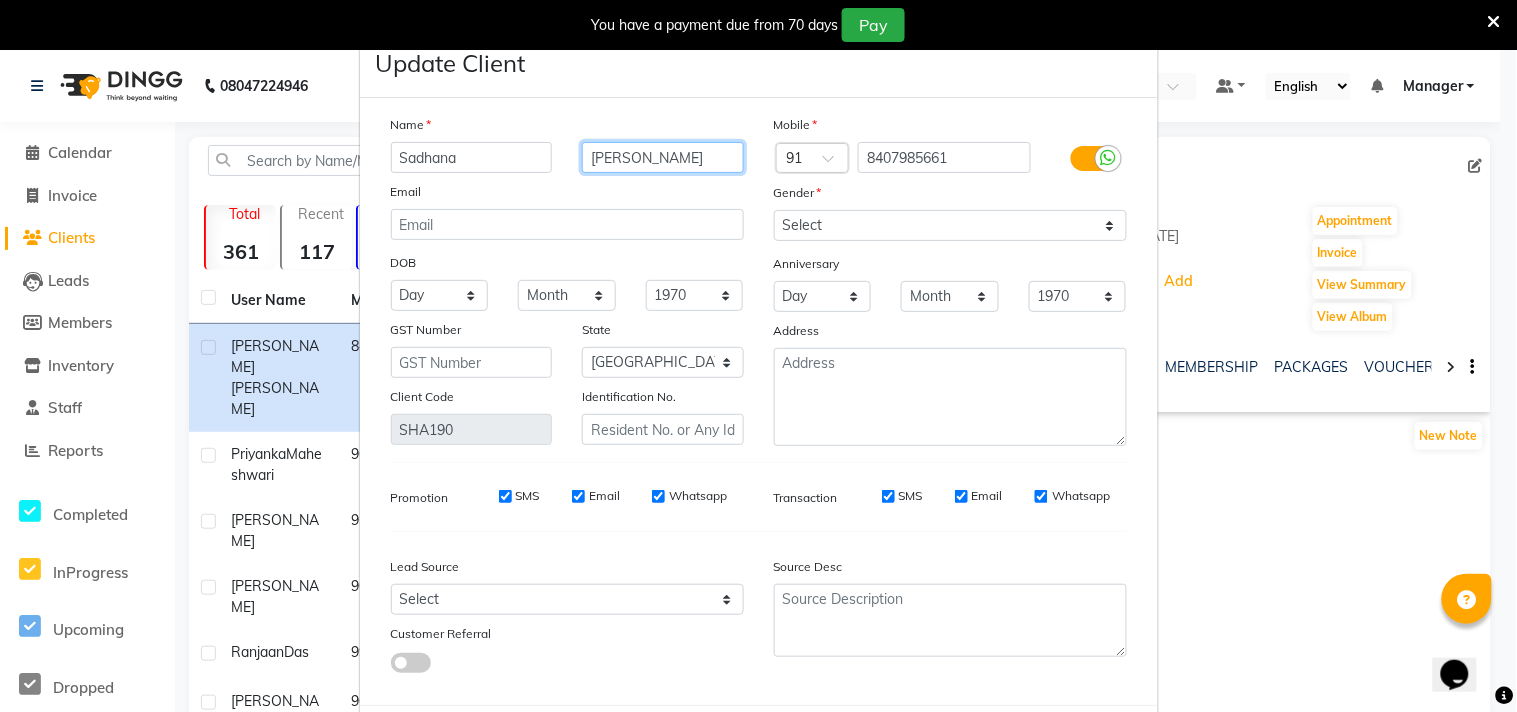 type on "[PERSON_NAME]" 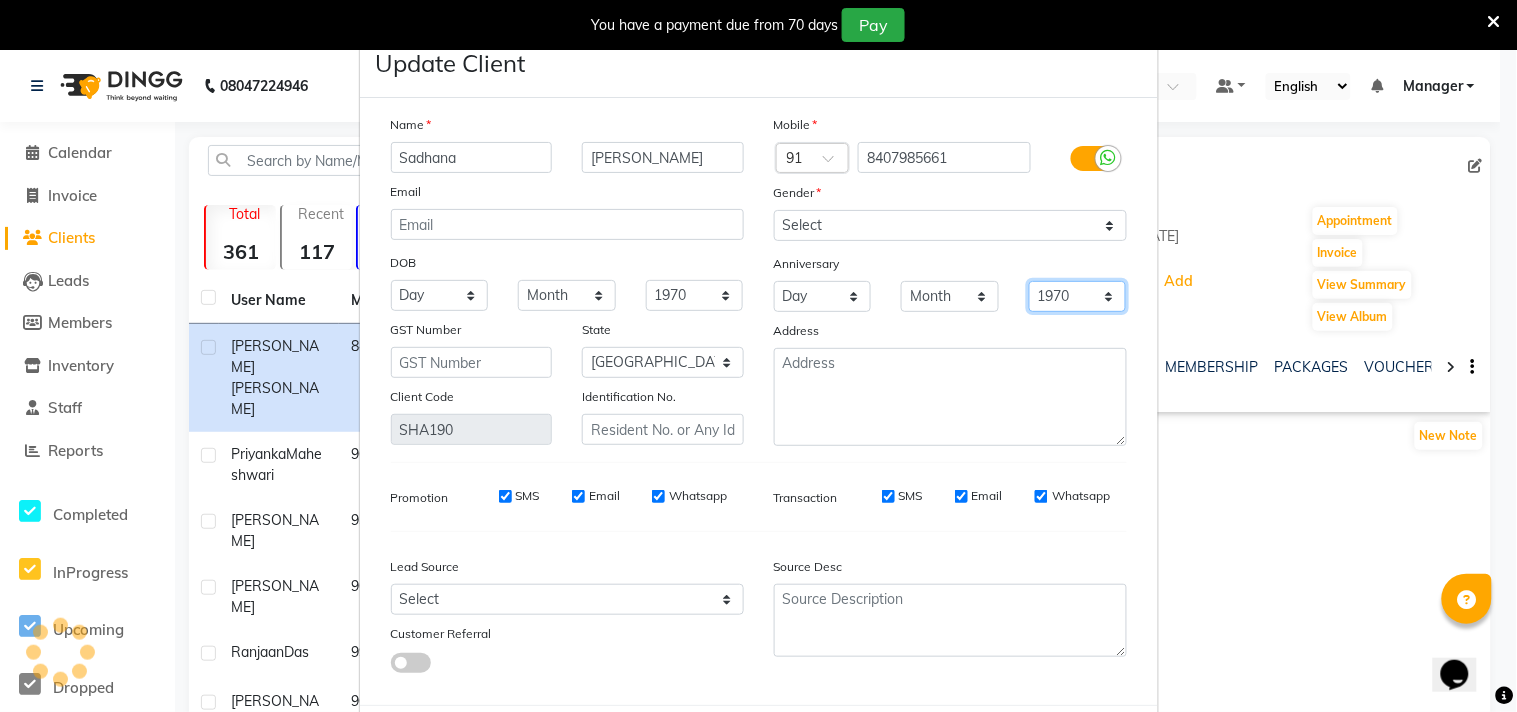 click on "1970 1971 1972 1973 1974 1975 1976 1977 1978 1979 1980 1981 1982 1983 1984 1985 1986 1987 1988 1989 1990 1991 1992 1993 1994 1995 1996 1997 1998 1999 2000 2001 2002 2003 2004 2005 2006 2007 2008 2009 2010 2011 2012 2013 2014 2015 2016 2017 2018 2019 2020 2021 2022 2023 2024 2025" at bounding box center (1078, 296) 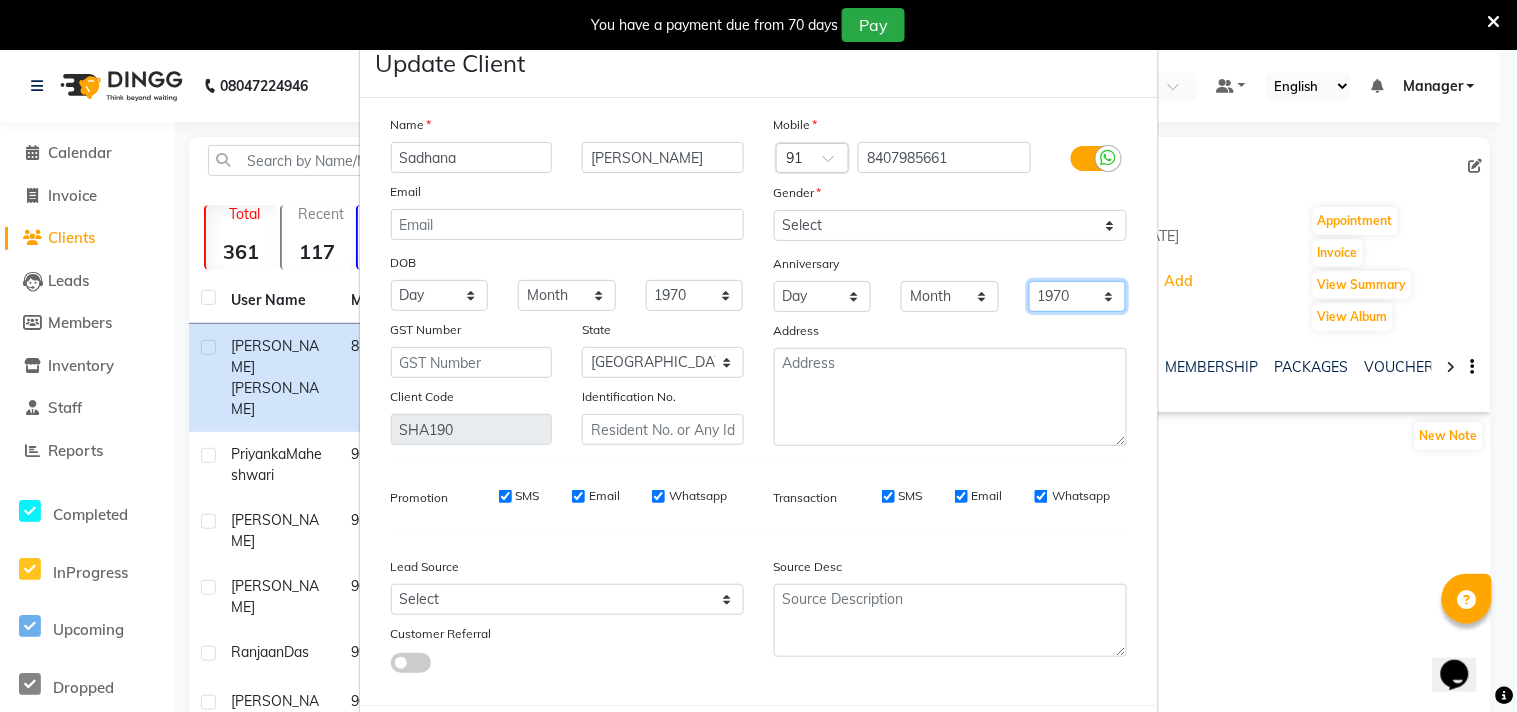 select on "1994" 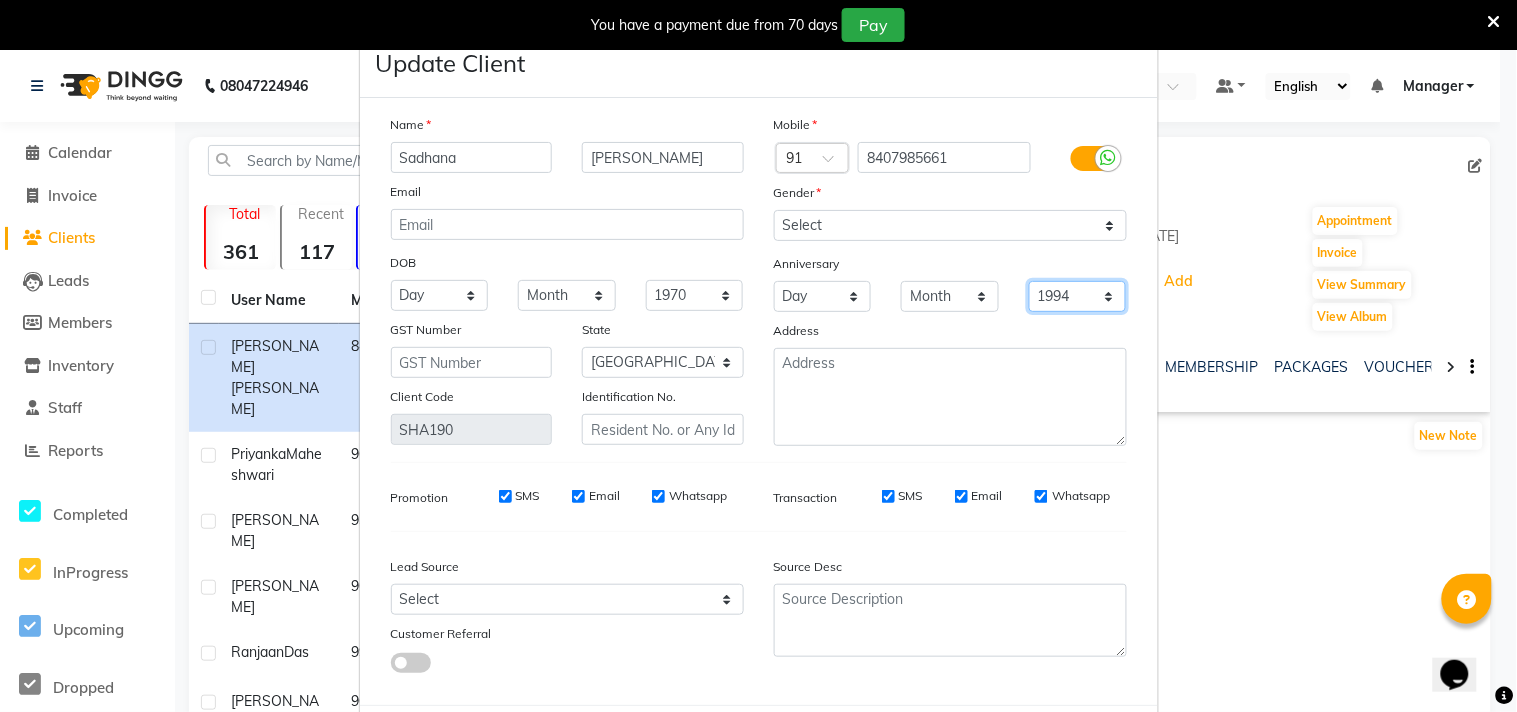 click on "1970 1971 1972 1973 1974 1975 1976 1977 1978 1979 1980 1981 1982 1983 1984 1985 1986 1987 1988 1989 1990 1991 1992 1993 1994 1995 1996 1997 1998 1999 2000 2001 2002 2003 2004 2005 2006 2007 2008 2009 2010 2011 2012 2013 2014 2015 2016 2017 2018 2019 2020 2021 2022 2023 2024 2025" at bounding box center (1078, 296) 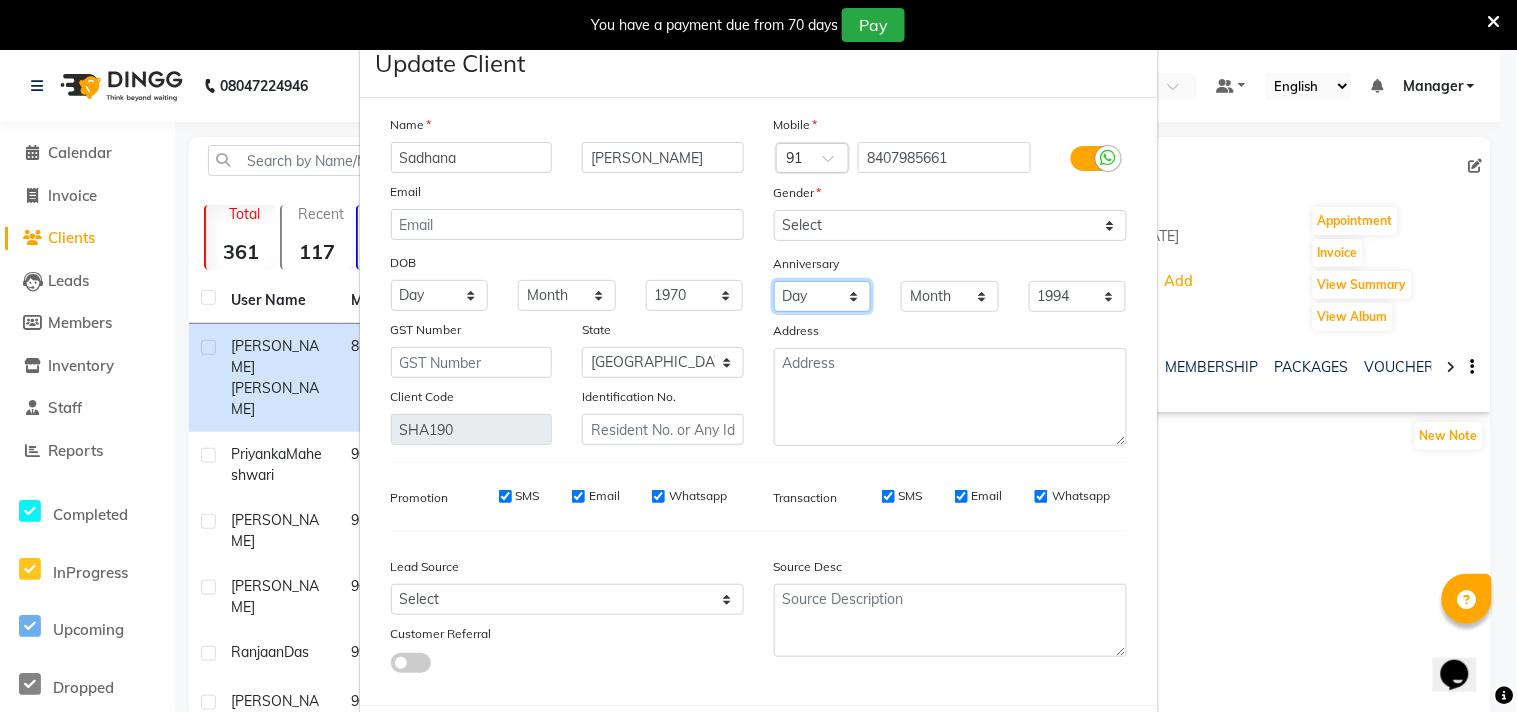 click on "Day 01 02 03 04 05 06 07 08 09 10 11 12 13 14 15 16 17 18 19 20 21 22 23 24 25 26 27 28 29 30 31" at bounding box center (823, 296) 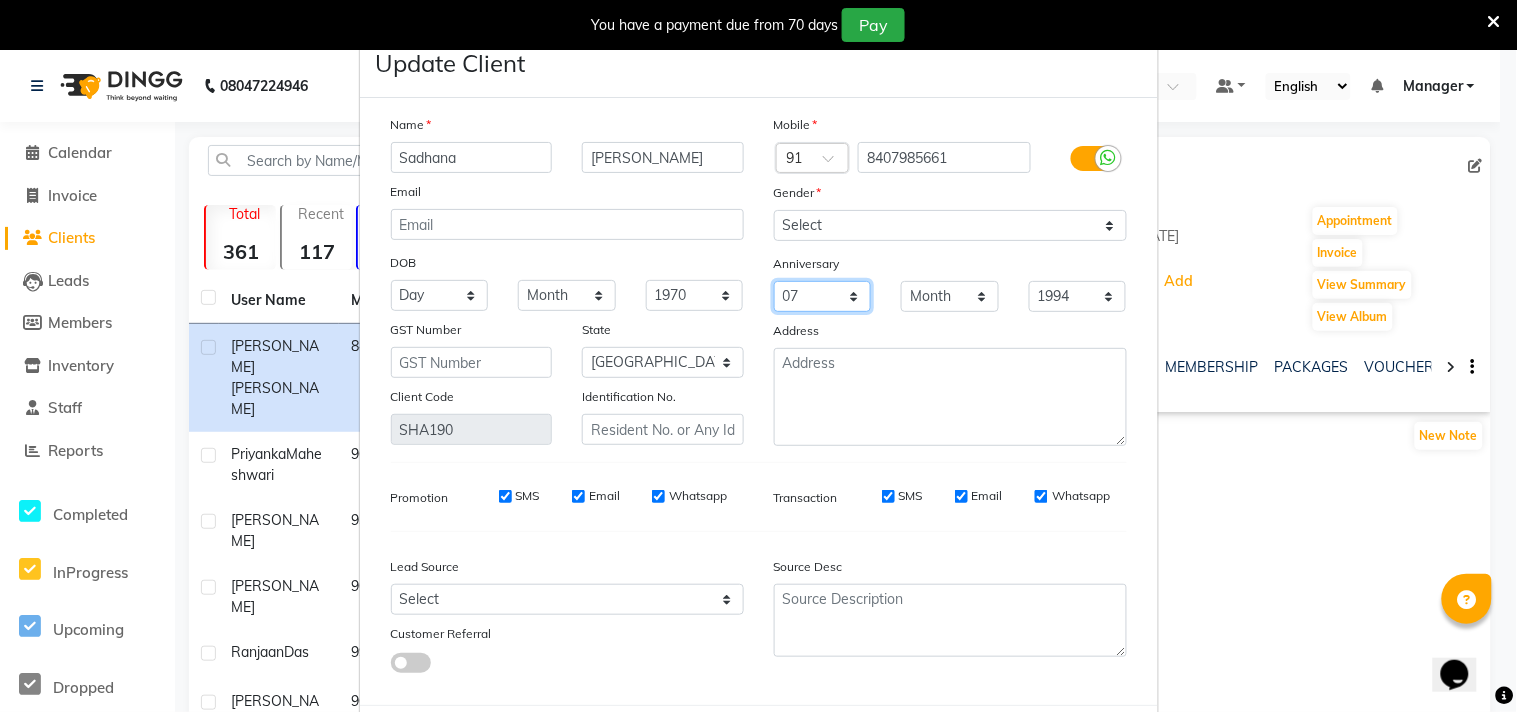 click on "Day 01 02 03 04 05 06 07 08 09 10 11 12 13 14 15 16 17 18 19 20 21 22 23 24 25 26 27 28 29 30 31" at bounding box center (823, 296) 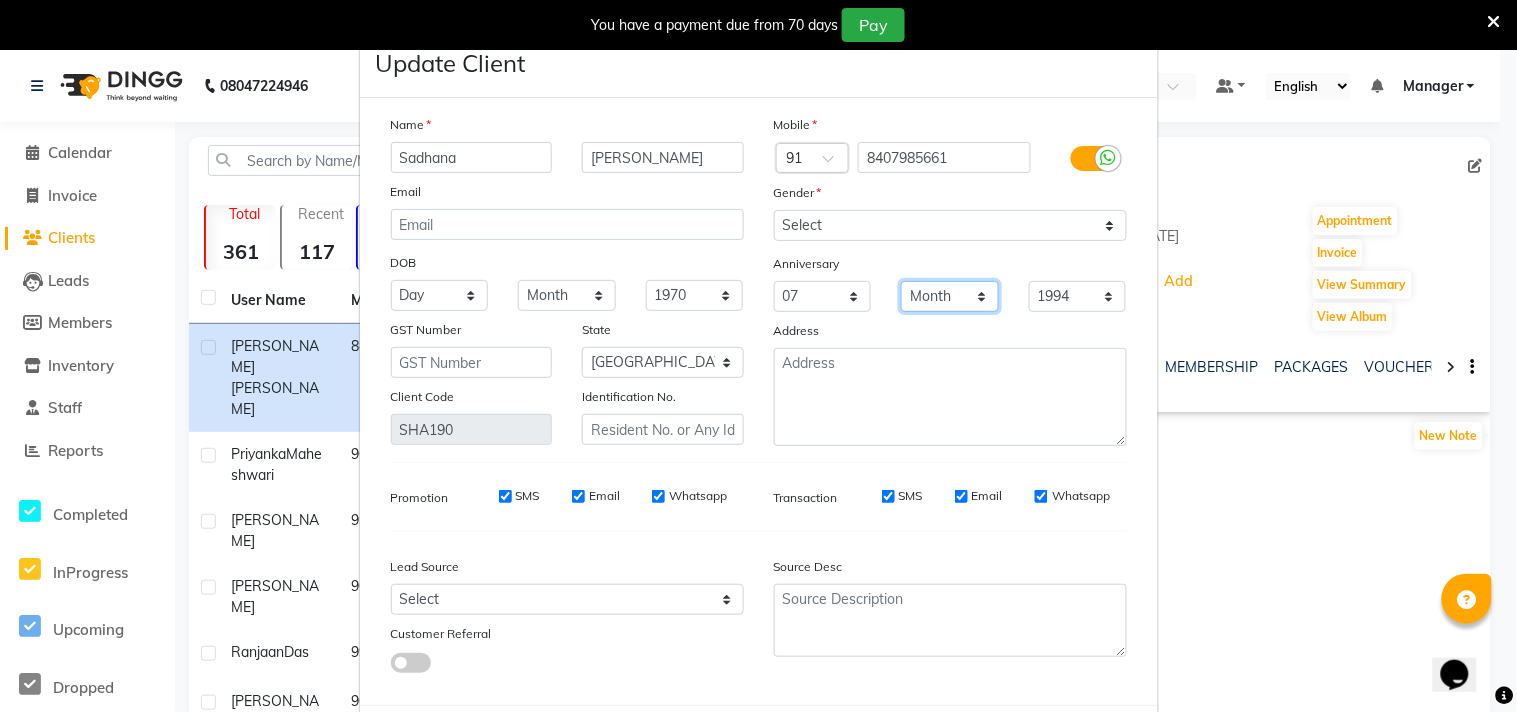 click on "Month January February March April May June July August September October November December" at bounding box center [950, 296] 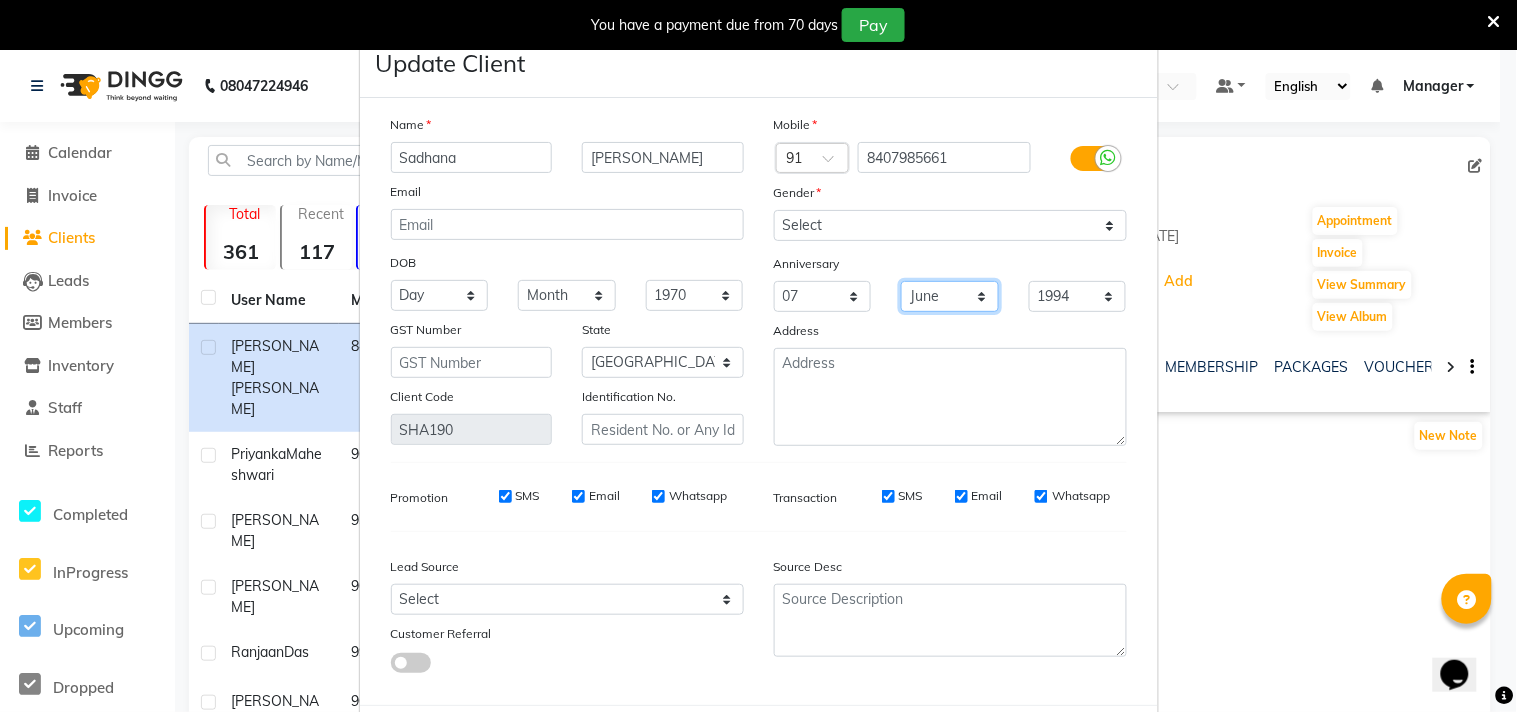 click on "Month January February March April May June July August September October November December" at bounding box center [950, 296] 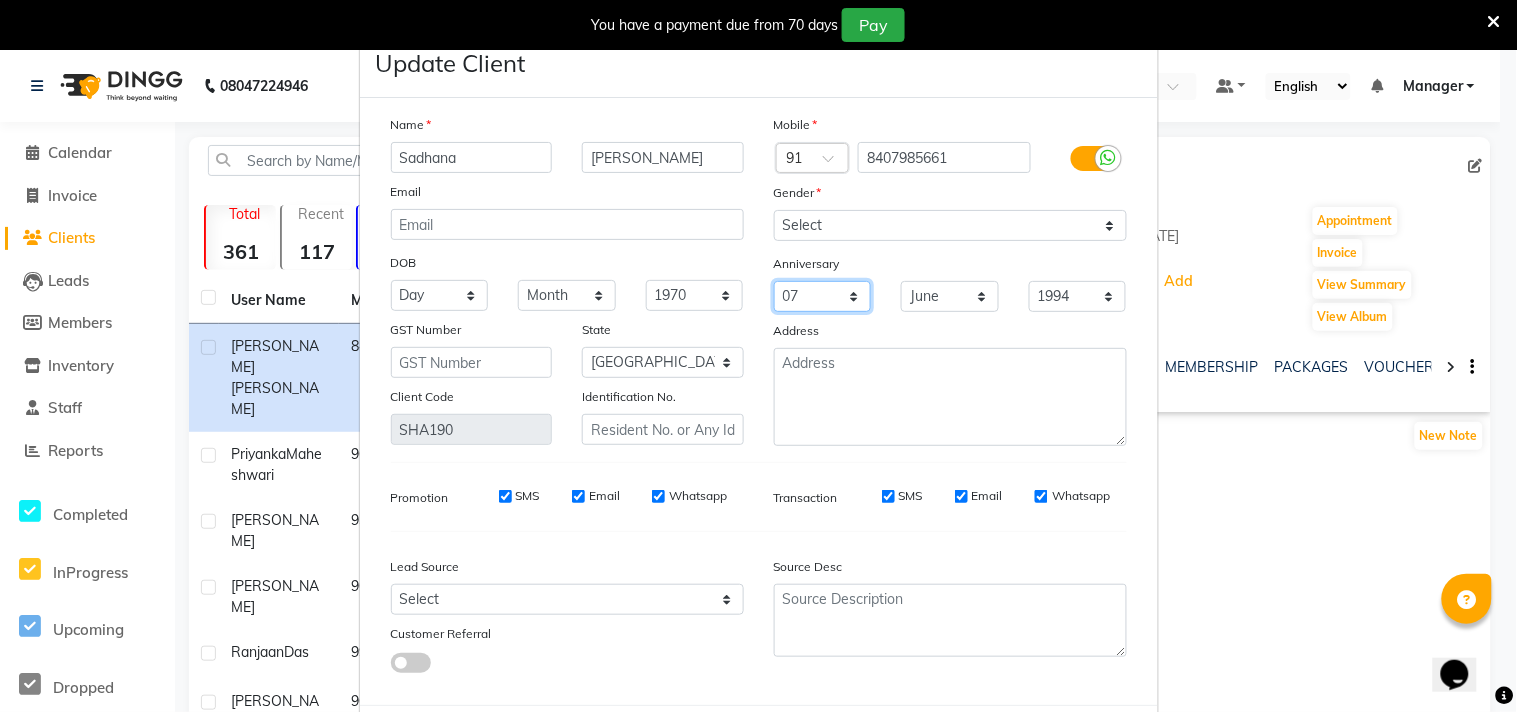 drag, startPoint x: 807, startPoint y: 288, endPoint x: 710, endPoint y: 288, distance: 97 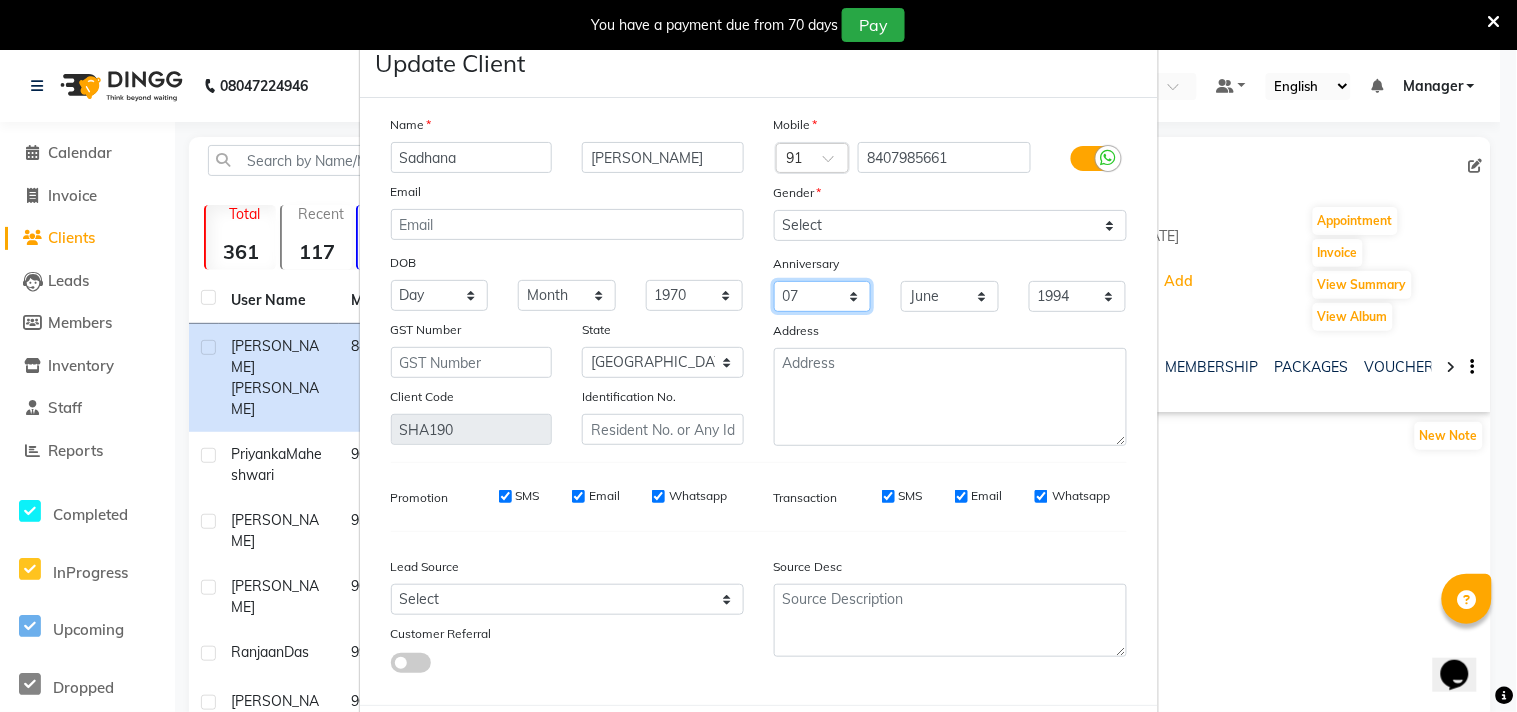 select on "23" 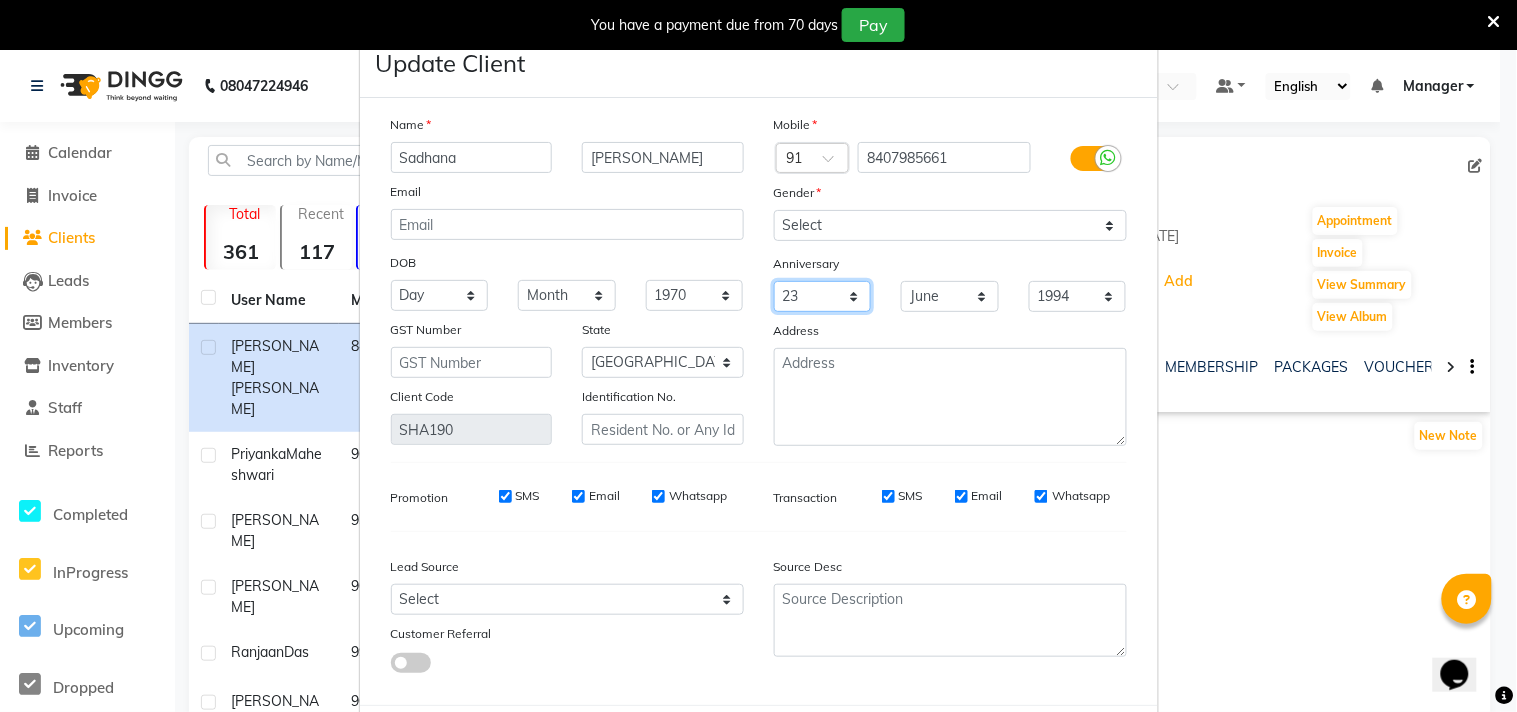 click on "Day 01 02 03 04 05 06 07 08 09 10 11 12 13 14 15 16 17 18 19 20 21 22 23 24 25 26 27 28 29 30 31" at bounding box center (823, 296) 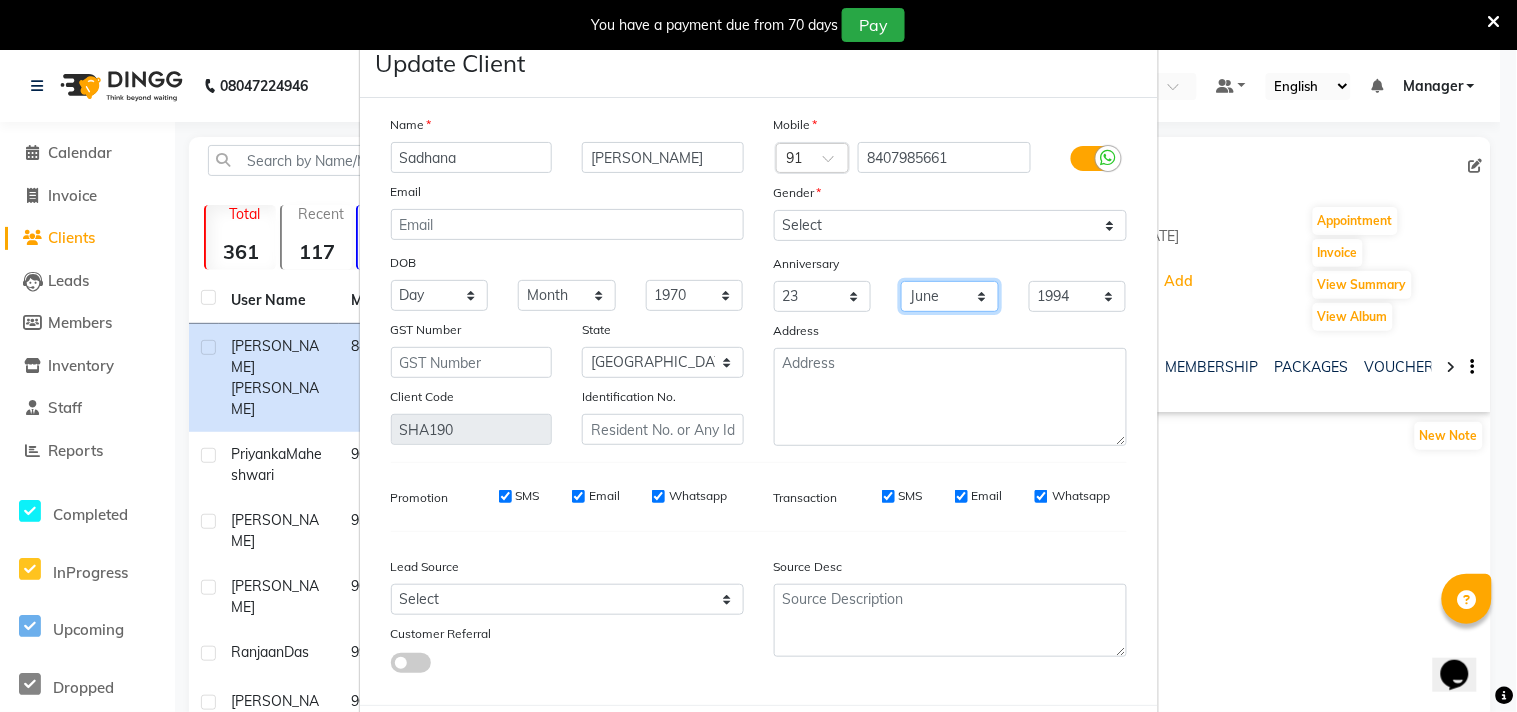 click on "Month January February March April May June July August September October November December" at bounding box center (950, 296) 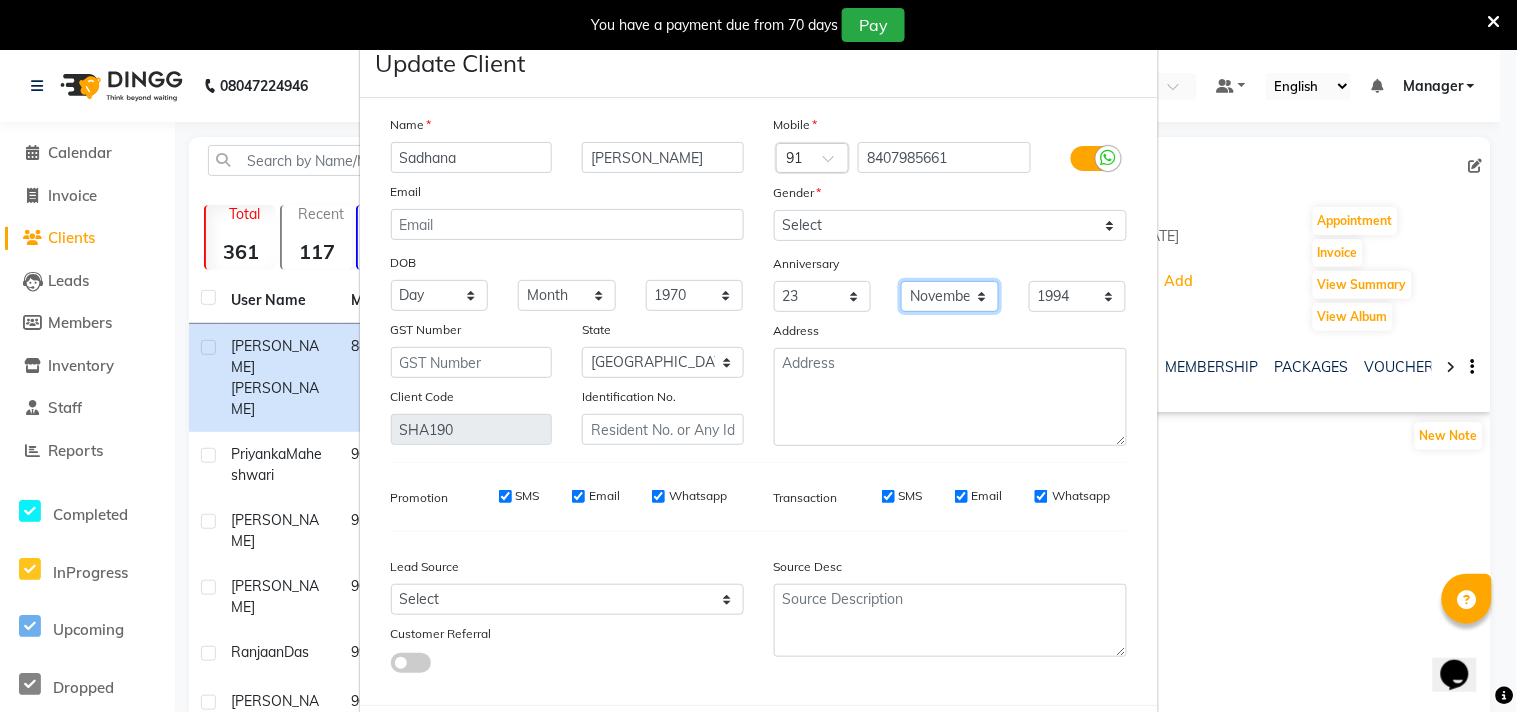 click on "Month January February March April May June July August September October November December" at bounding box center [950, 296] 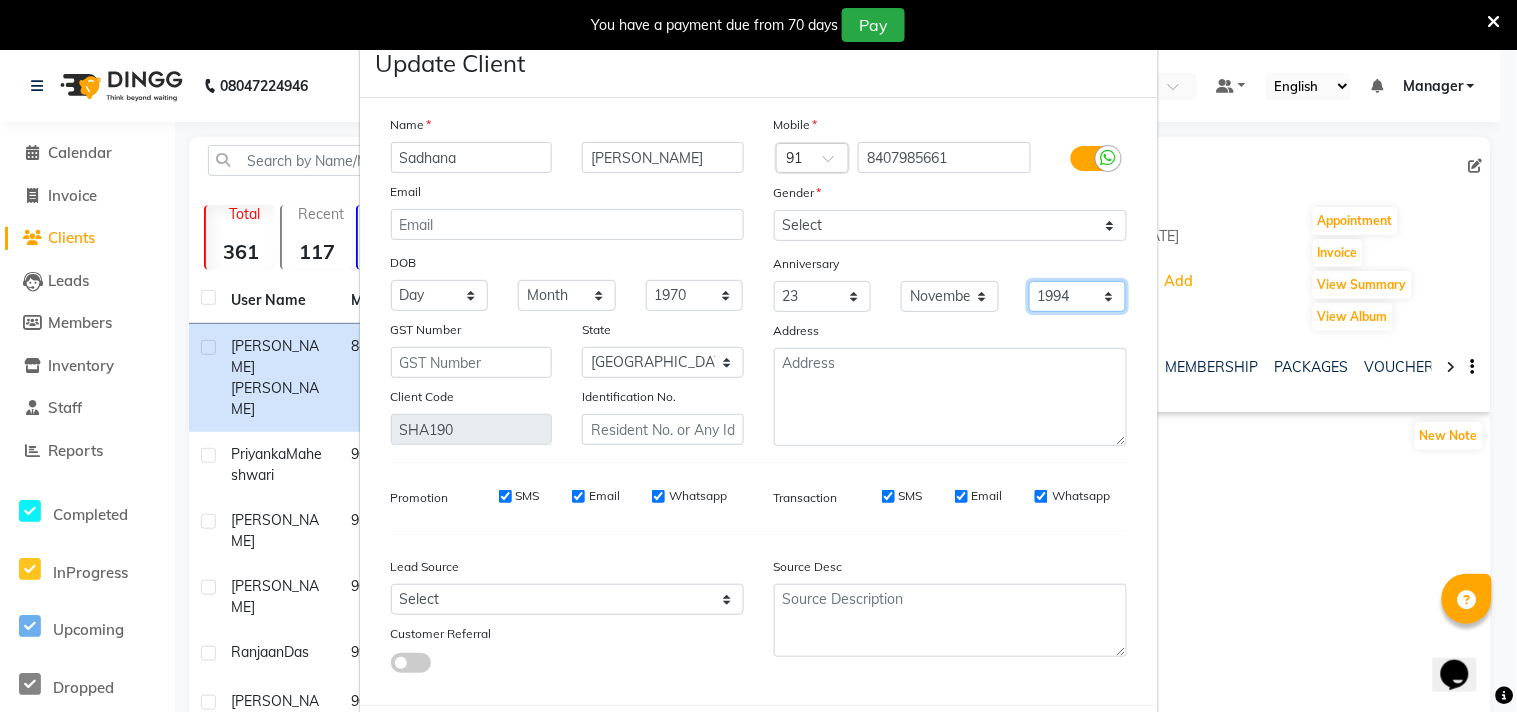 click on "1970 1971 1972 1973 1974 1975 1976 1977 1978 1979 1980 1981 1982 1983 1984 1985 1986 1987 1988 1989 1990 1991 1992 1993 1994 1995 1996 1997 1998 1999 2000 2001 2002 2003 2004 2005 2006 2007 2008 2009 2010 2011 2012 2013 2014 2015 2016 2017 2018 2019 2020 2021 2022 2023 2024 2025" at bounding box center (1078, 296) 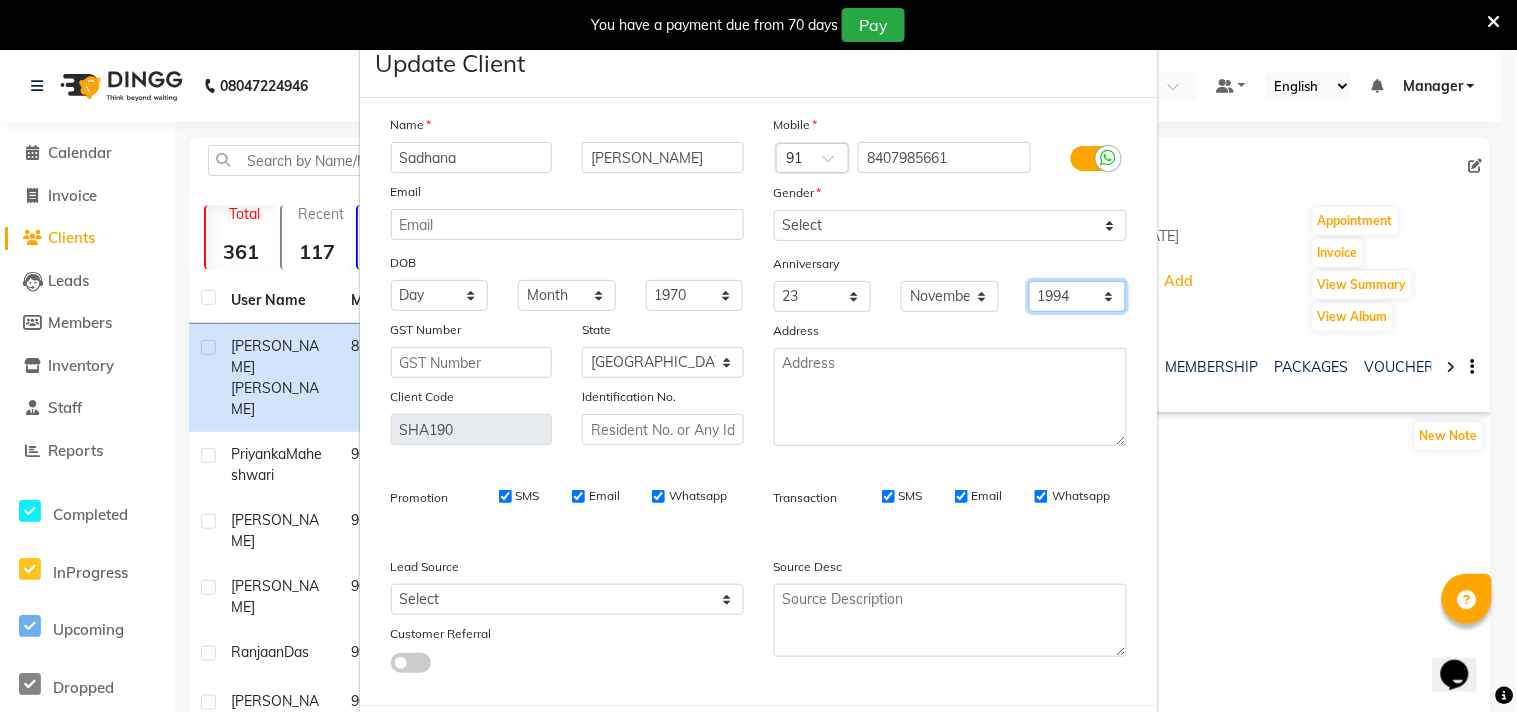 select on "2019" 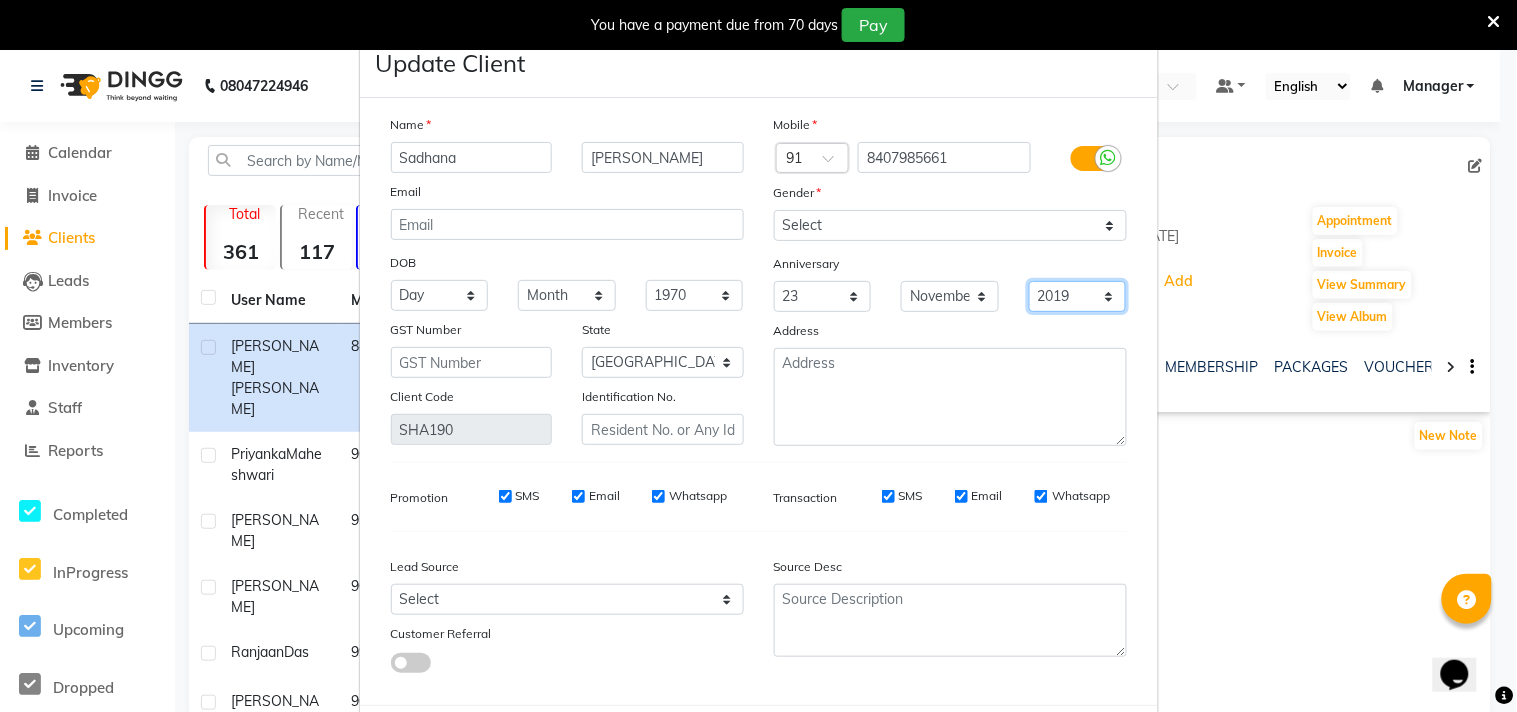 click on "1970 1971 1972 1973 1974 1975 1976 1977 1978 1979 1980 1981 1982 1983 1984 1985 1986 1987 1988 1989 1990 1991 1992 1993 1994 1995 1996 1997 1998 1999 2000 2001 2002 2003 2004 2005 2006 2007 2008 2009 2010 2011 2012 2013 2014 2015 2016 2017 2018 2019 2020 2021 2022 2023 2024 2025" at bounding box center (1078, 296) 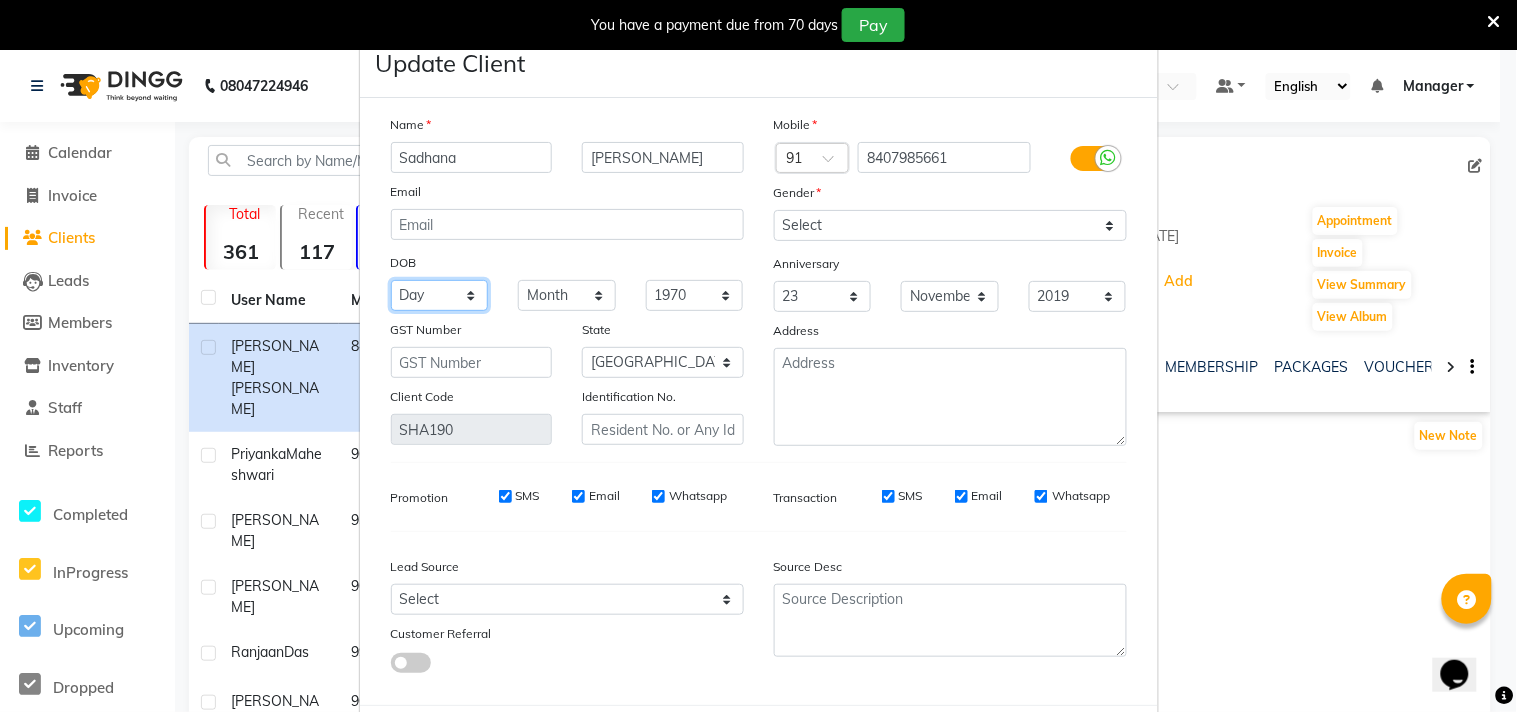 click on "Day 01 02 03 04 05 06 07 08 09 10 11 12 13 14 15 16 17 18 19 20 21 22 23 24 25 26 27 28 29 30 31" at bounding box center [440, 295] 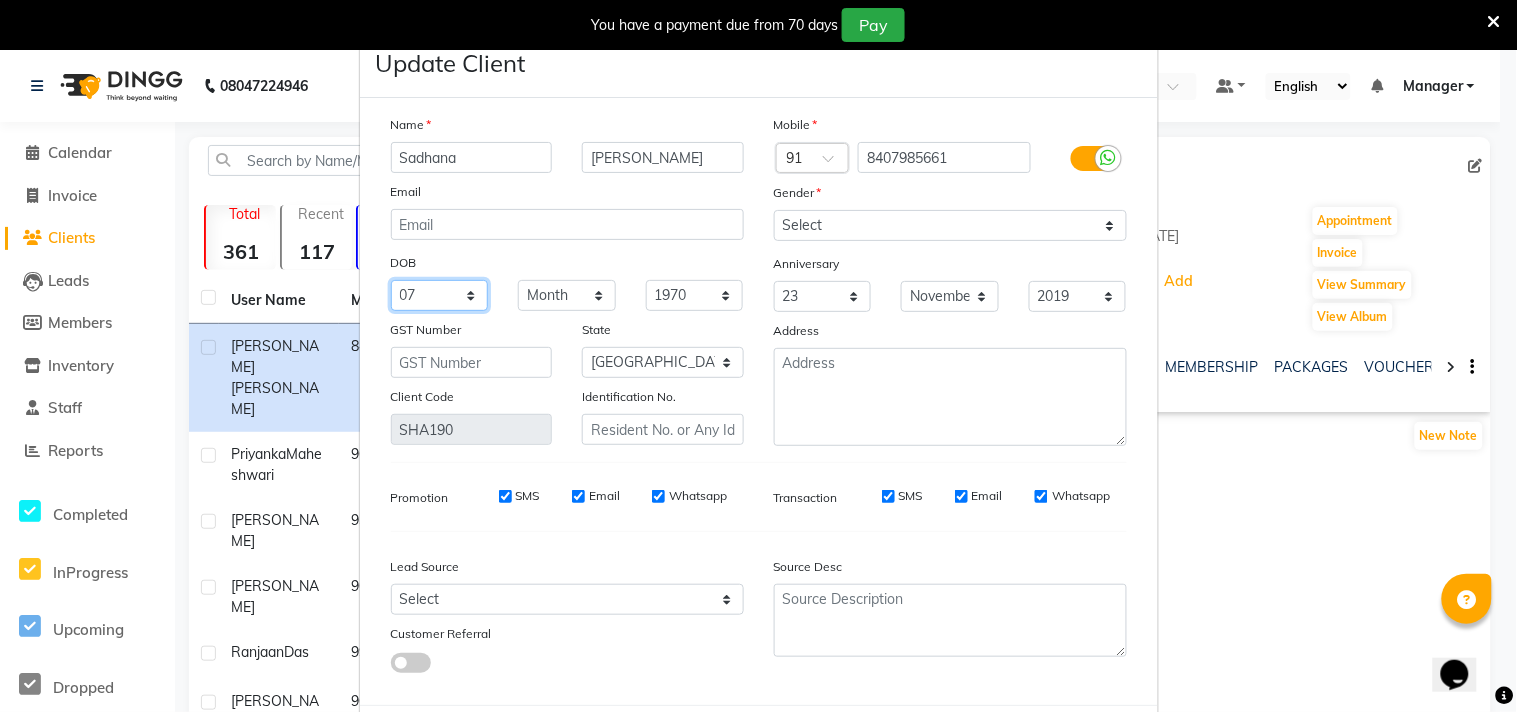 click on "Day 01 02 03 04 05 06 07 08 09 10 11 12 13 14 15 16 17 18 19 20 21 22 23 24 25 26 27 28 29 30 31" at bounding box center [440, 295] 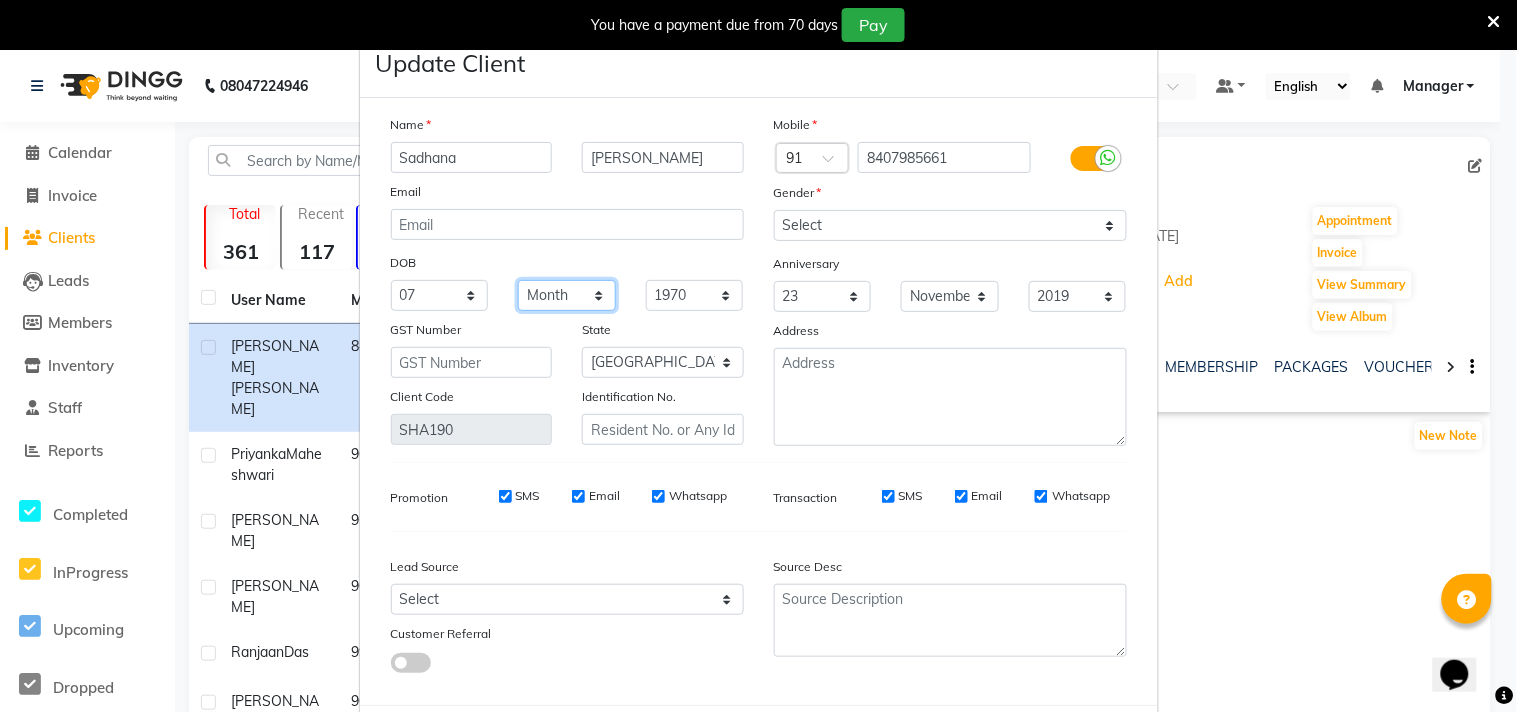 click on "Month January February March April May June July August September October November December" at bounding box center [567, 295] 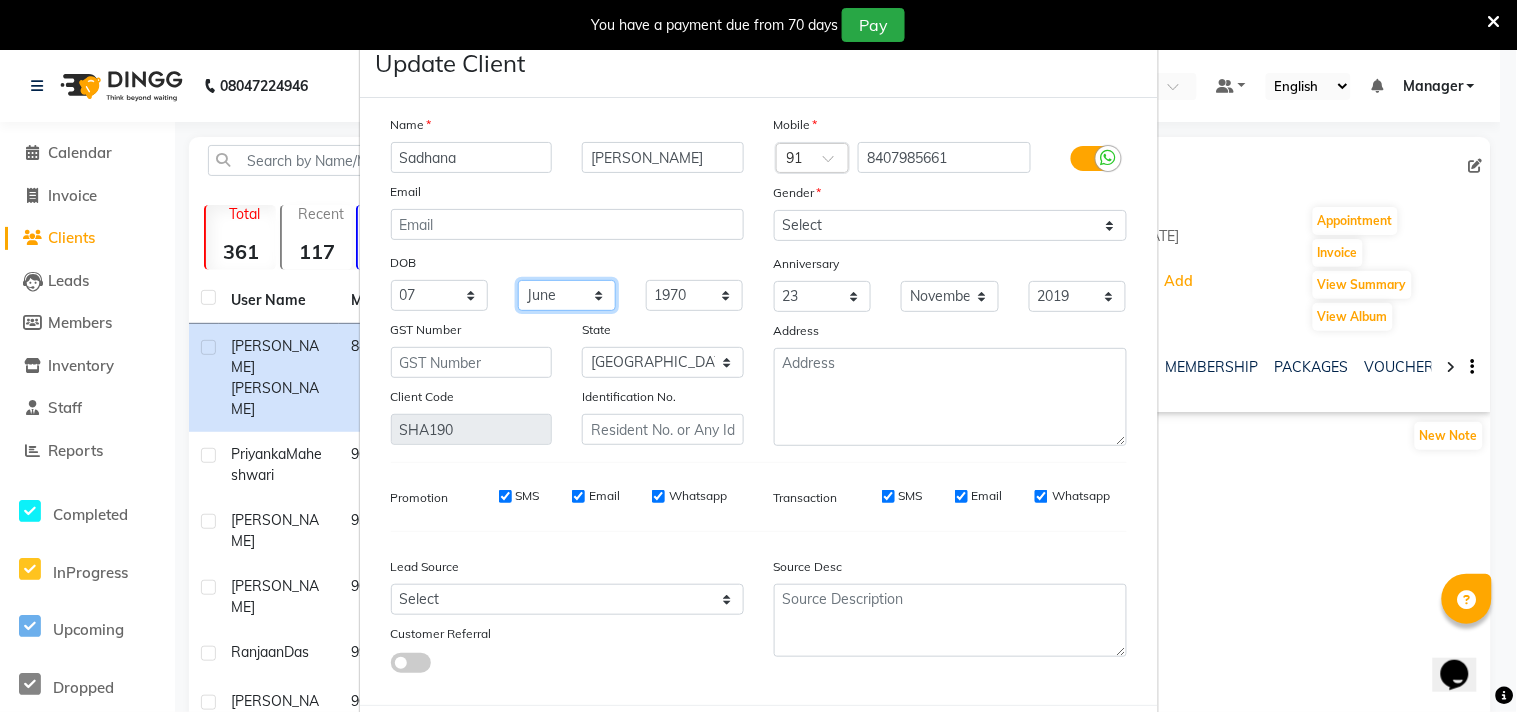 click on "Month January February March April May June July August September October November December" at bounding box center (567, 295) 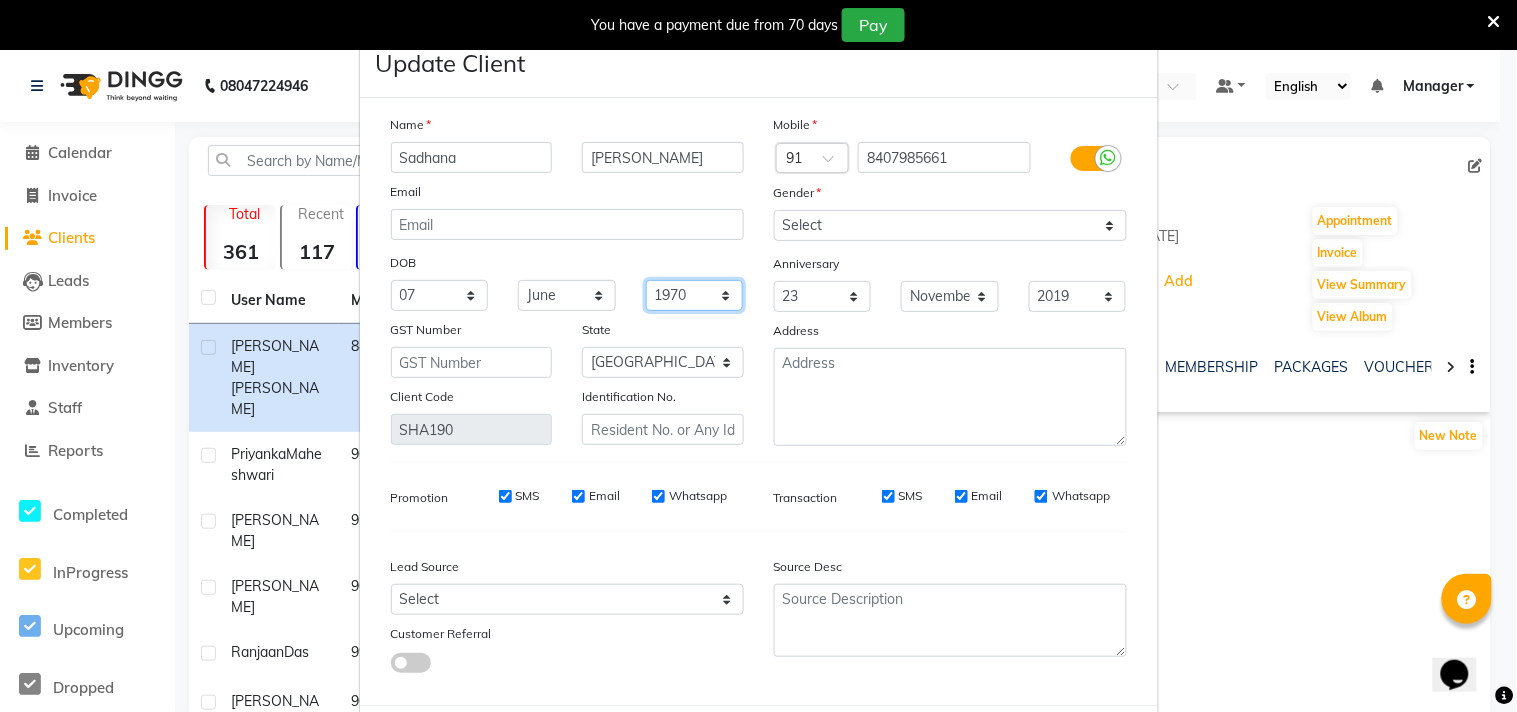 click on "1940 1941 1942 1943 1944 1945 1946 1947 1948 1949 1950 1951 1952 1953 1954 1955 1956 1957 1958 1959 1960 1961 1962 1963 1964 1965 1966 1967 1968 1969 1970 1971 1972 1973 1974 1975 1976 1977 1978 1979 1980 1981 1982 1983 1984 1985 1986 1987 1988 1989 1990 1991 1992 1993 1994 1995 1996 1997 1998 1999 2000 2001 2002 2003 2004 2005 2006 2007 2008 2009 2010 2011 2012 2013 2014 2015 2016 2017 2018 2019 2020 2021 2022 2023 2024" at bounding box center [695, 295] 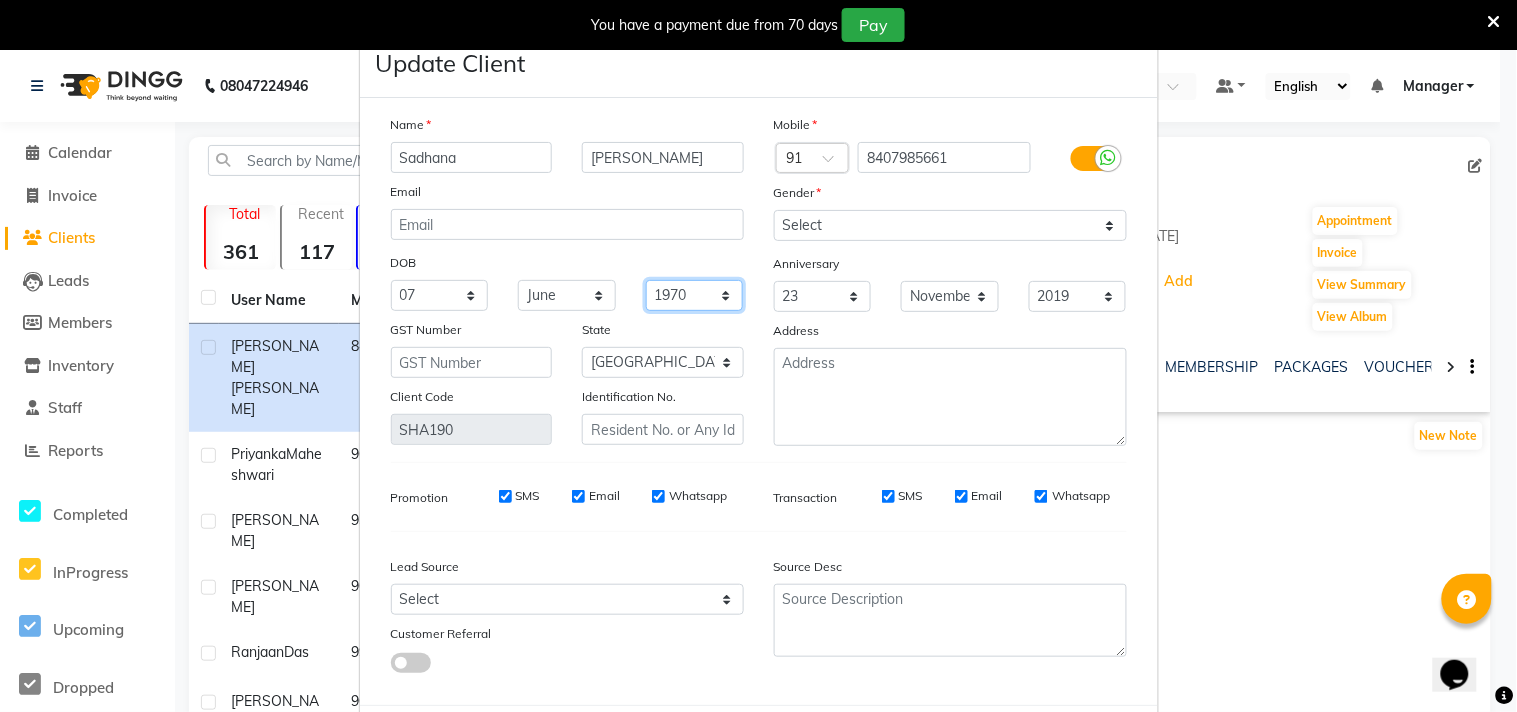 select on "1994" 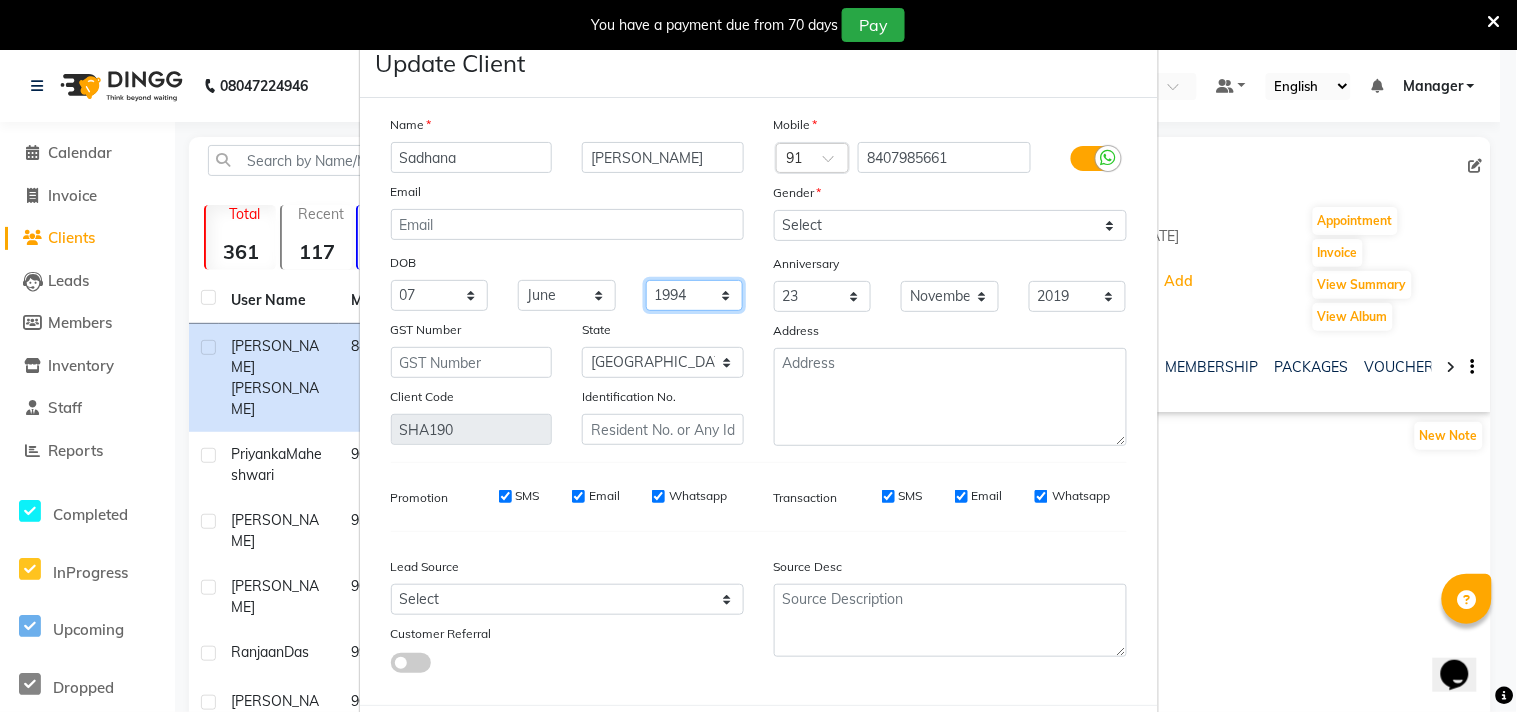 click on "1940 1941 1942 1943 1944 1945 1946 1947 1948 1949 1950 1951 1952 1953 1954 1955 1956 1957 1958 1959 1960 1961 1962 1963 1964 1965 1966 1967 1968 1969 1970 1971 1972 1973 1974 1975 1976 1977 1978 1979 1980 1981 1982 1983 1984 1985 1986 1987 1988 1989 1990 1991 1992 1993 1994 1995 1996 1997 1998 1999 2000 2001 2002 2003 2004 2005 2006 2007 2008 2009 2010 2011 2012 2013 2014 2015 2016 2017 2018 2019 2020 2021 2022 2023 2024" at bounding box center [695, 295] 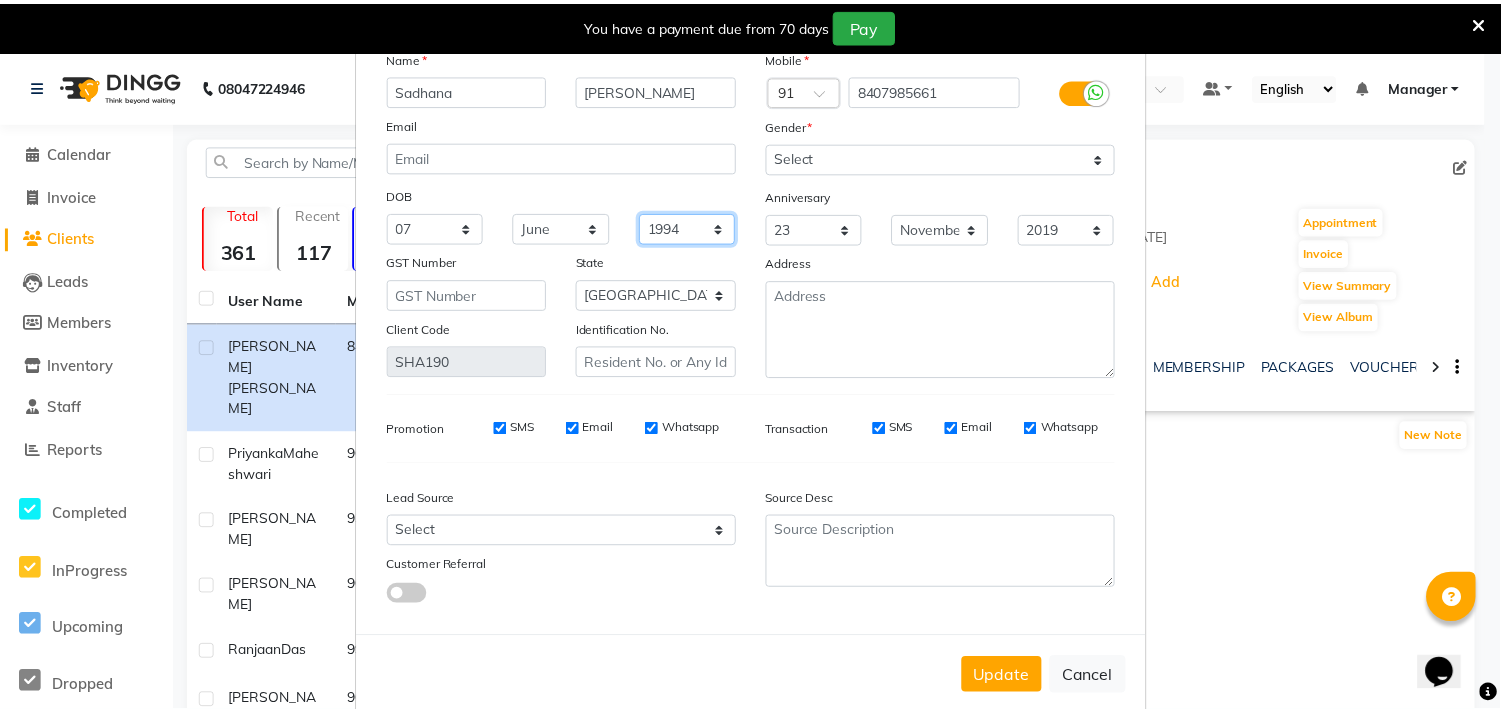scroll, scrollTop: 103, scrollLeft: 0, axis: vertical 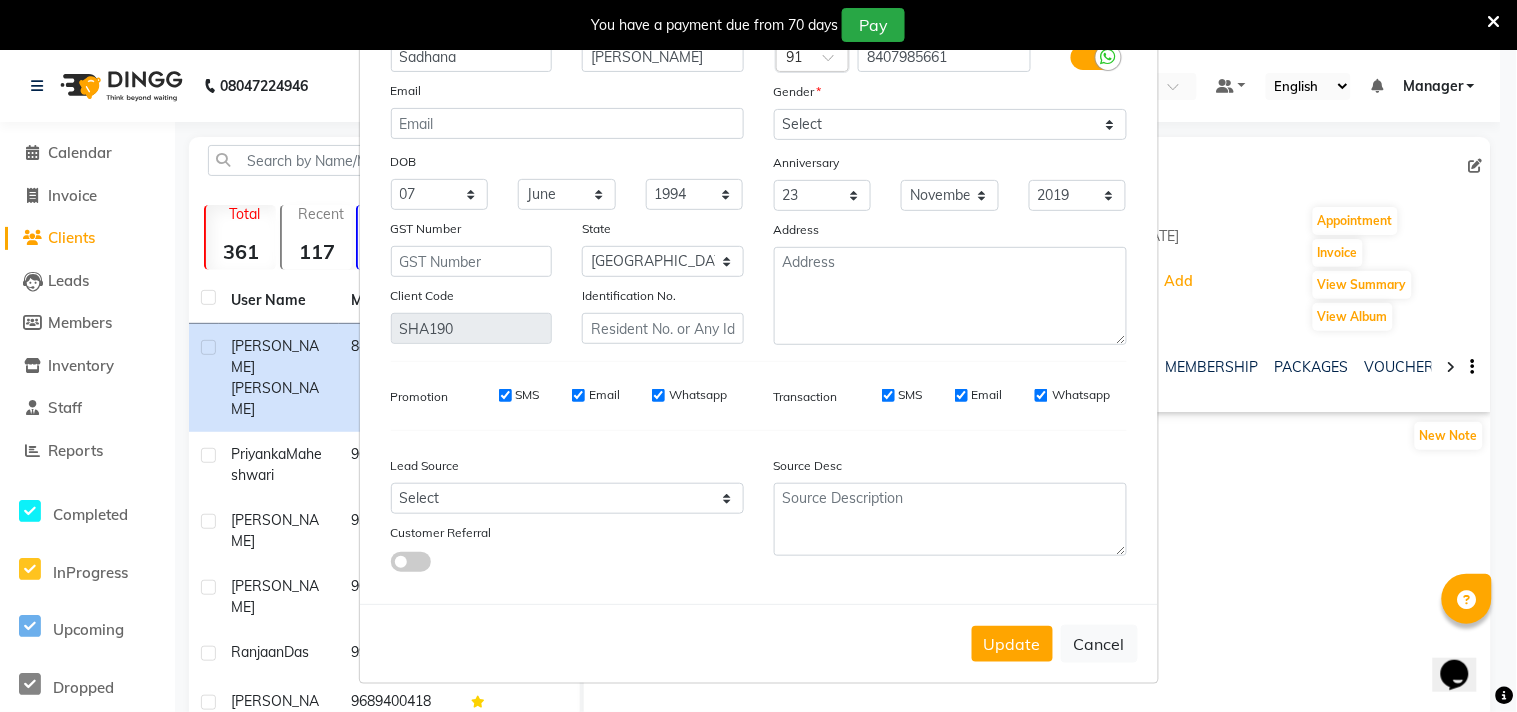 click on "Update   Cancel" at bounding box center (759, 643) 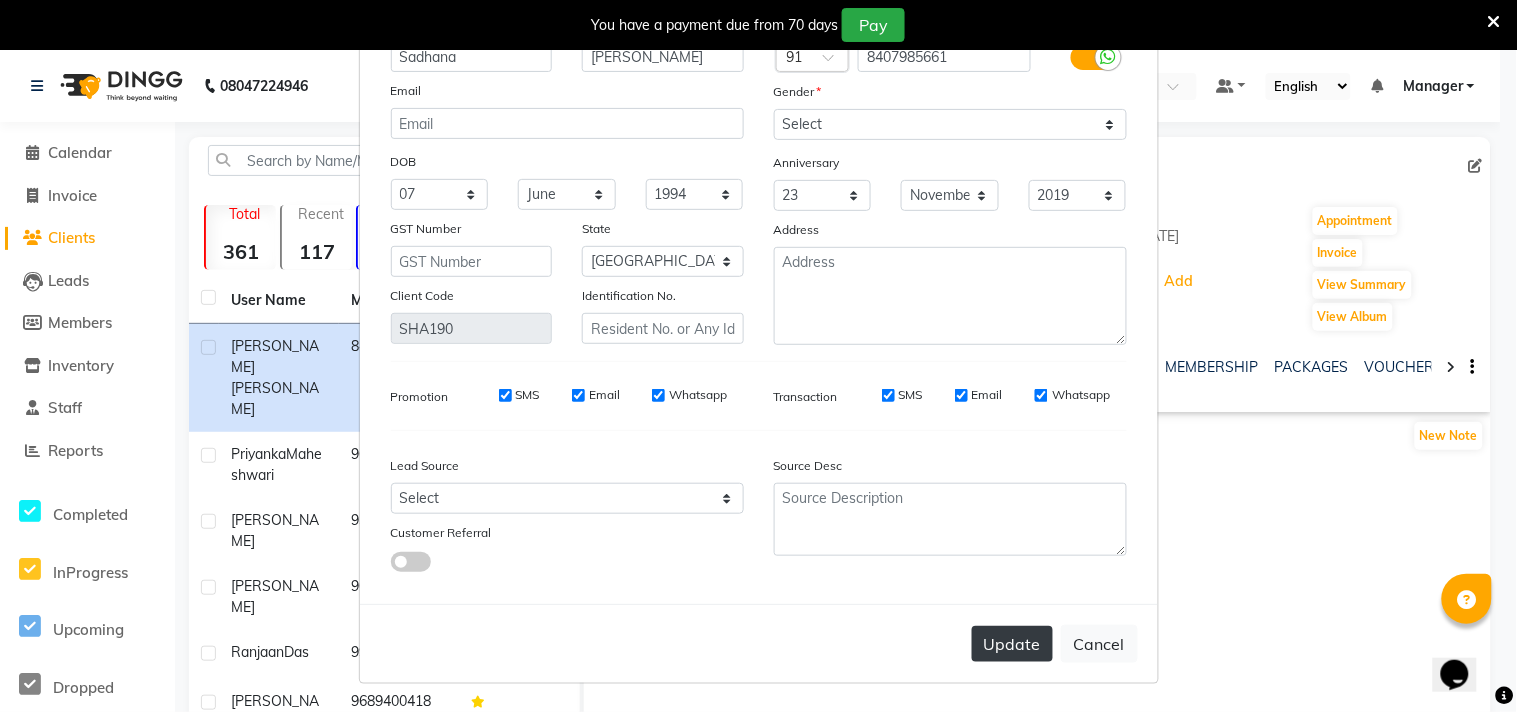 click on "Update" at bounding box center (1012, 644) 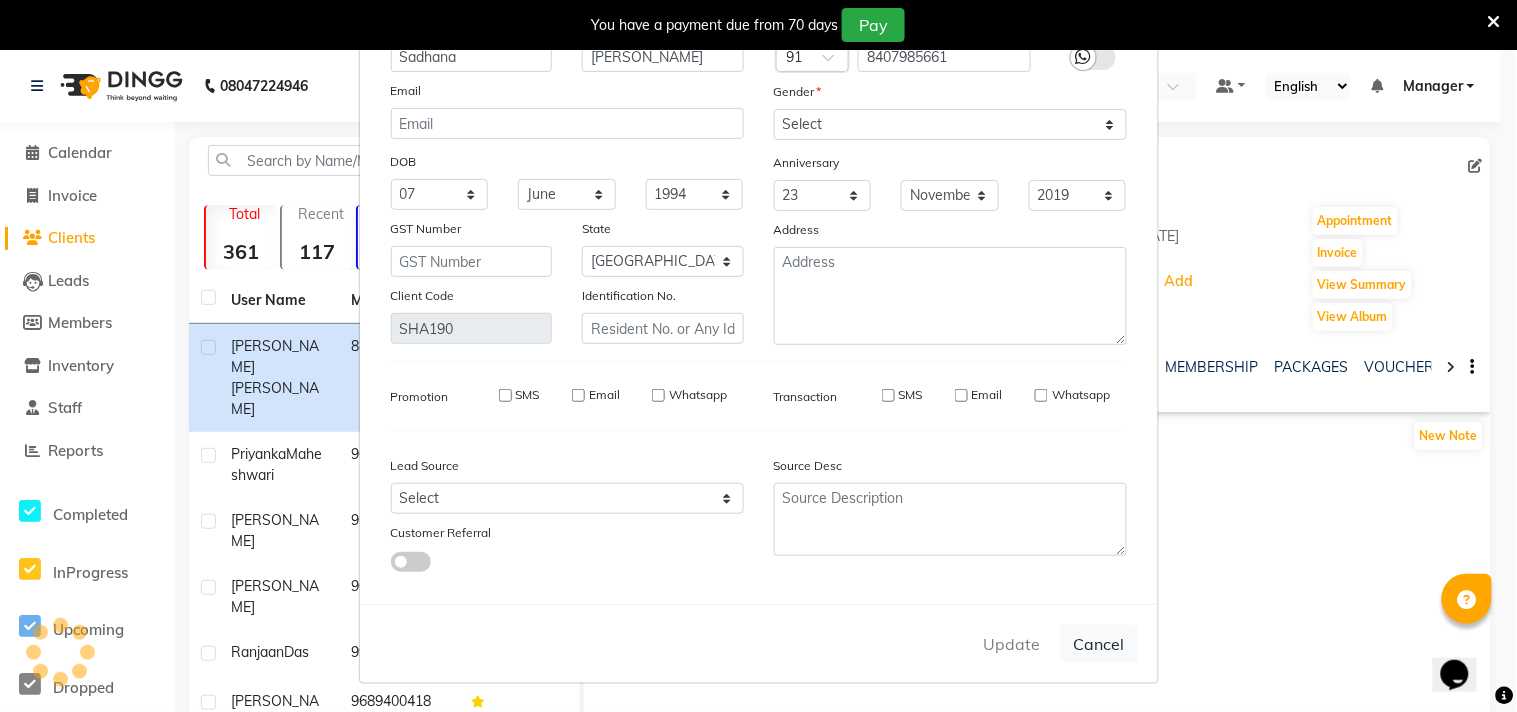 type 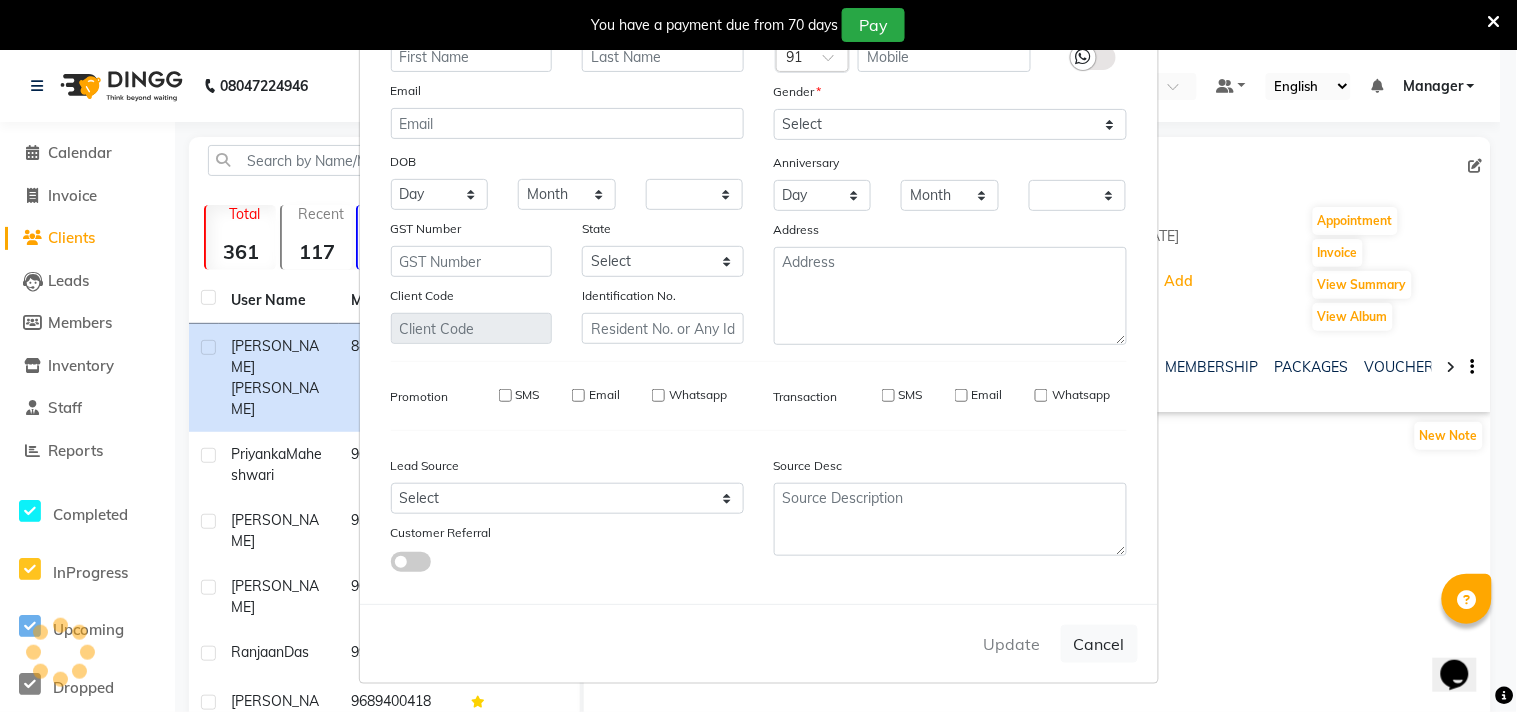 checkbox on "false" 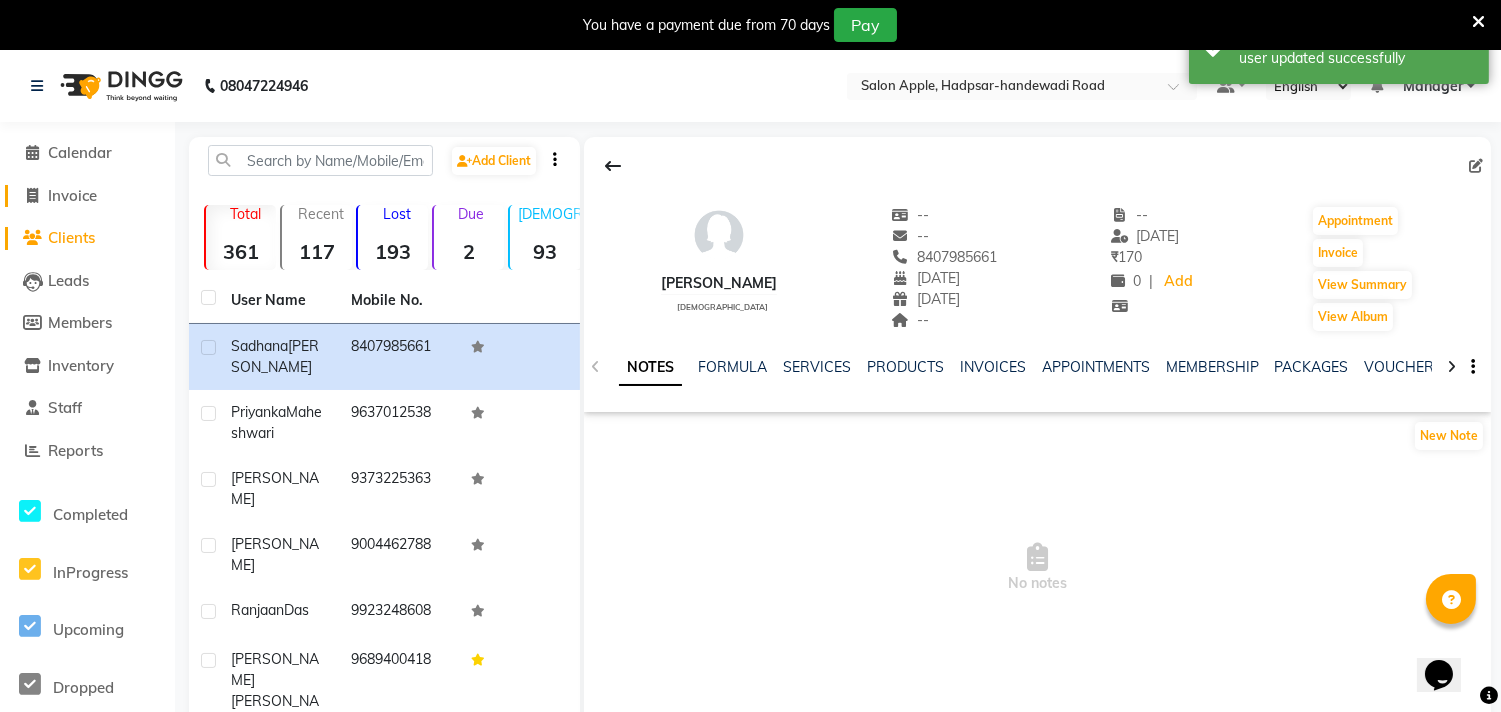 click on "Invoice" 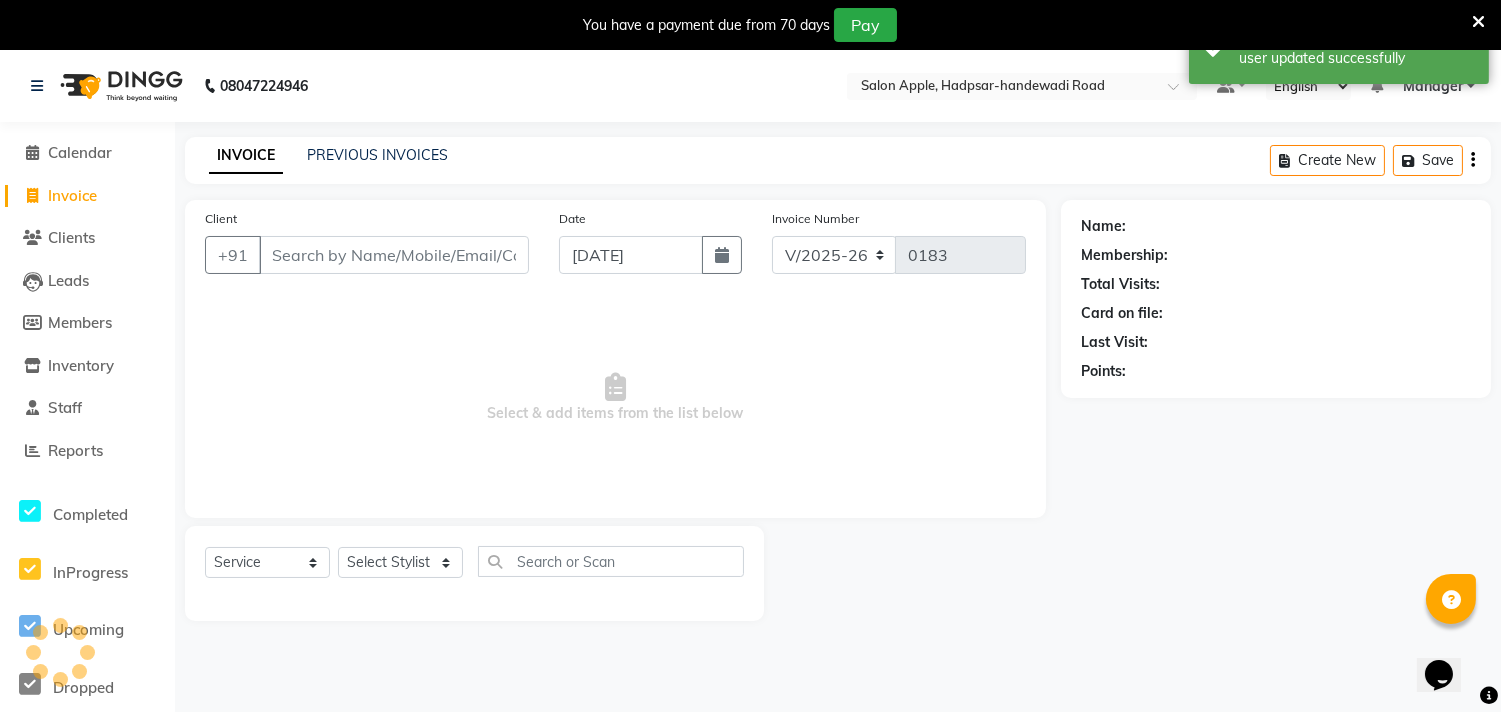 scroll, scrollTop: 50, scrollLeft: 0, axis: vertical 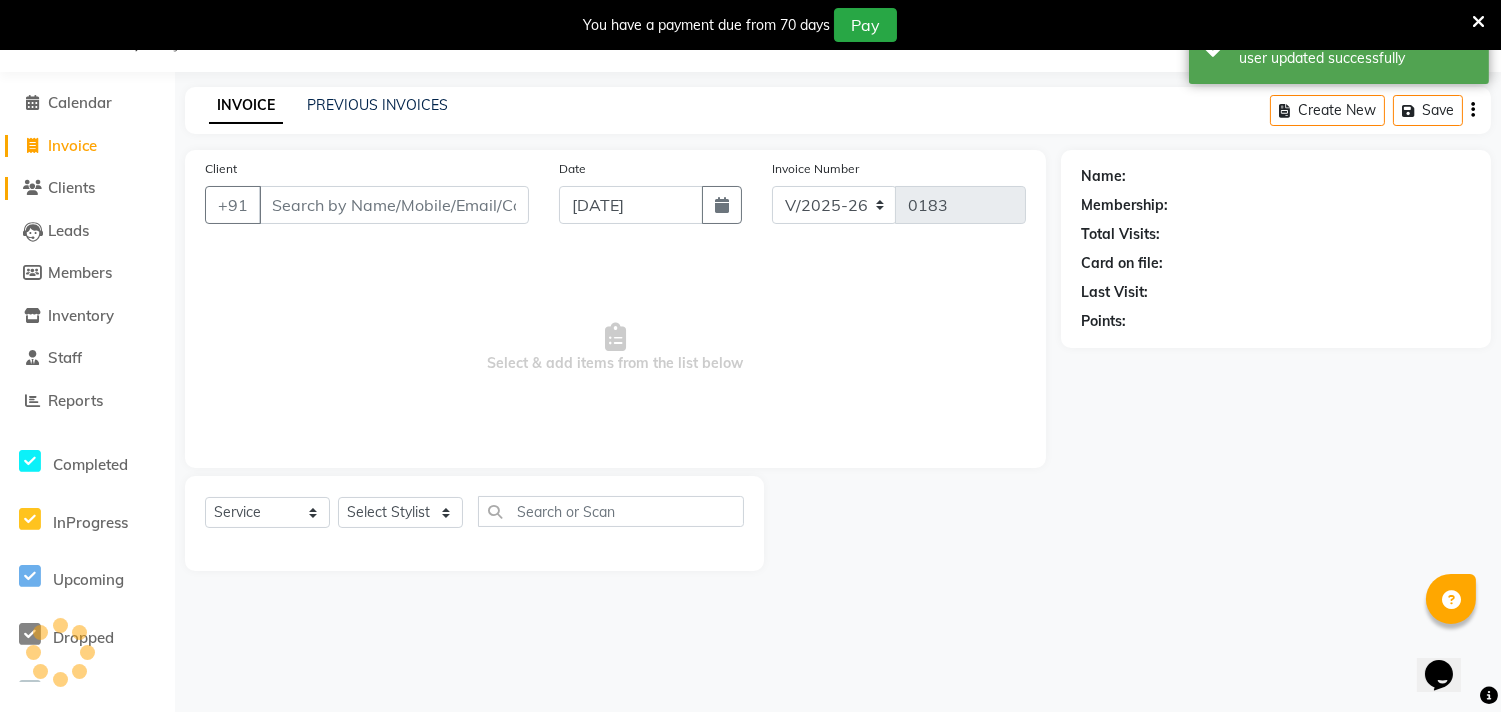 select on "membership" 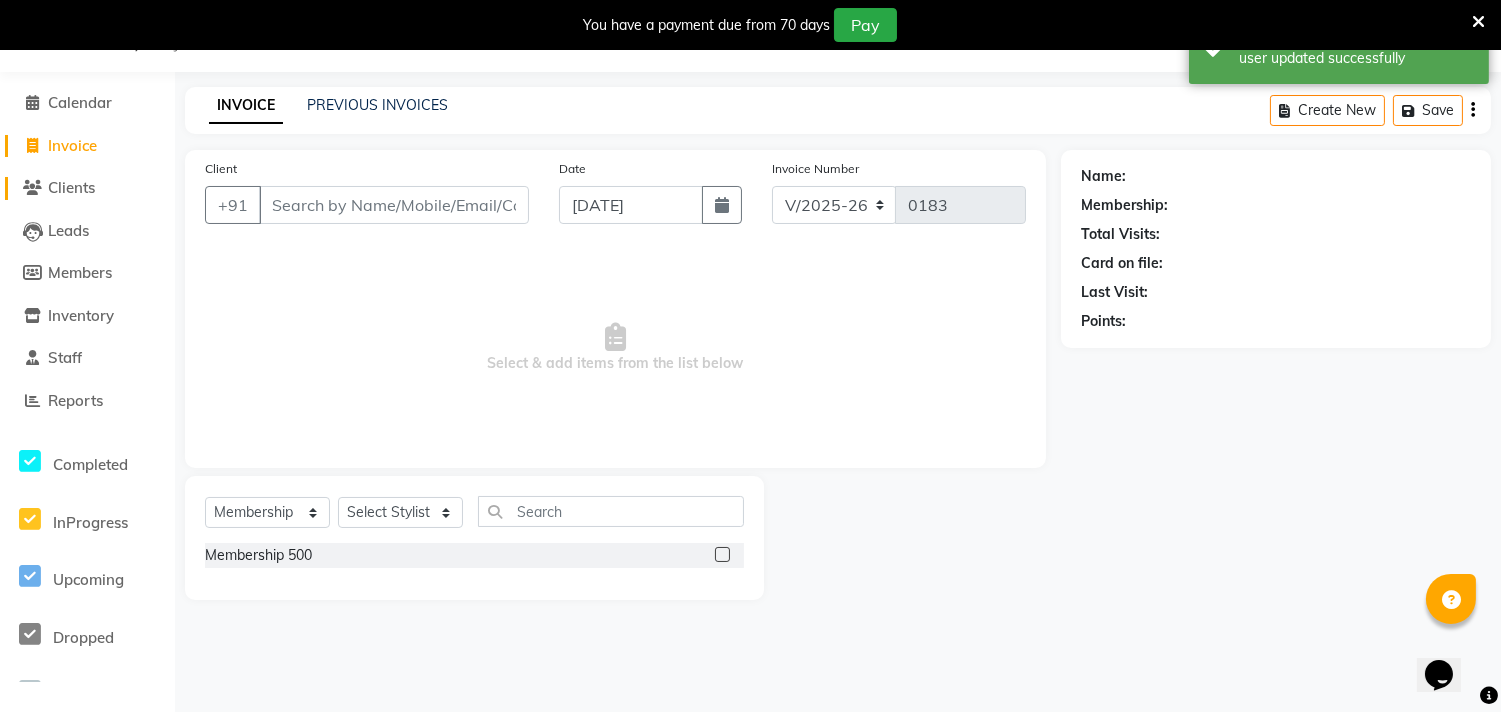 click on "Clients" 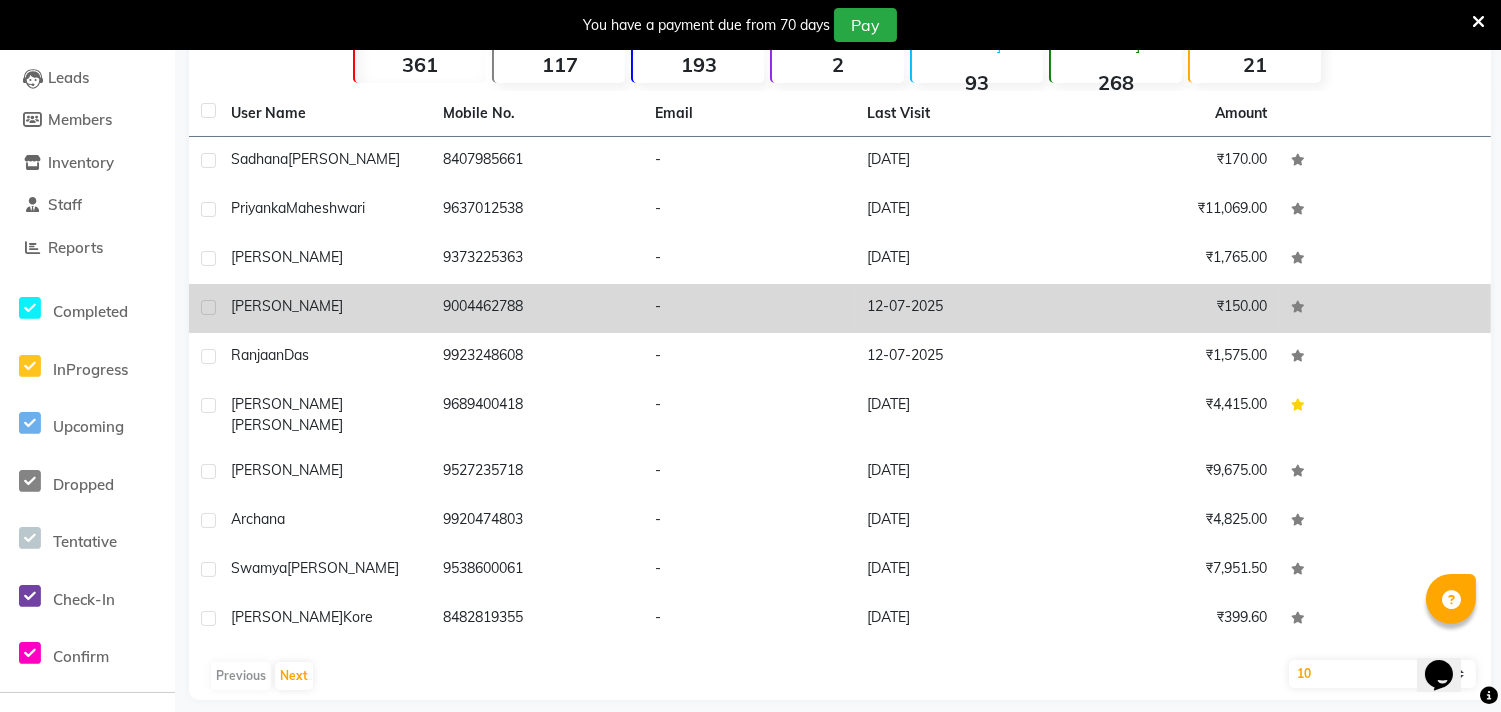 scroll, scrollTop: 0, scrollLeft: 0, axis: both 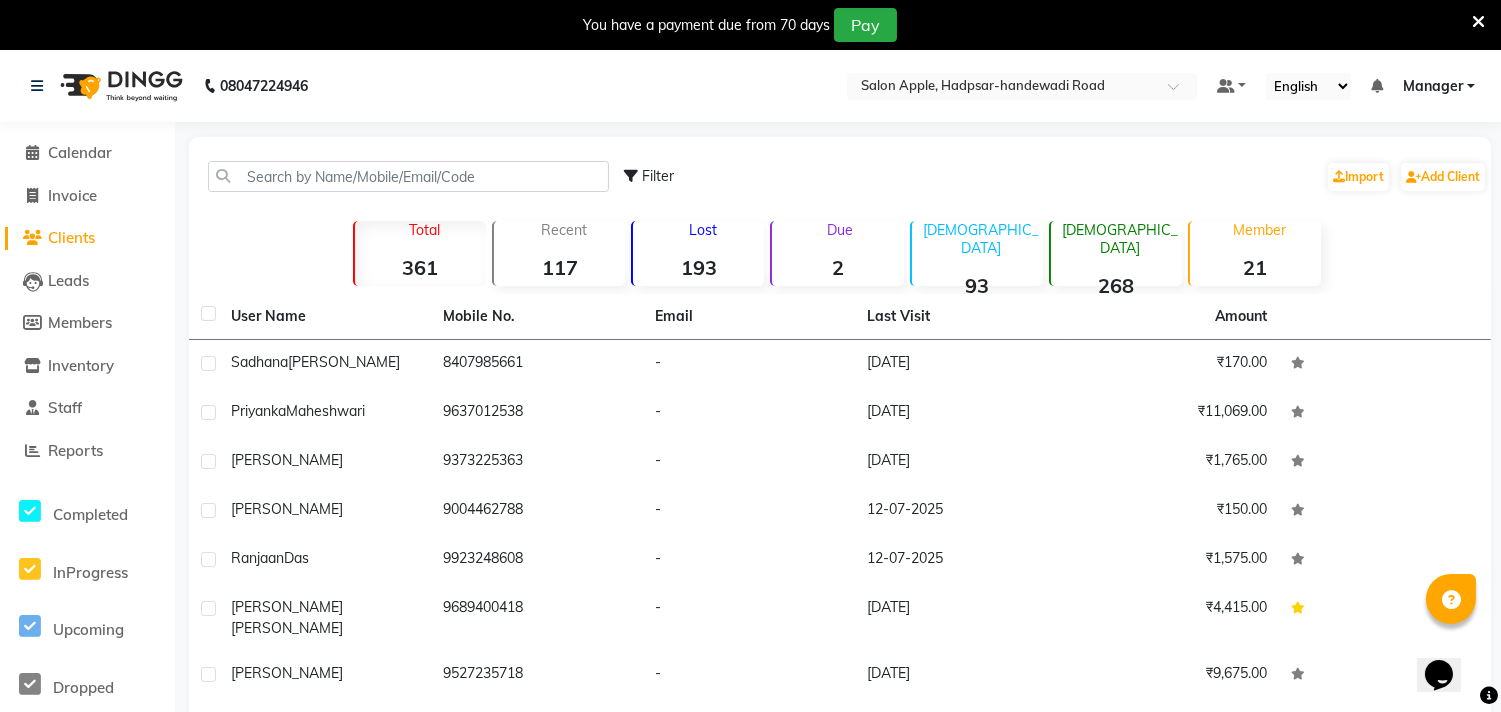 click on "93" 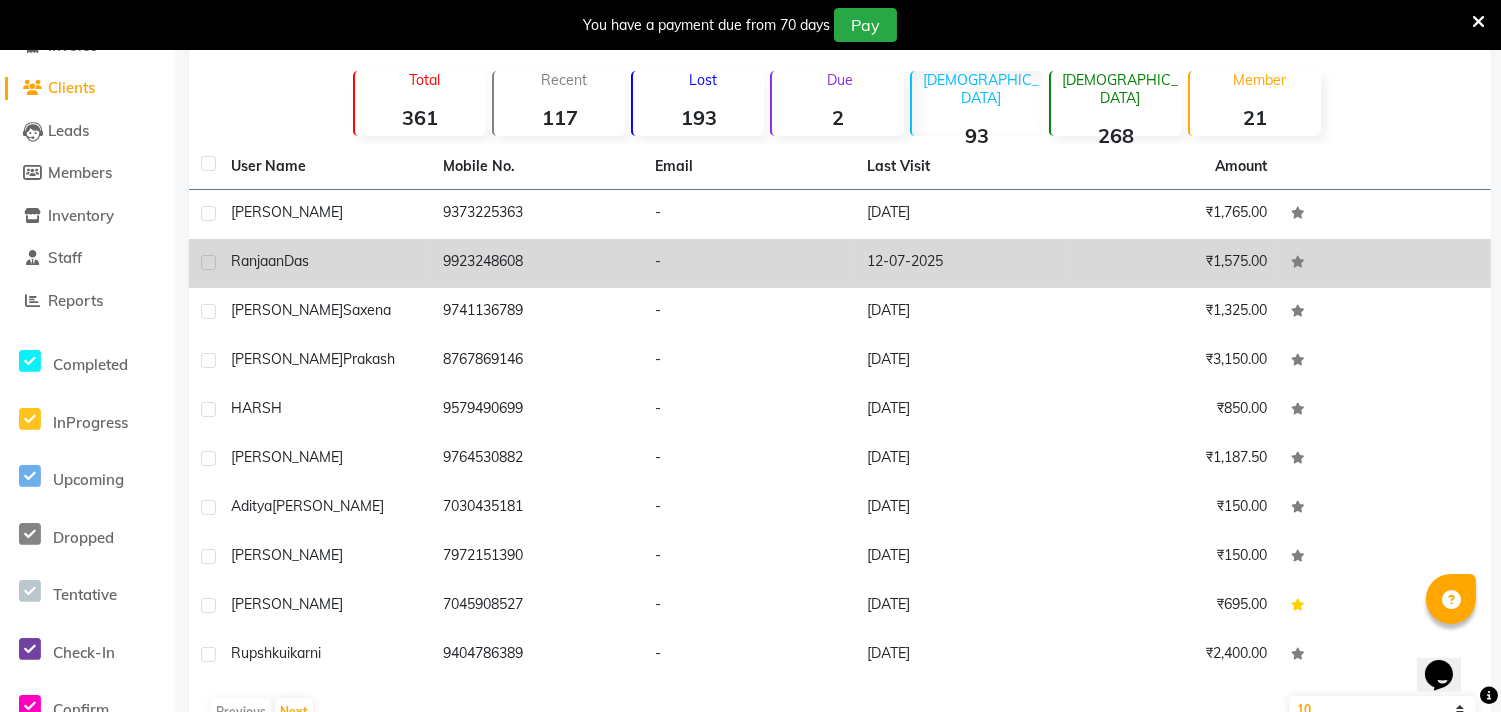 scroll, scrollTop: 203, scrollLeft: 0, axis: vertical 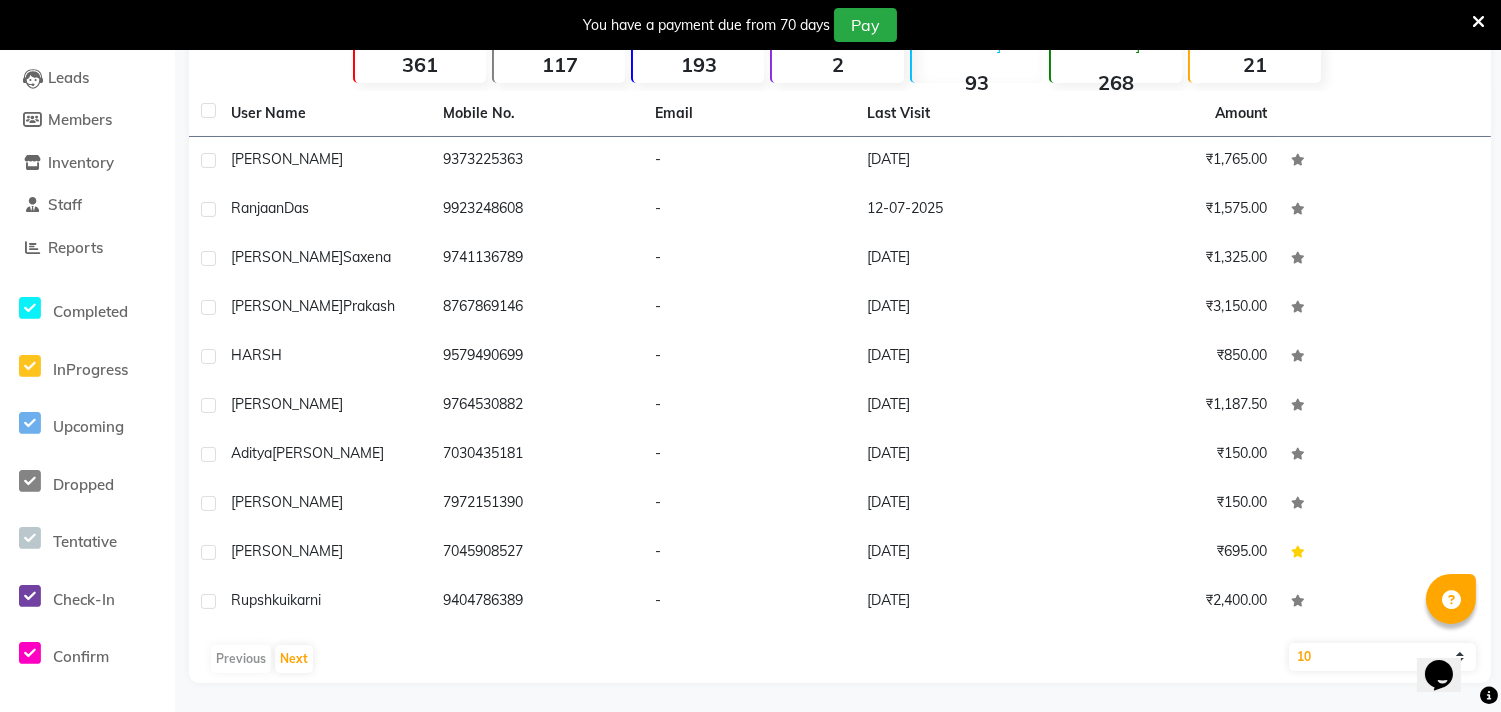 click on "10   50   100" 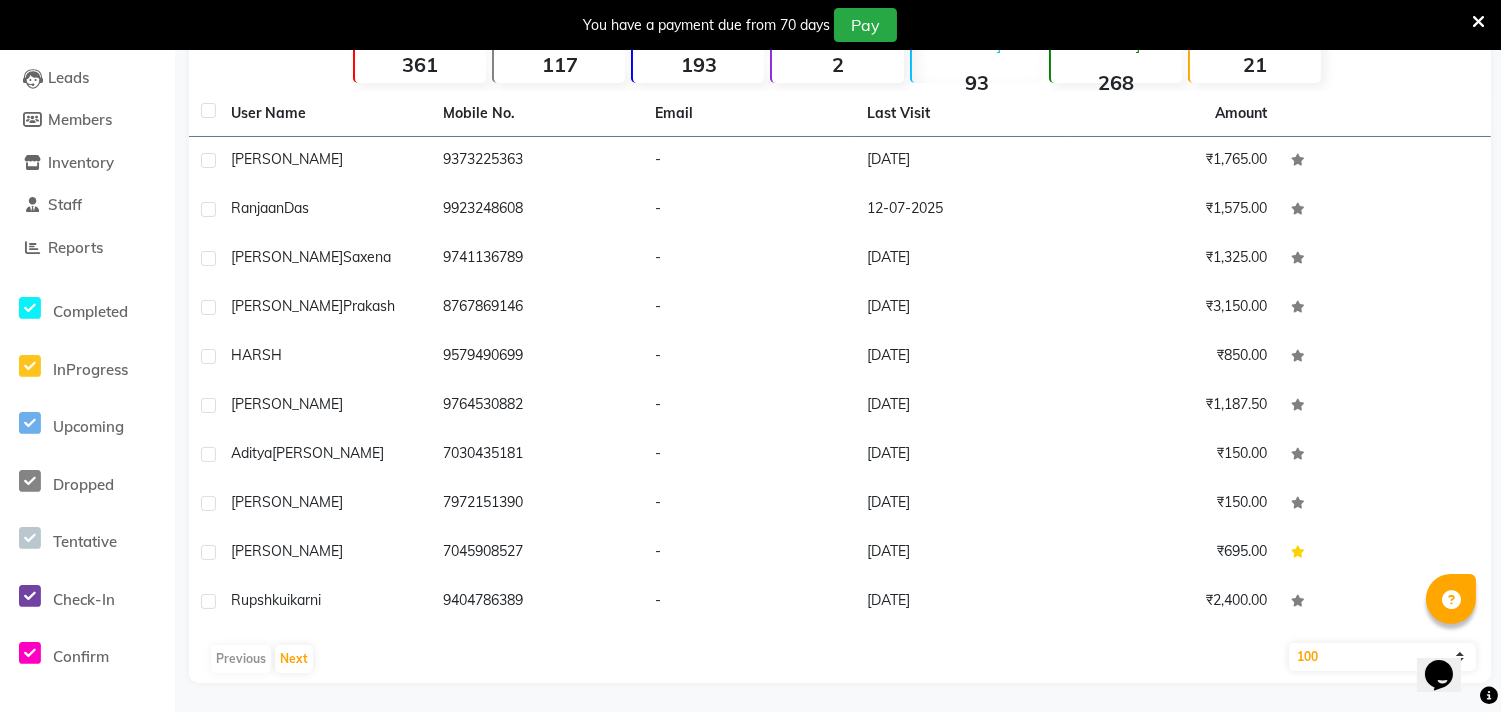 click on "10   50   100" 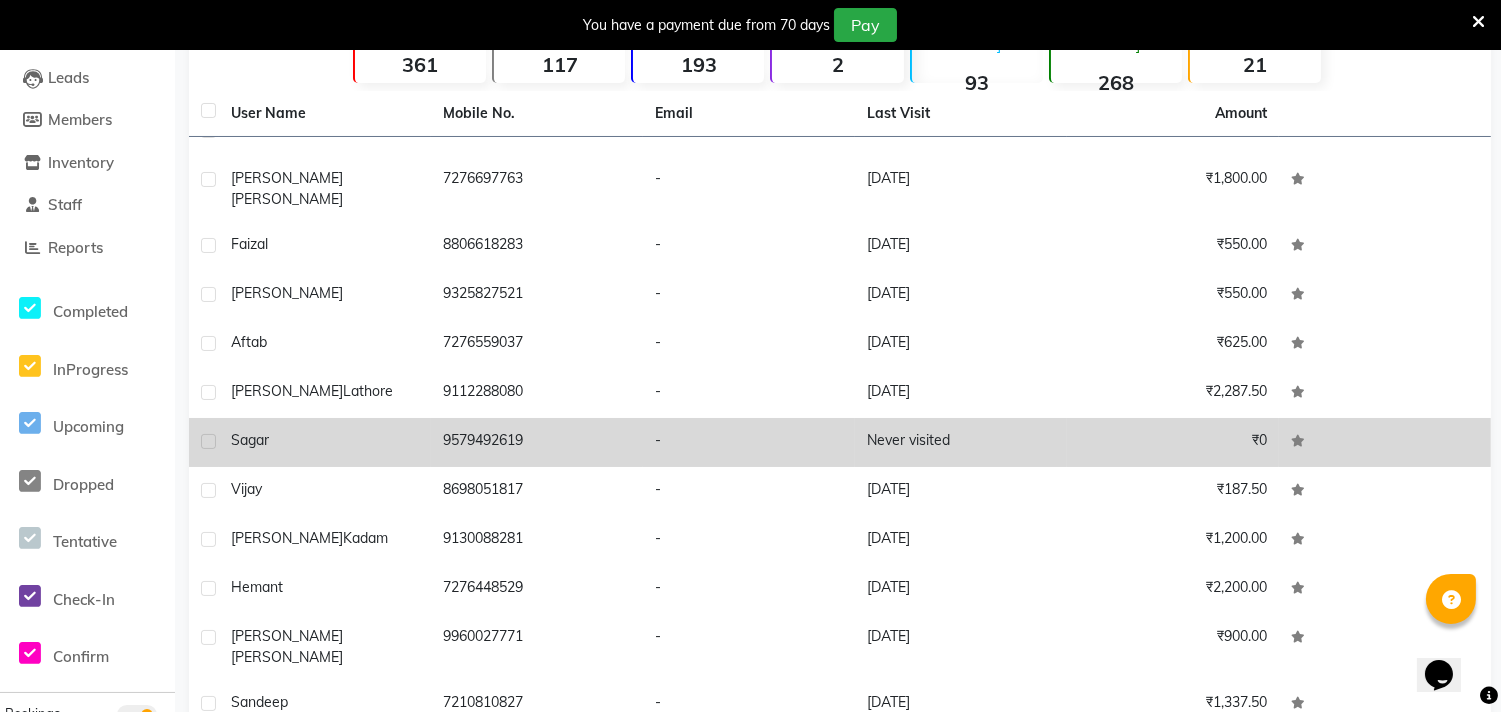 scroll, scrollTop: 3842, scrollLeft: 0, axis: vertical 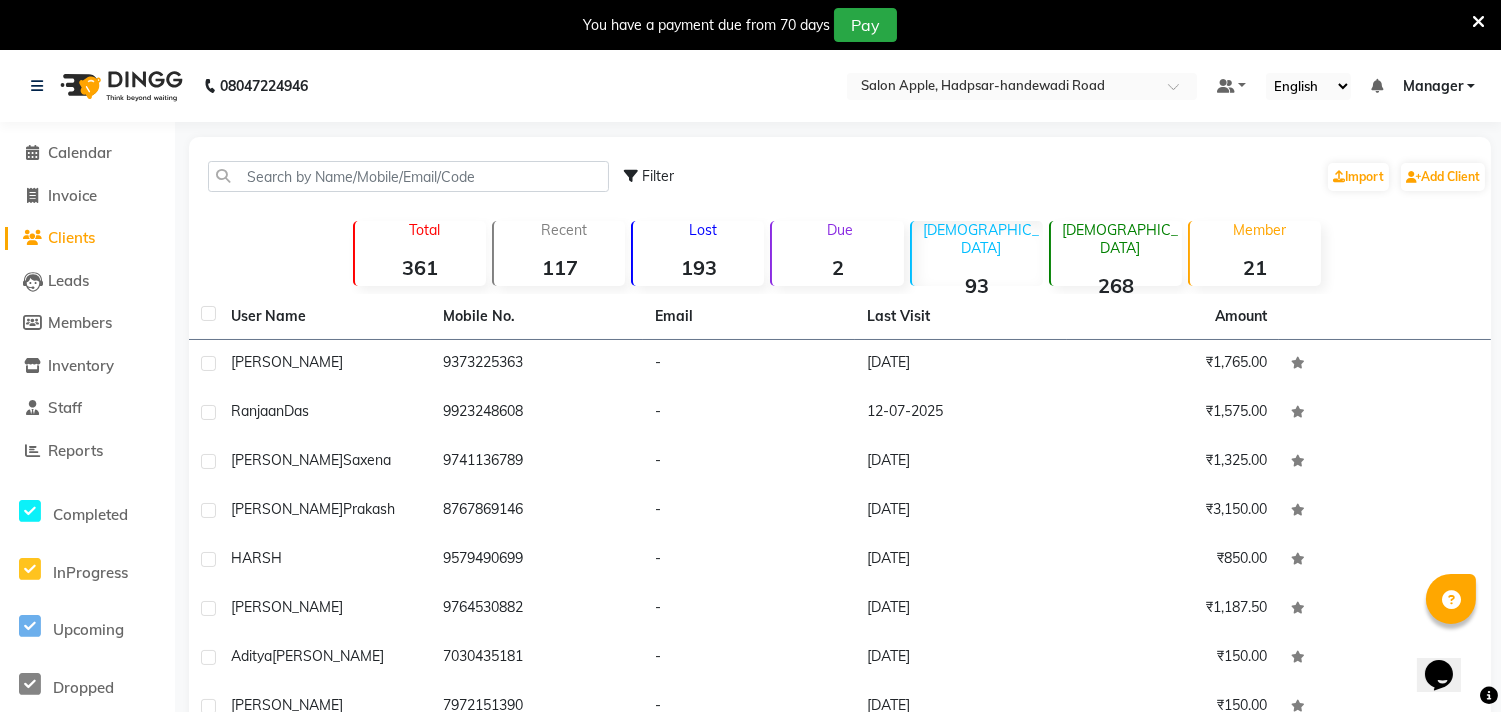 click on "Clients" 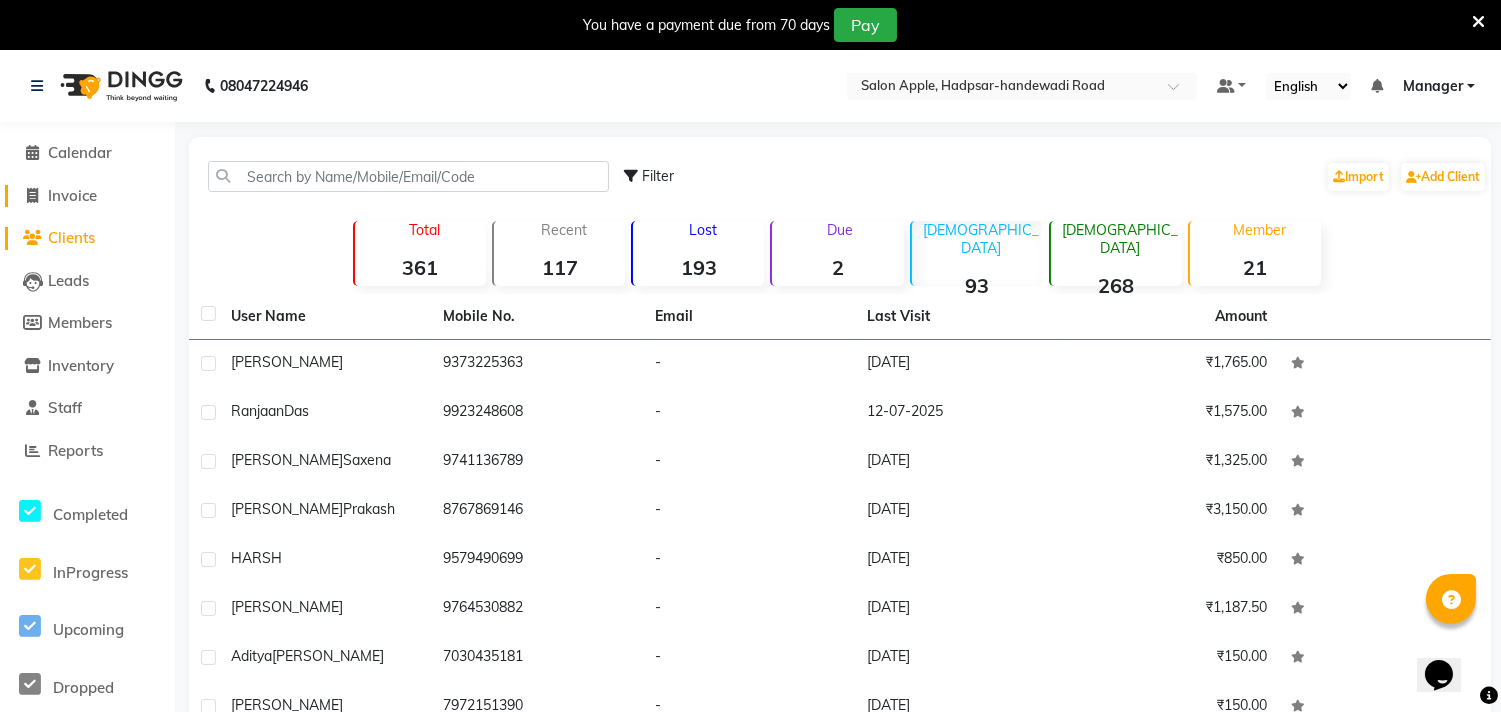 click 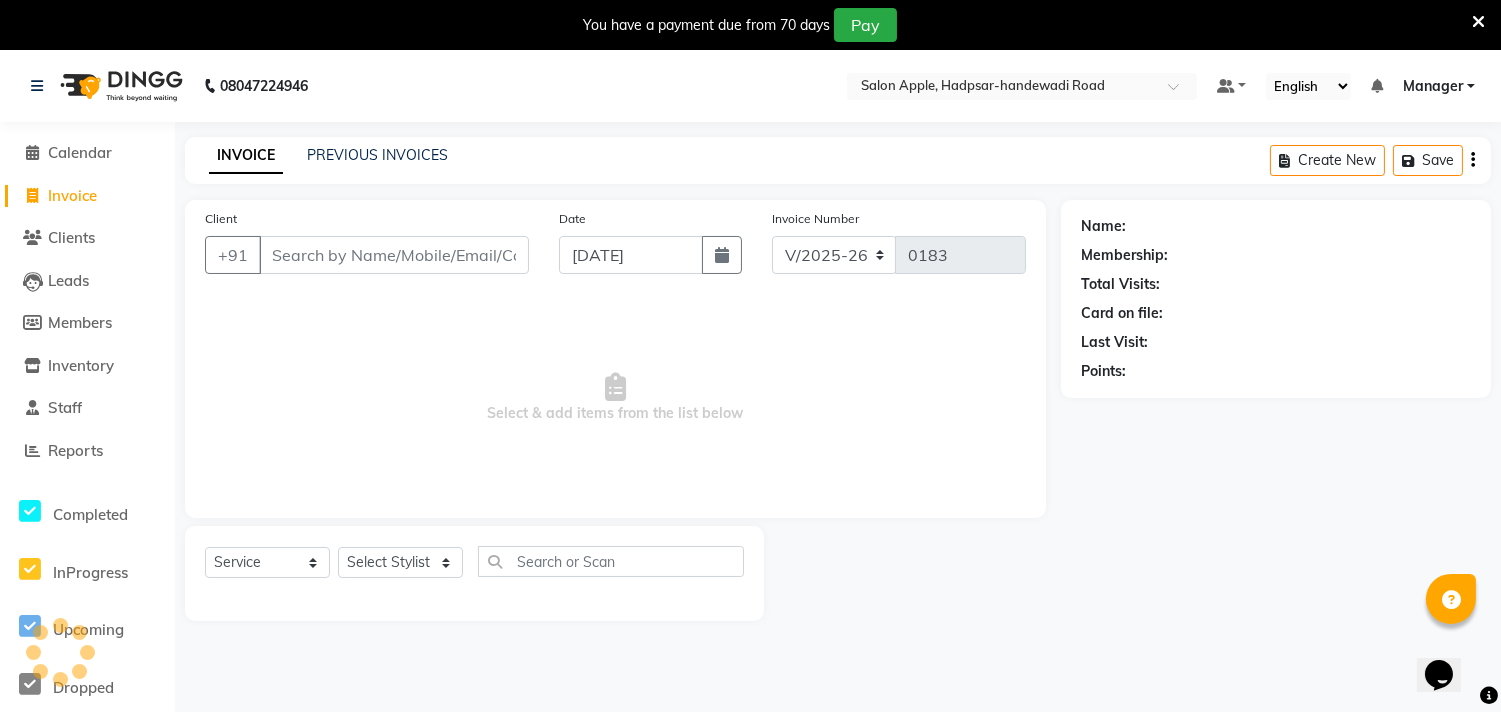 scroll, scrollTop: 50, scrollLeft: 0, axis: vertical 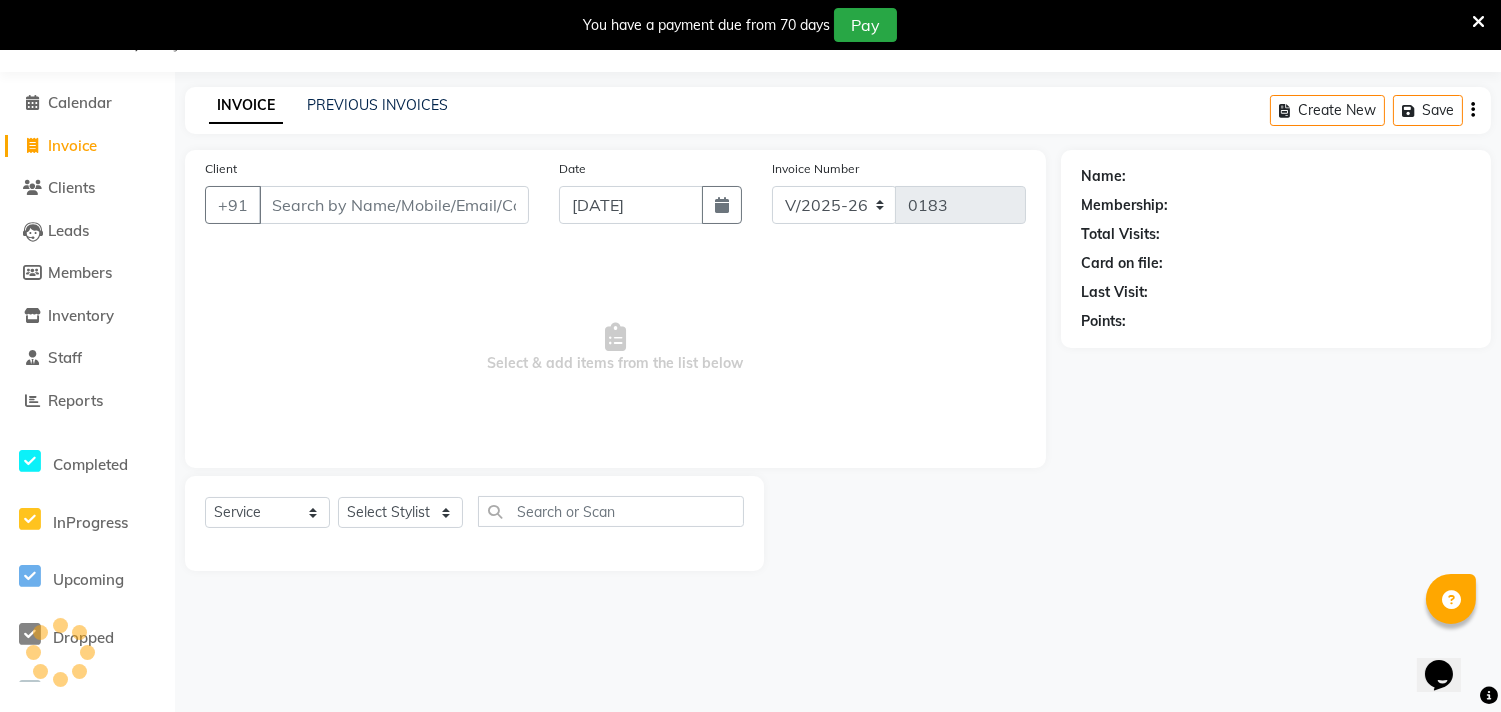 select on "membership" 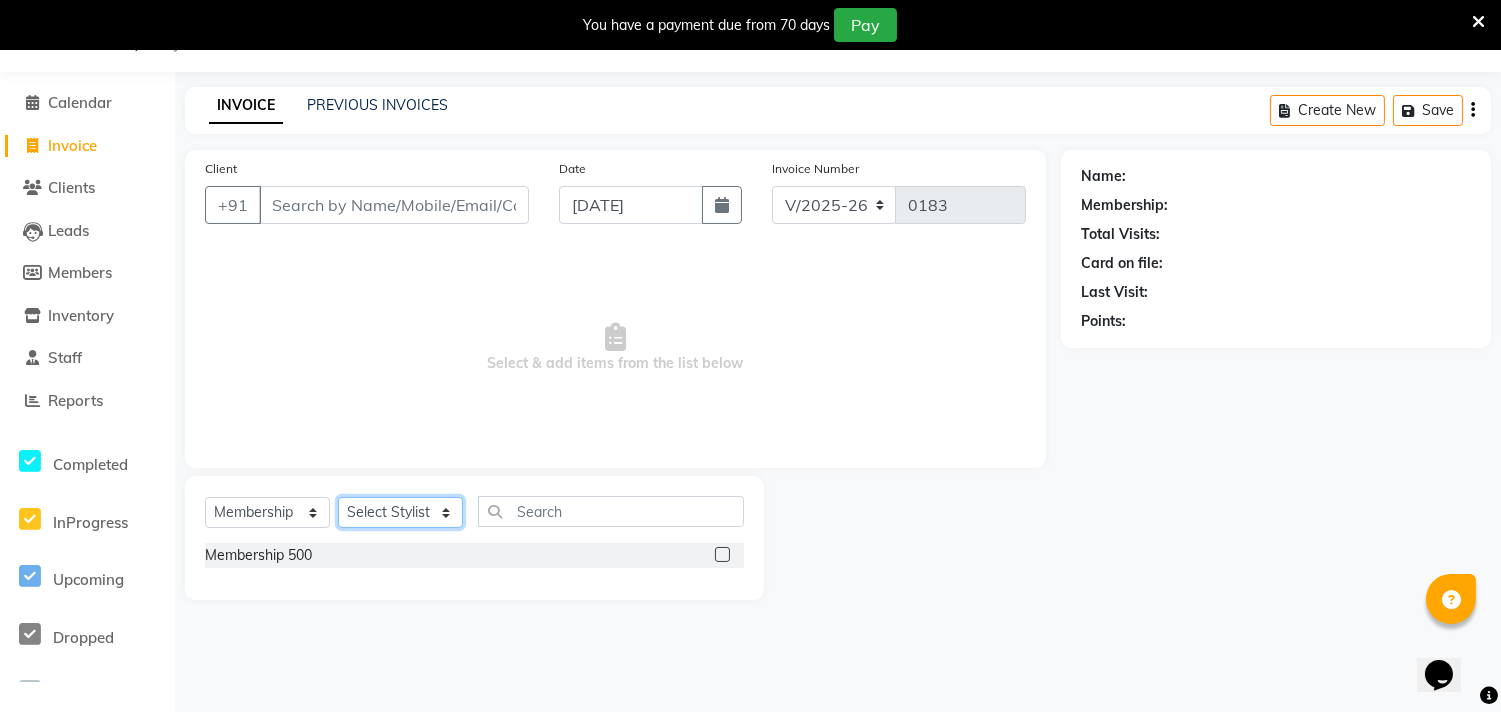 drag, startPoint x: 380, startPoint y: 527, endPoint x: 391, endPoint y: 514, distance: 17.029387 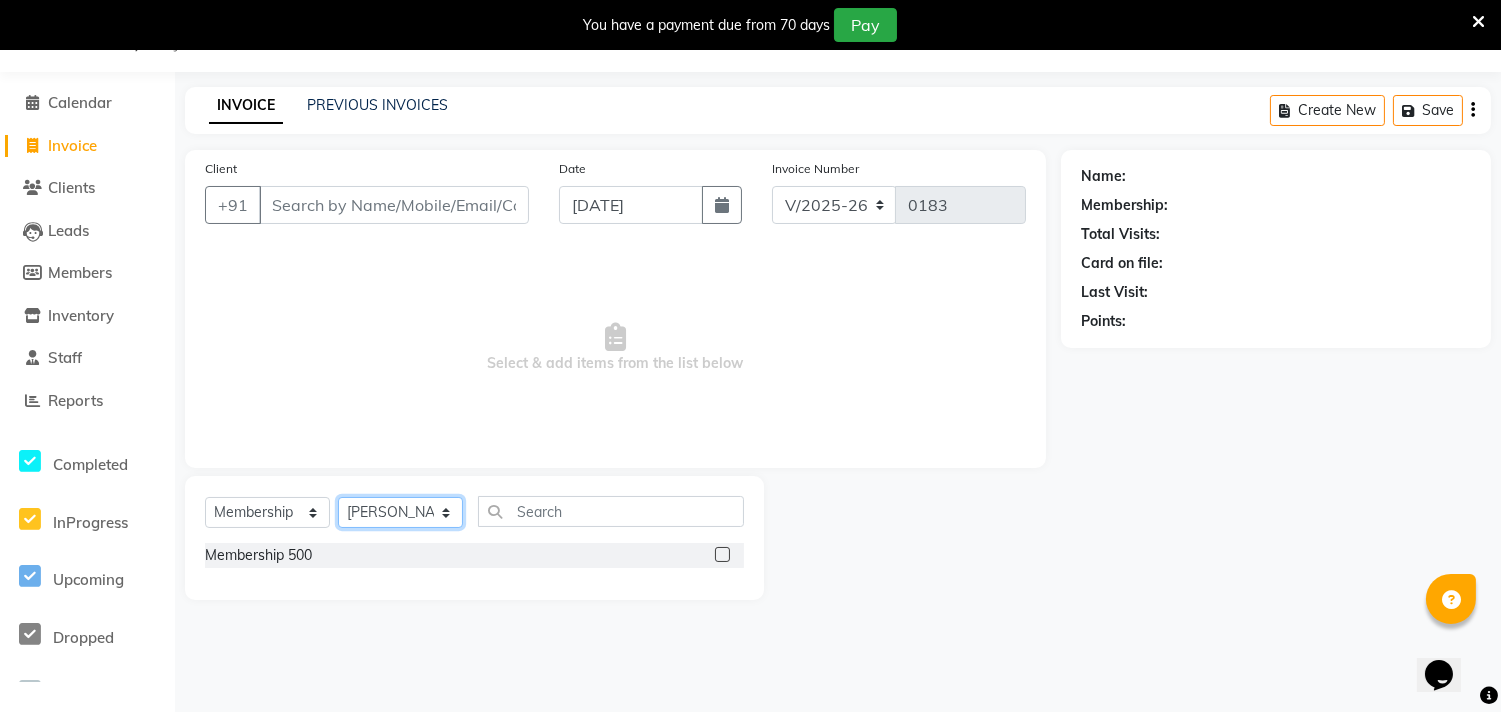 click on "Select Stylist [PERSON_NAME] Manager radha [PERSON_NAME]  [PERSON_NAME] swati [PERSON_NAME] [PERSON_NAME] Aangule" 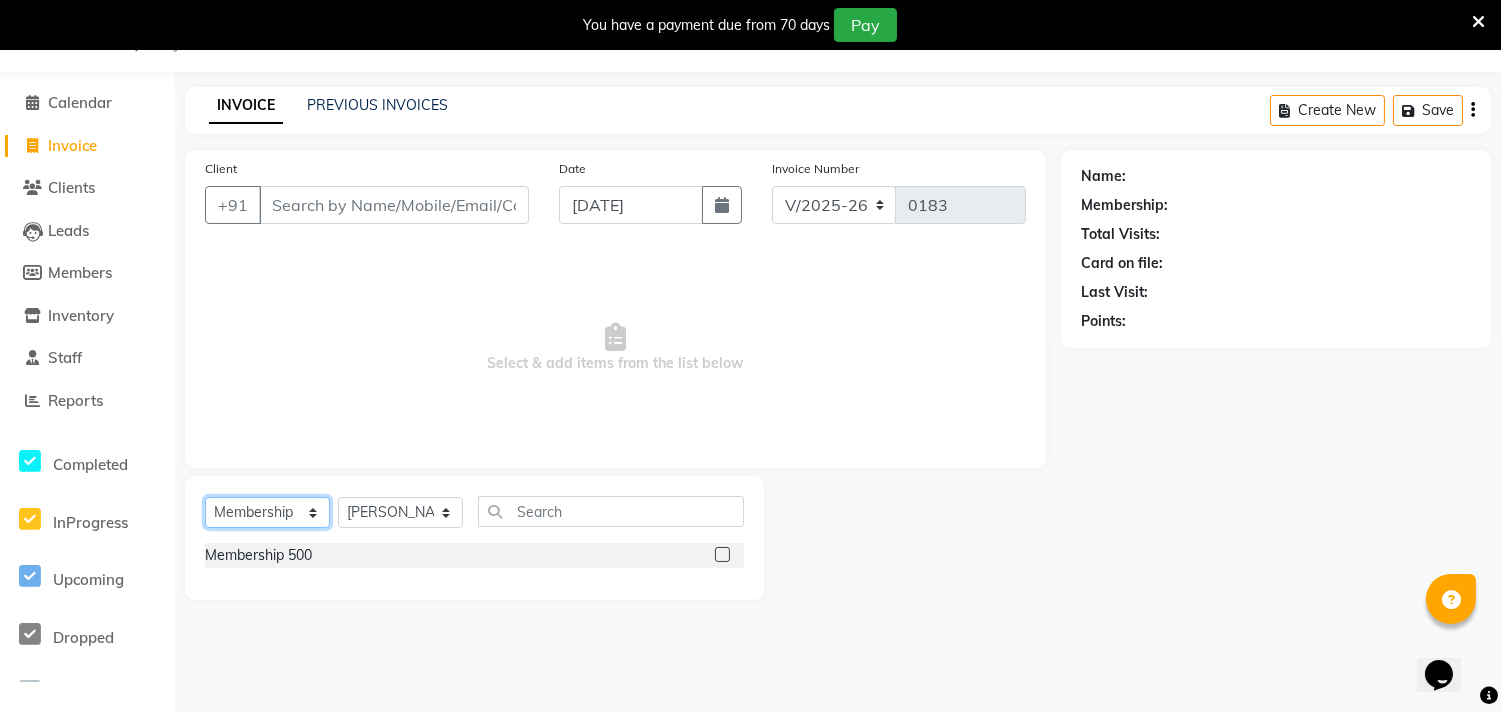 click on "Select  Service  Product  Membership  Package Voucher Prepaid Gift Card" 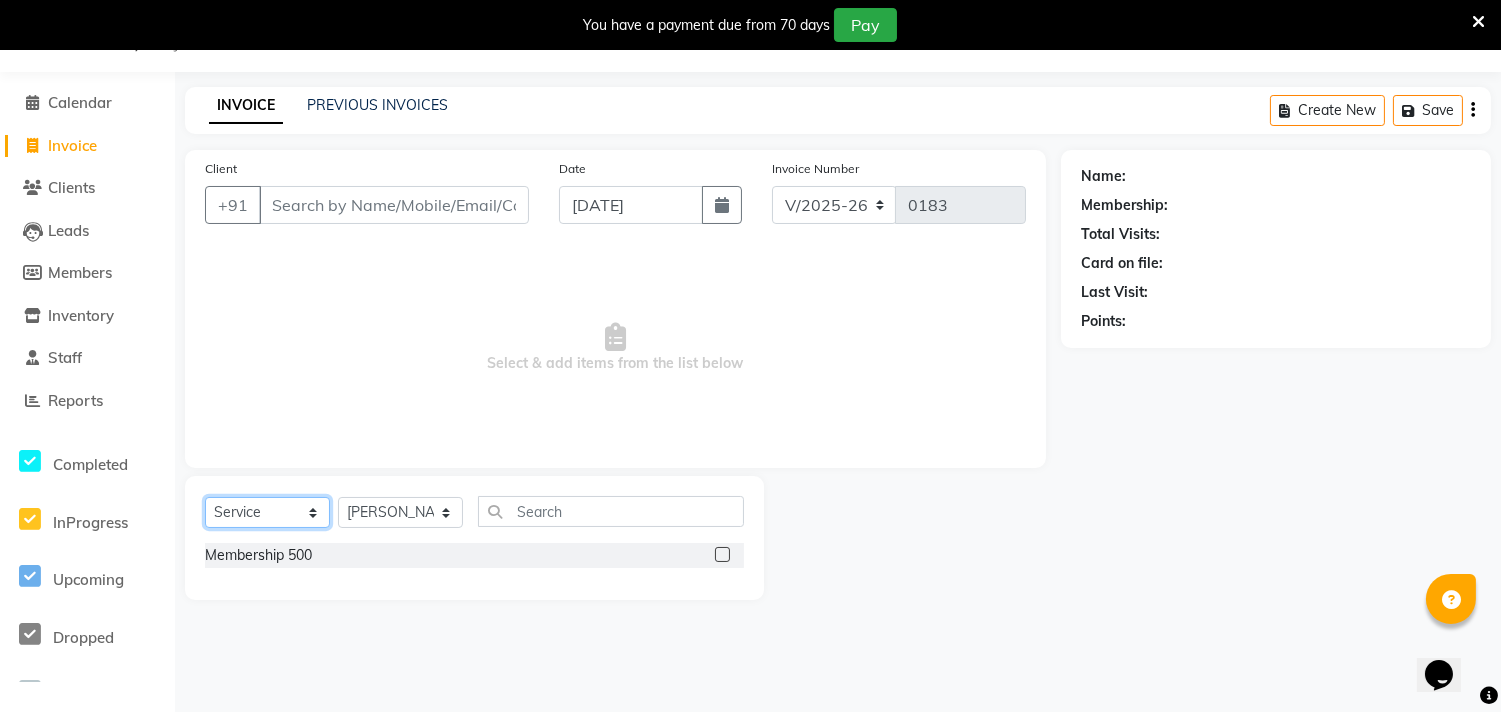 click on "Select  Service  Product  Membership  Package Voucher Prepaid Gift Card" 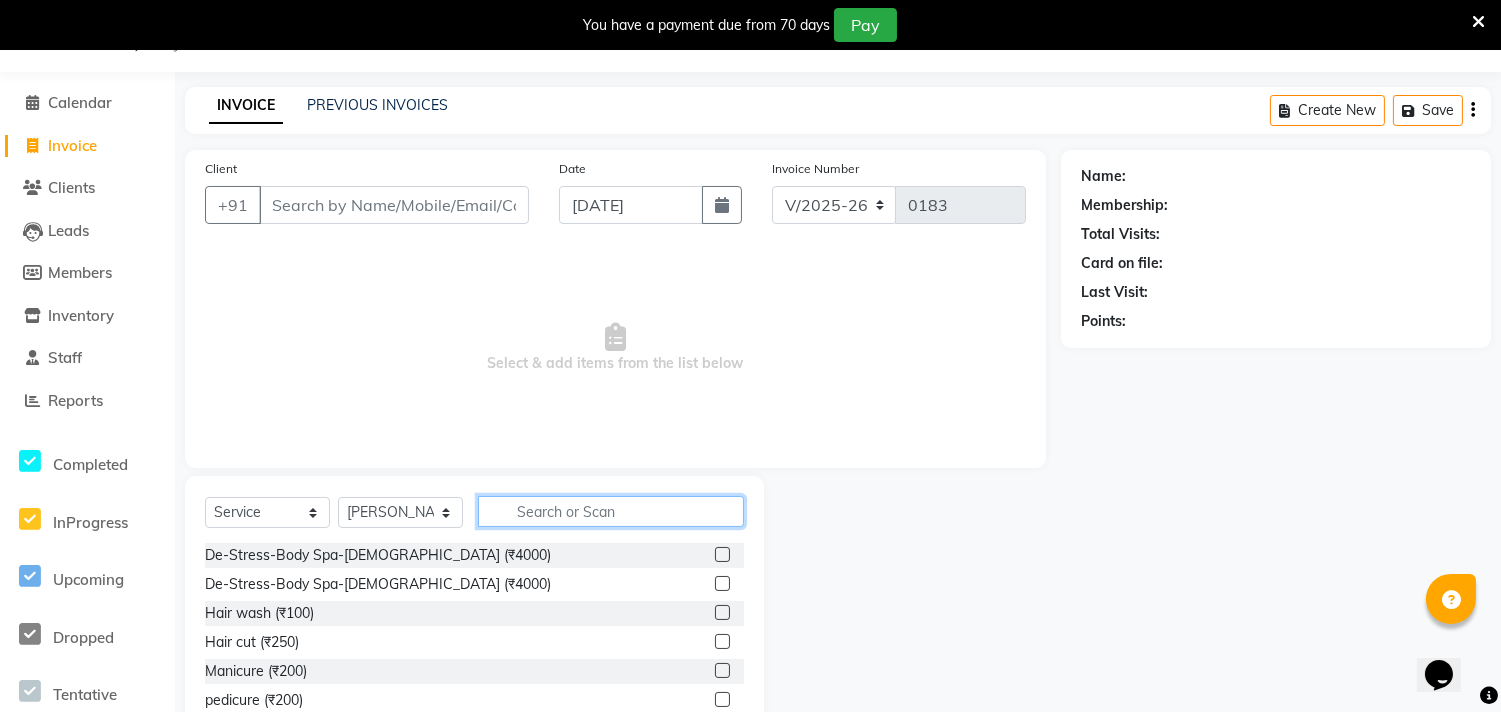 click 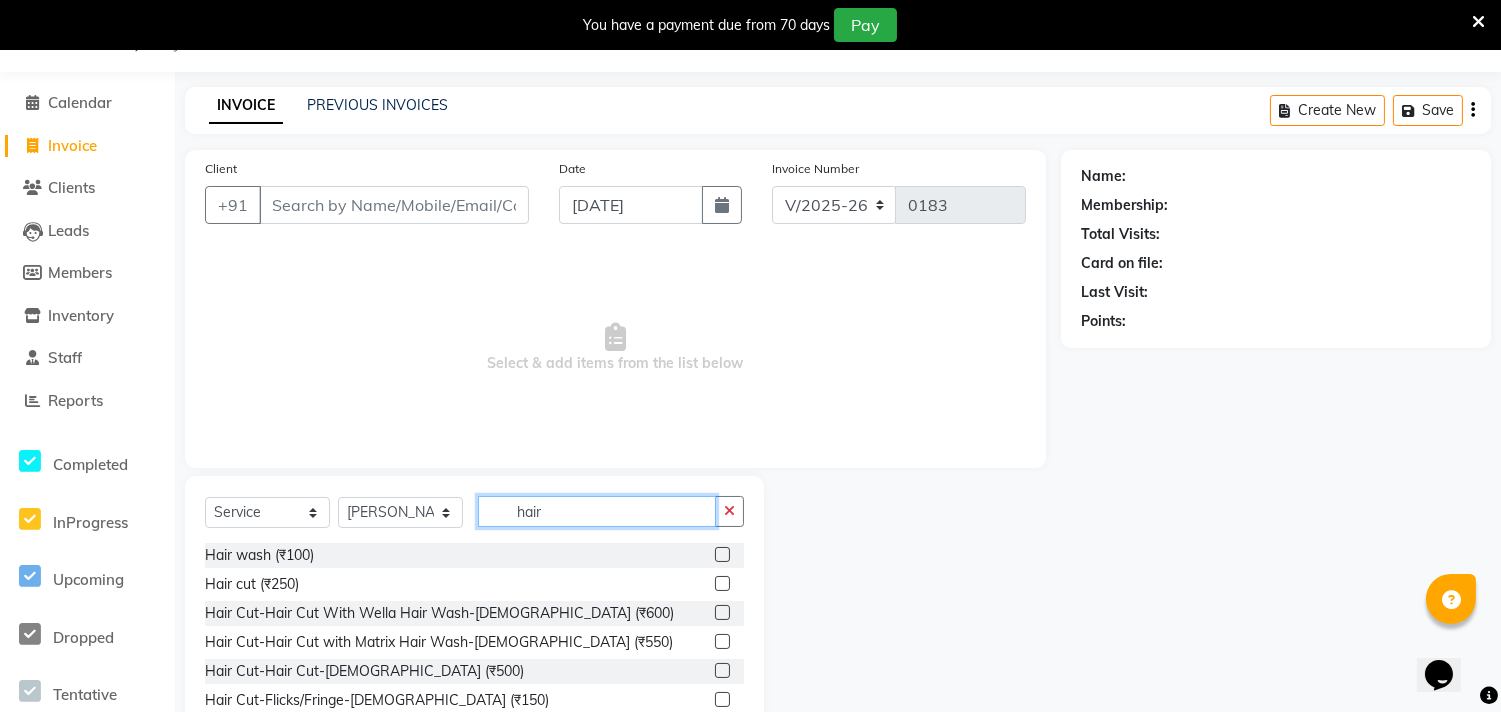 type on "hair" 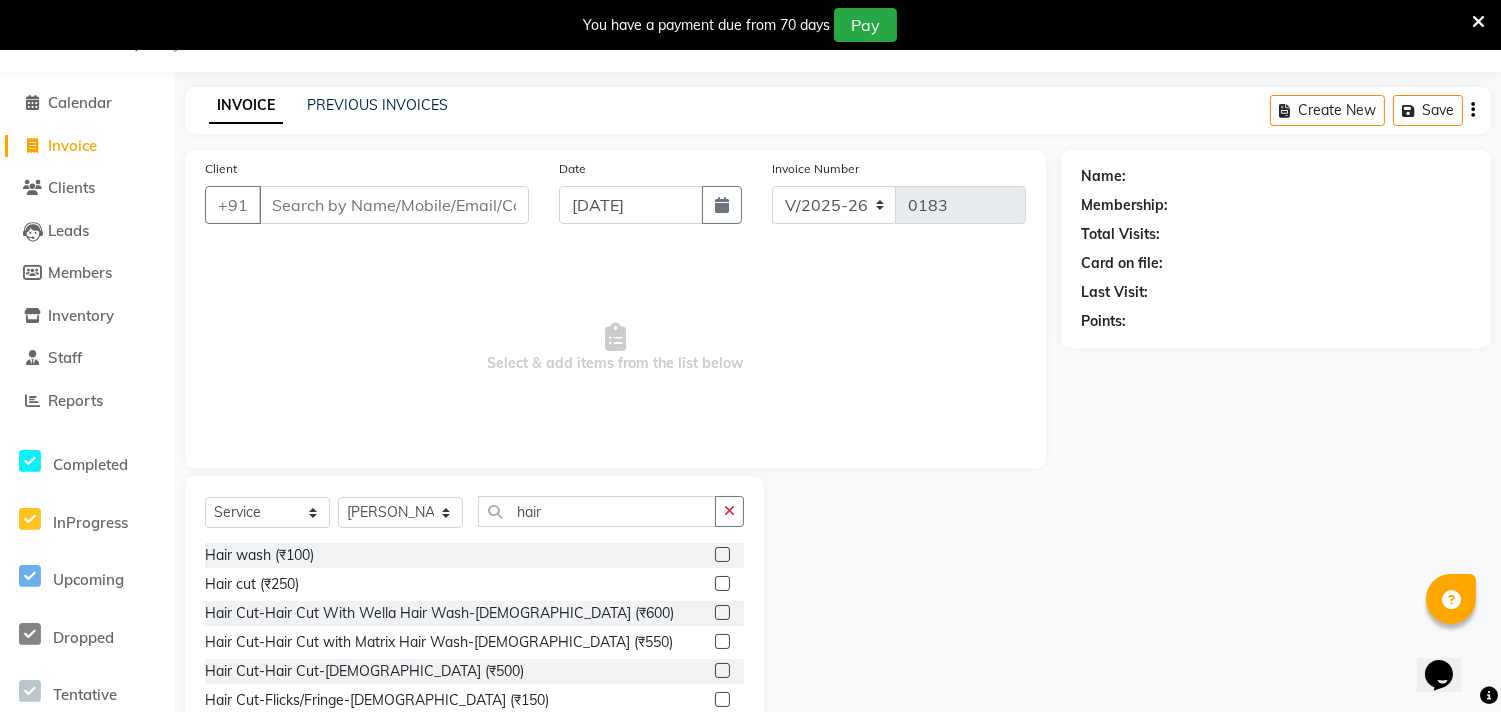 click 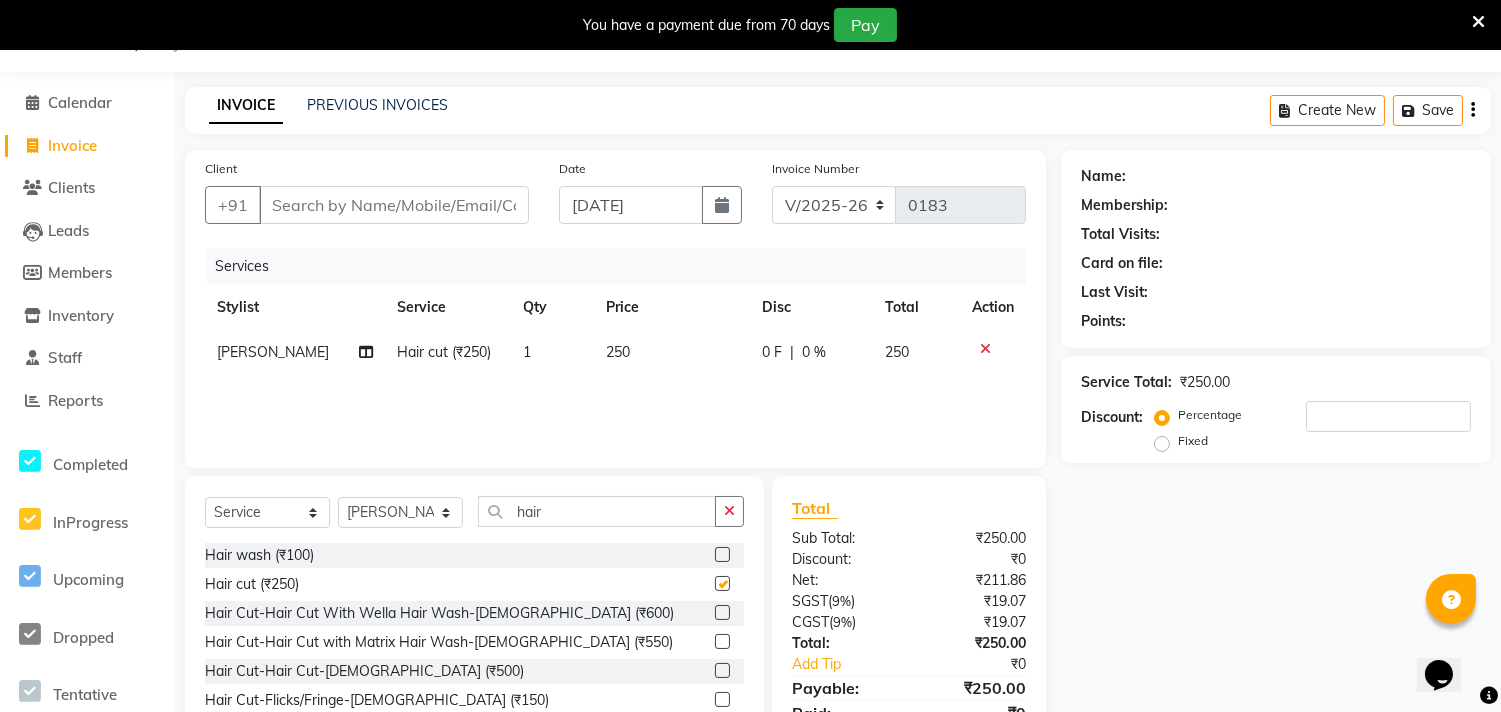 checkbox on "false" 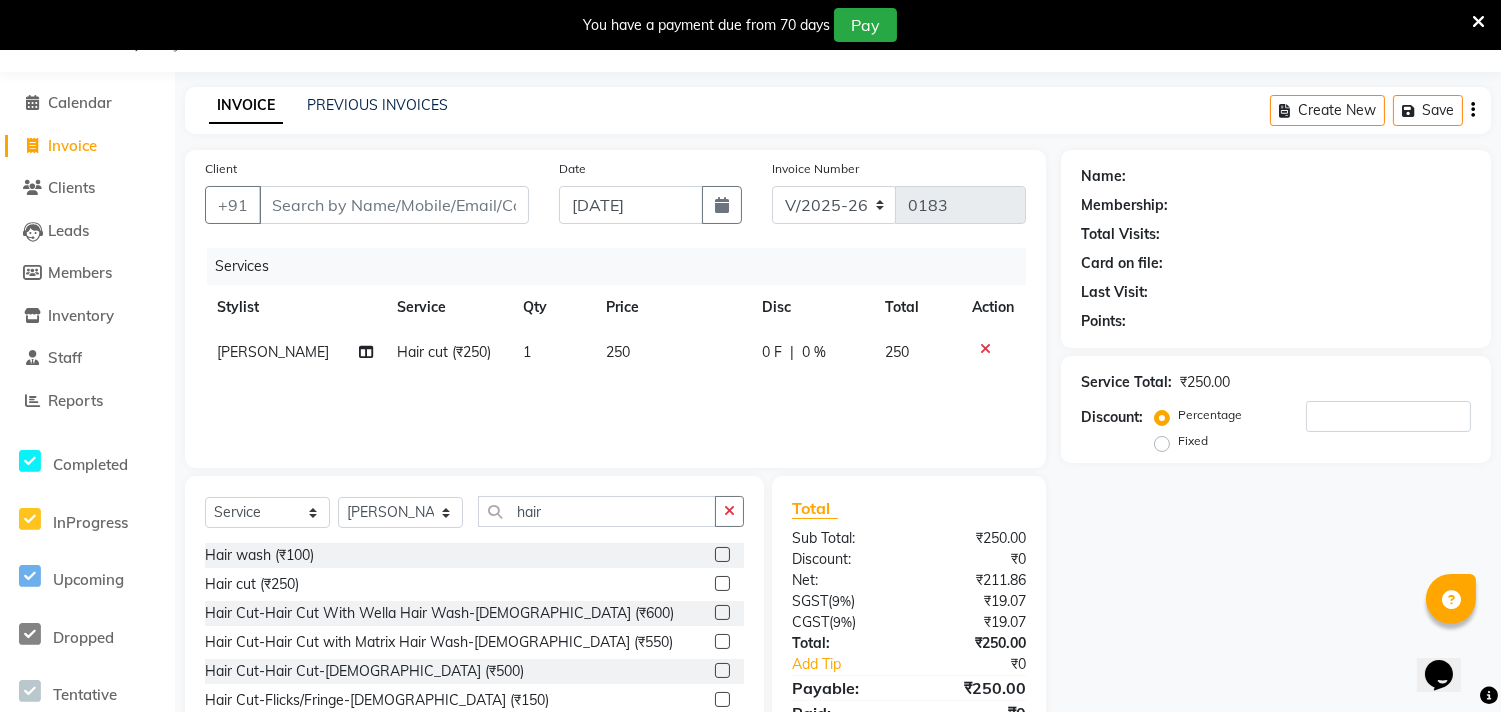 scroll, scrollTop: 111, scrollLeft: 0, axis: vertical 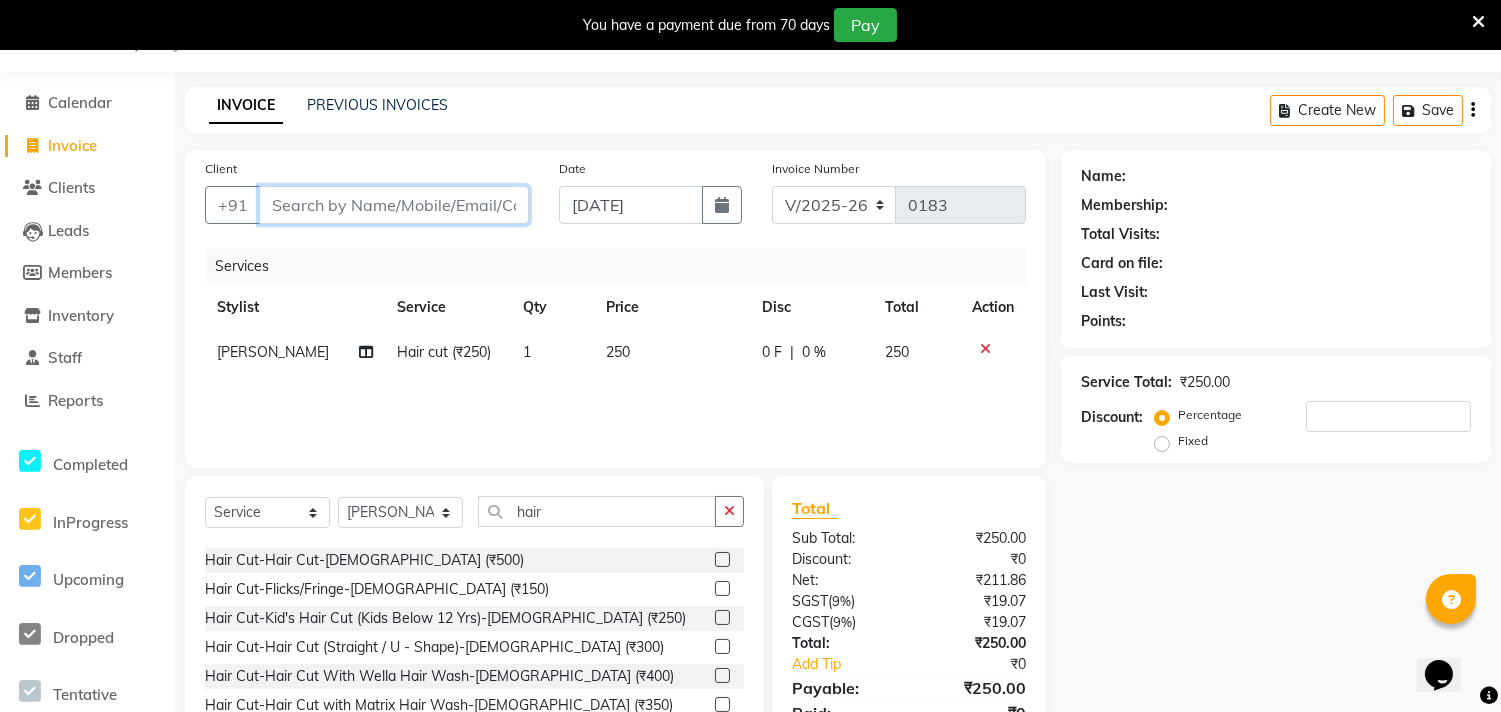 click on "Client" at bounding box center (394, 205) 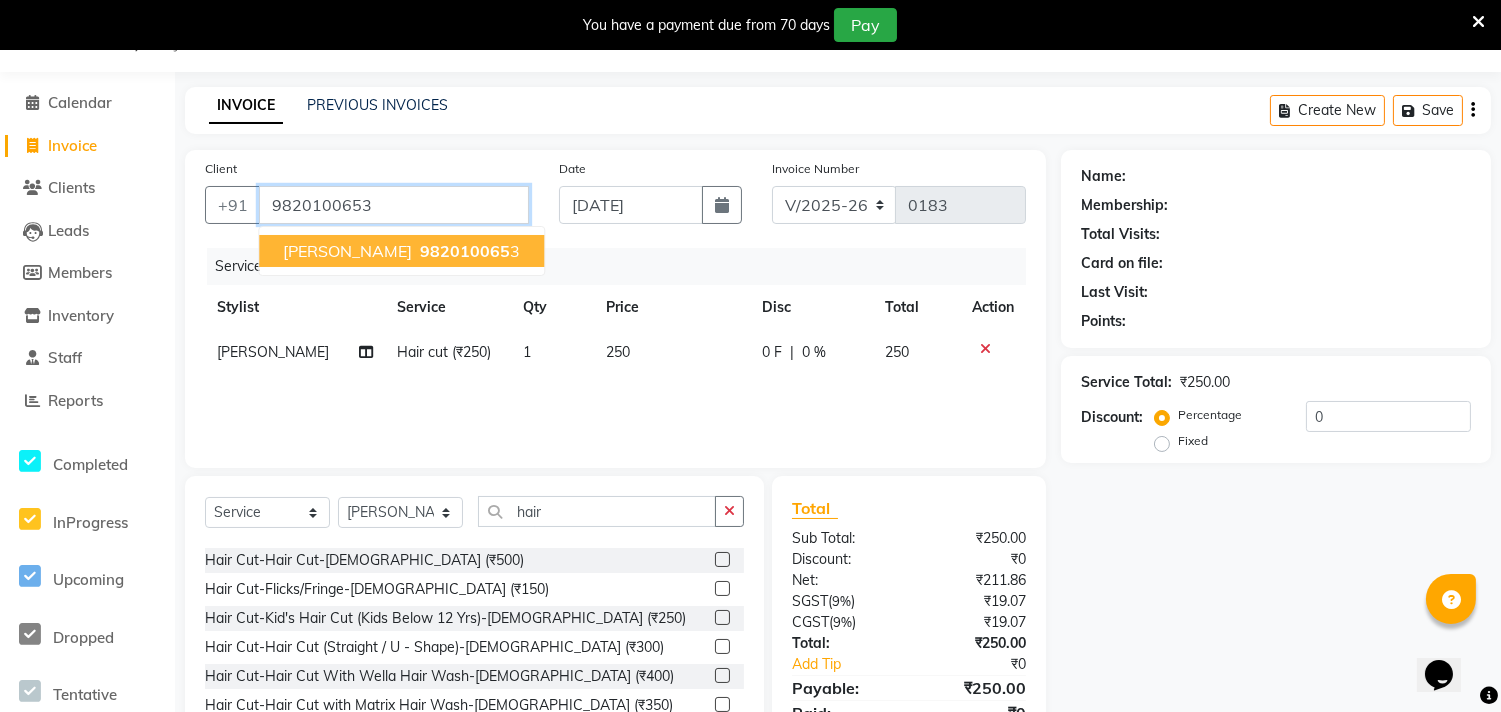 type on "9820100653" 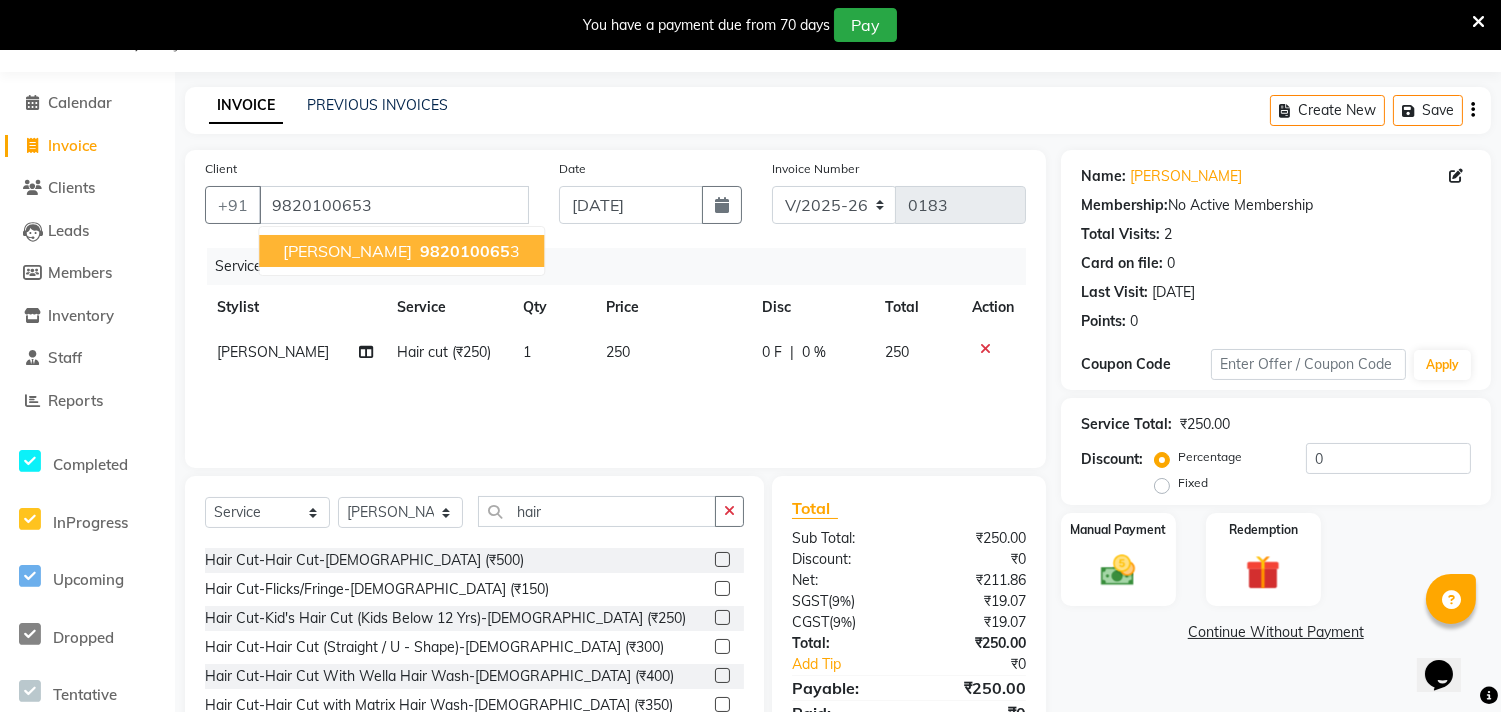 click on "[PERSON_NAME]" at bounding box center [347, 251] 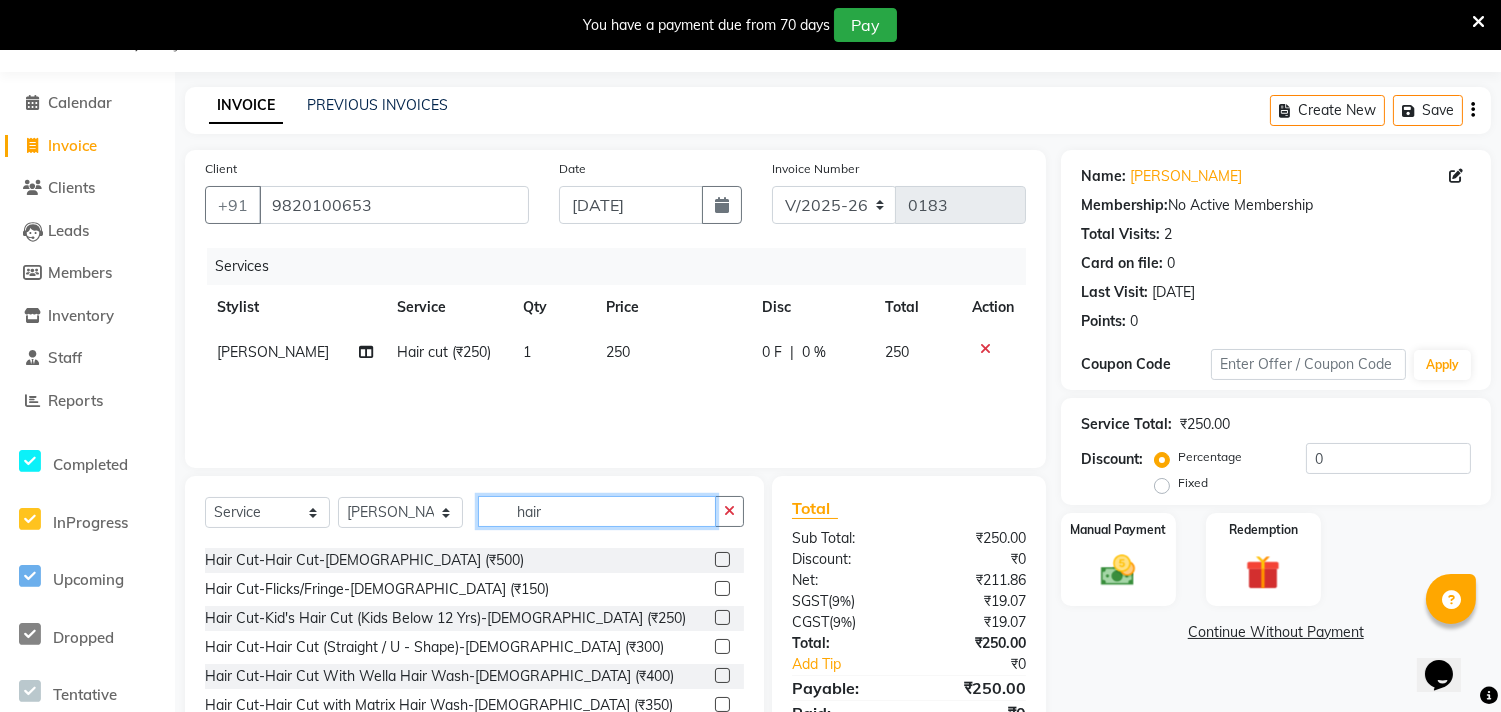 click on "hair" 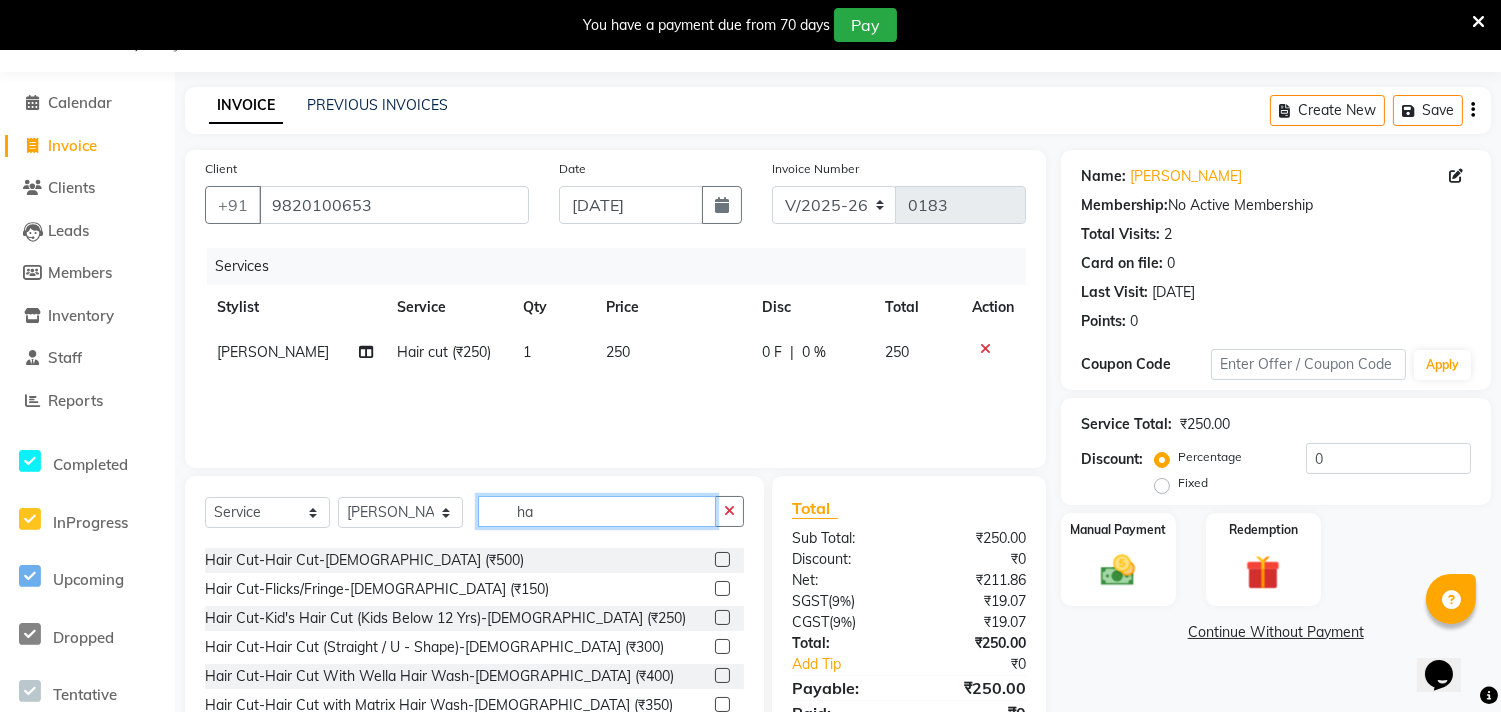 type on "h" 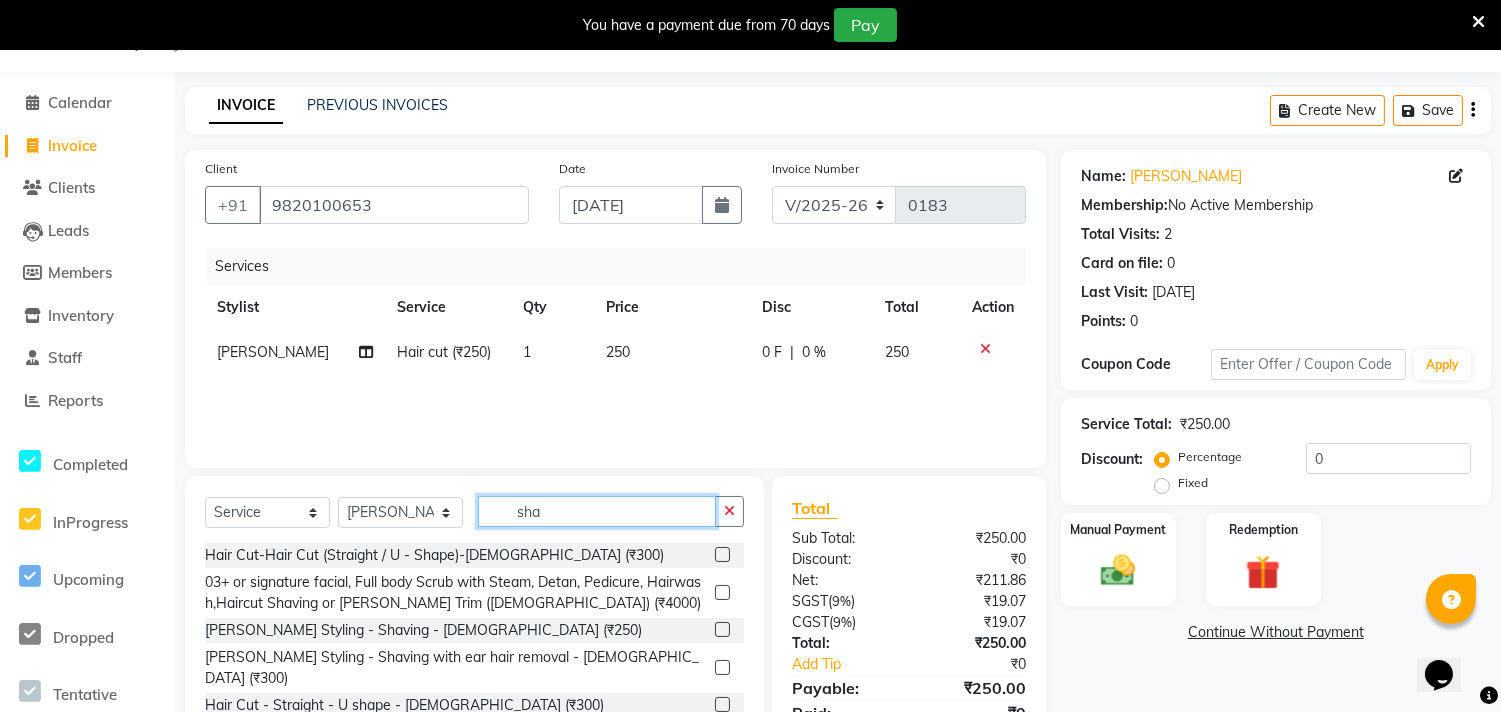 scroll, scrollTop: 0, scrollLeft: 0, axis: both 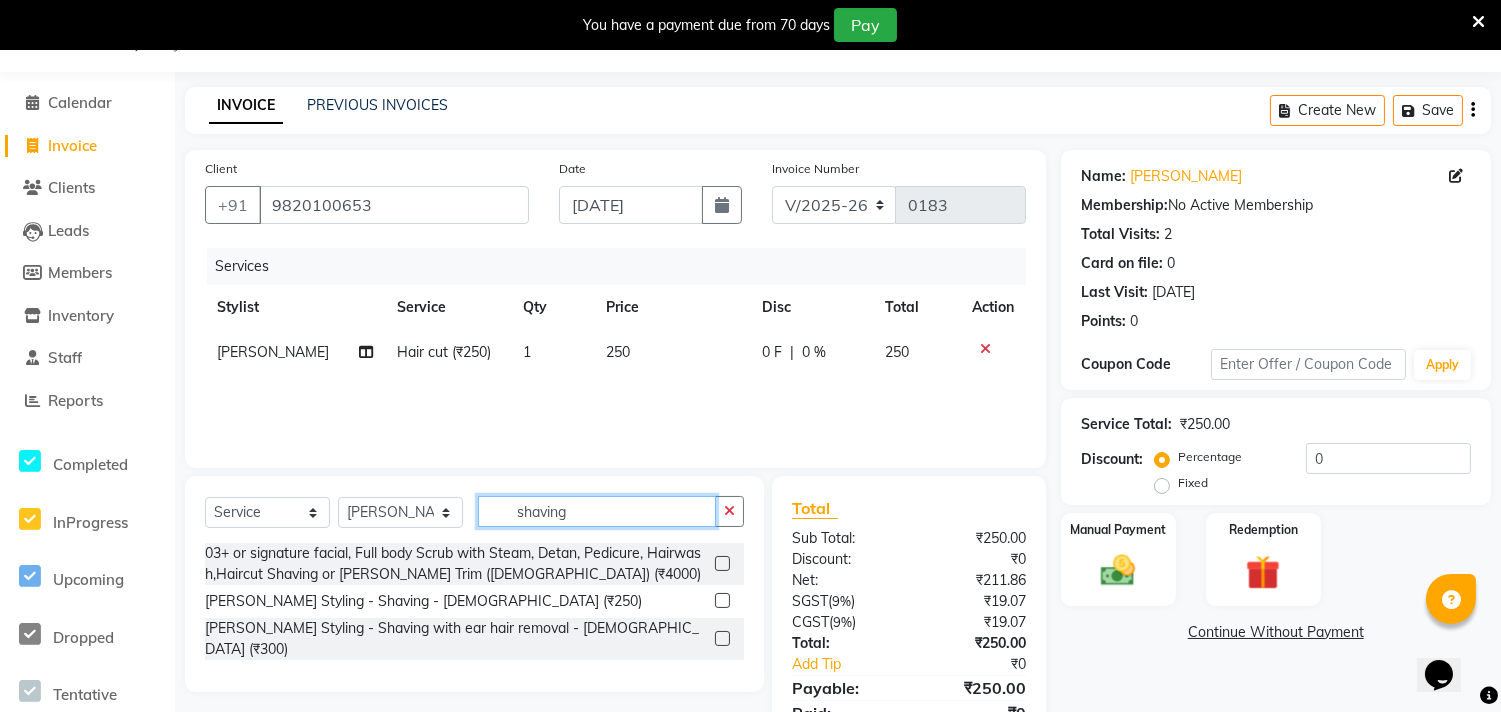 type on "shaving" 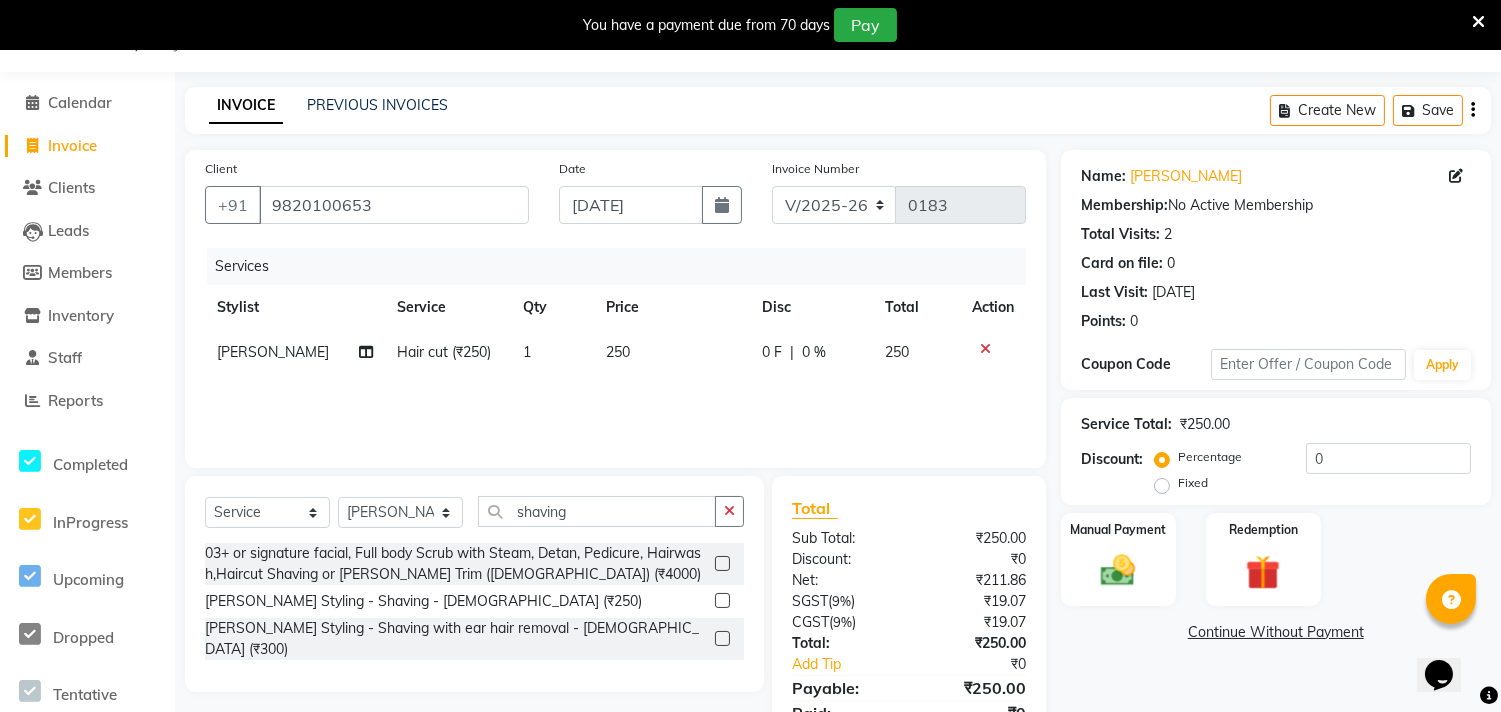 click 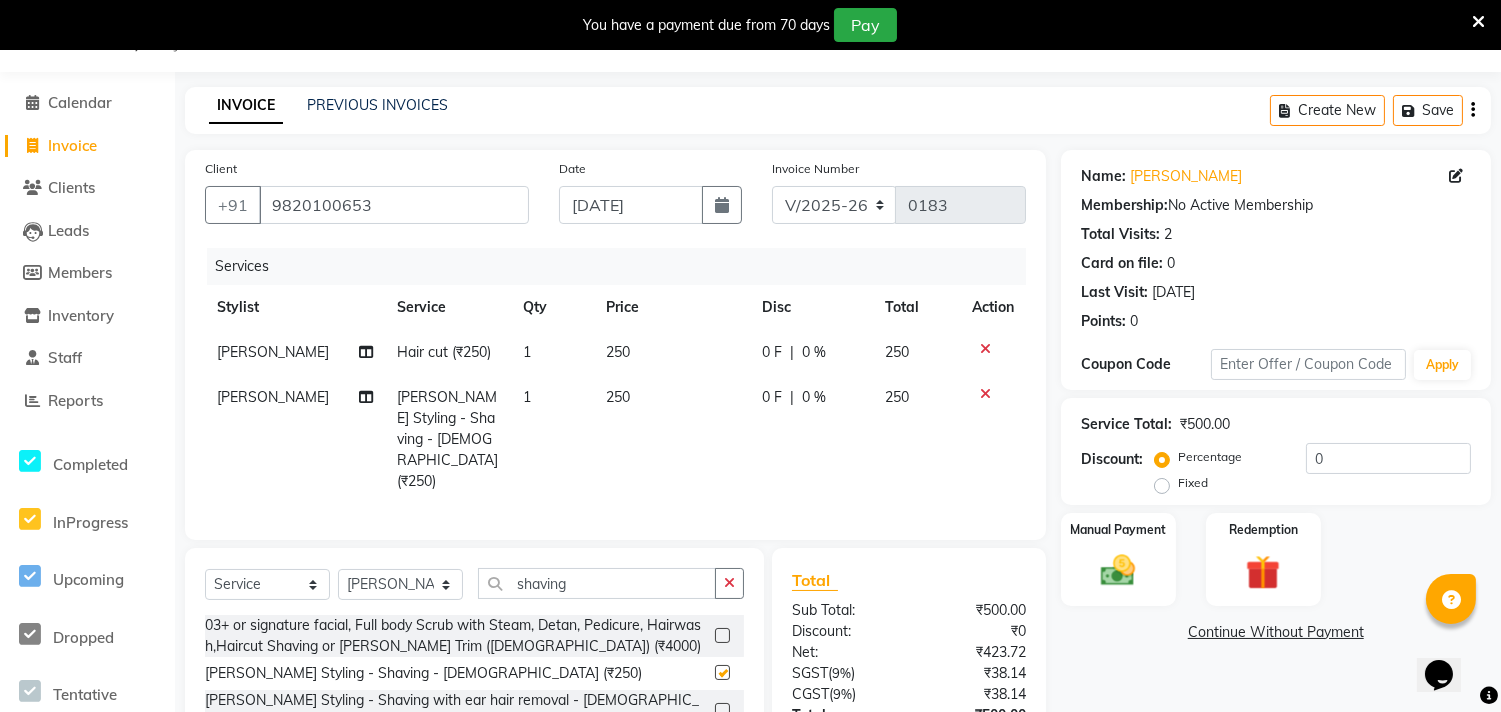 checkbox on "false" 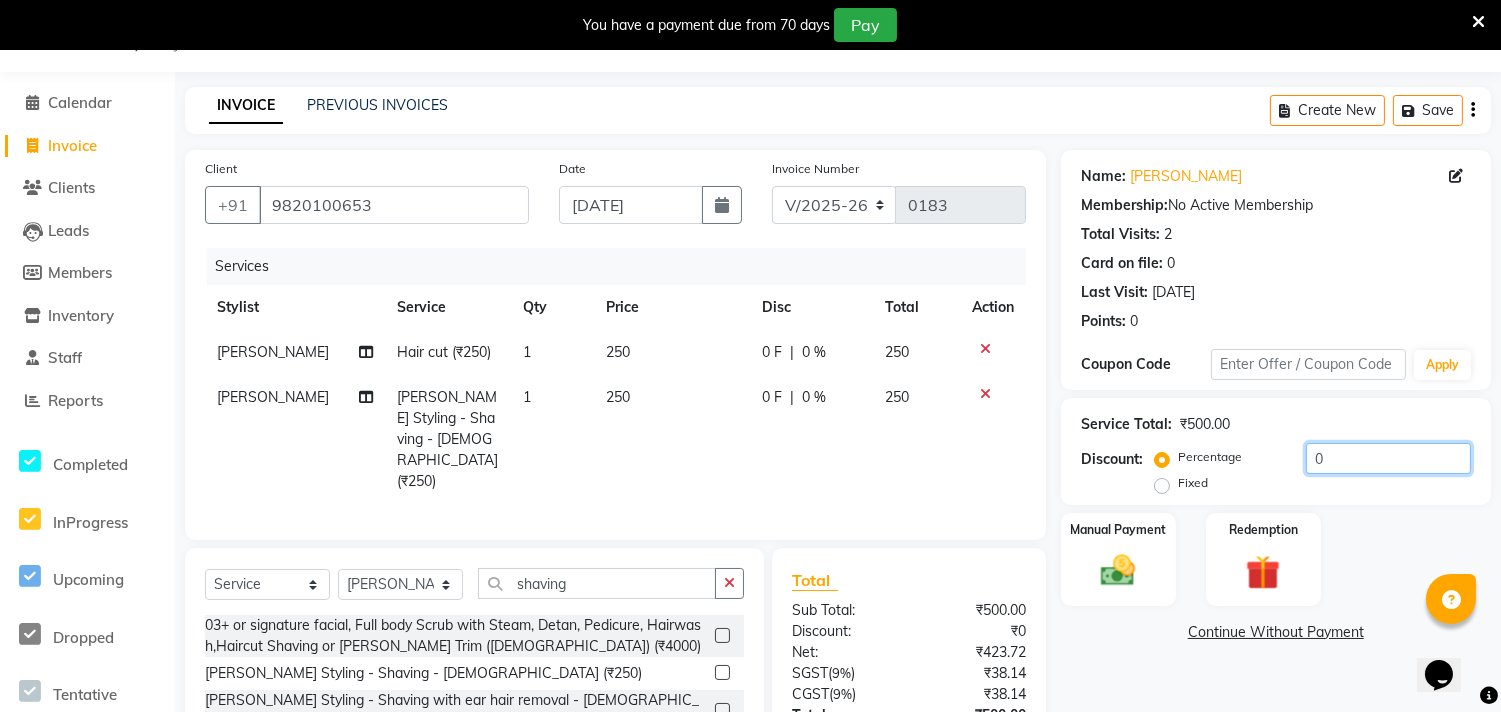 click on "0" 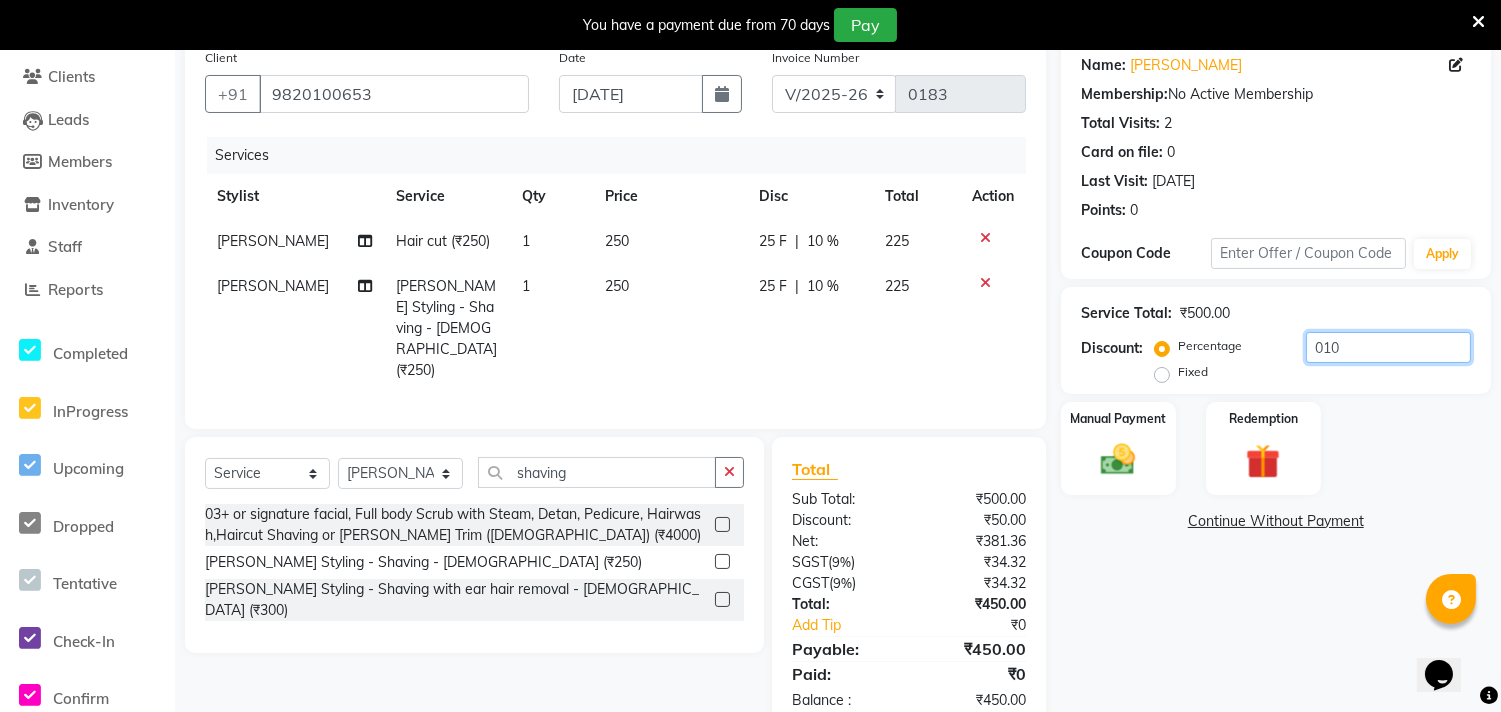 scroll, scrollTop: 184, scrollLeft: 0, axis: vertical 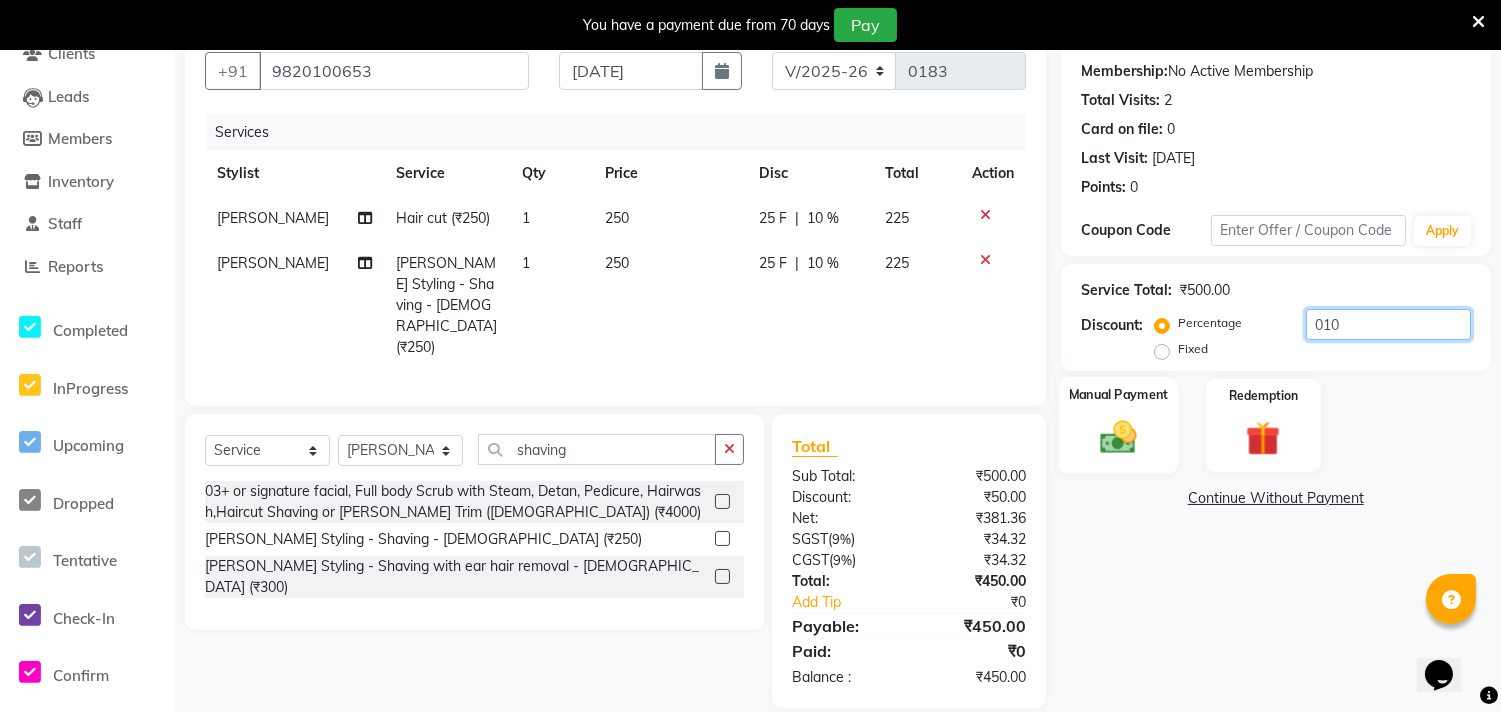 type on "010" 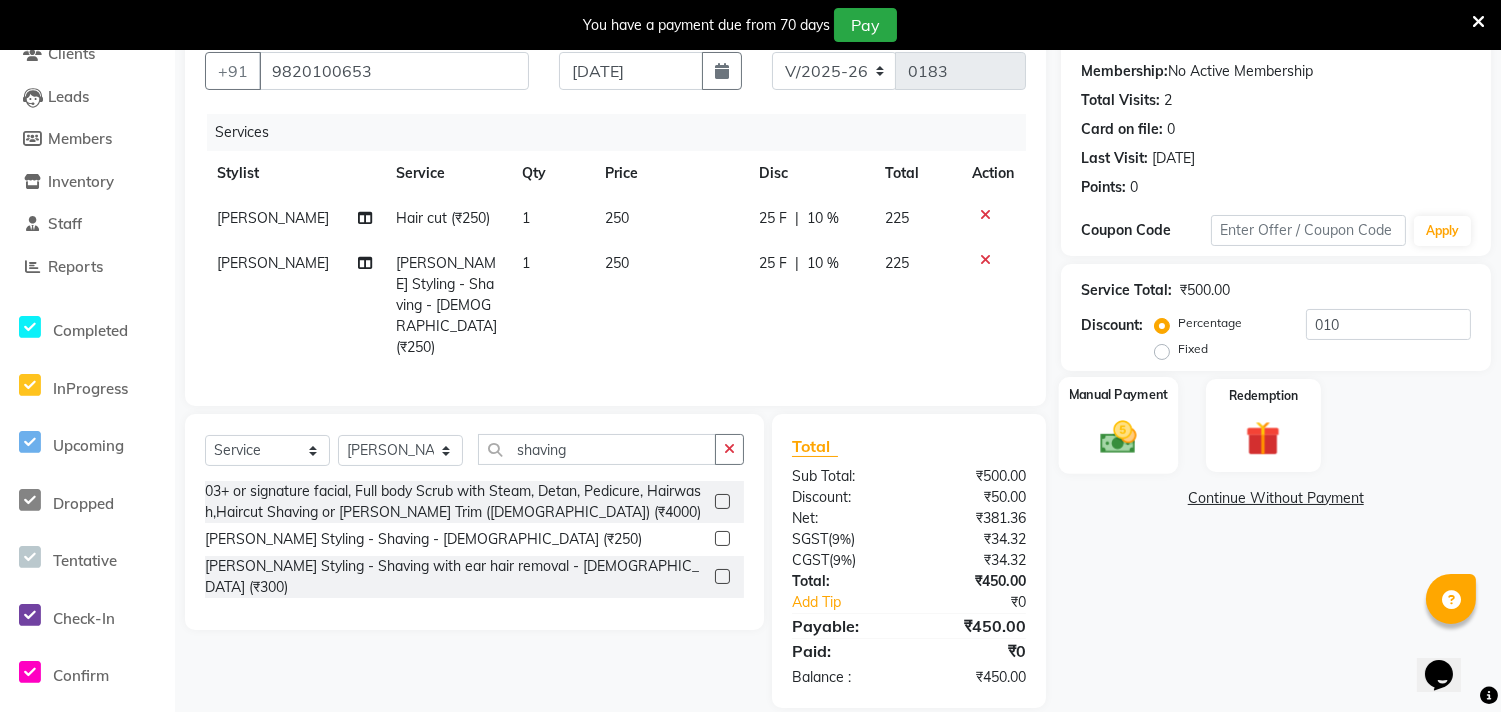 click 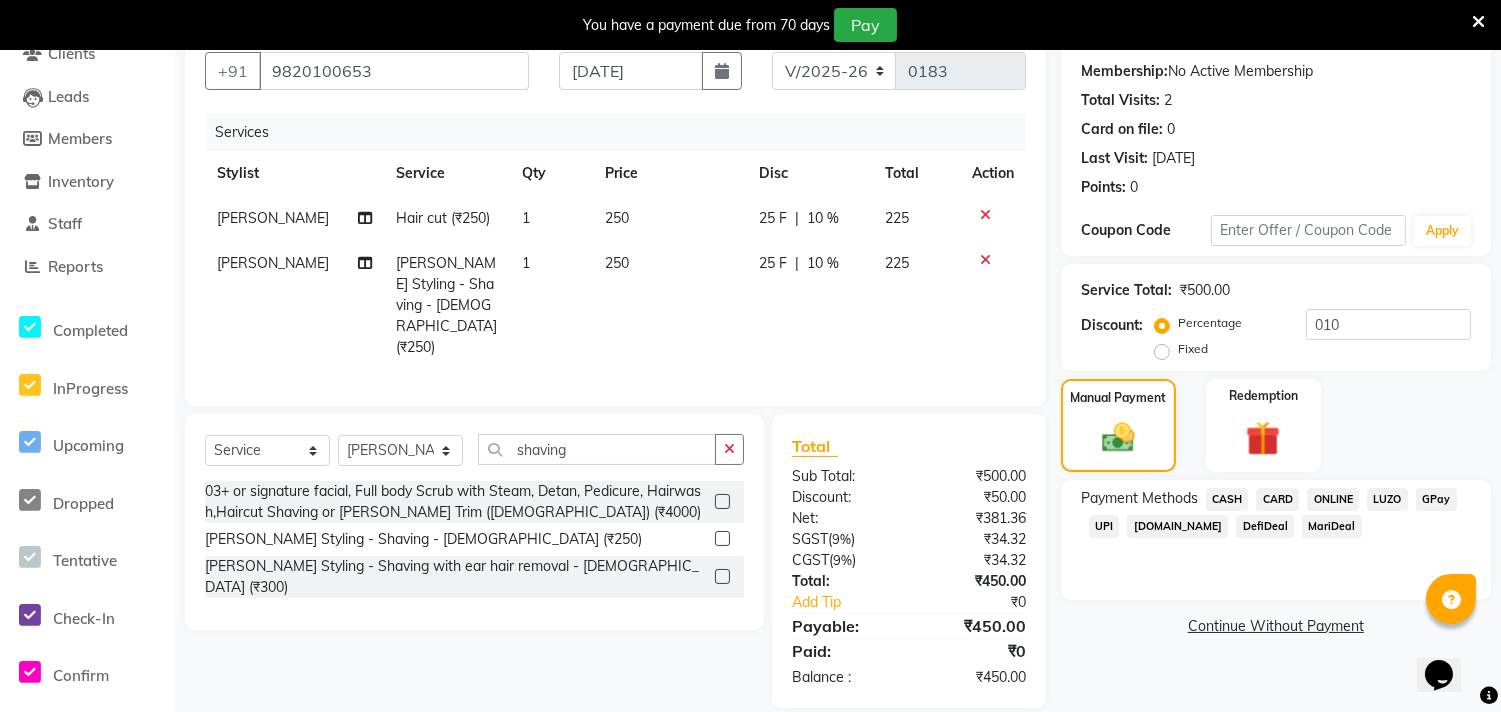 click on "ONLINE" 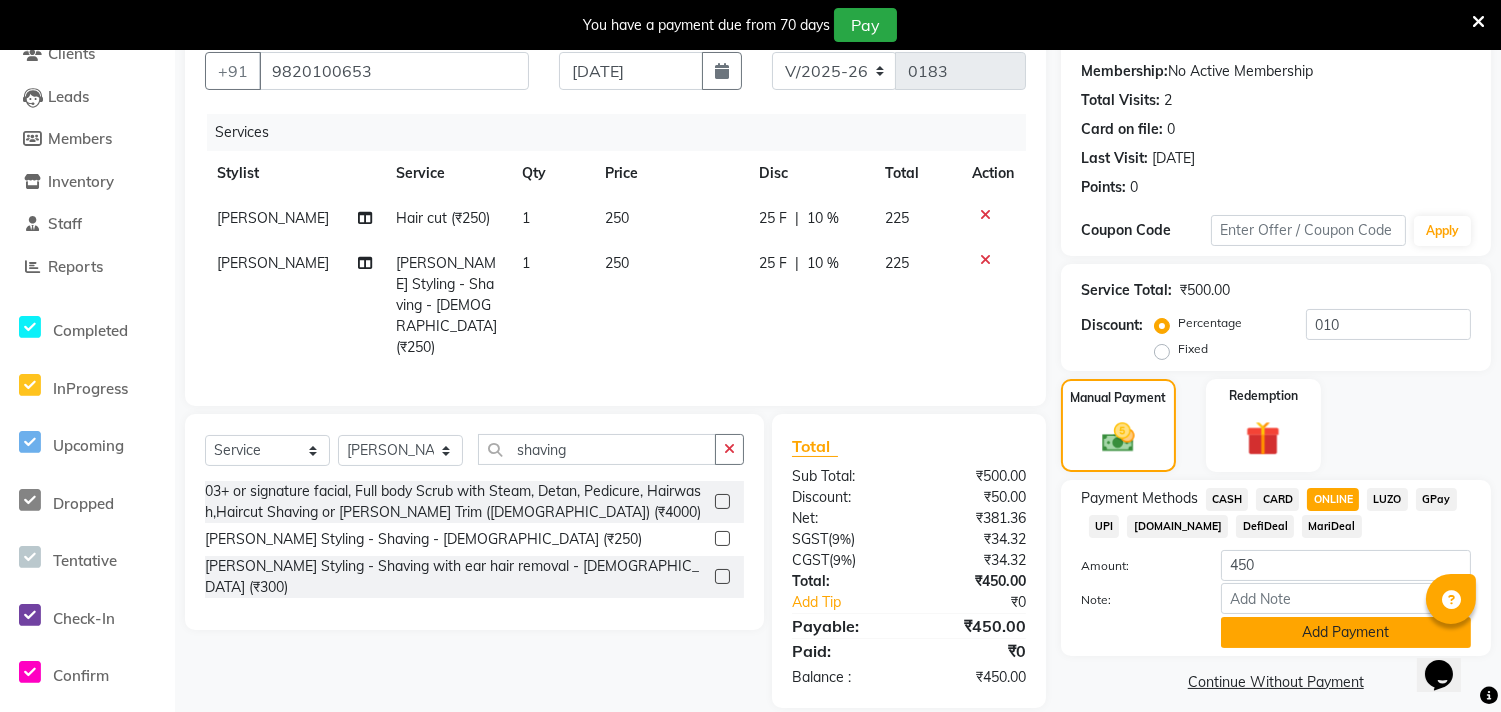 click on "Add Payment" 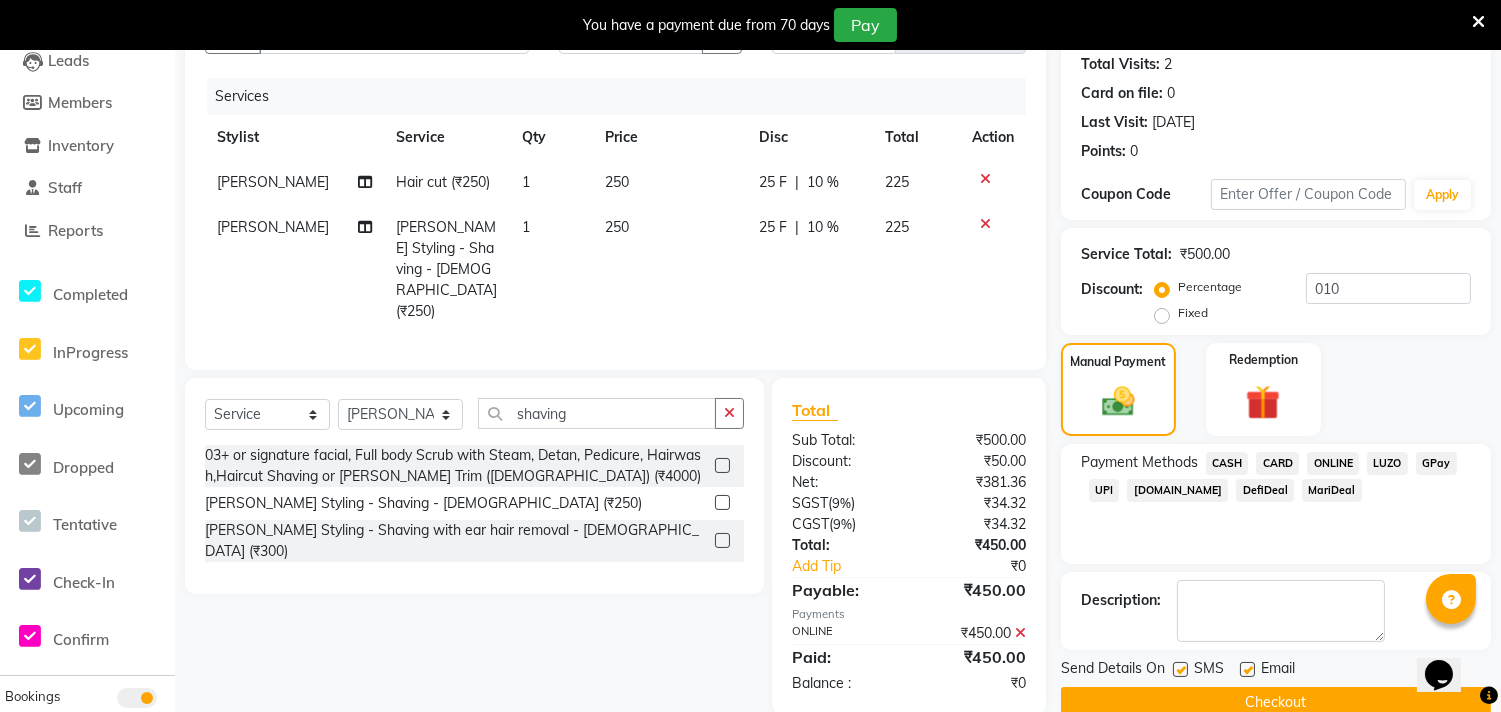 scroll, scrollTop: 255, scrollLeft: 0, axis: vertical 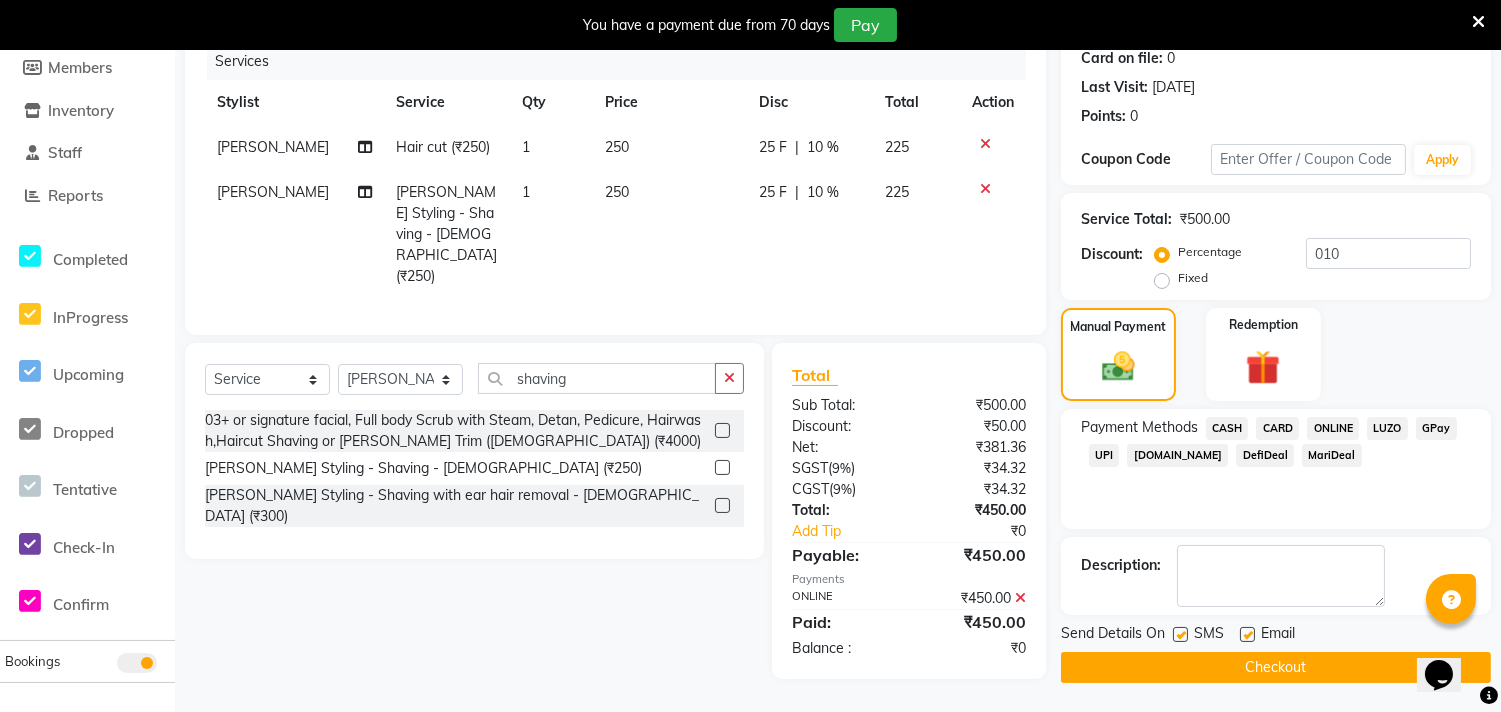 click on "Checkout" 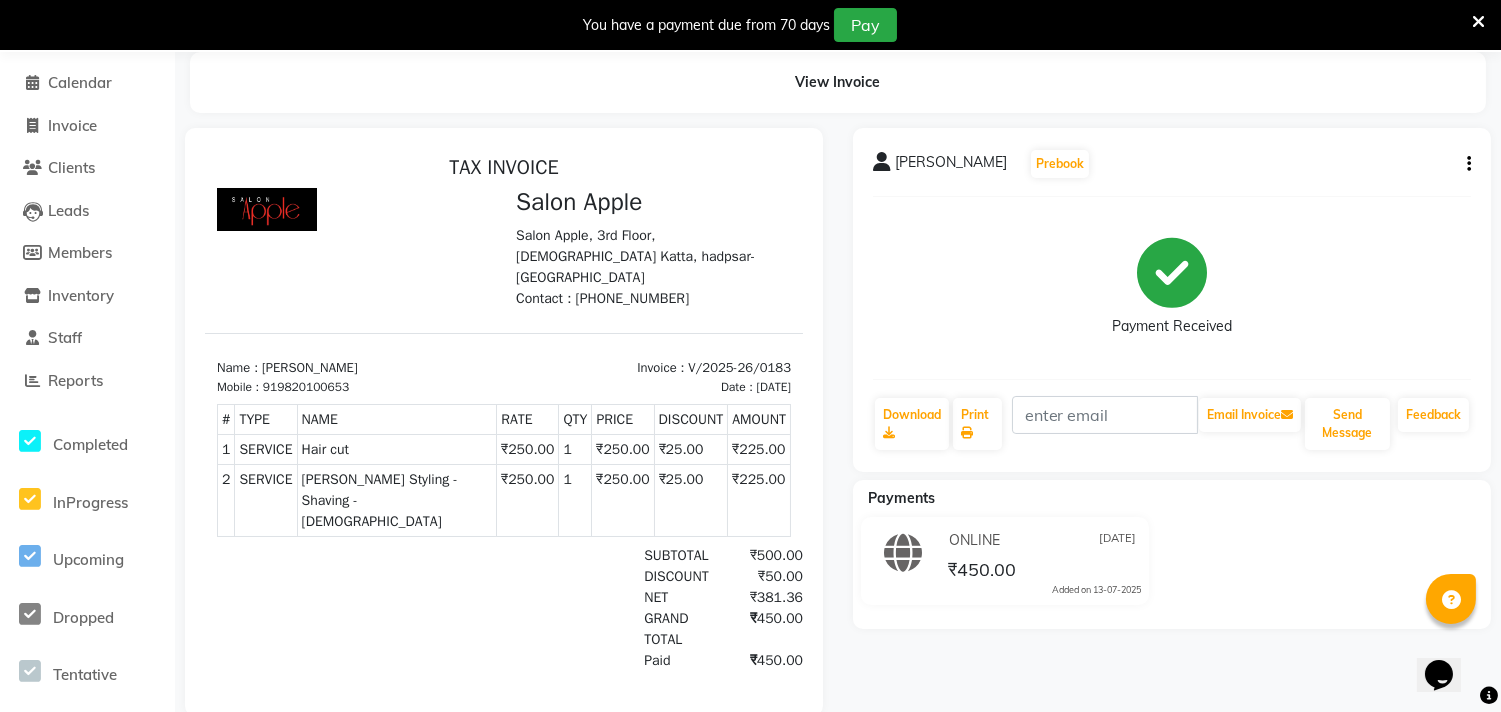 scroll, scrollTop: 0, scrollLeft: 0, axis: both 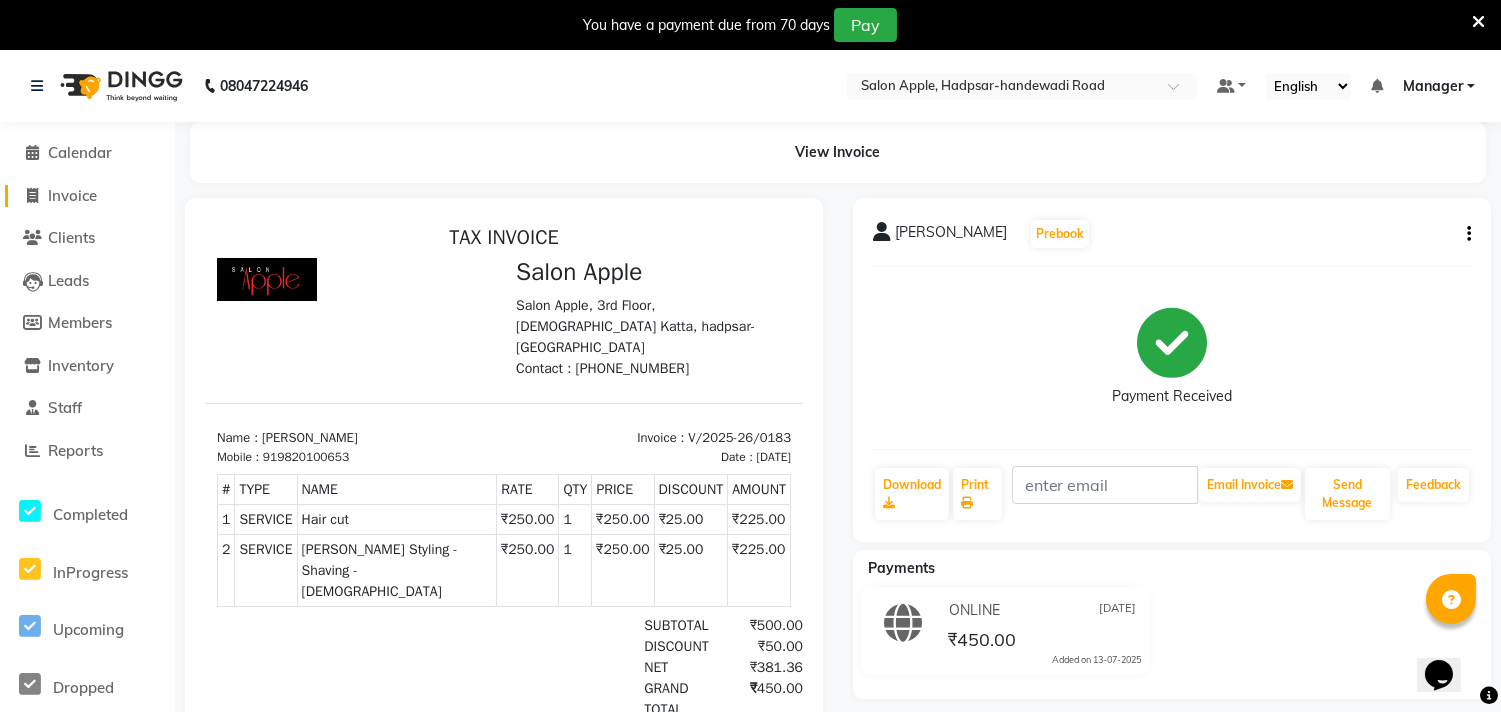 click on "Invoice" 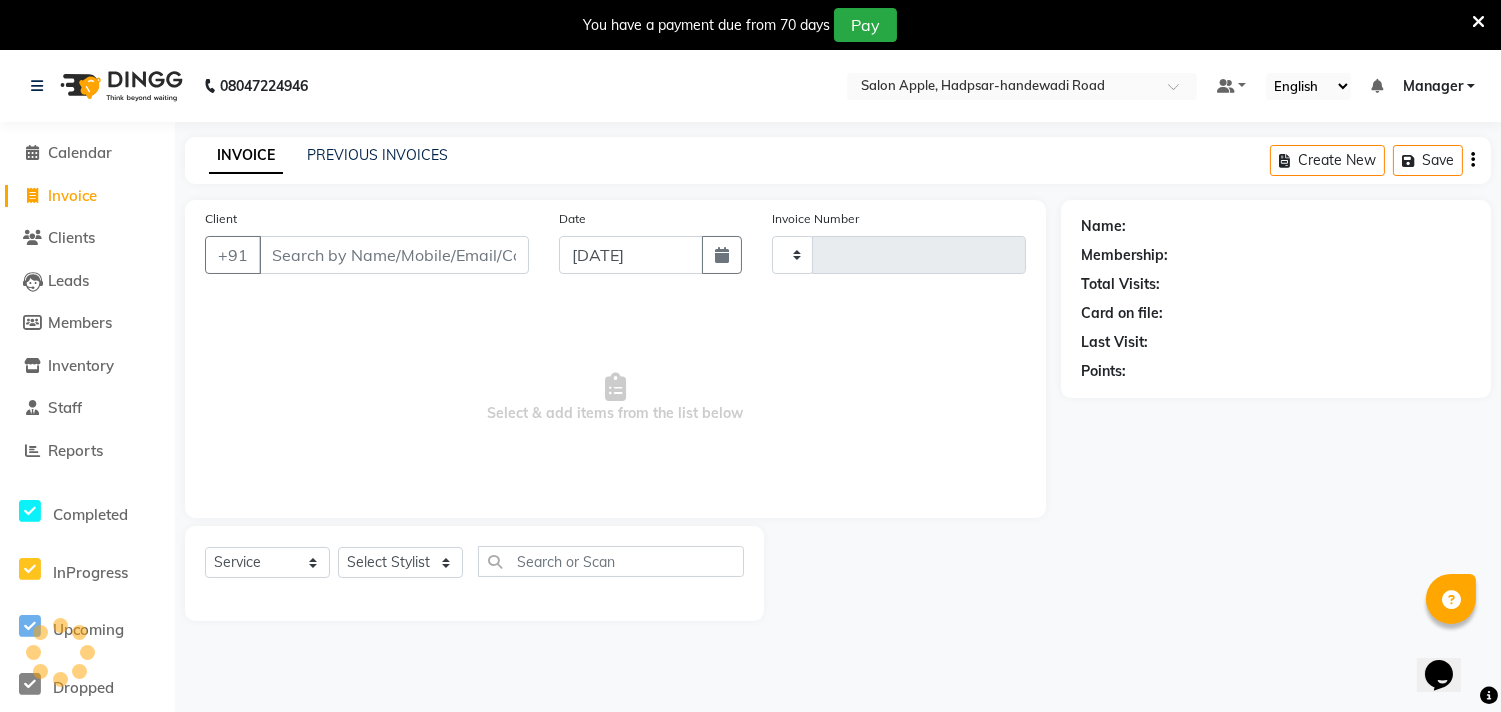 type on "0184" 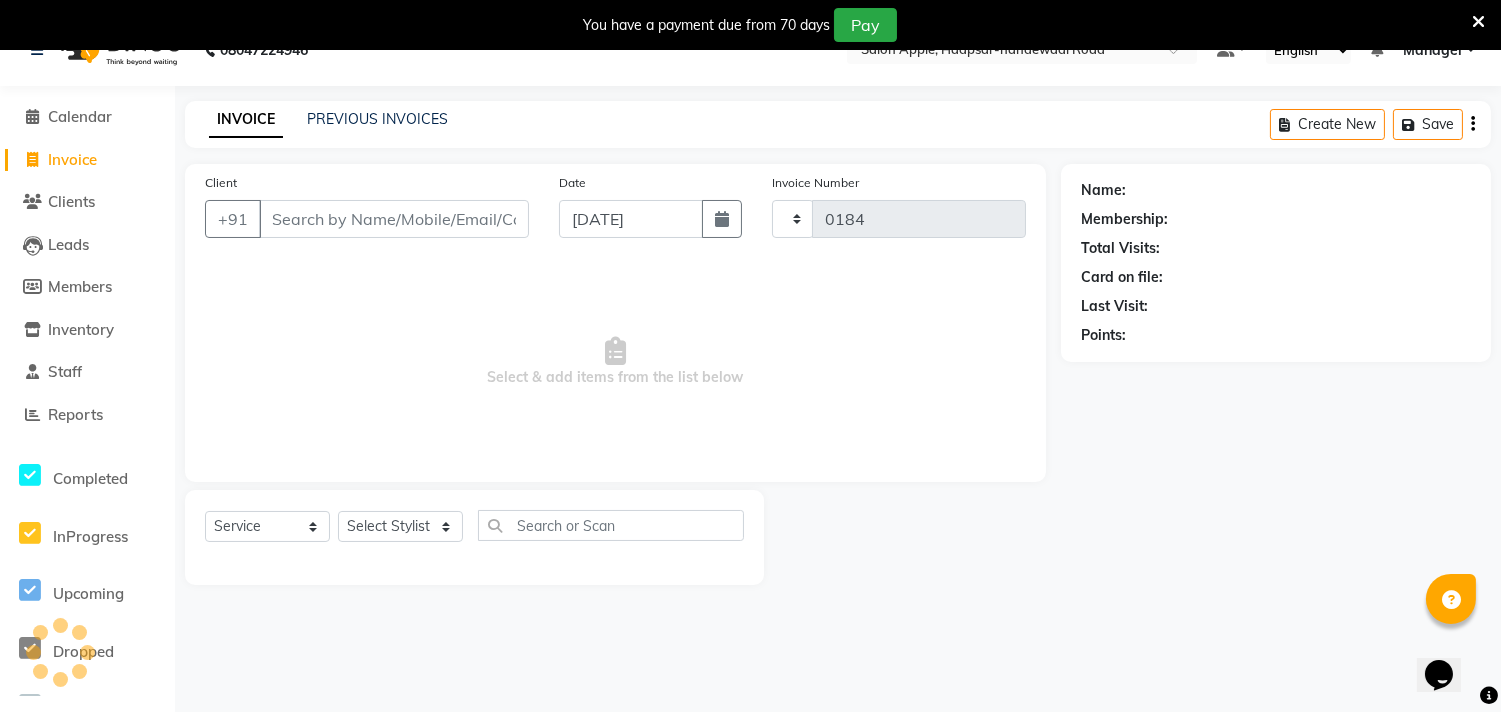 select on "7195" 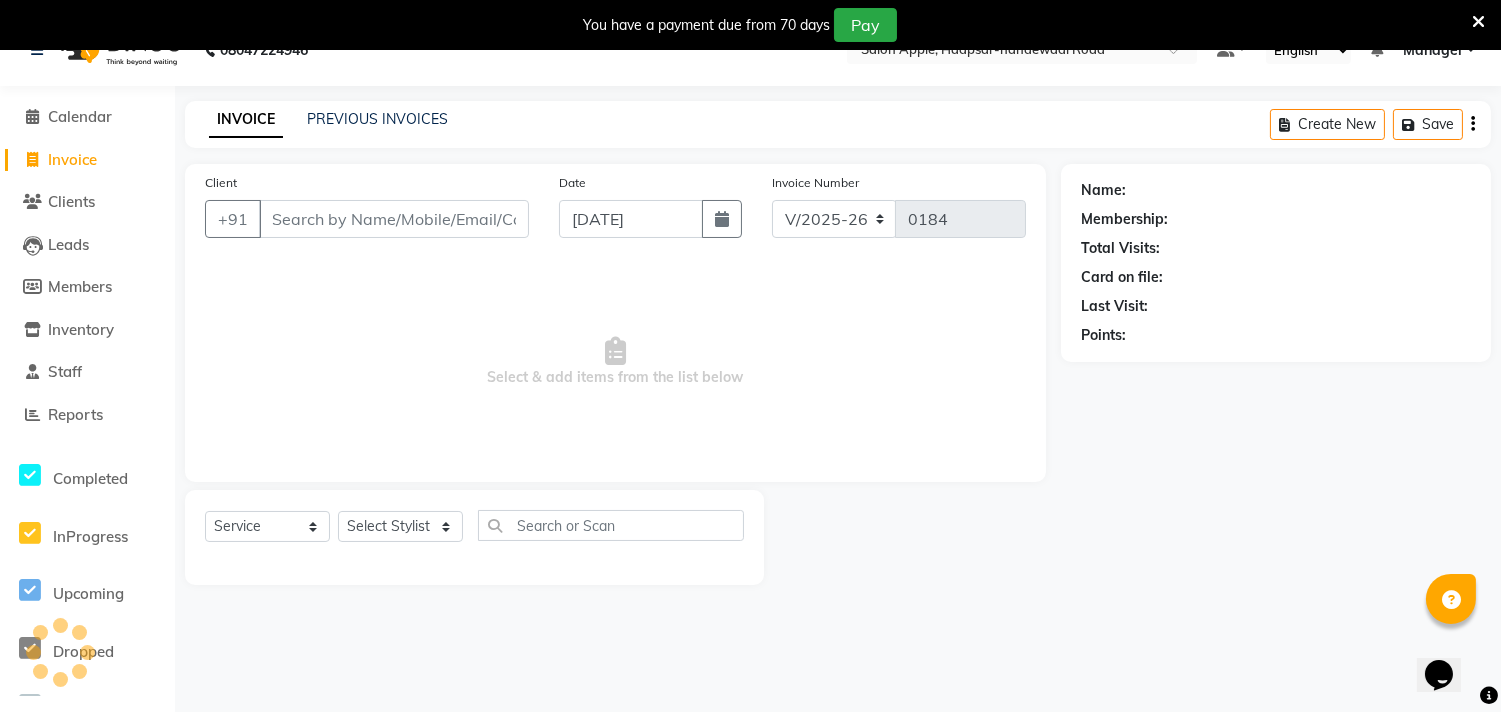 scroll, scrollTop: 50, scrollLeft: 0, axis: vertical 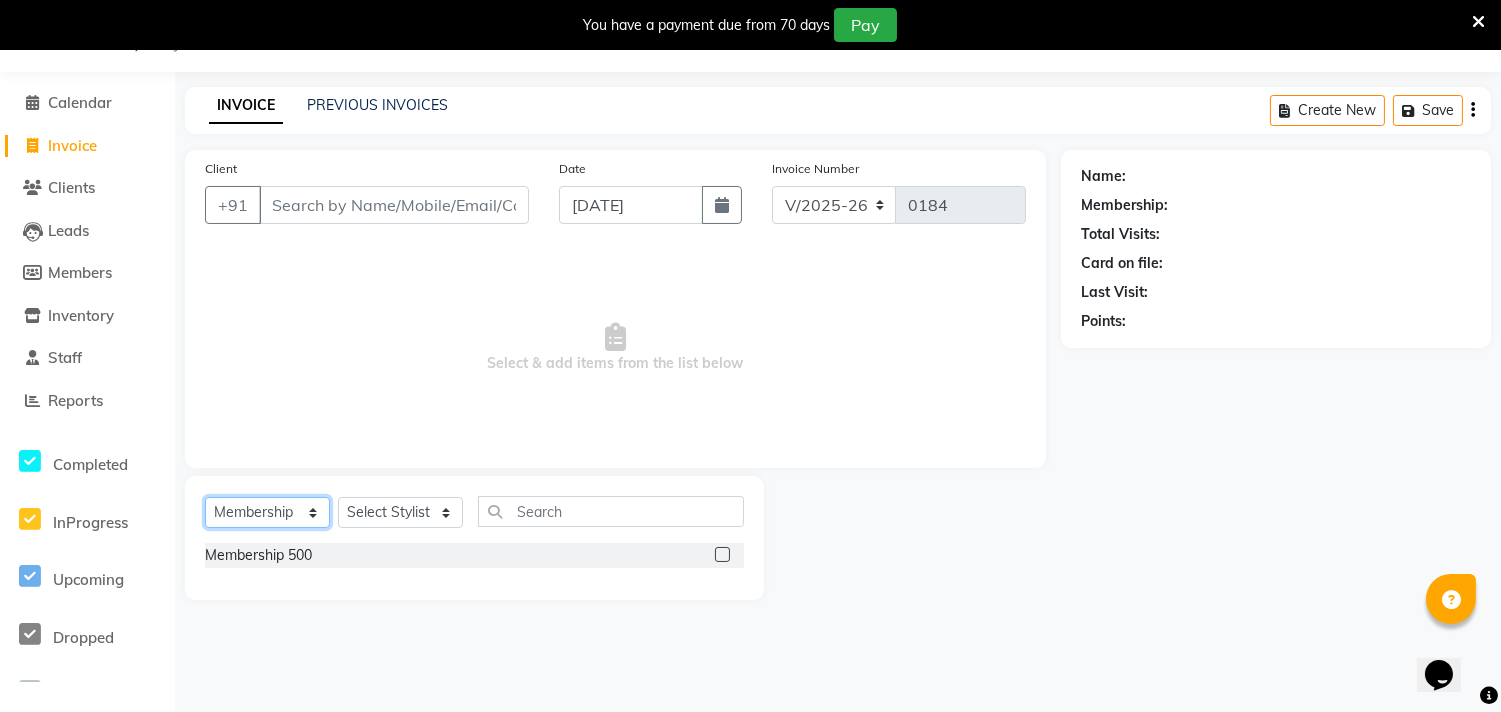 click on "Select  Service  Product  Membership  Package Voucher Prepaid Gift Card" 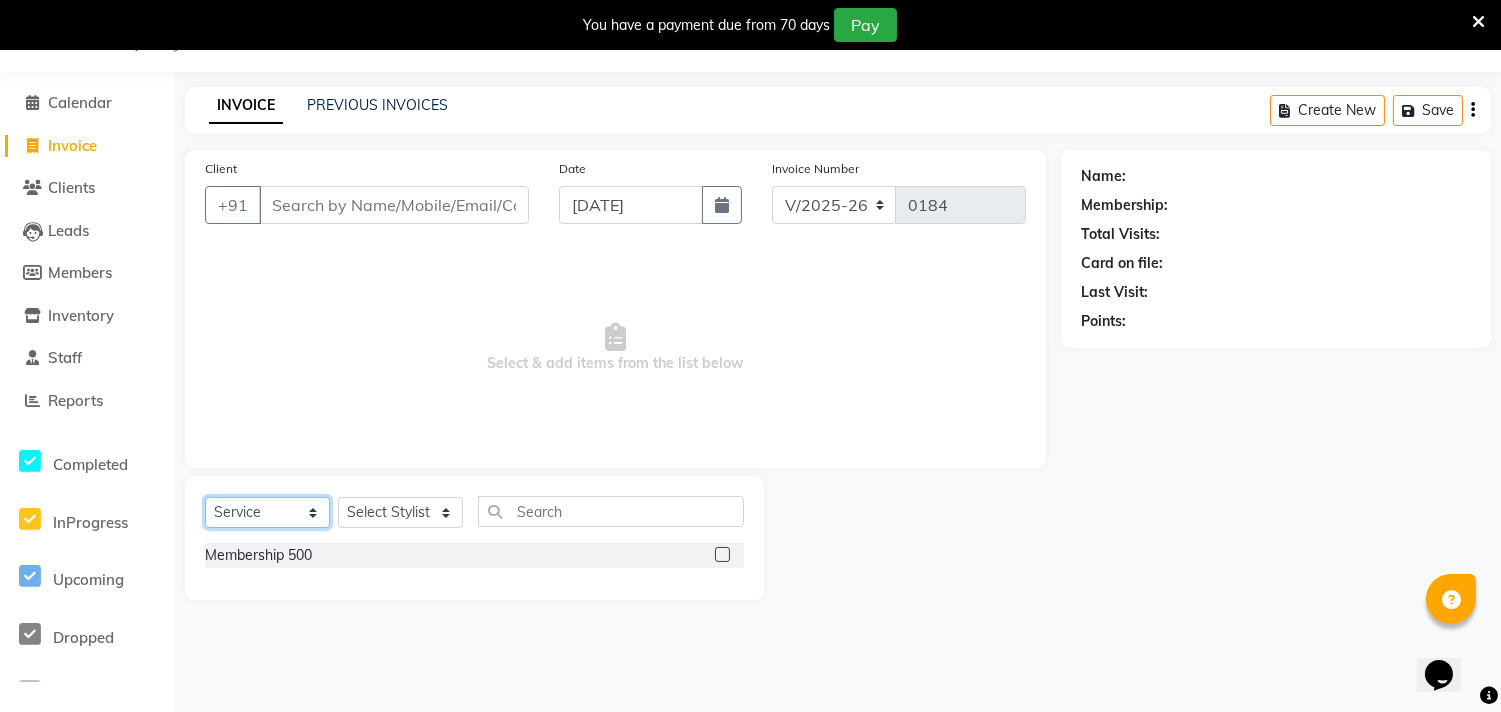 click on "Select  Service  Product  Membership  Package Voucher Prepaid Gift Card" 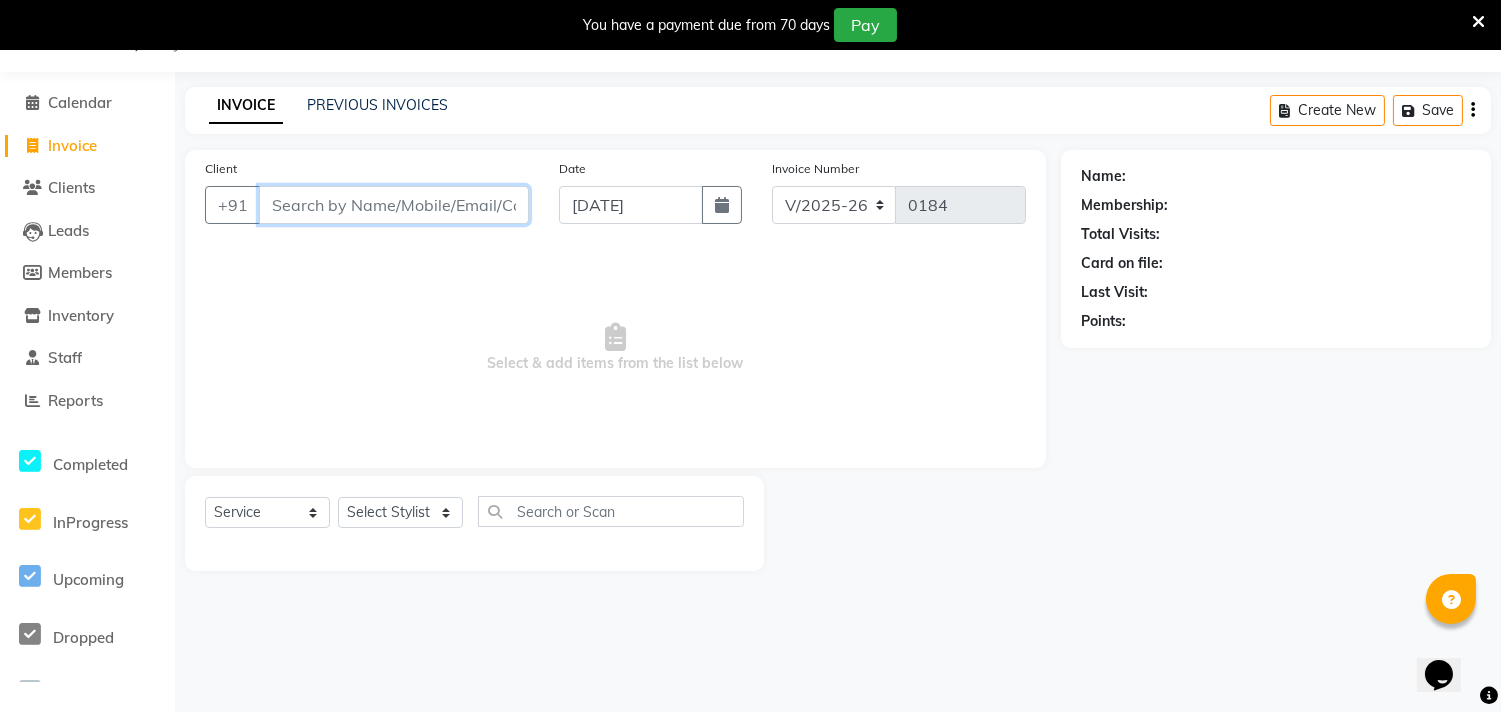 click on "Client" at bounding box center [394, 205] 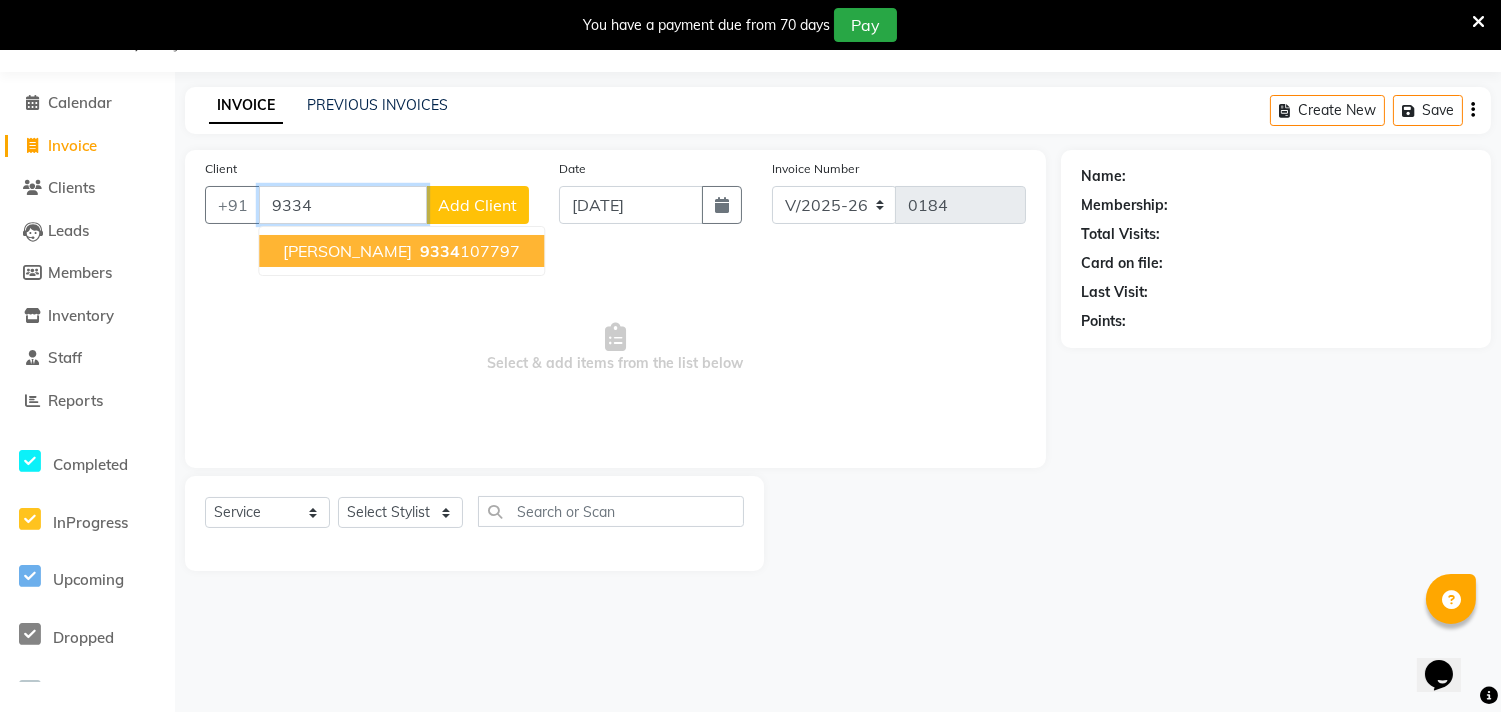 click on "9334" at bounding box center (440, 251) 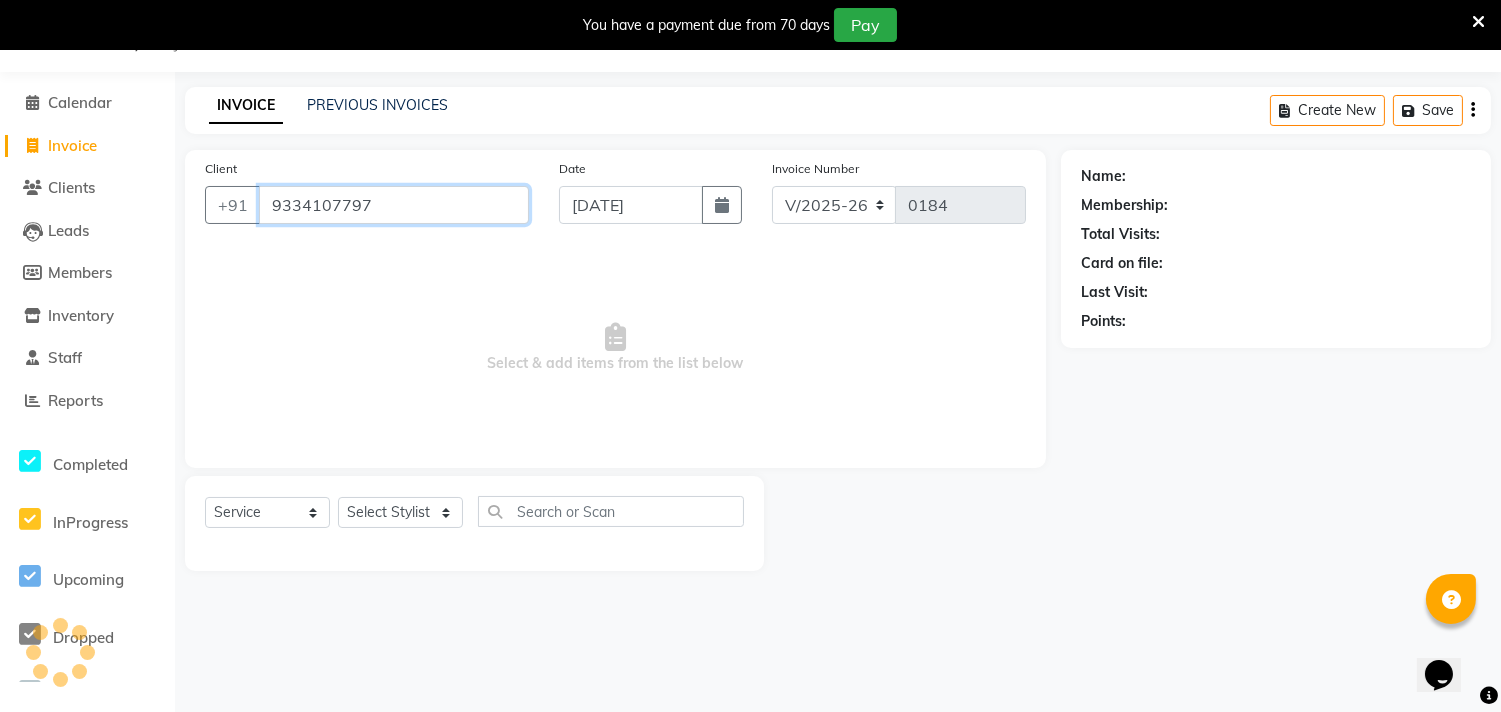 type on "9334107797" 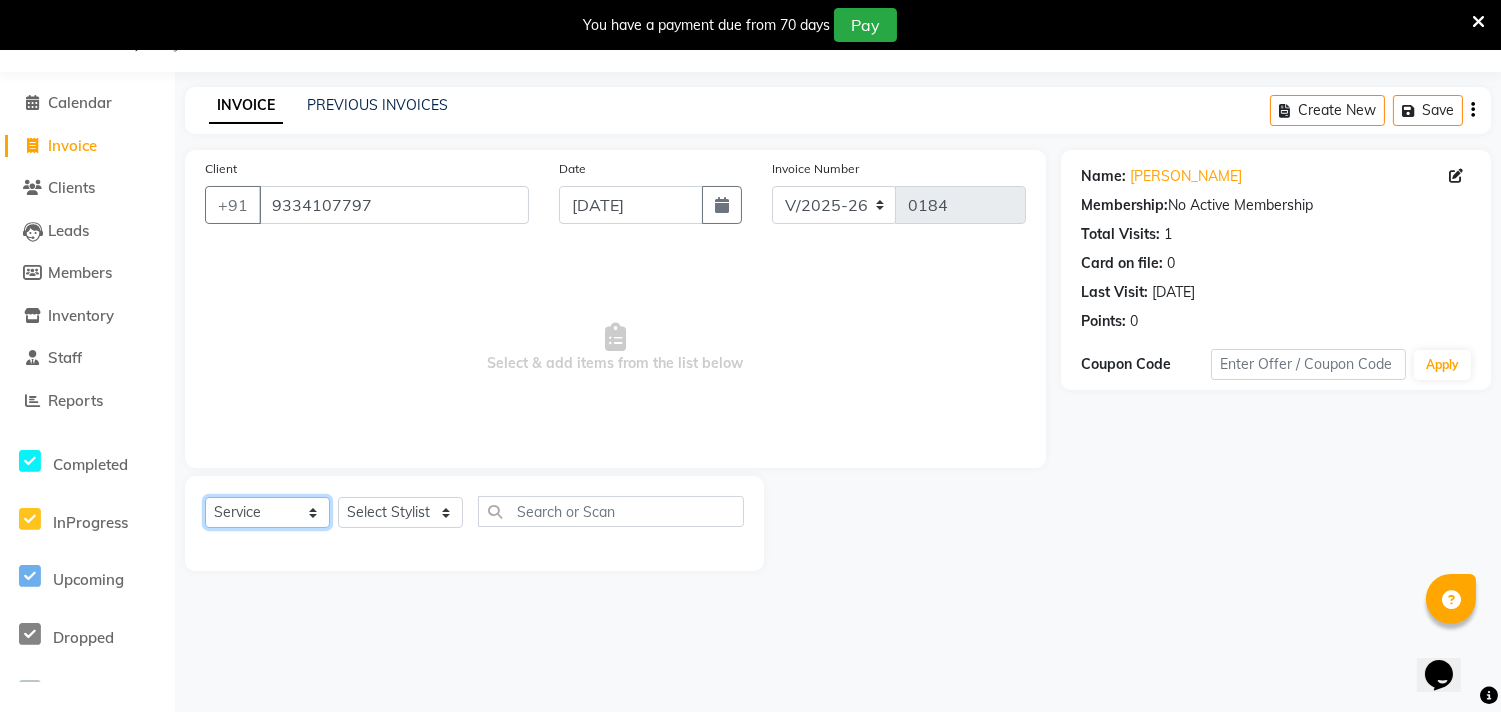 click on "Select  Service  Product  Membership  Package Voucher Prepaid Gift Card" 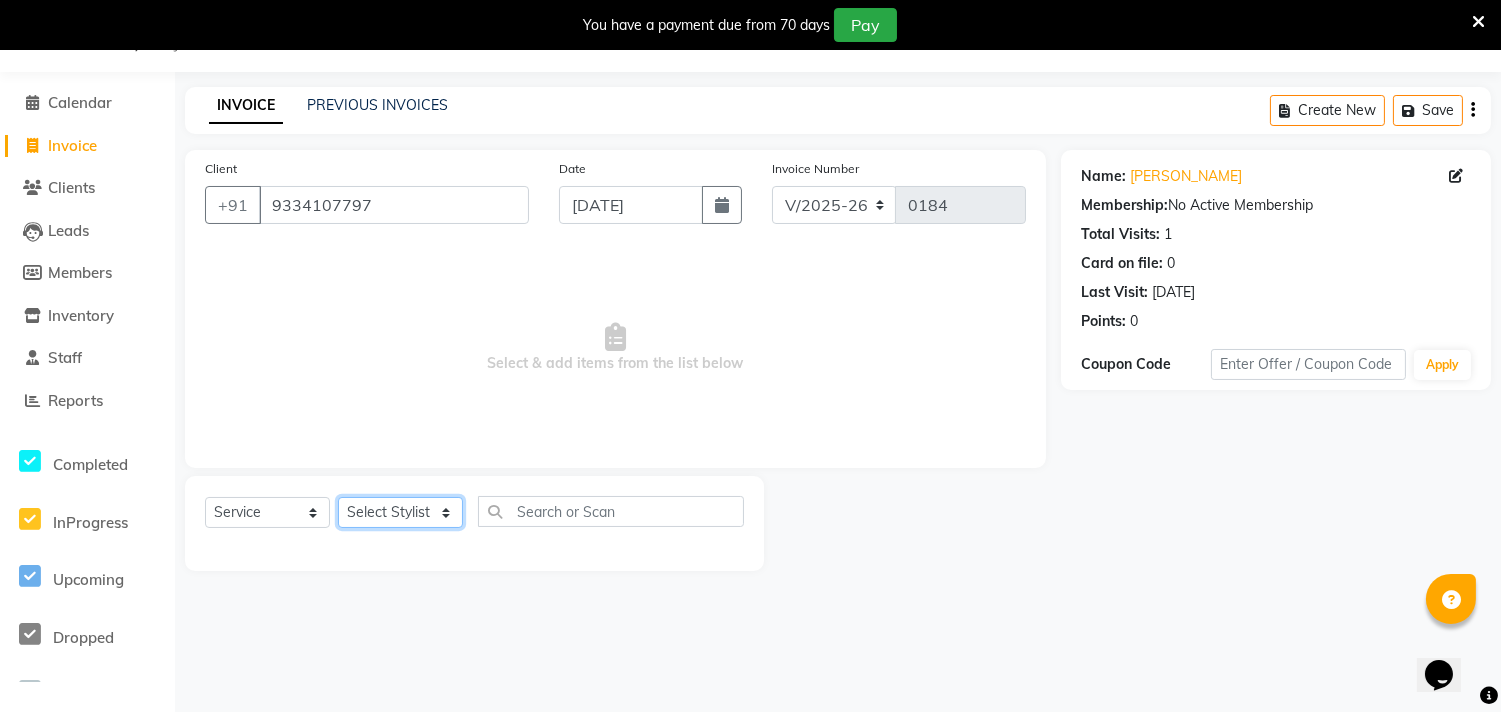 click on "Select Stylist [PERSON_NAME] Manager radha [PERSON_NAME]  [PERSON_NAME] swati [PERSON_NAME] [PERSON_NAME] Aangule" 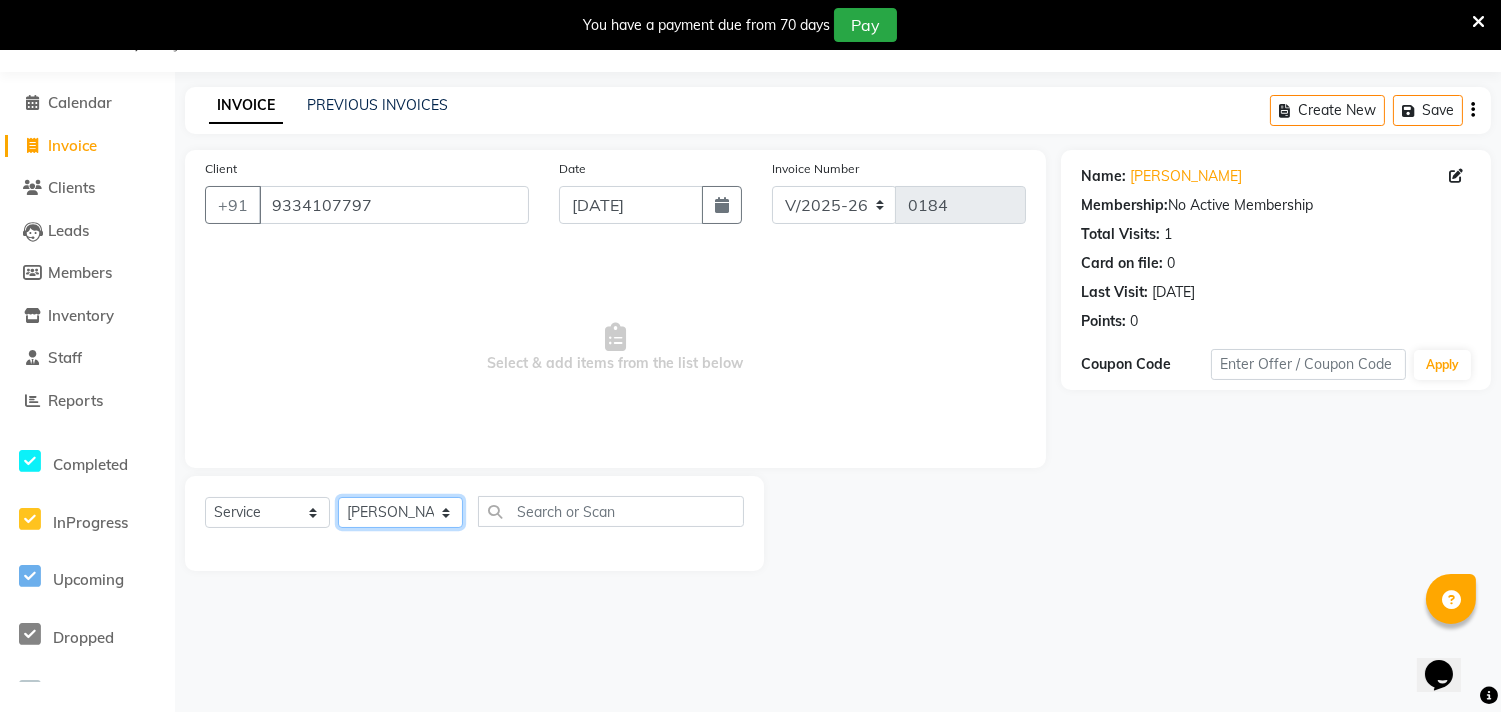 click on "Select Stylist [PERSON_NAME] Manager radha [PERSON_NAME]  [PERSON_NAME] swati [PERSON_NAME] [PERSON_NAME] Aangule" 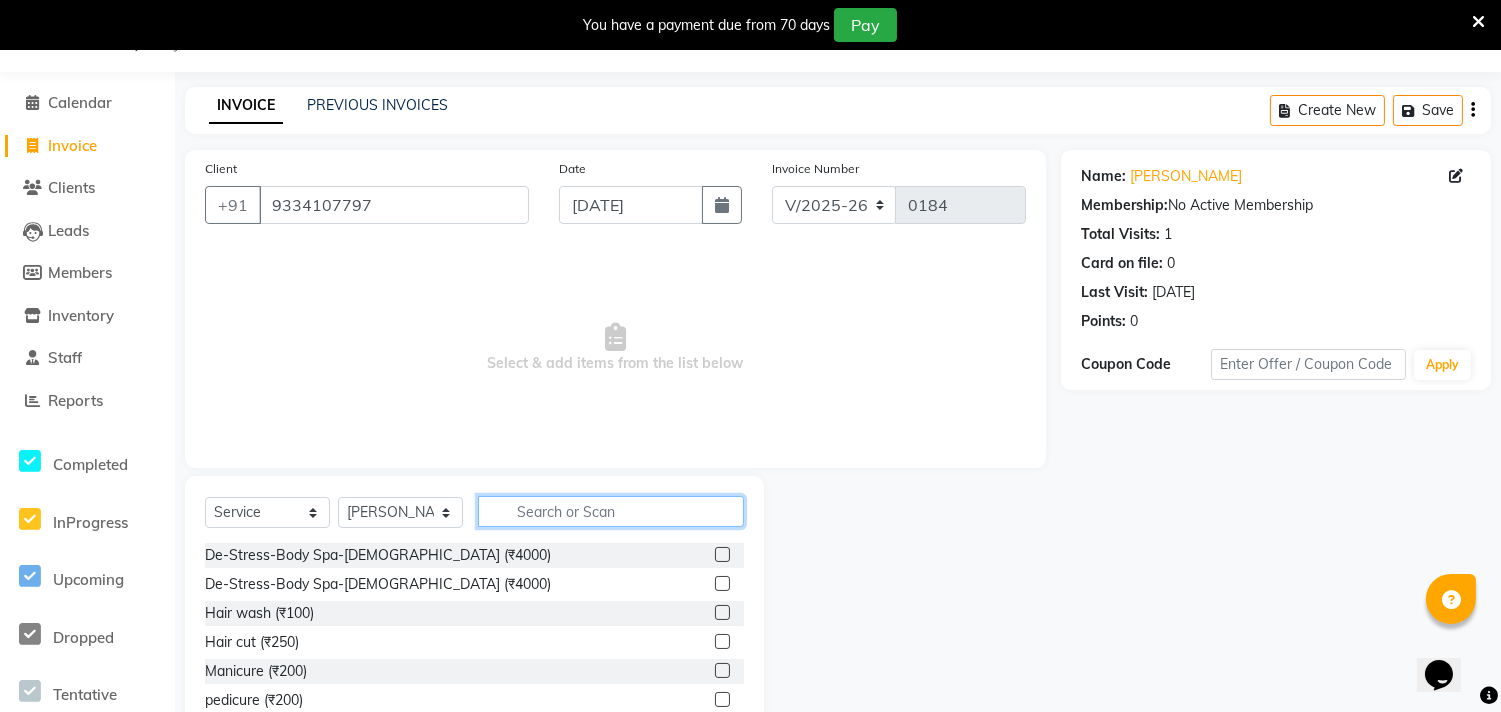 click 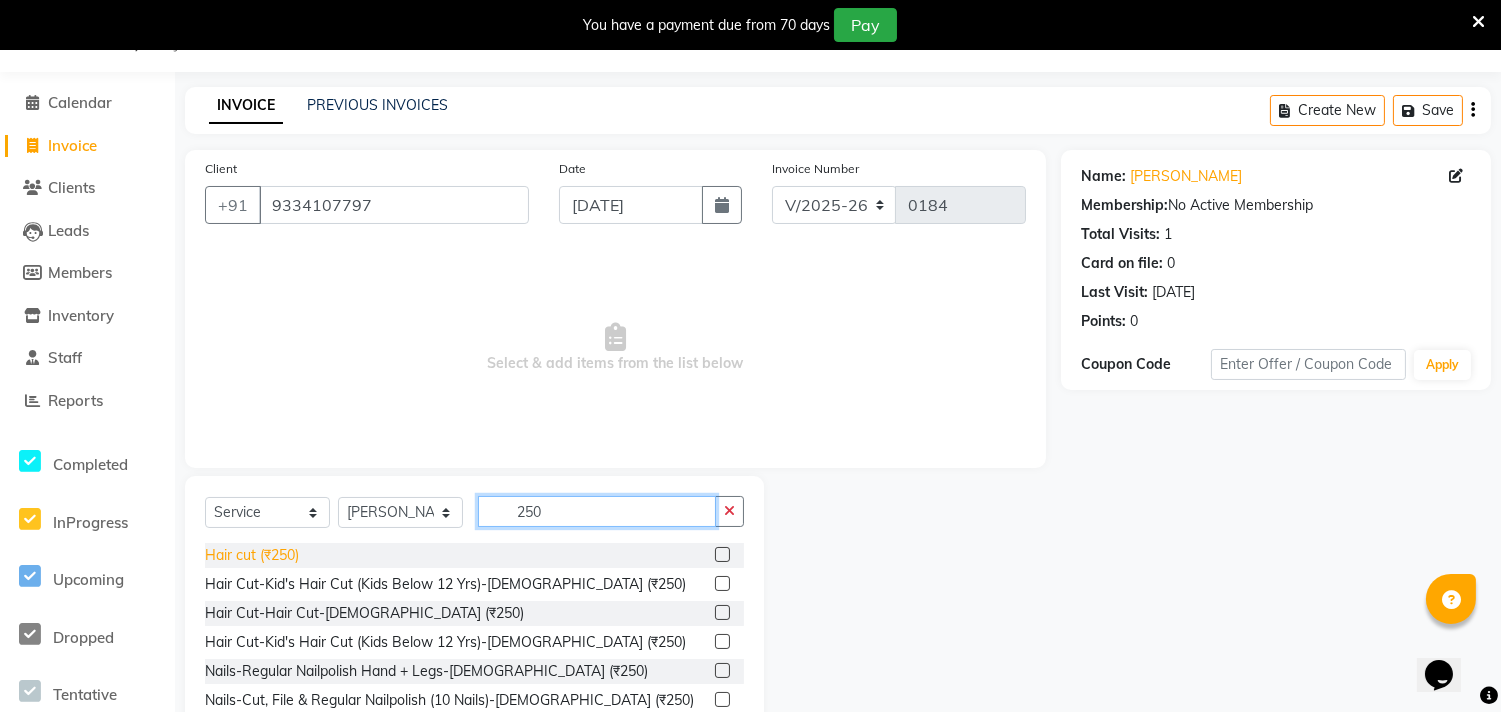 type on "250" 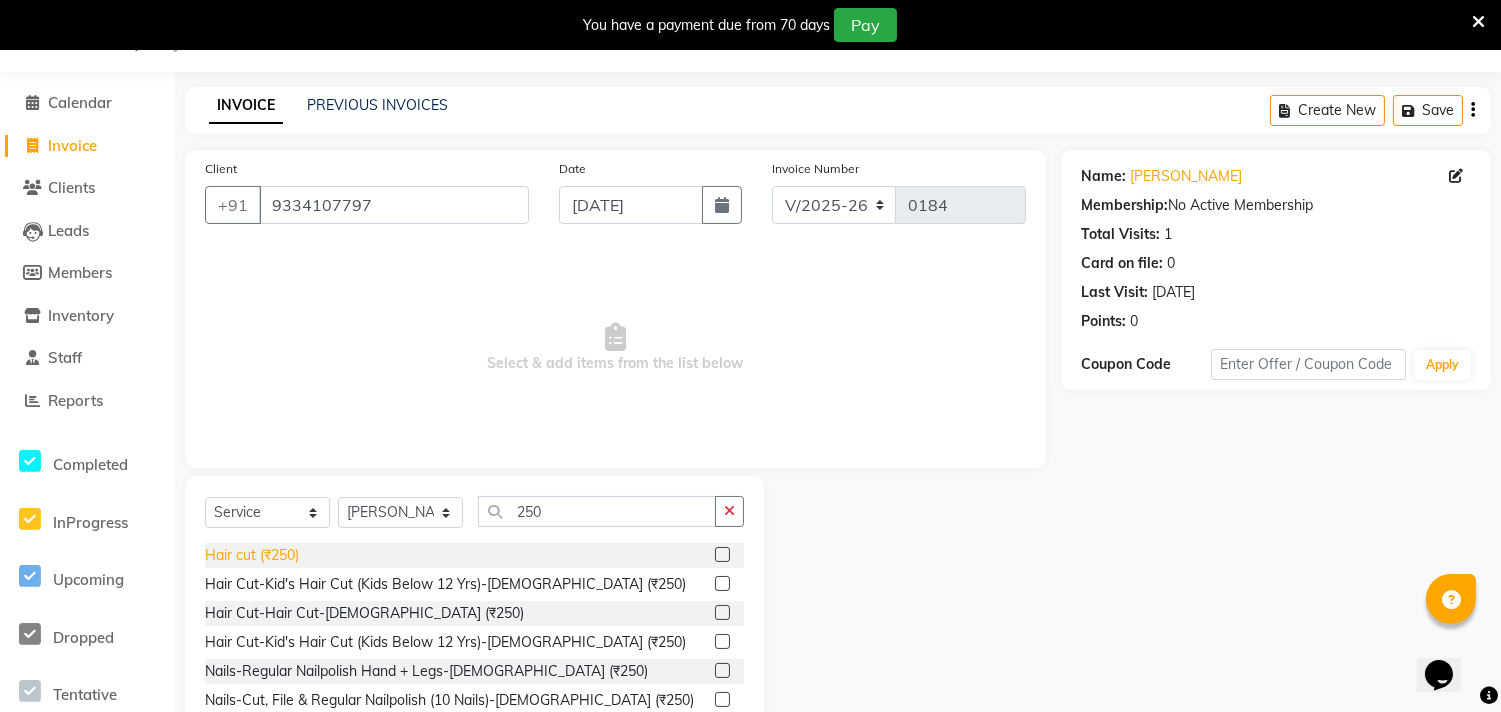 click on "Hair cut (₹250)" 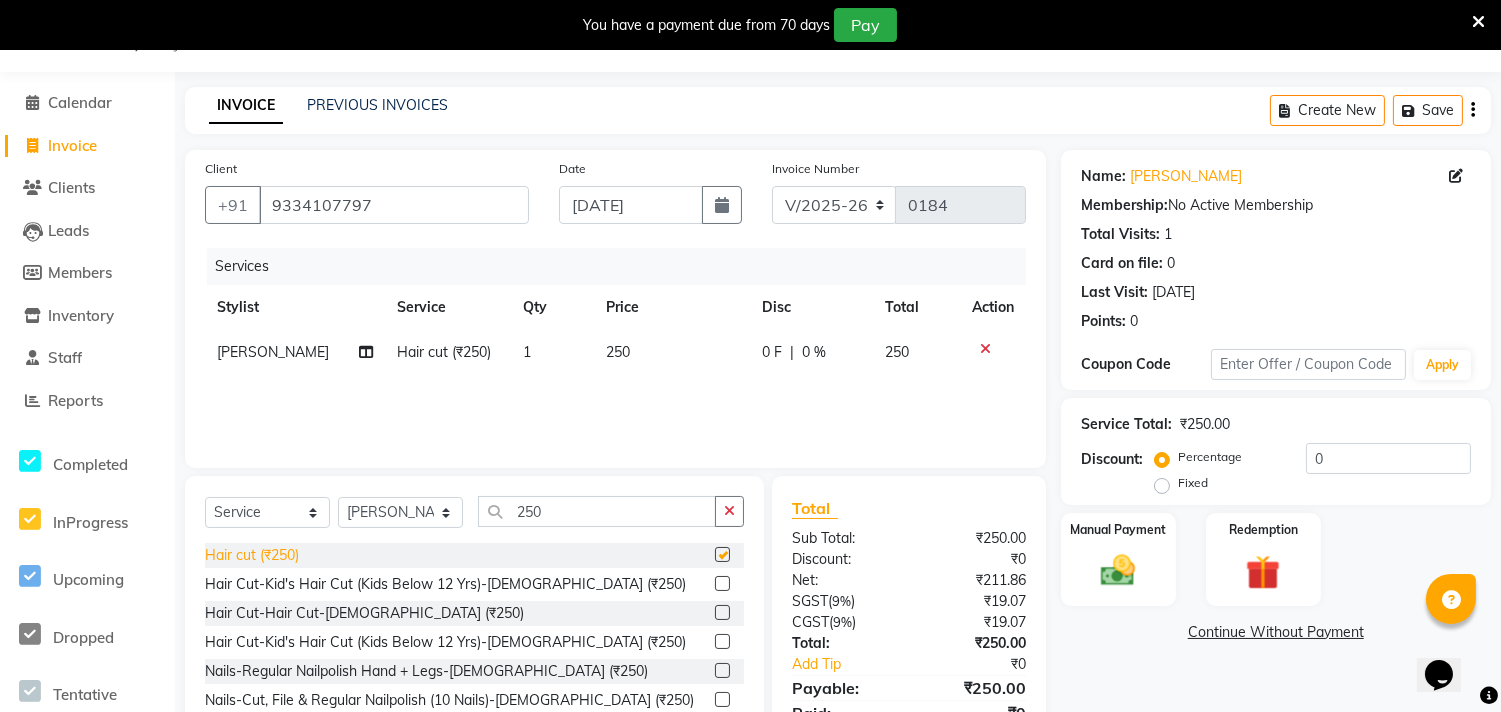 checkbox on "false" 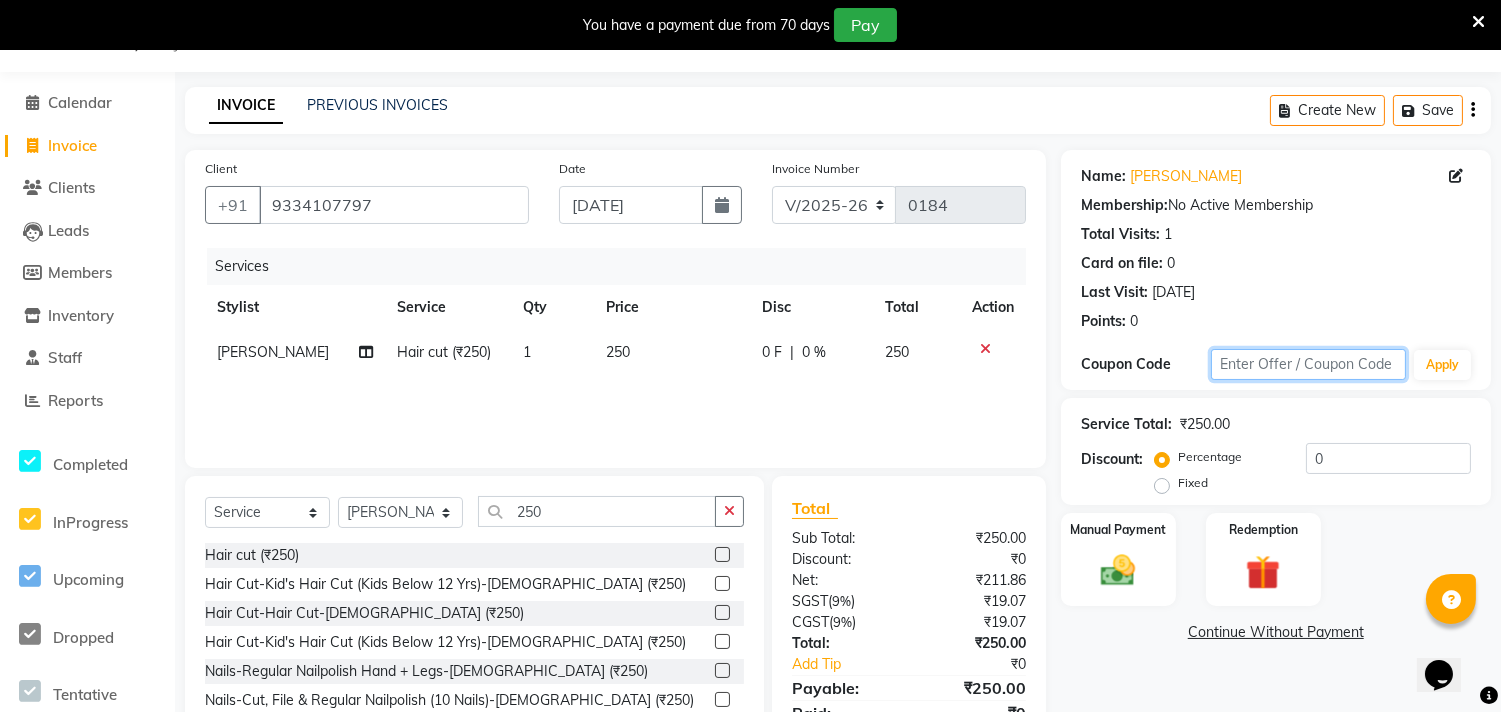 click 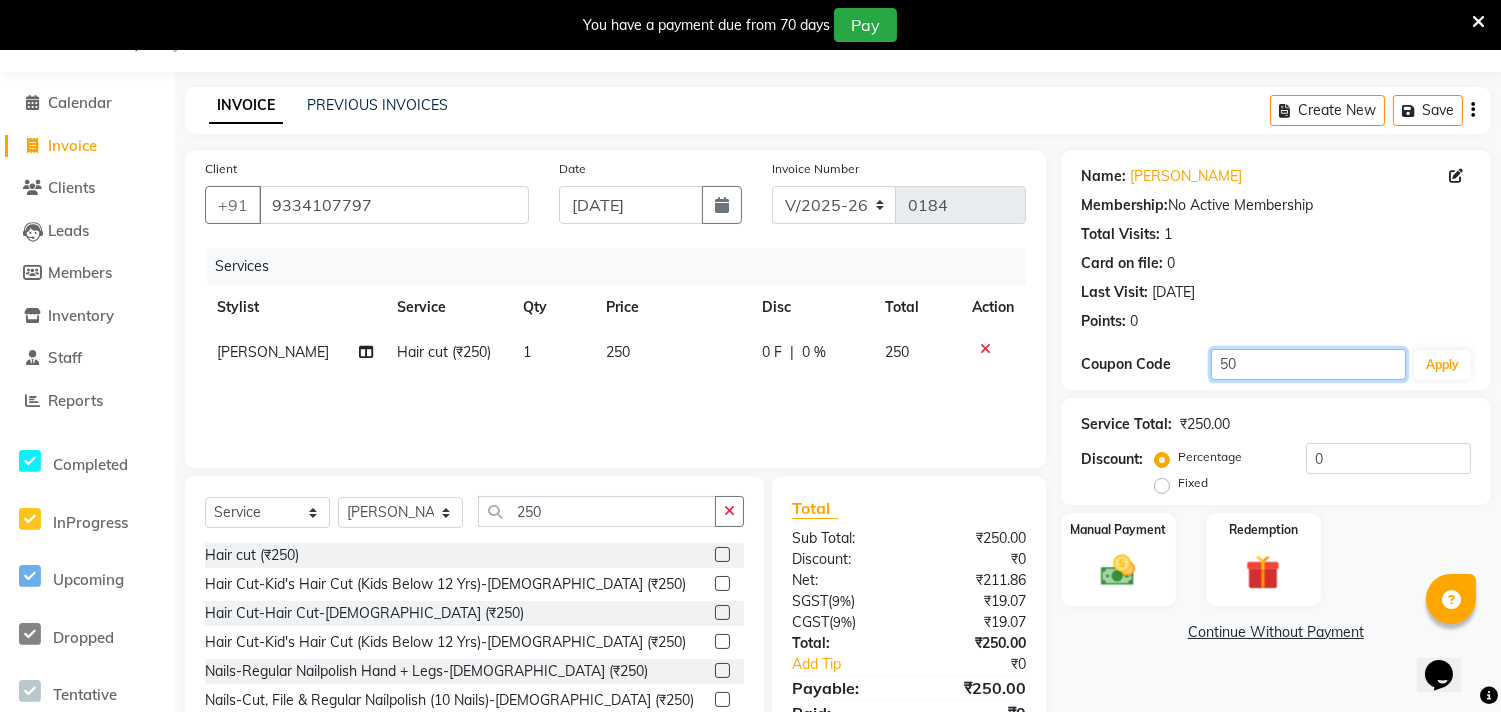 type on "5" 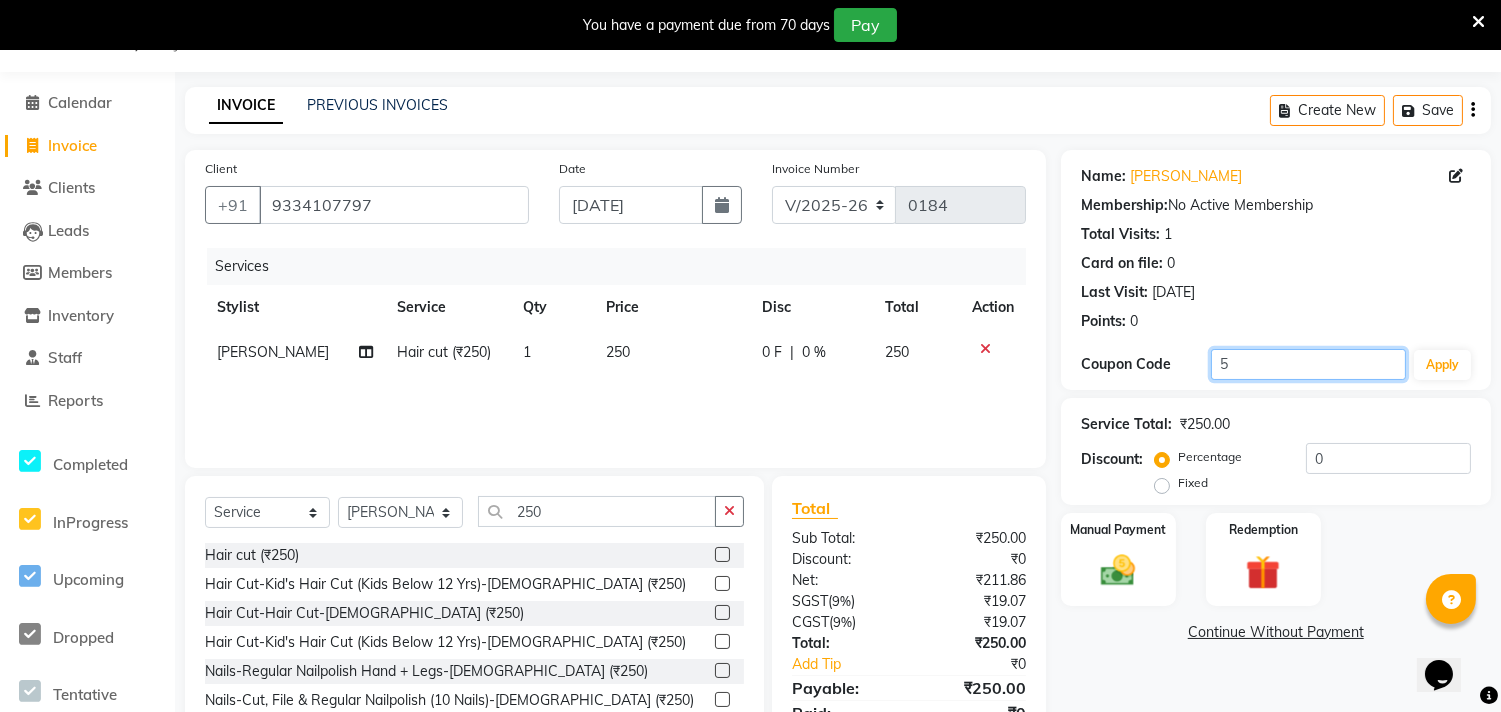 type 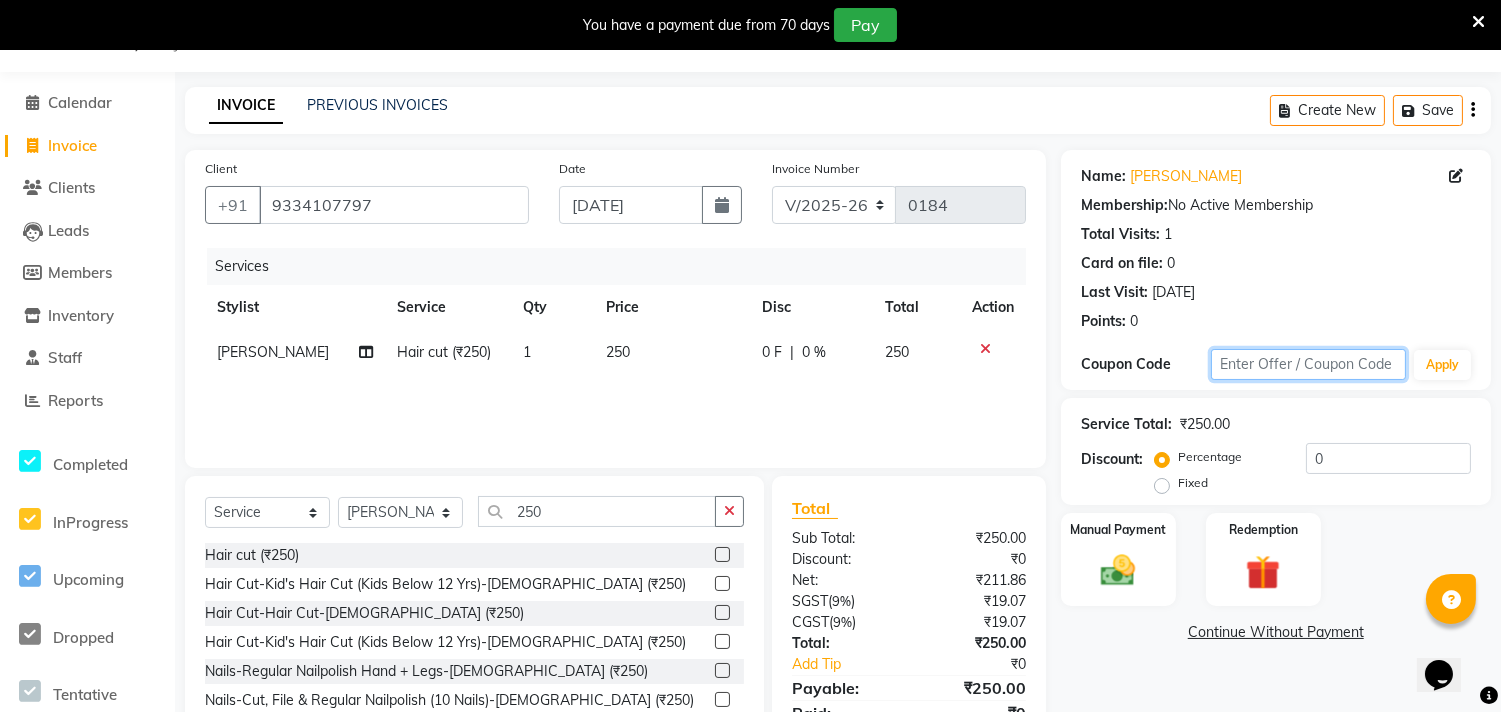 scroll, scrollTop: 138, scrollLeft: 0, axis: vertical 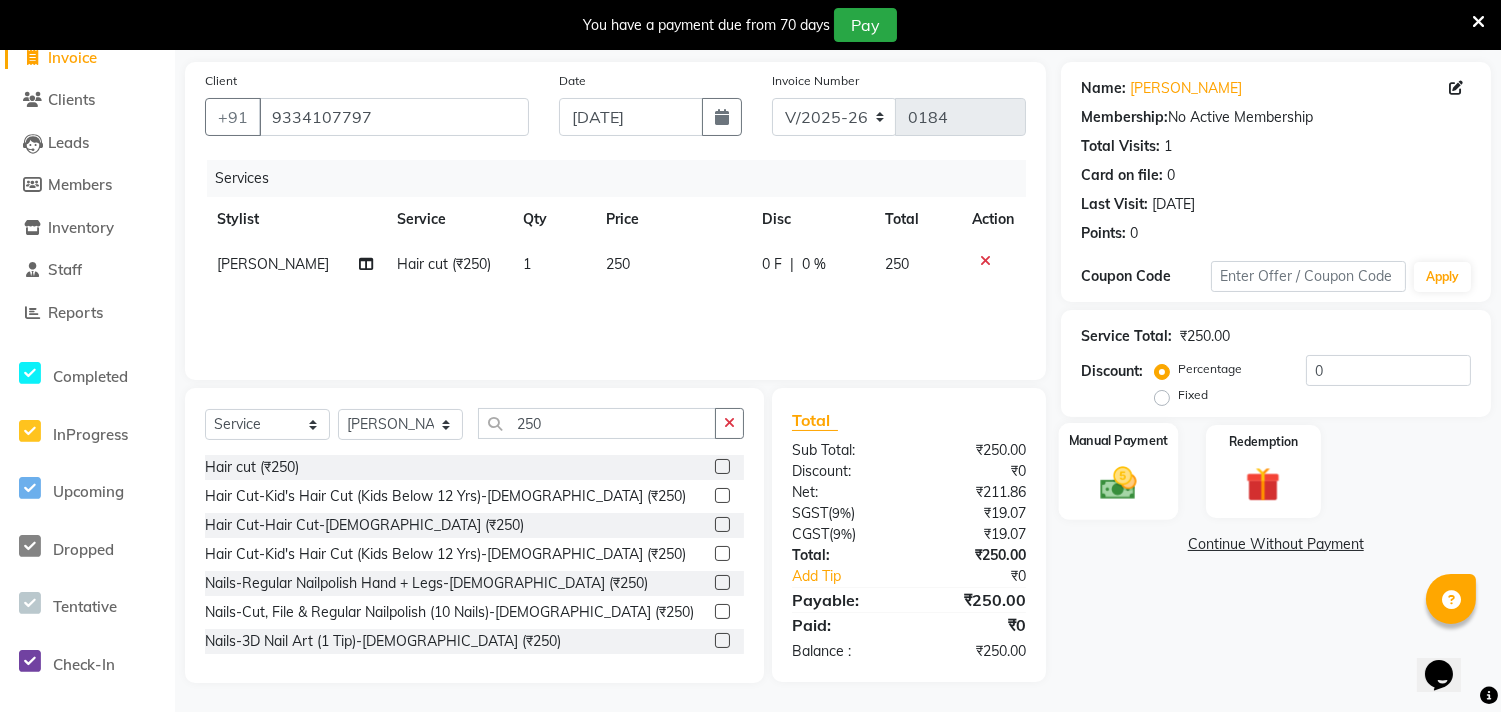 click 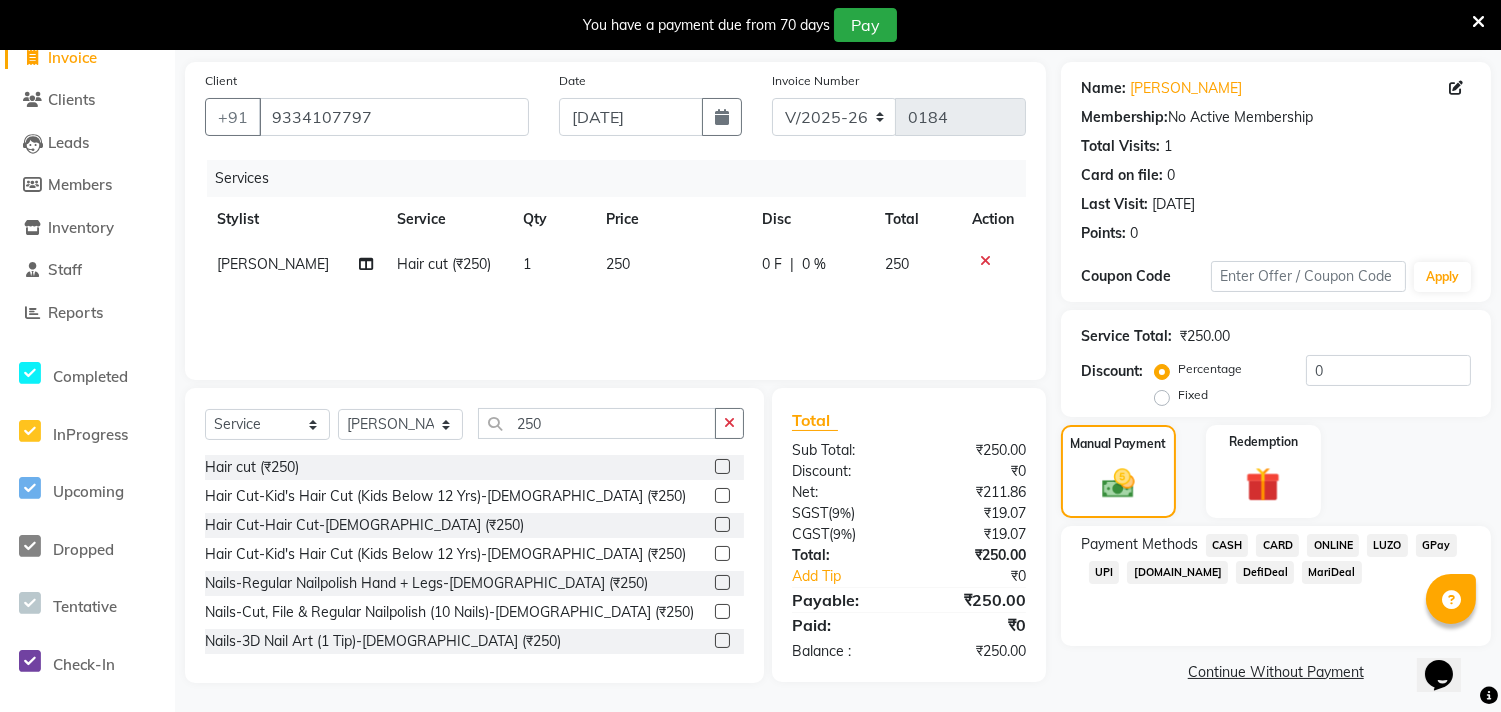 click on "ONLINE" 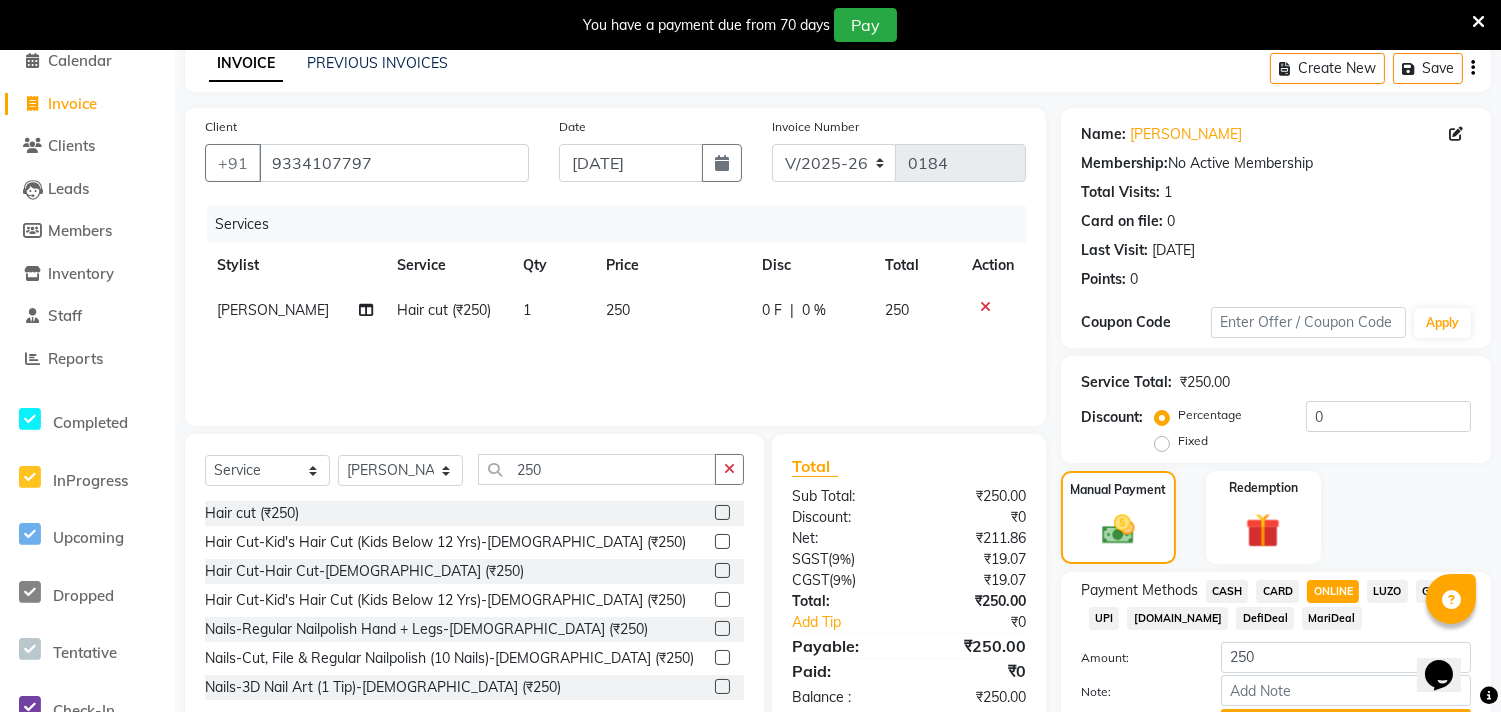 scroll, scrollTop: 200, scrollLeft: 0, axis: vertical 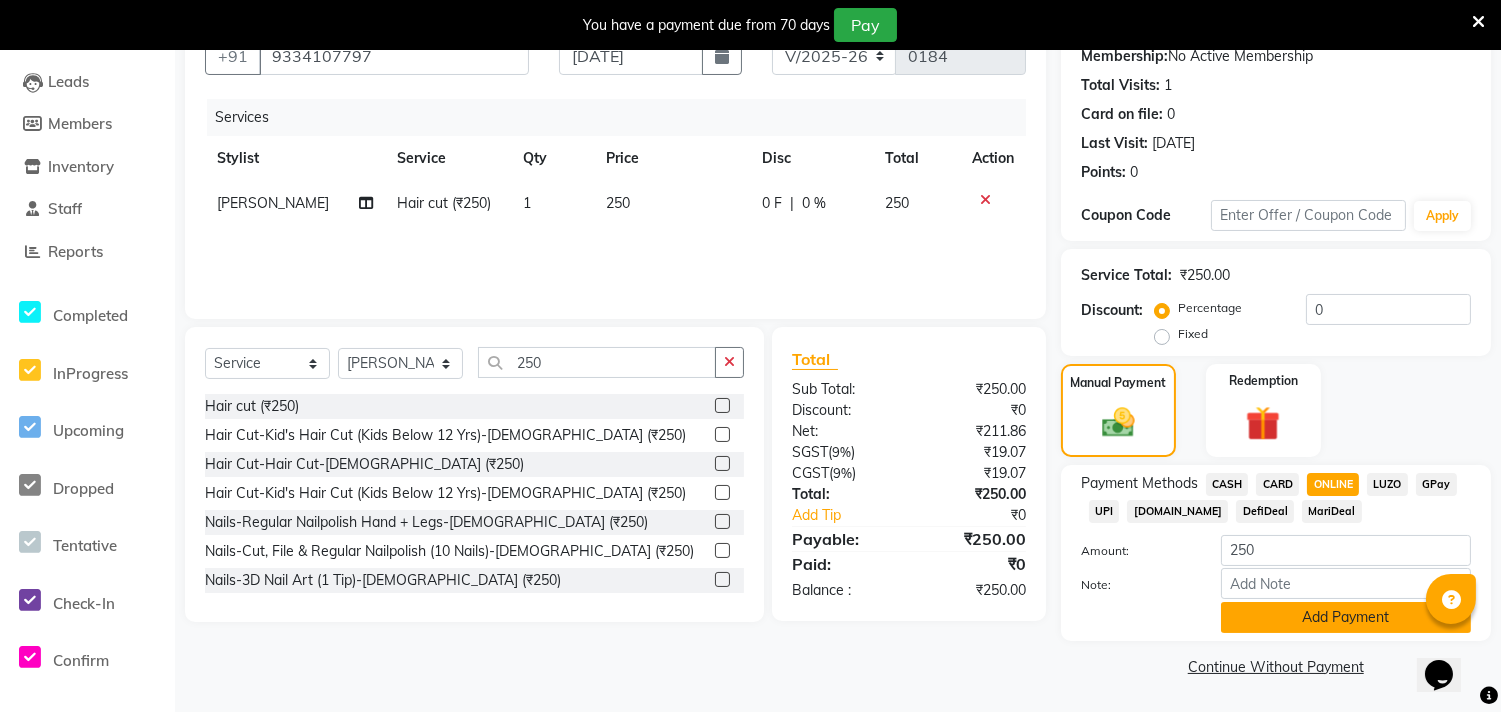 click on "Add Payment" 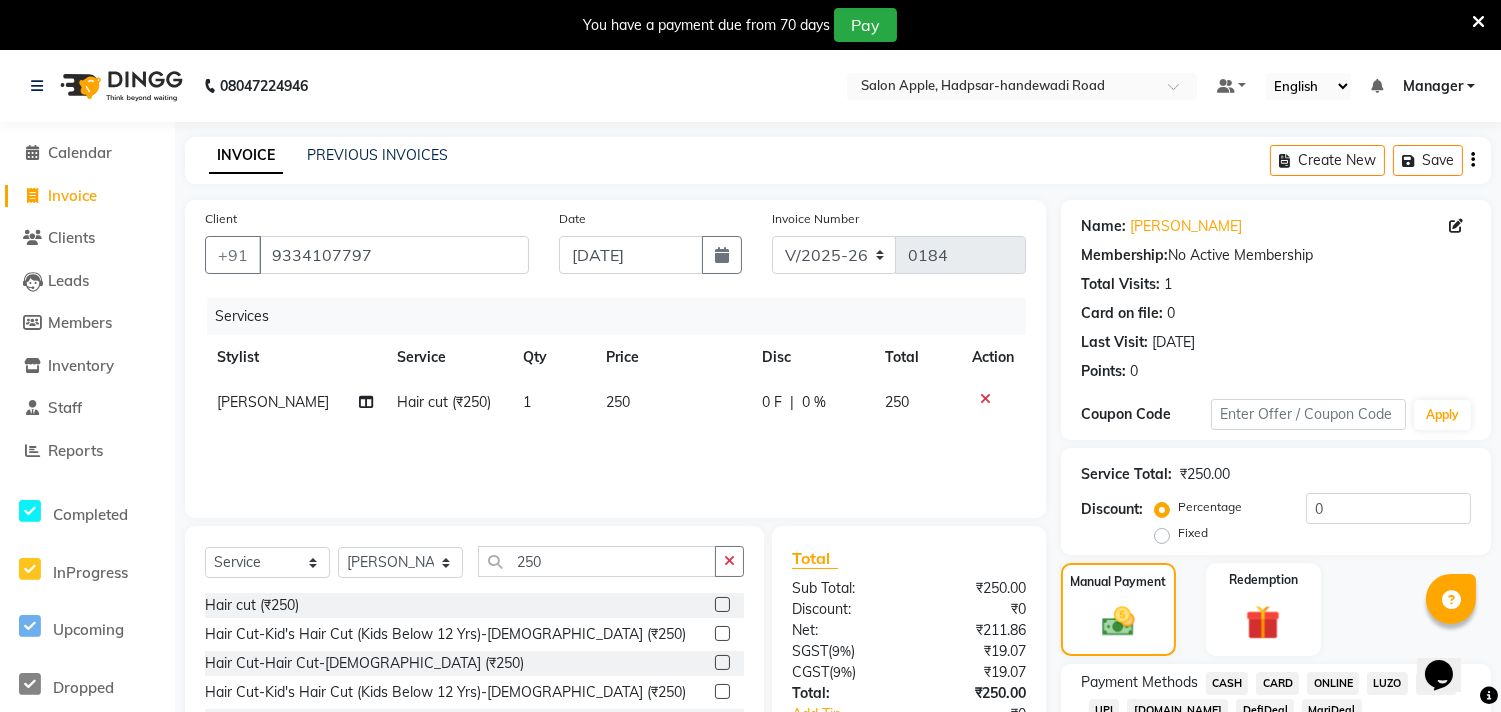 scroll, scrollTop: 255, scrollLeft: 0, axis: vertical 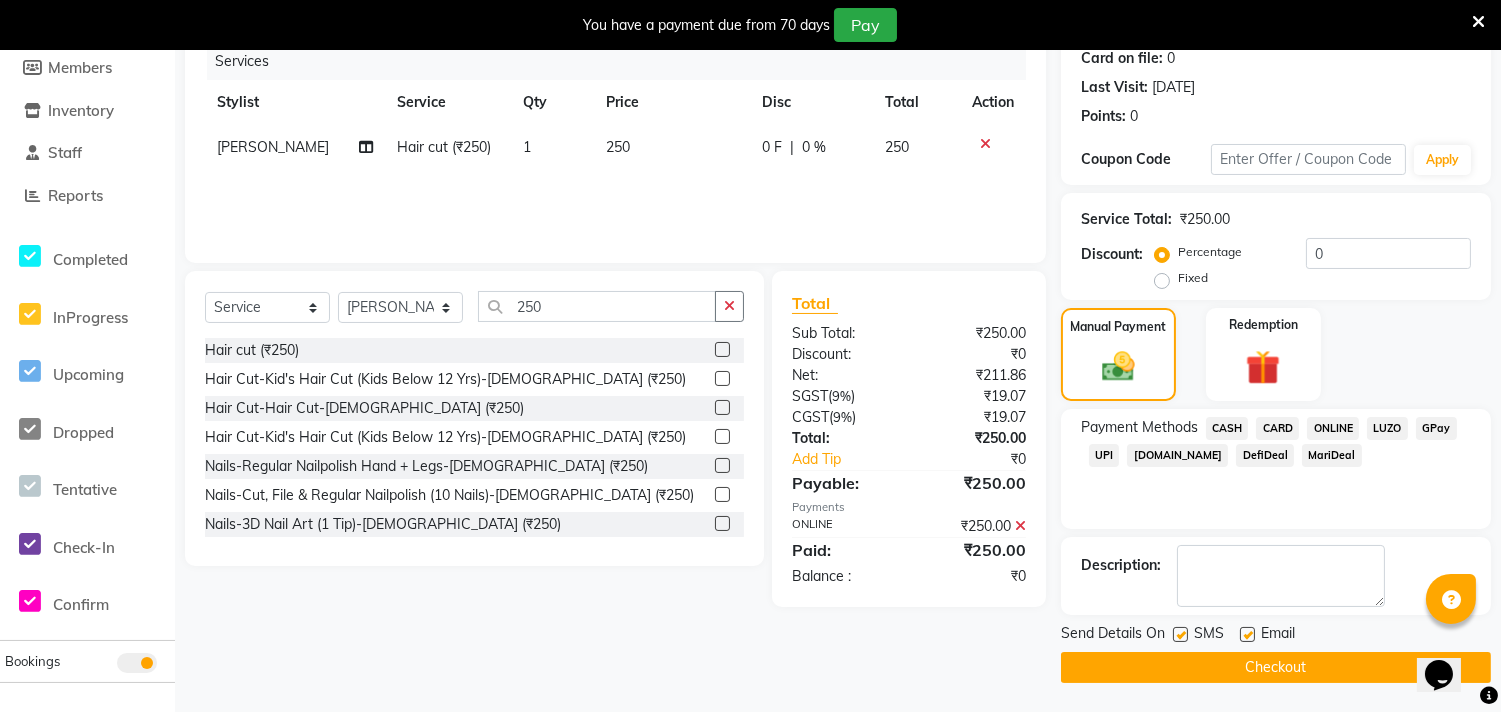 click on "Checkout" 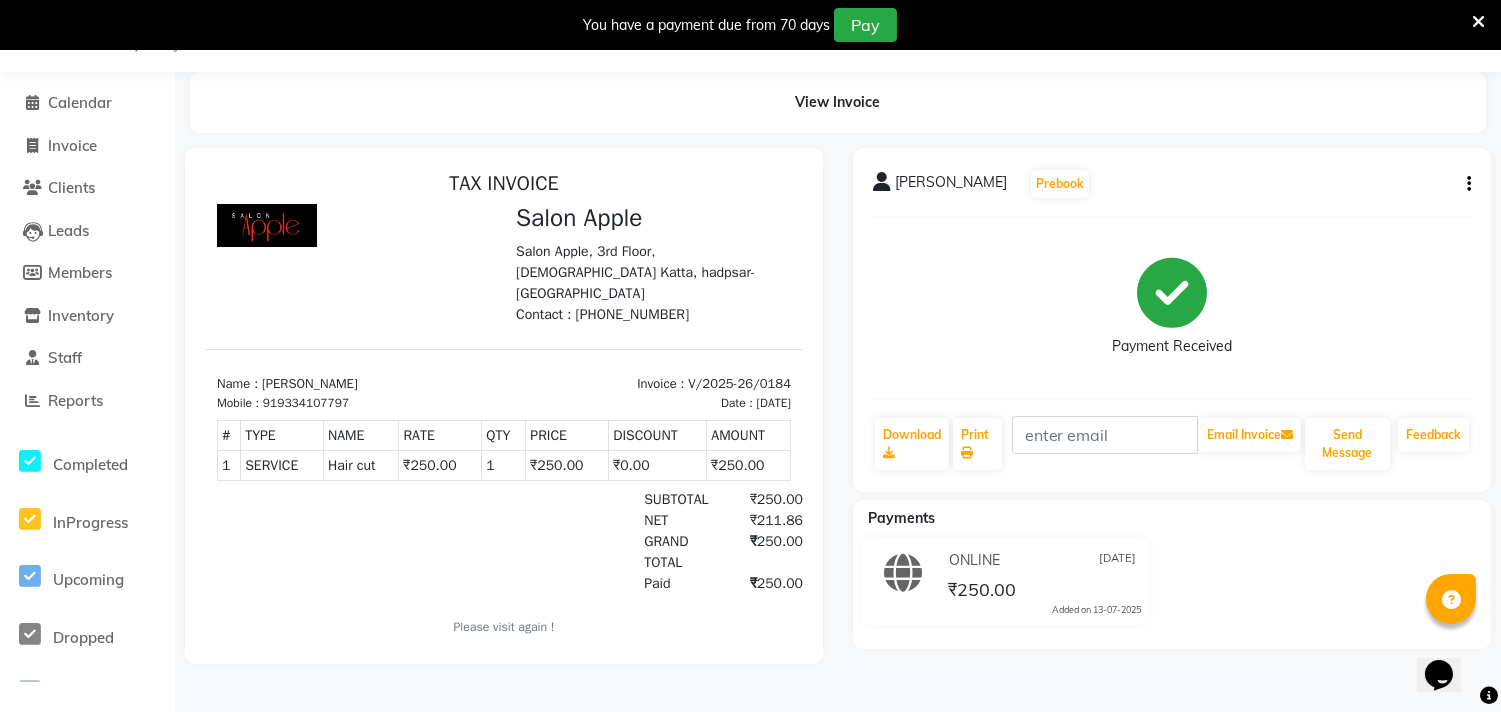 scroll, scrollTop: 0, scrollLeft: 0, axis: both 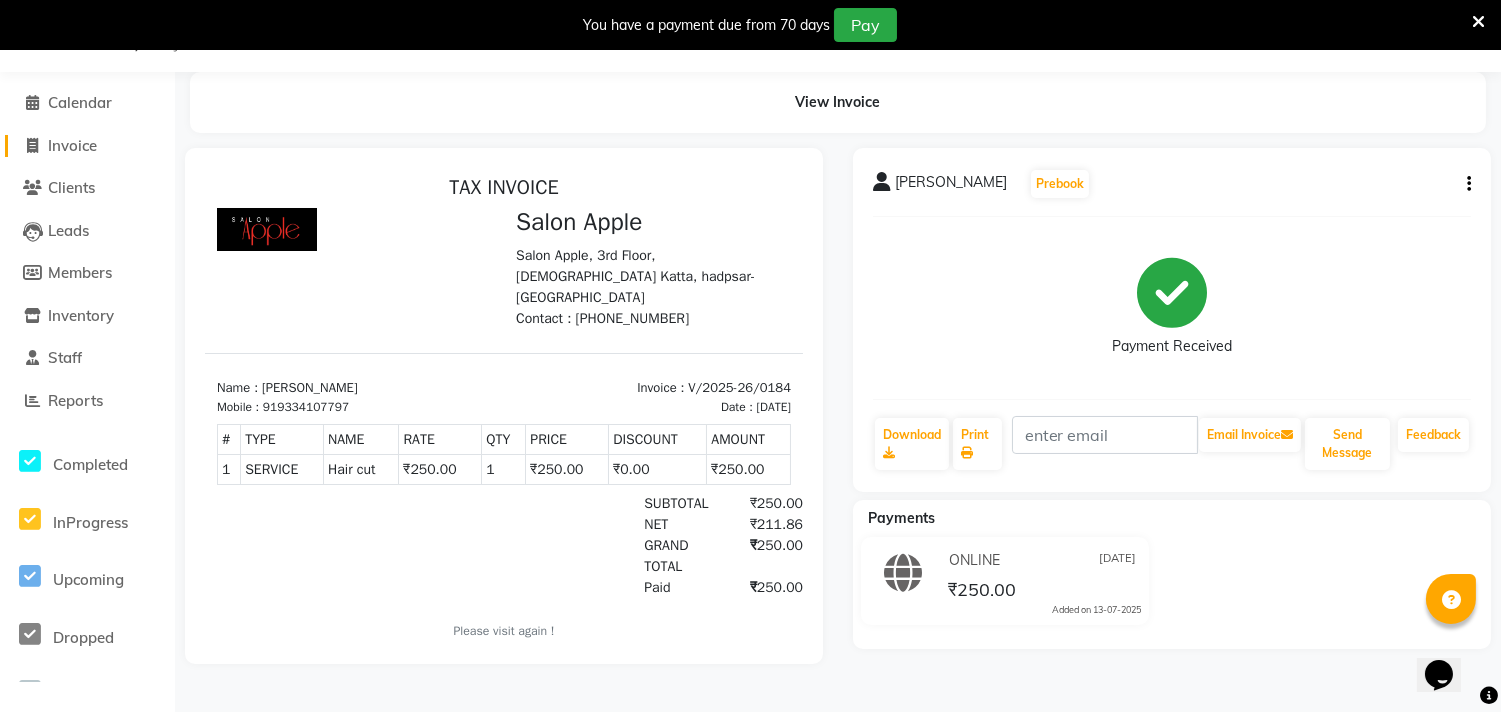 click on "Invoice" 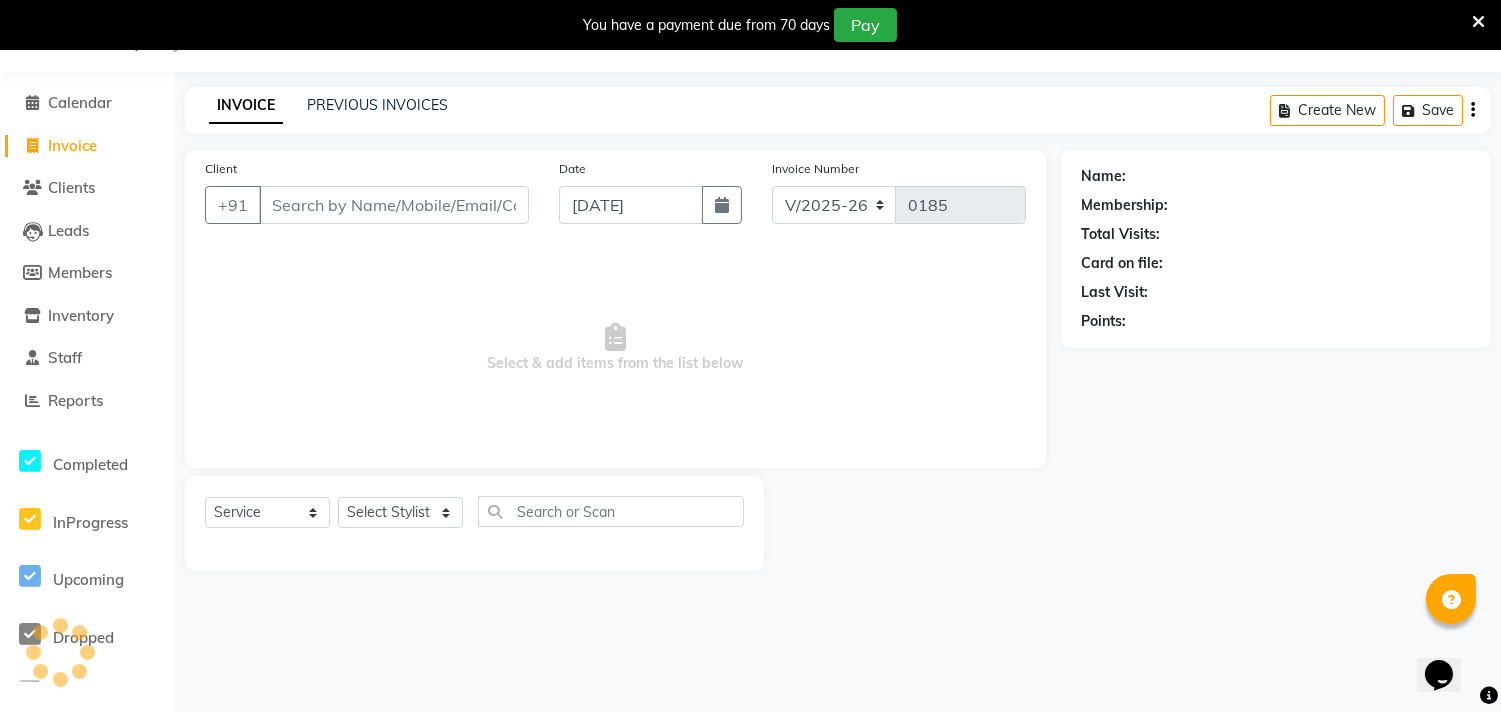 select on "membership" 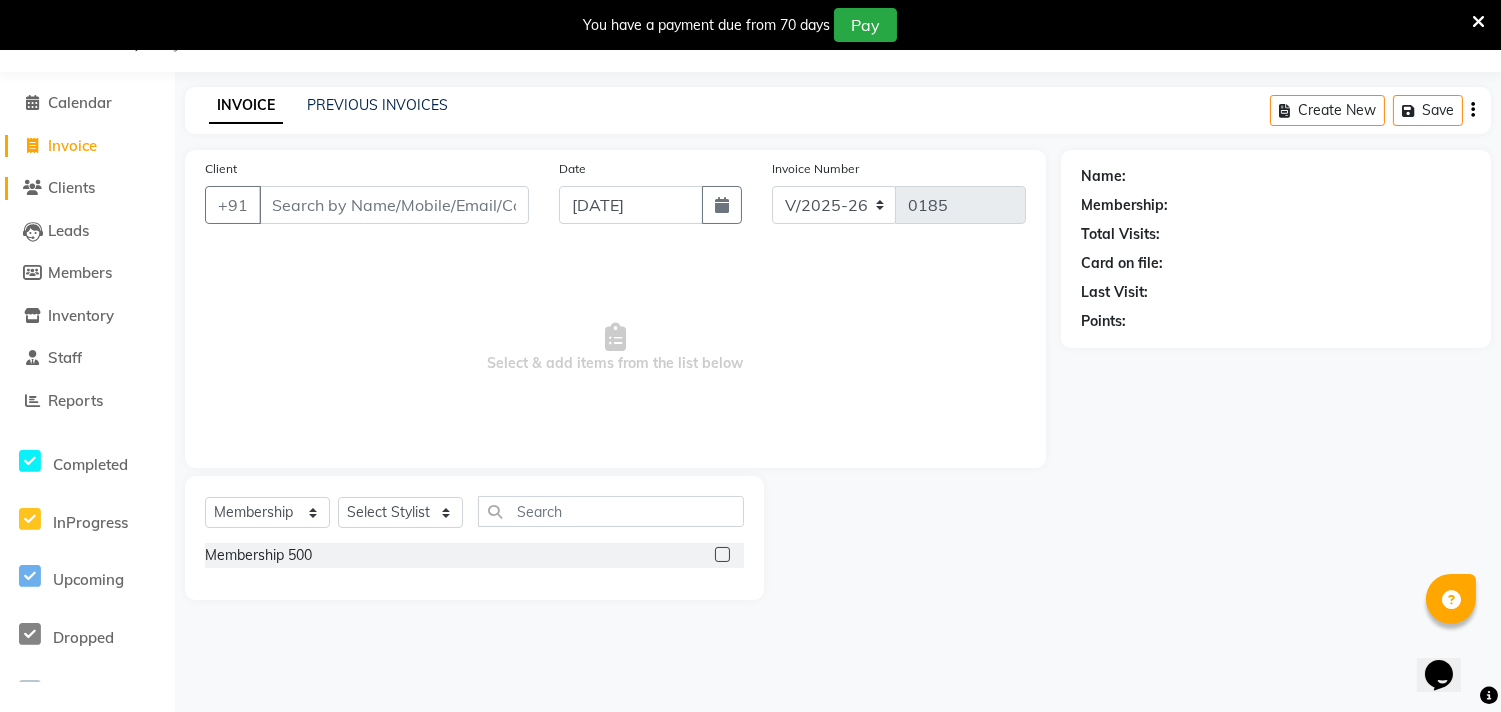 click on "Clients" 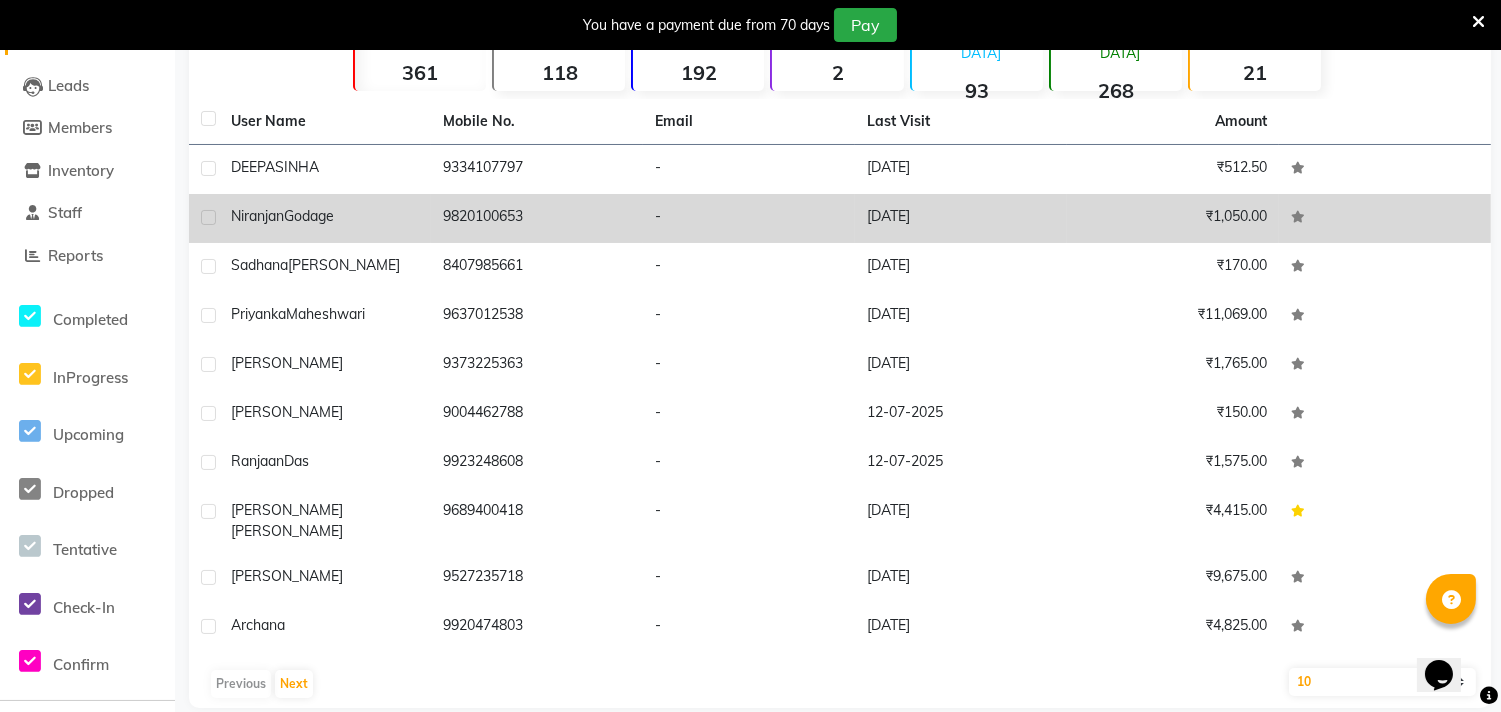 scroll, scrollTop: 0, scrollLeft: 0, axis: both 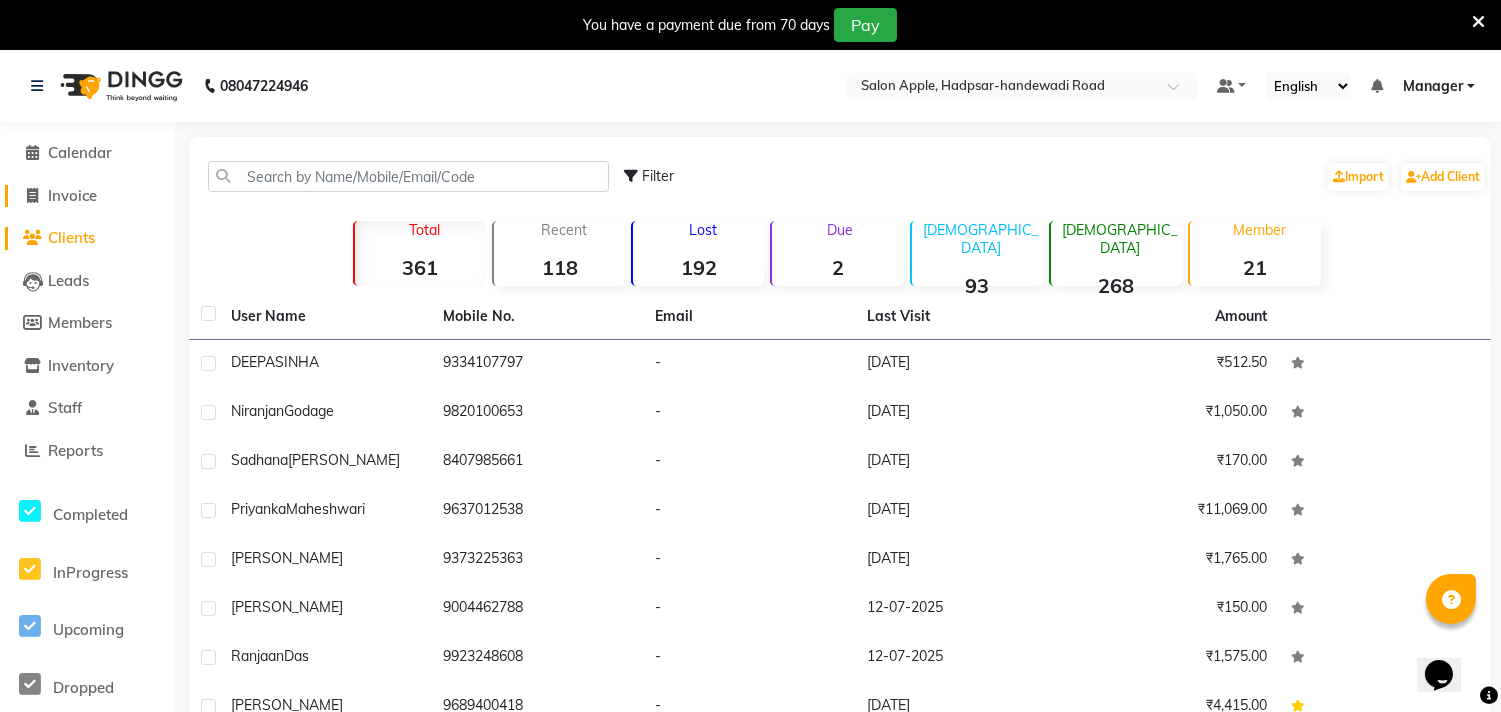 click on "Invoice" 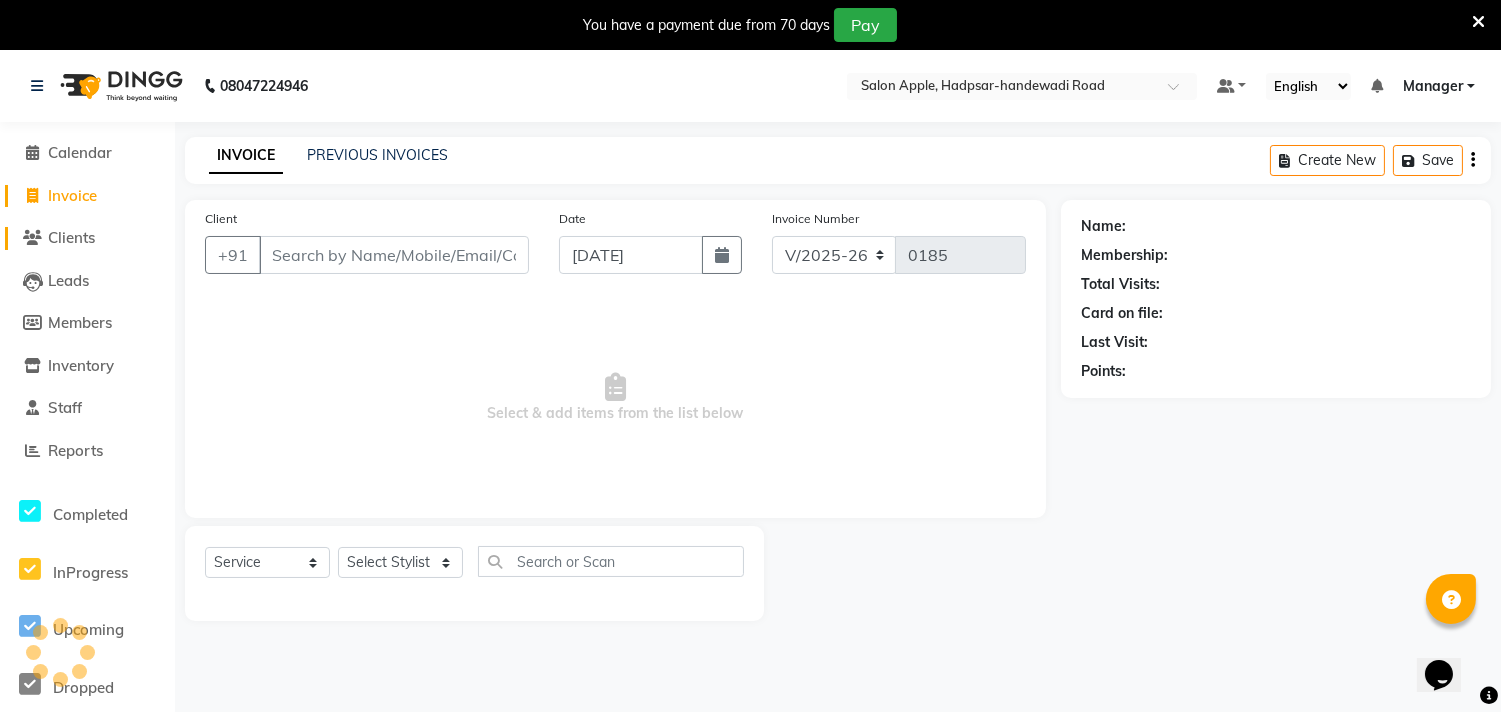 scroll, scrollTop: 50, scrollLeft: 0, axis: vertical 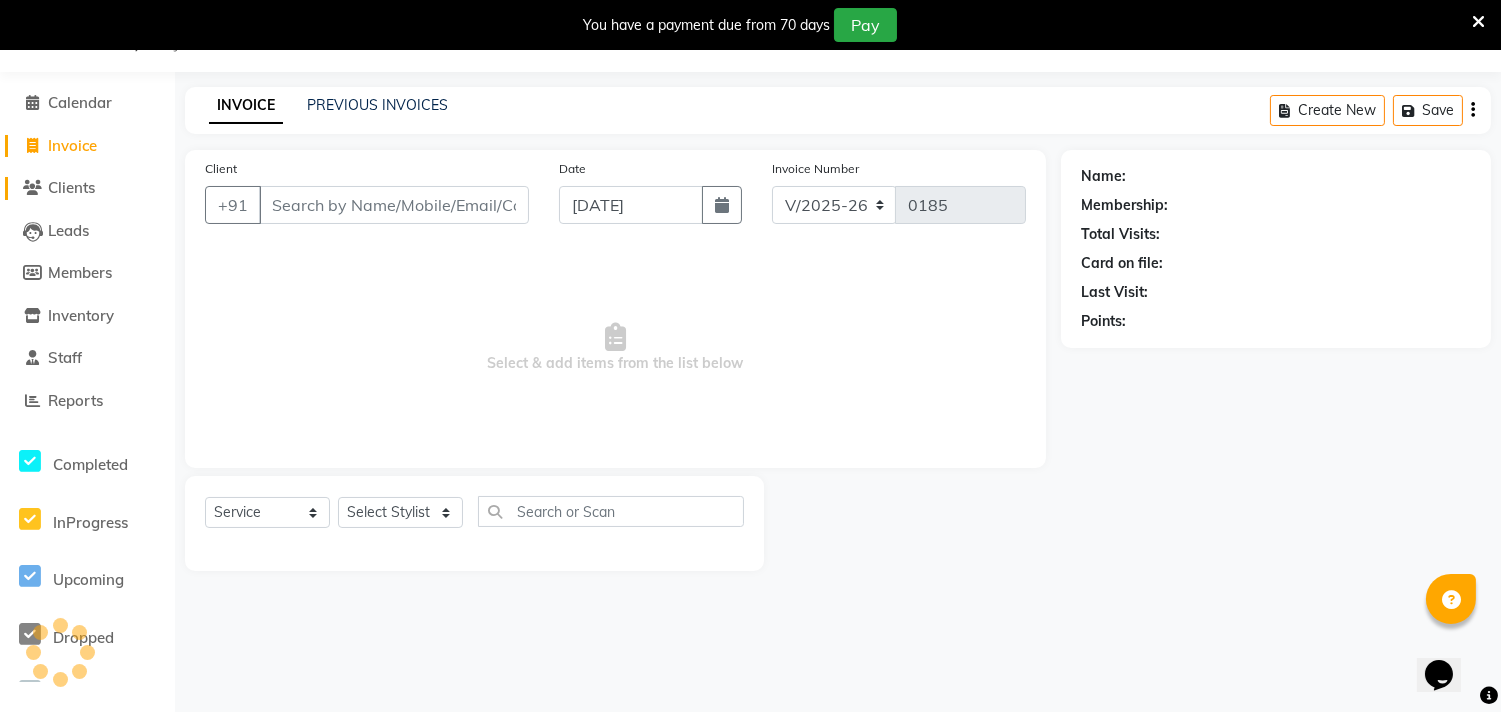 select on "membership" 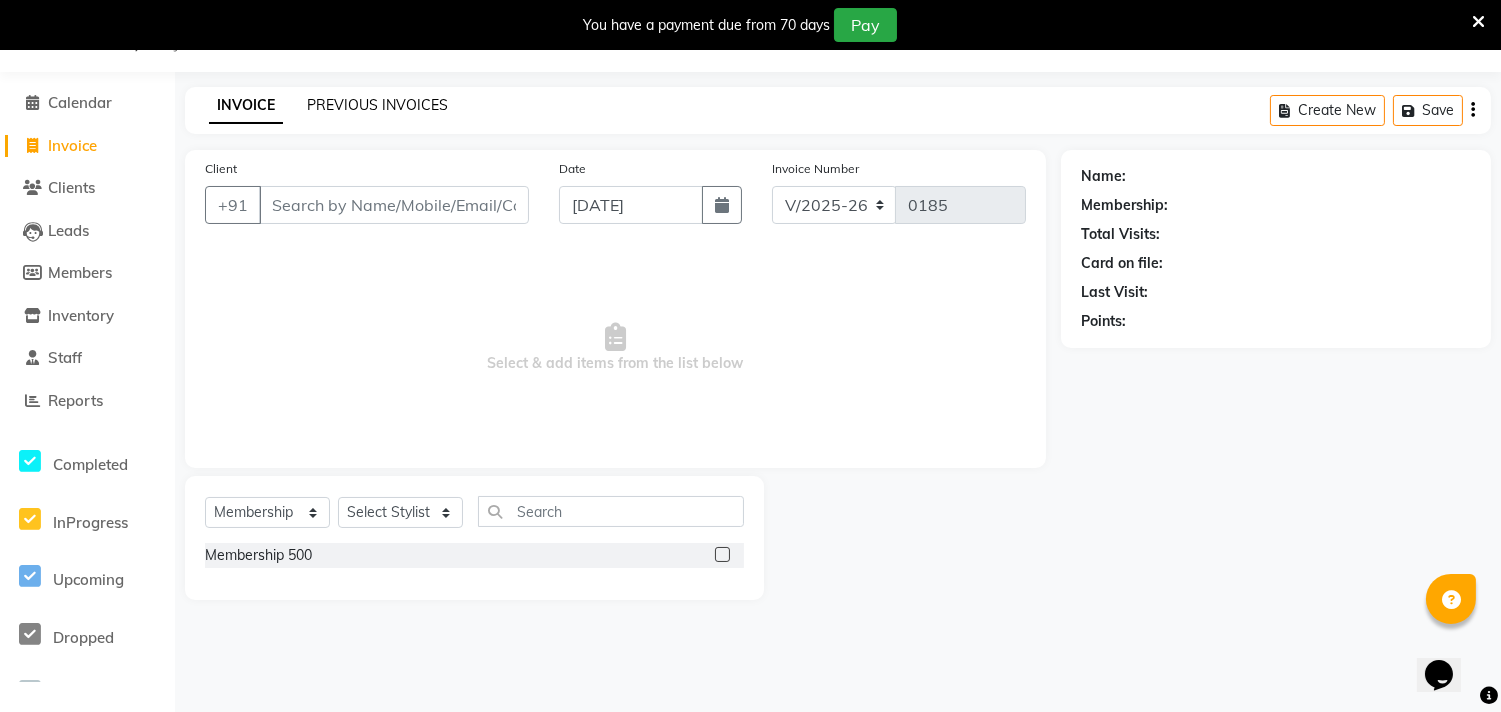 click on "PREVIOUS INVOICES" 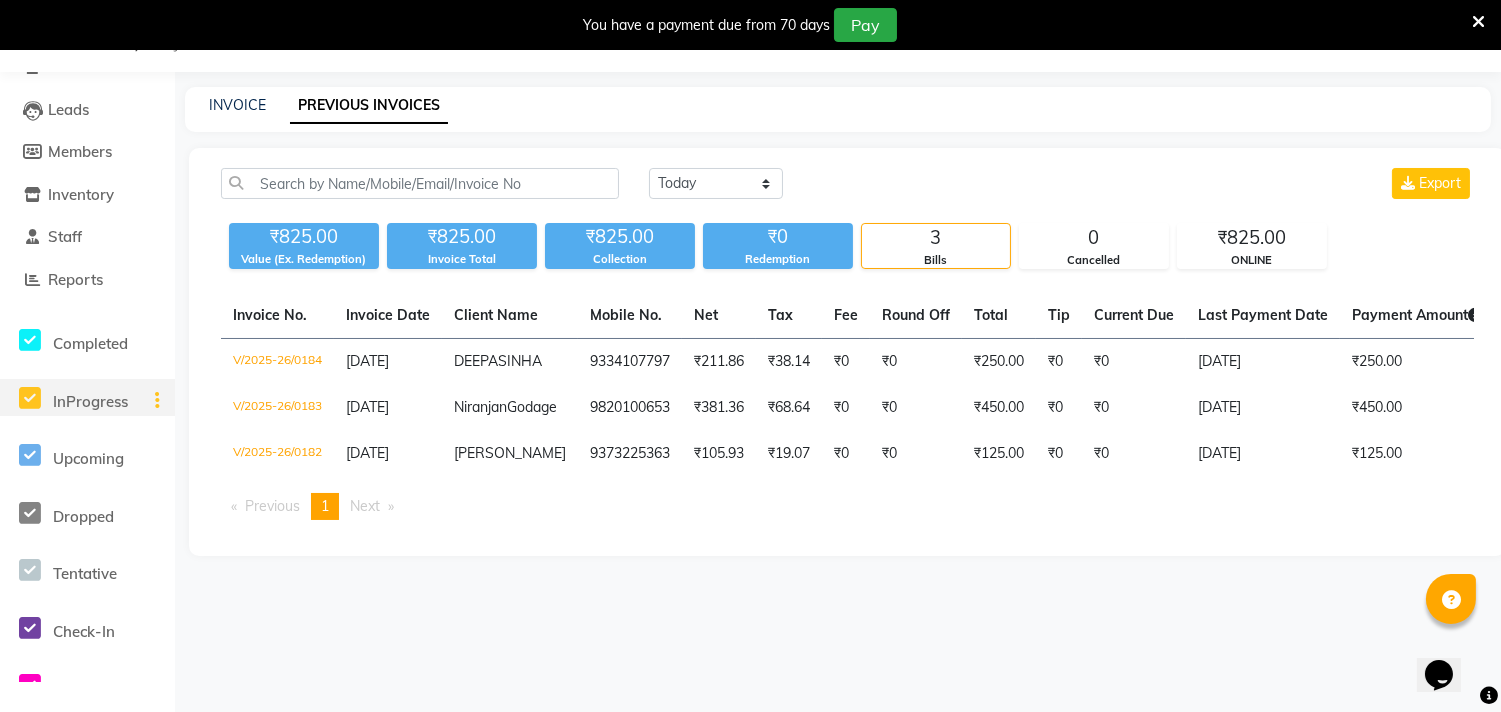 scroll, scrollTop: 0, scrollLeft: 0, axis: both 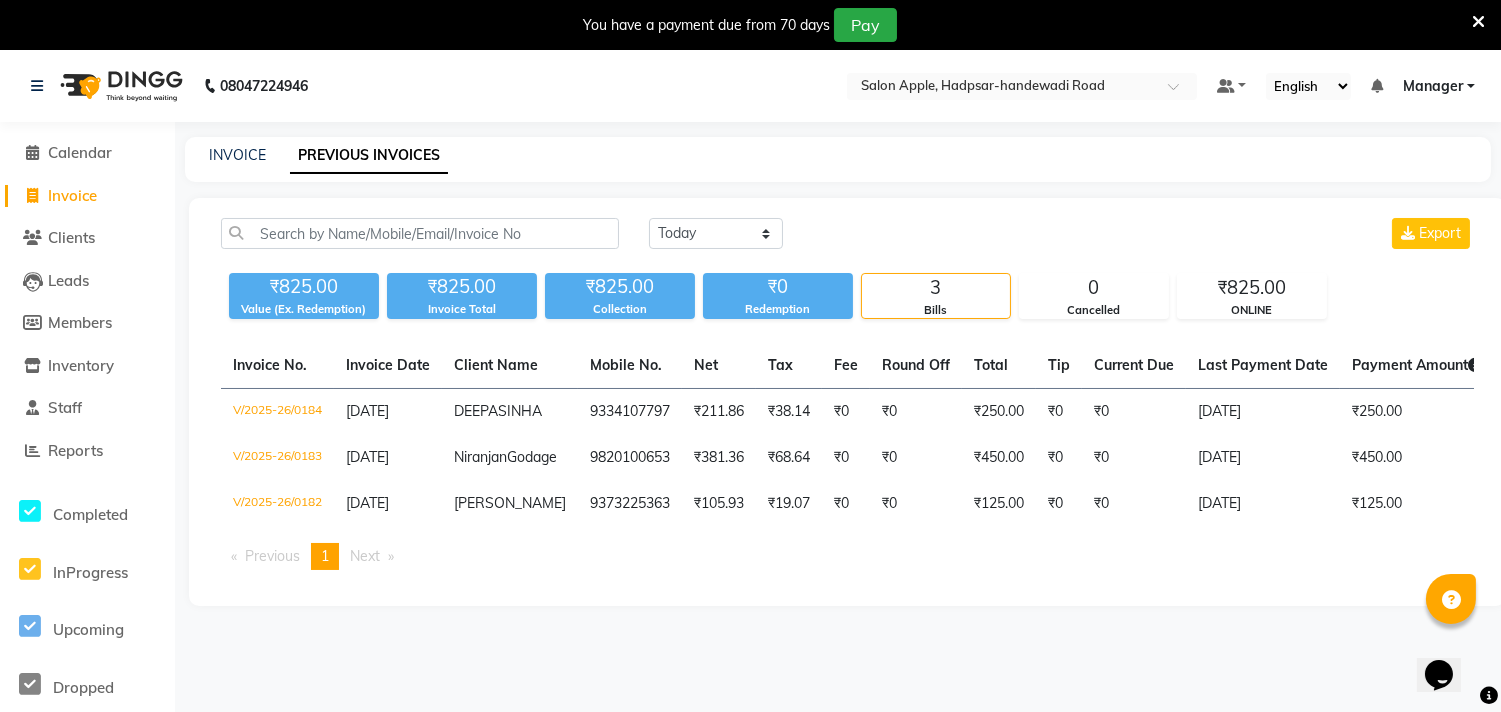 click on "Invoice" 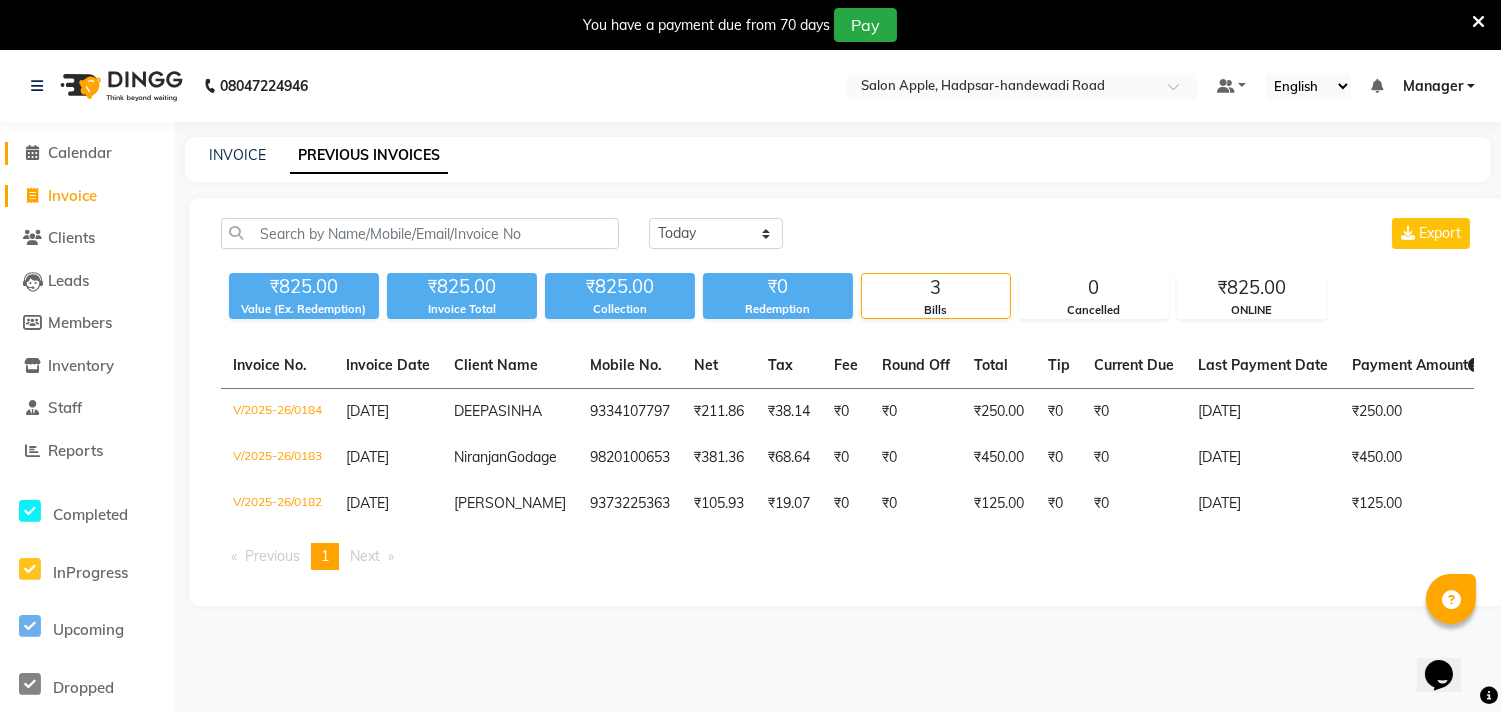 click on "Calendar" 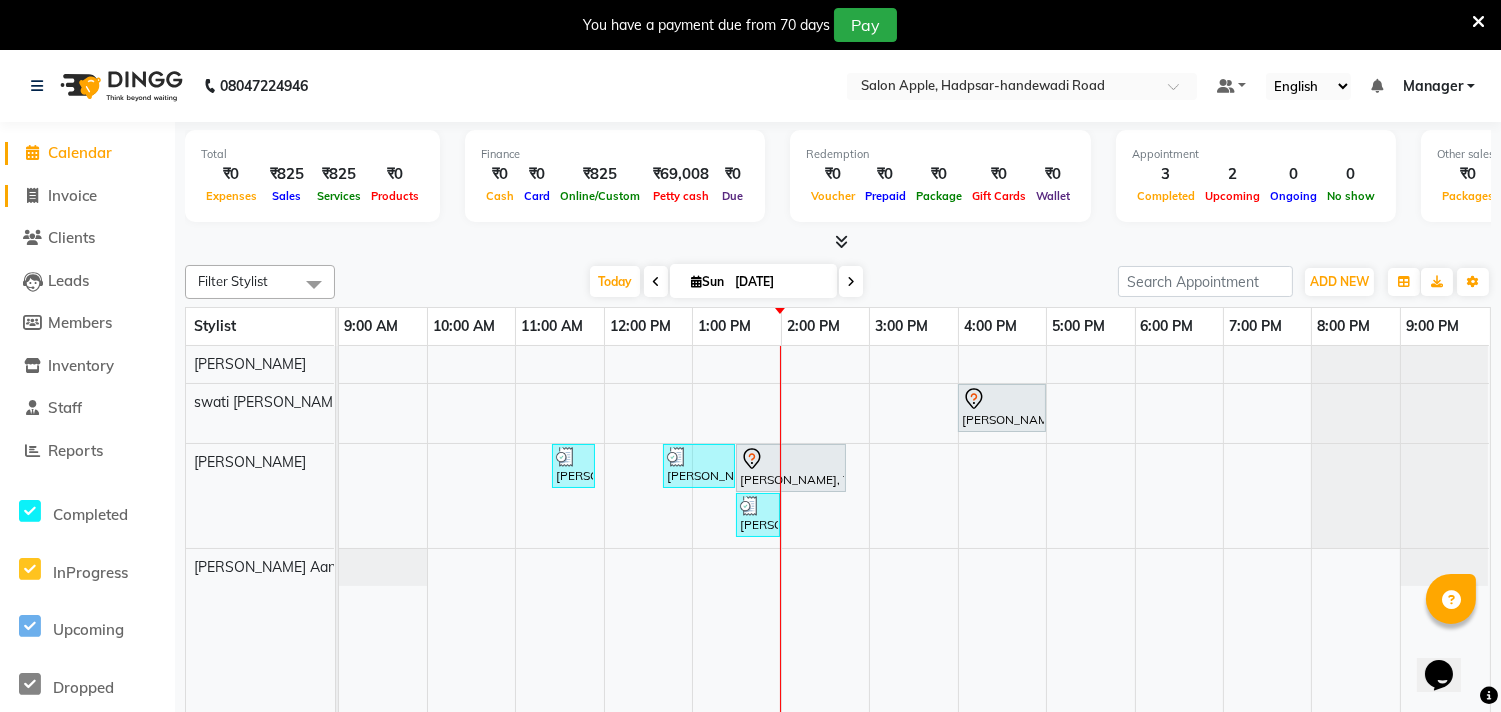 click on "Invoice" 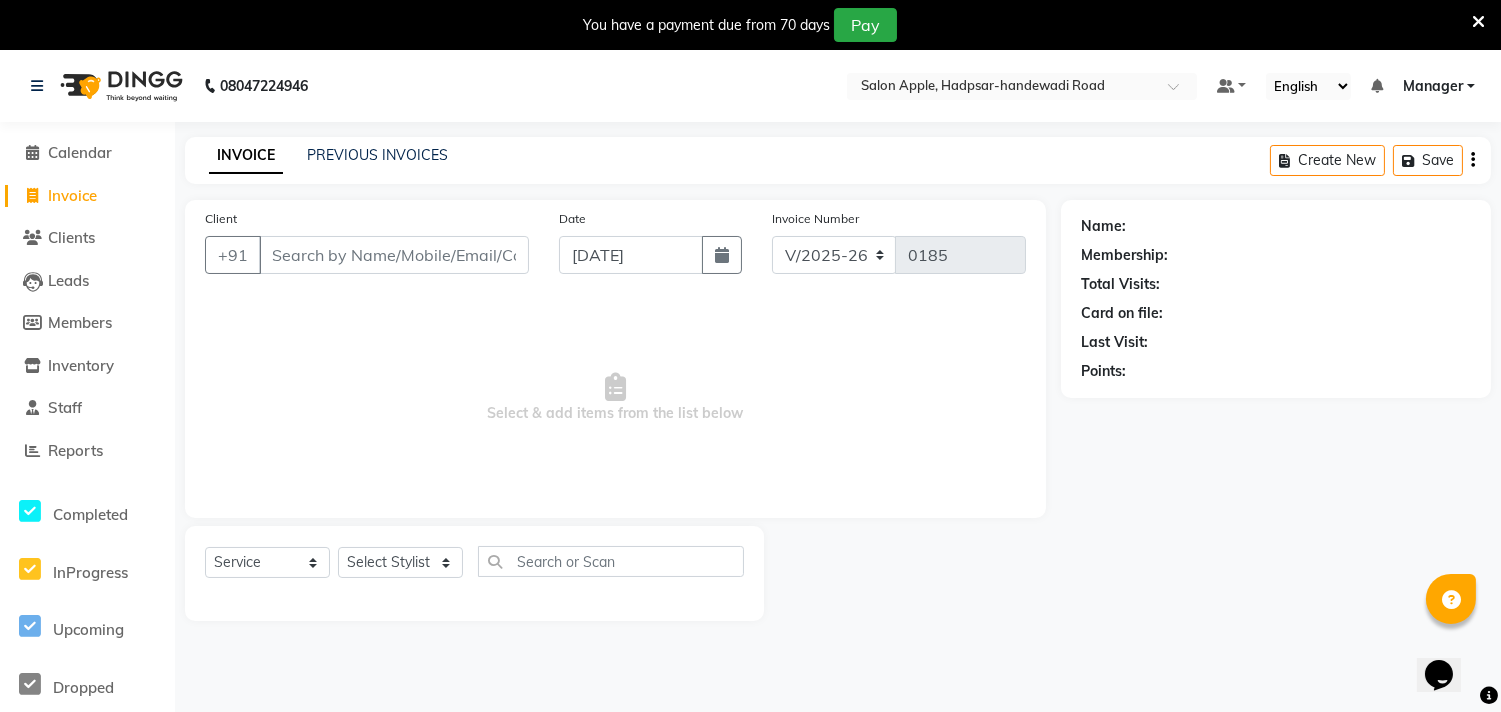 select on "membership" 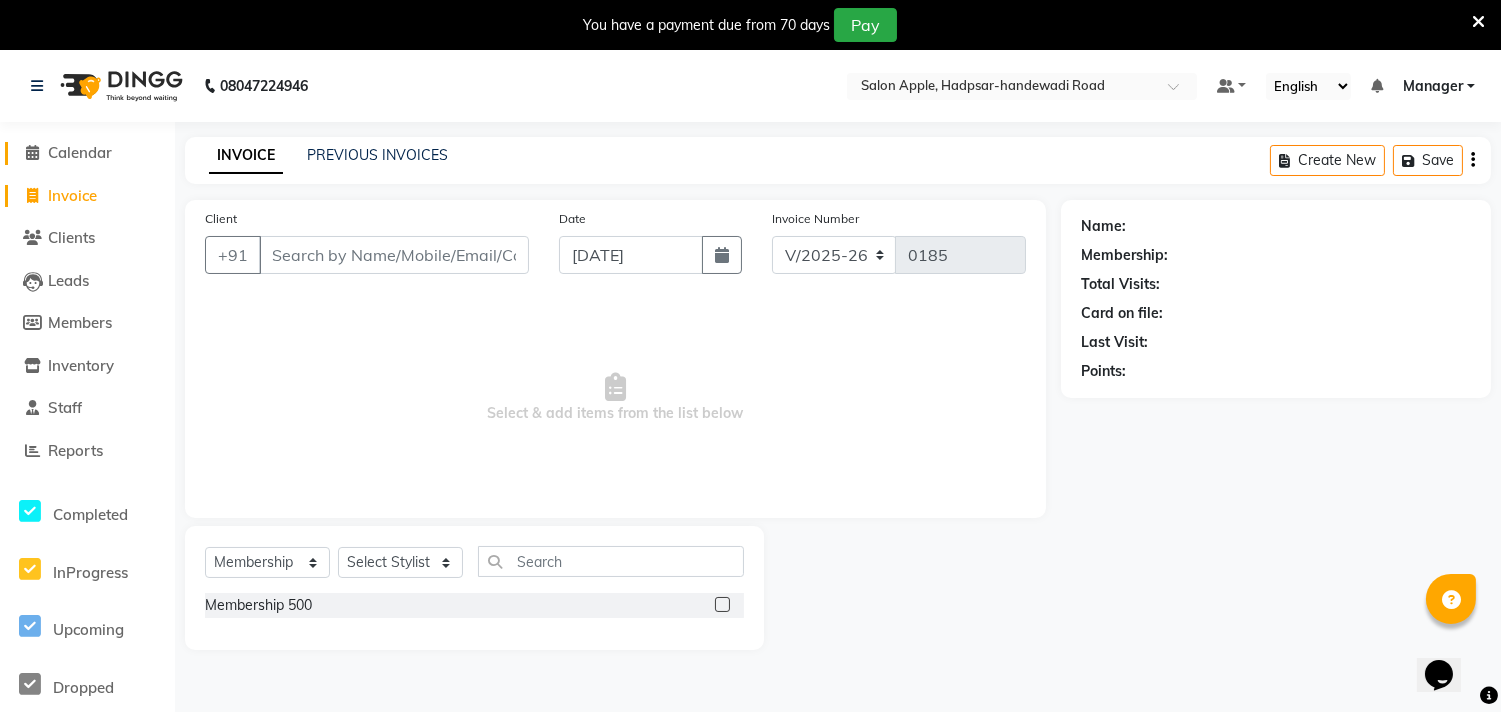 click on "Calendar" 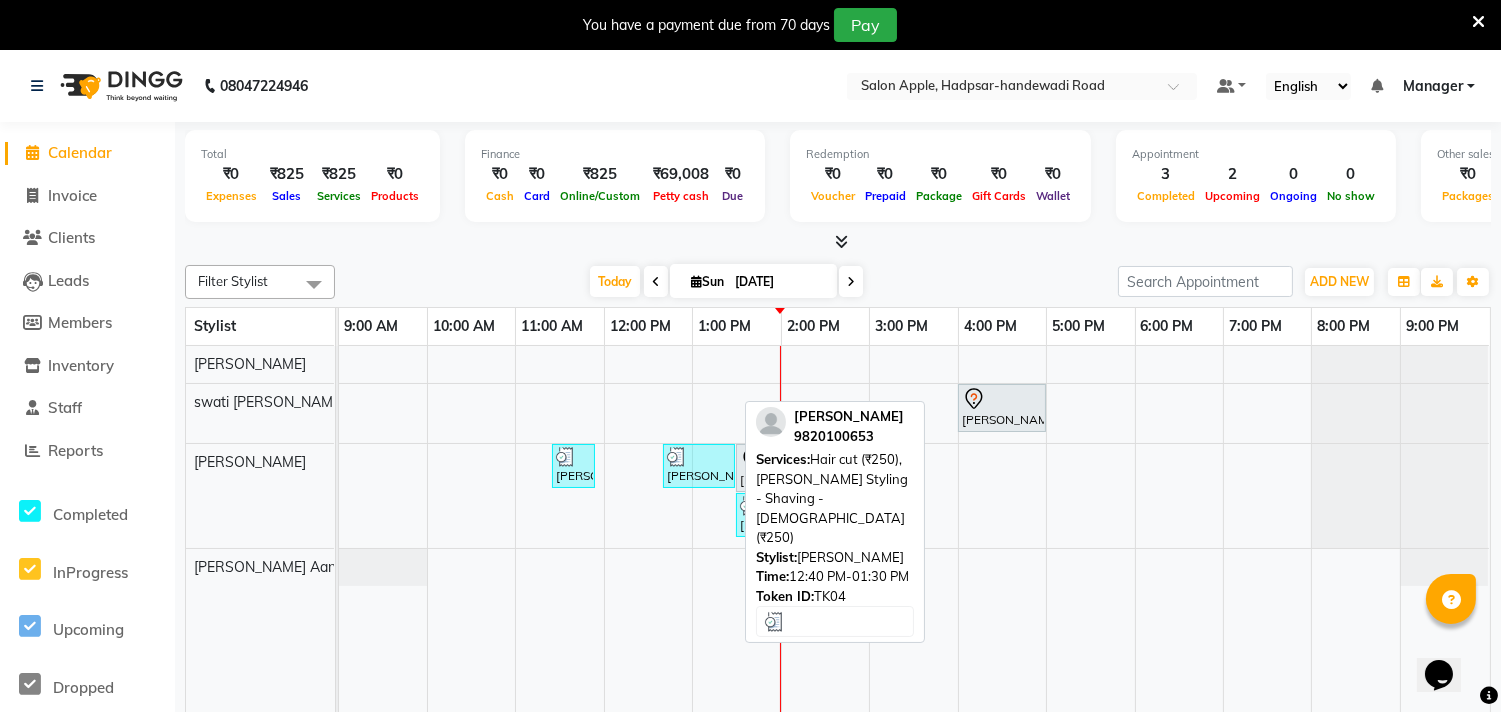 click on "[PERSON_NAME], TK04, 12:40 PM-01:30 PM, Hair cut (₹250),[PERSON_NAME] Styling - Shaving - [DEMOGRAPHIC_DATA] (₹250)" at bounding box center (699, 466) 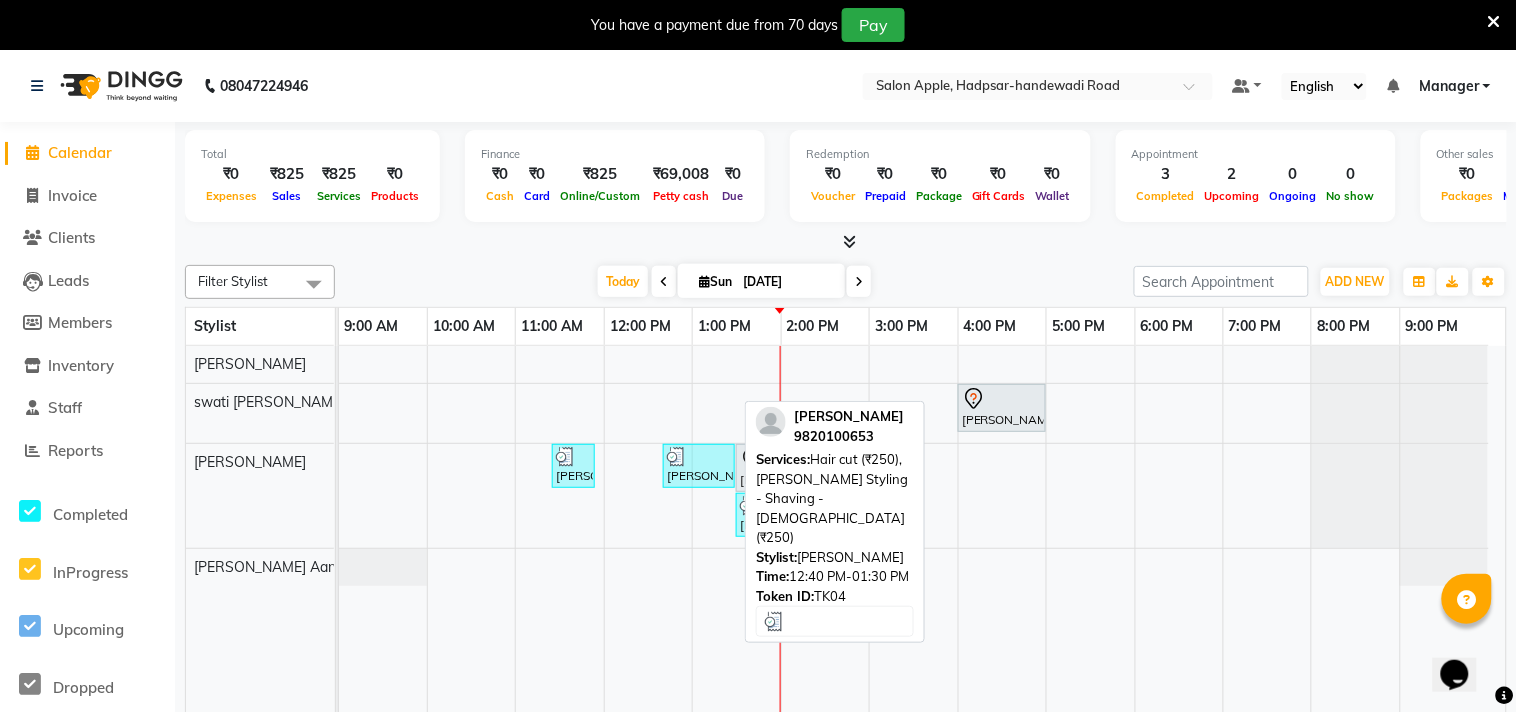 select on "3" 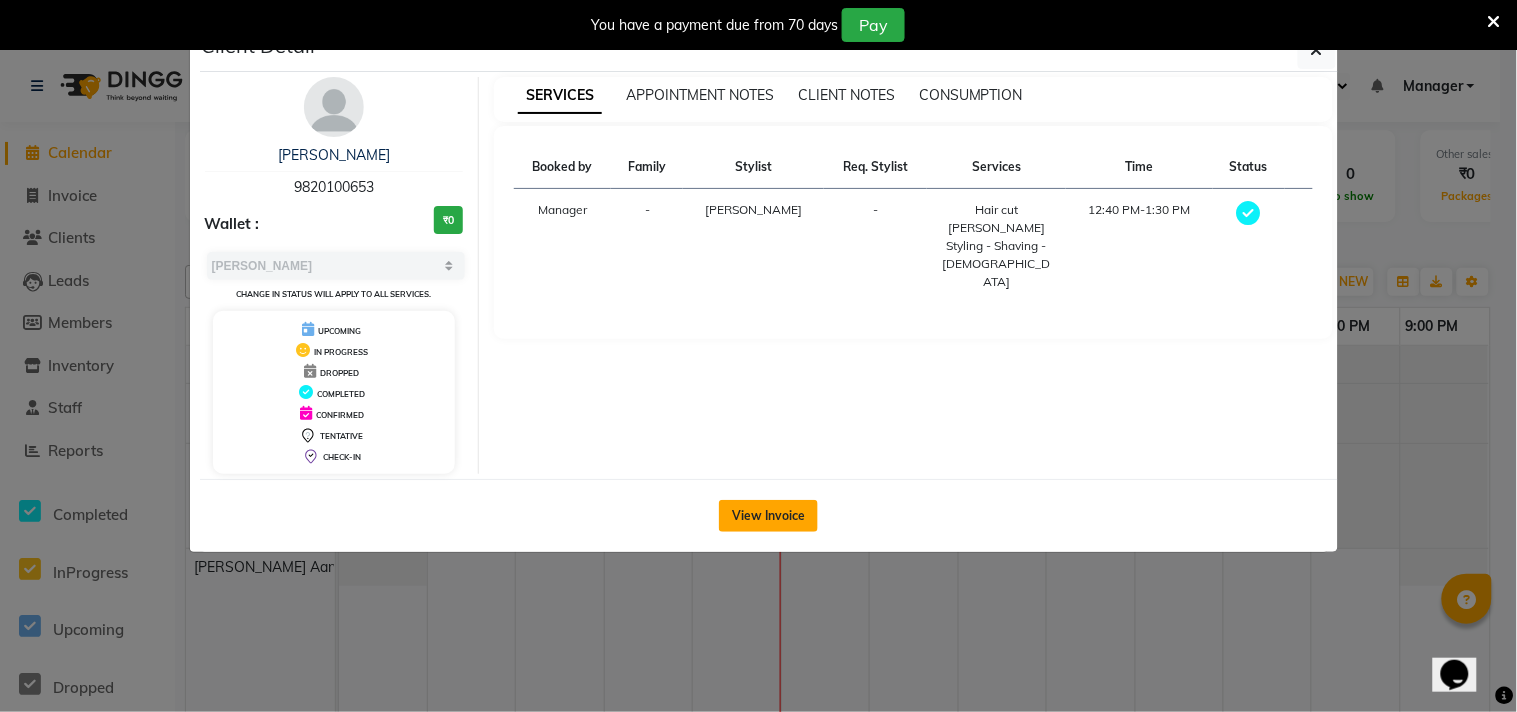 click on "View Invoice" 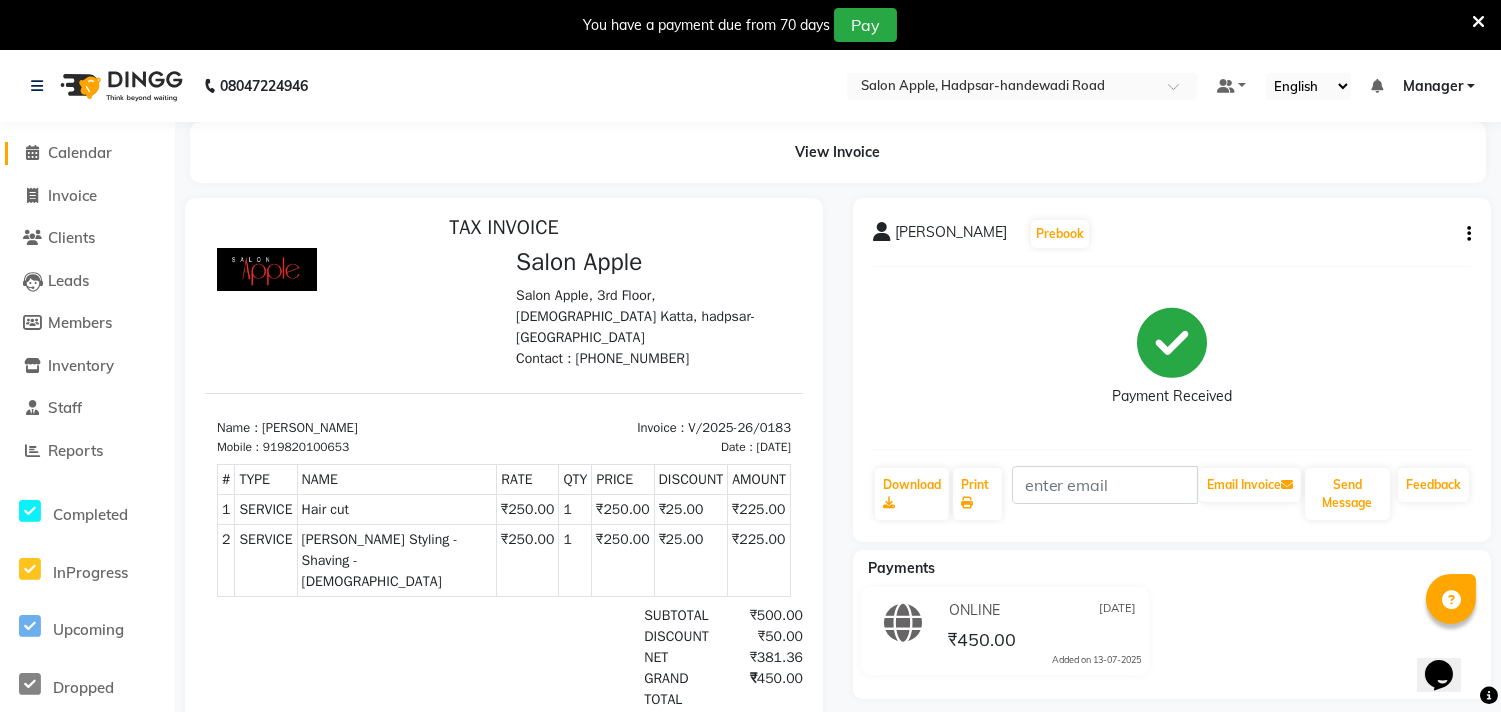 scroll, scrollTop: 15, scrollLeft: 0, axis: vertical 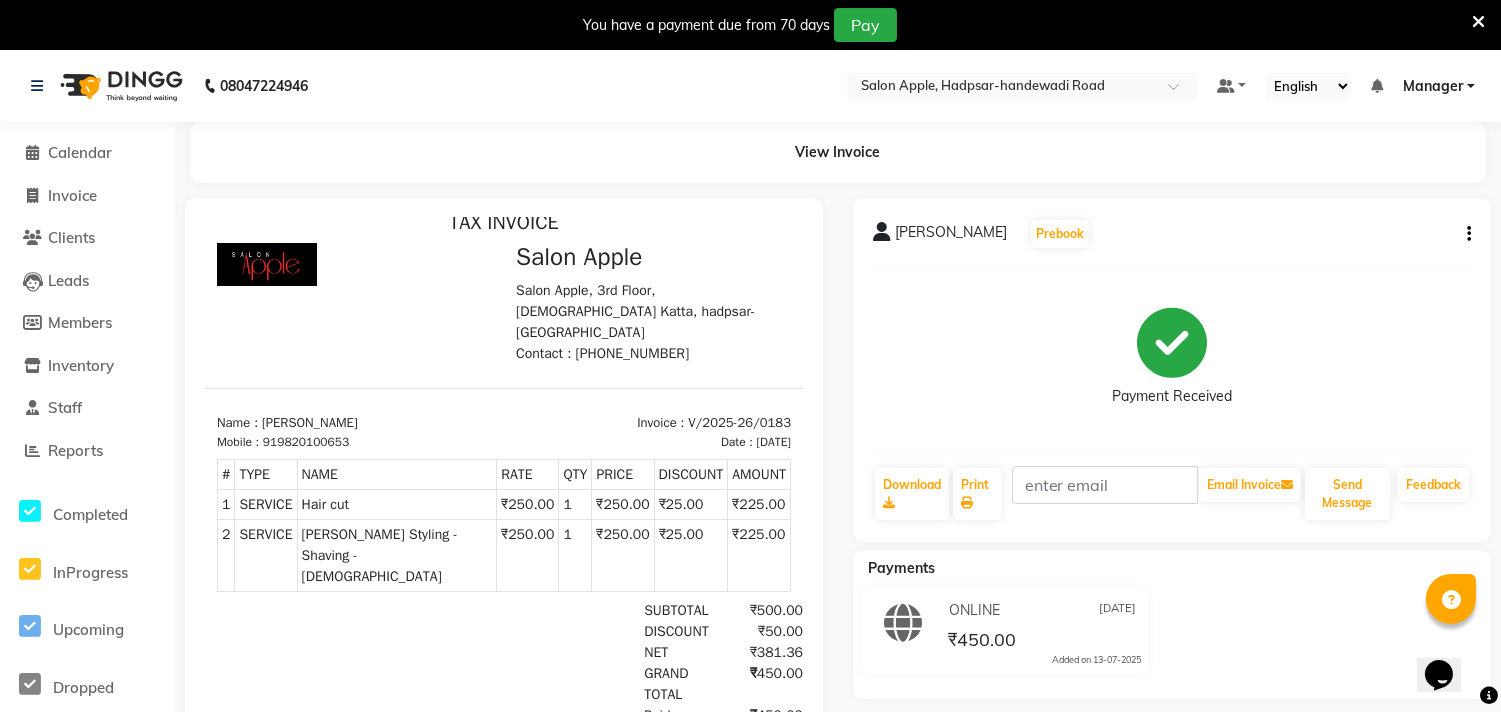 click on "Invoice" 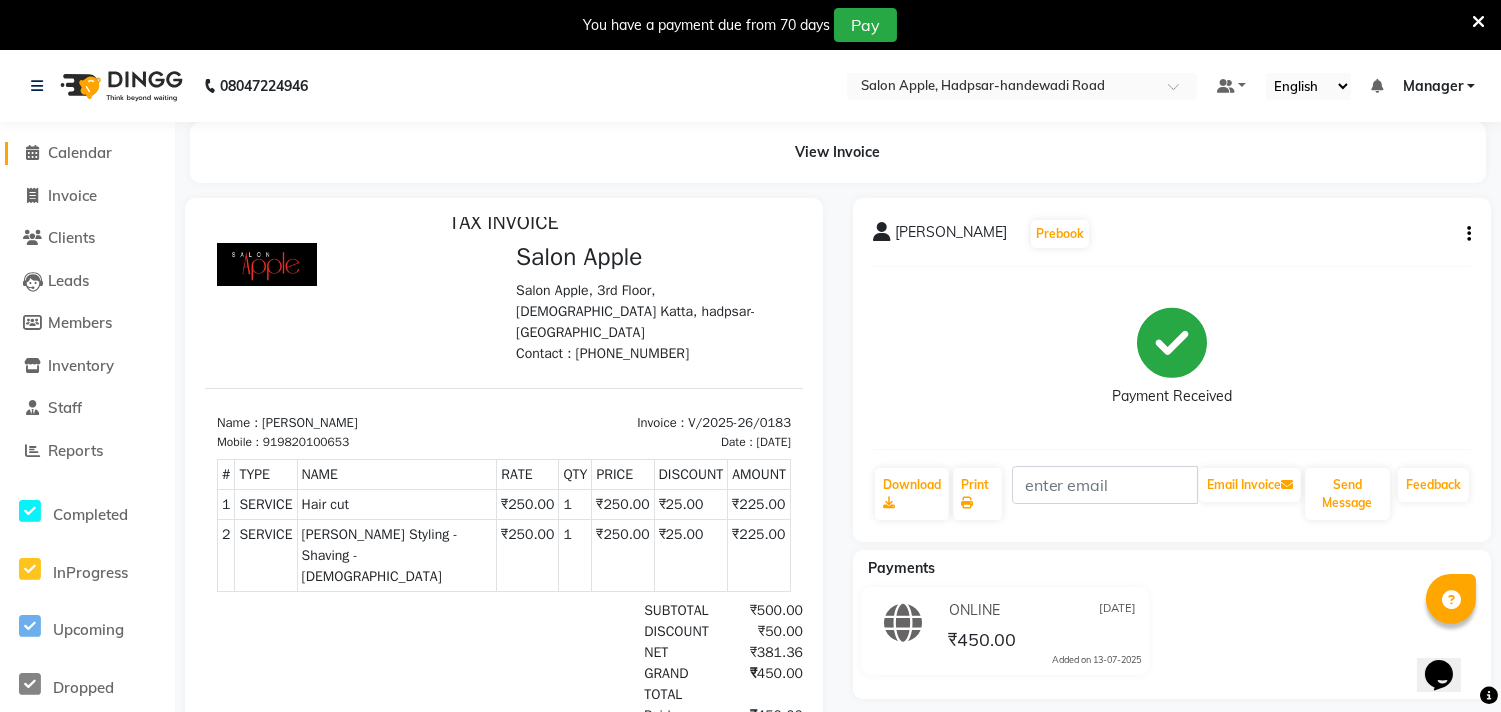 click on "Calendar" 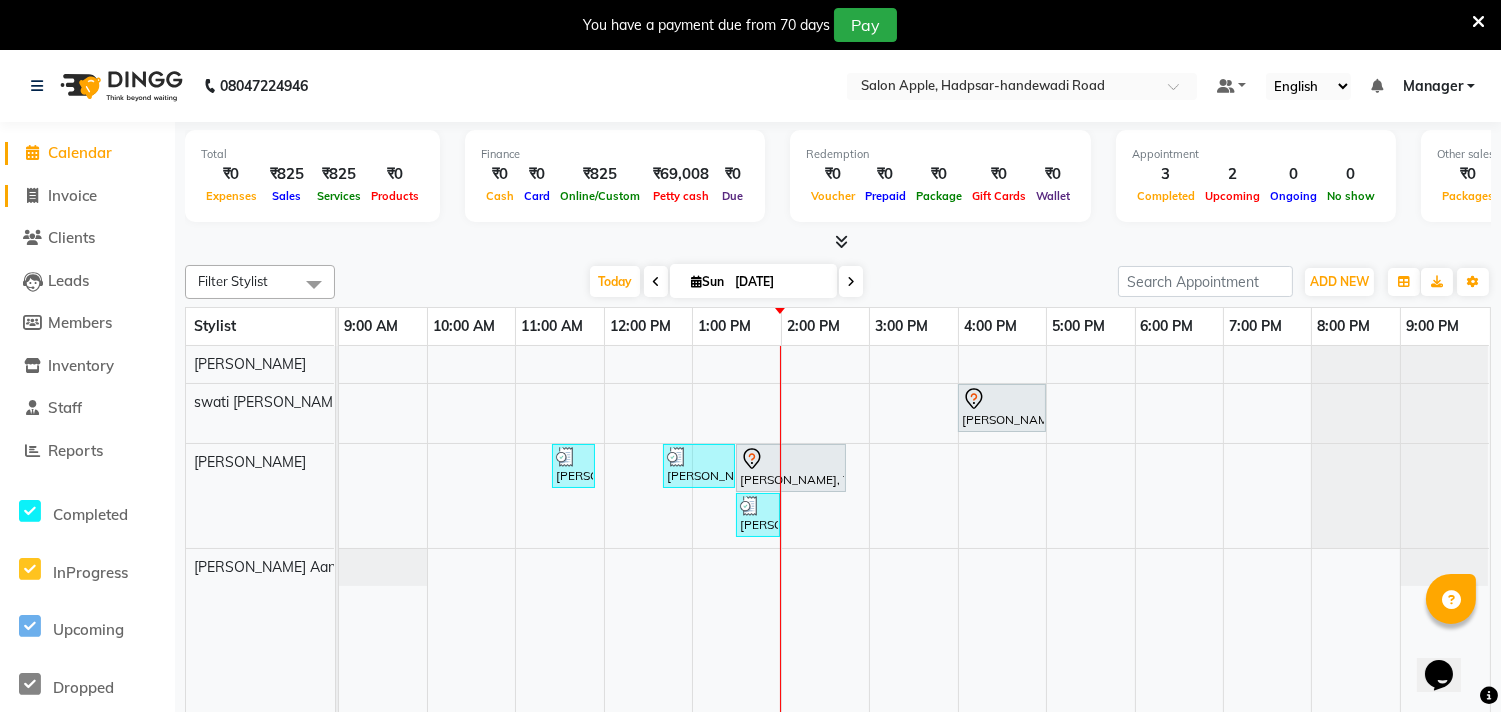 click on "Invoice" 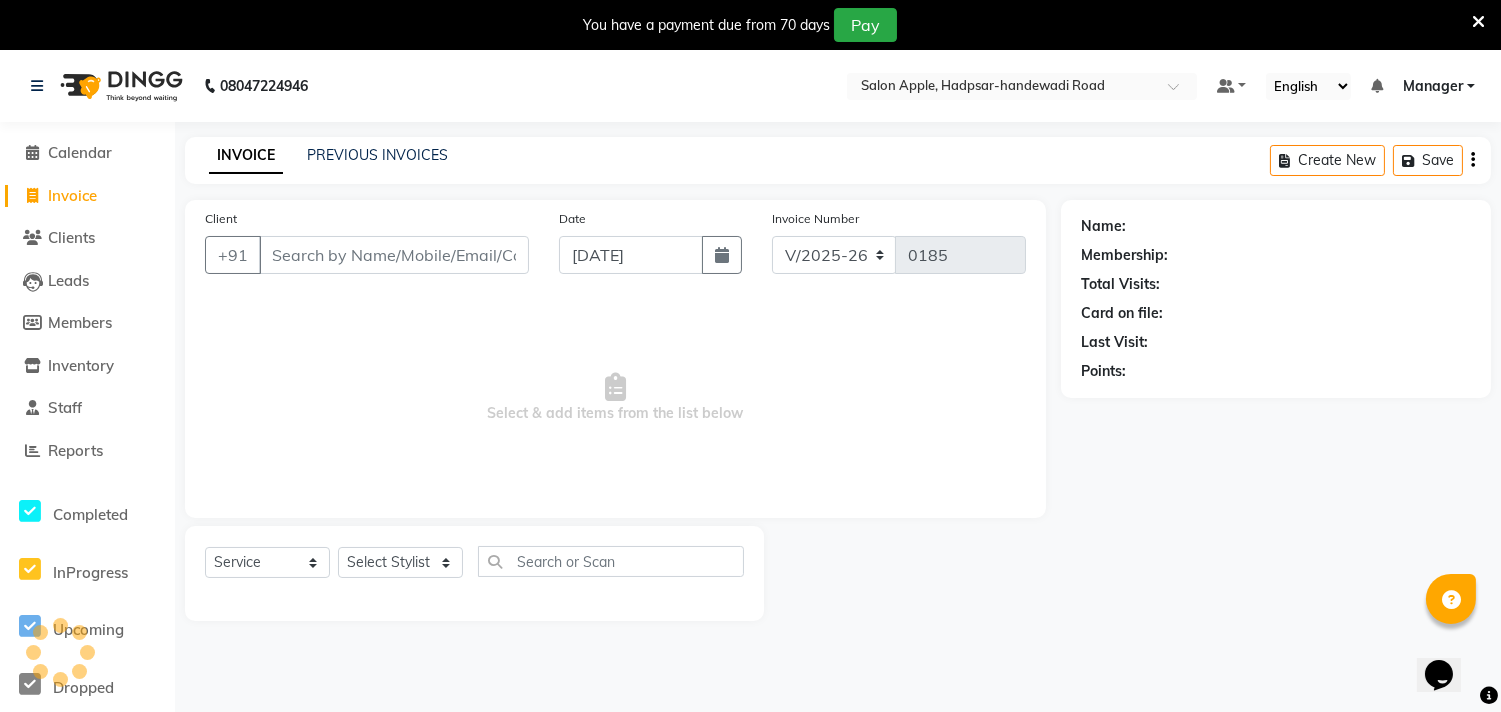 select on "membership" 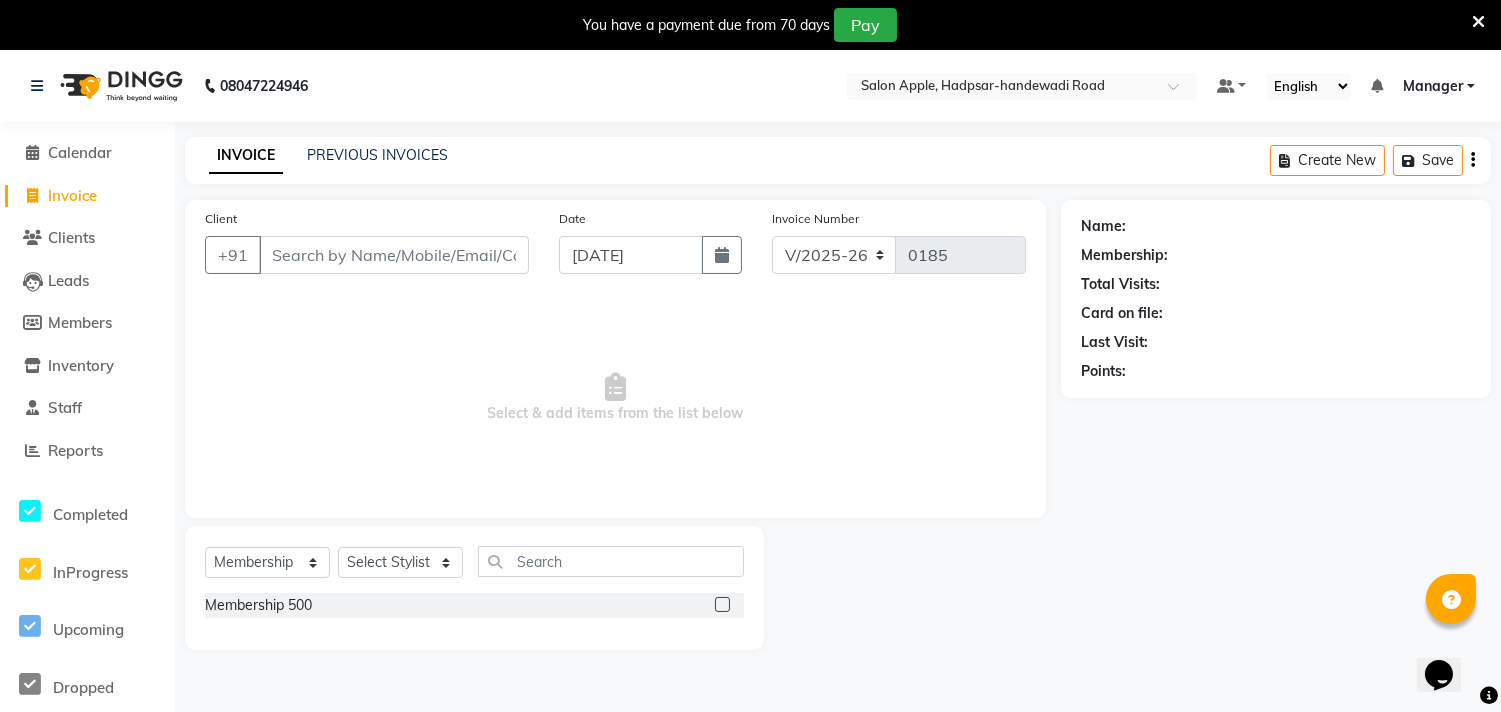 click on "Client" at bounding box center [394, 255] 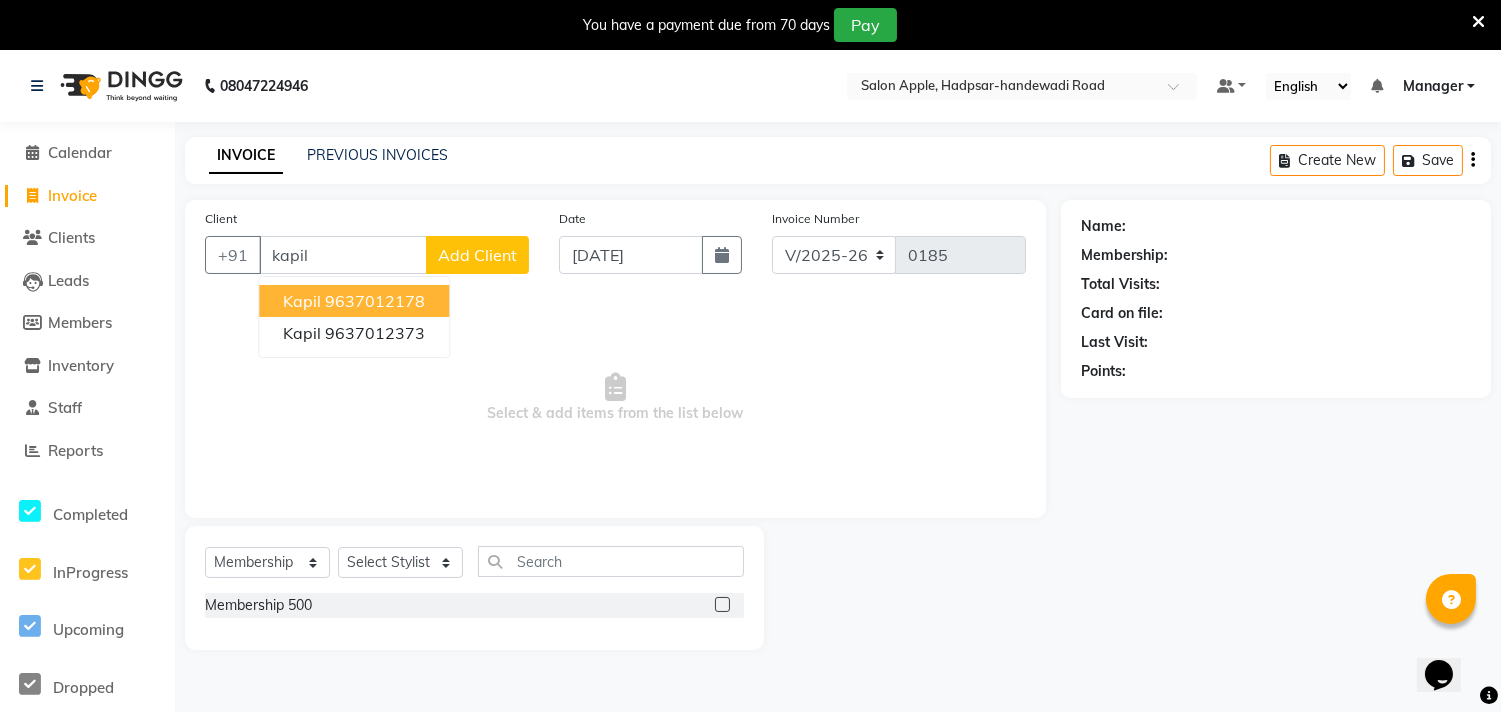 click on "Kapil  9637012178" at bounding box center (354, 301) 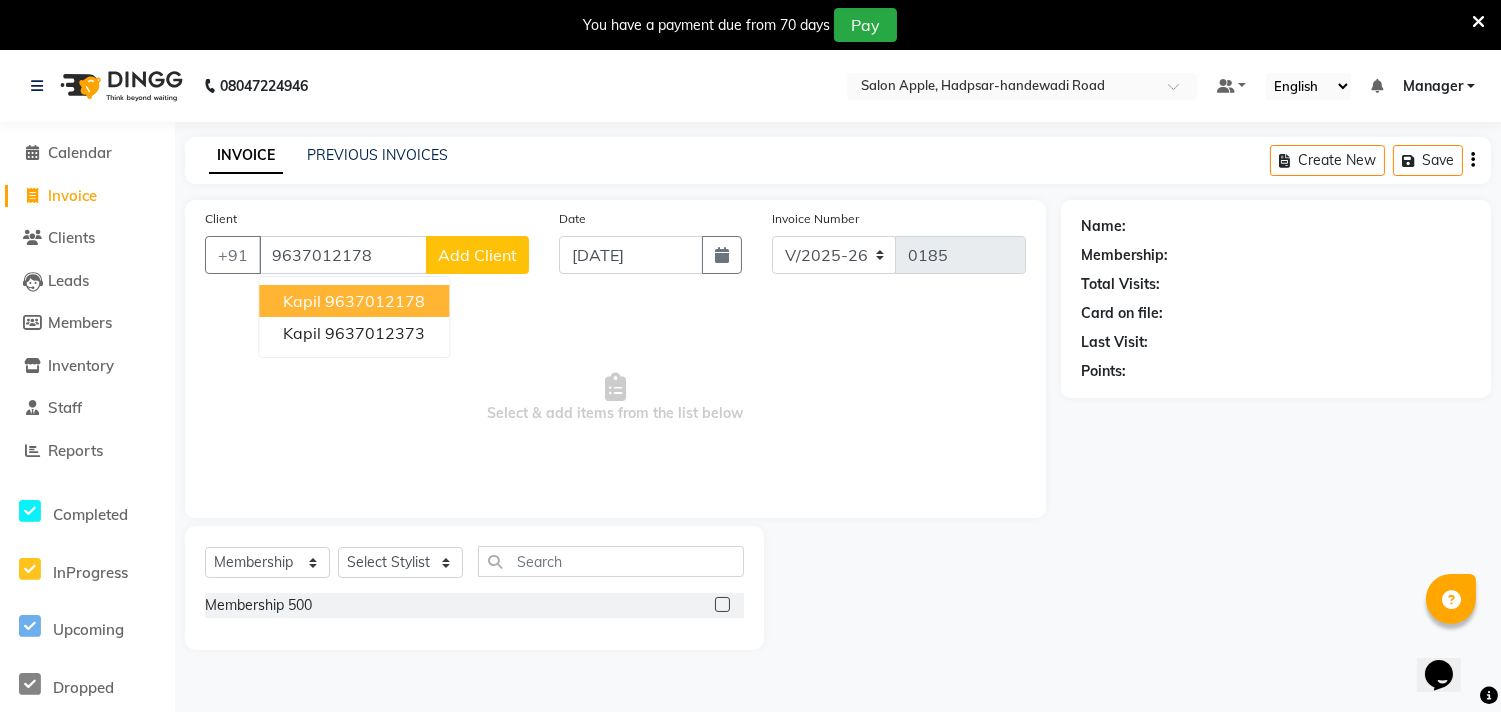 type on "9637012178" 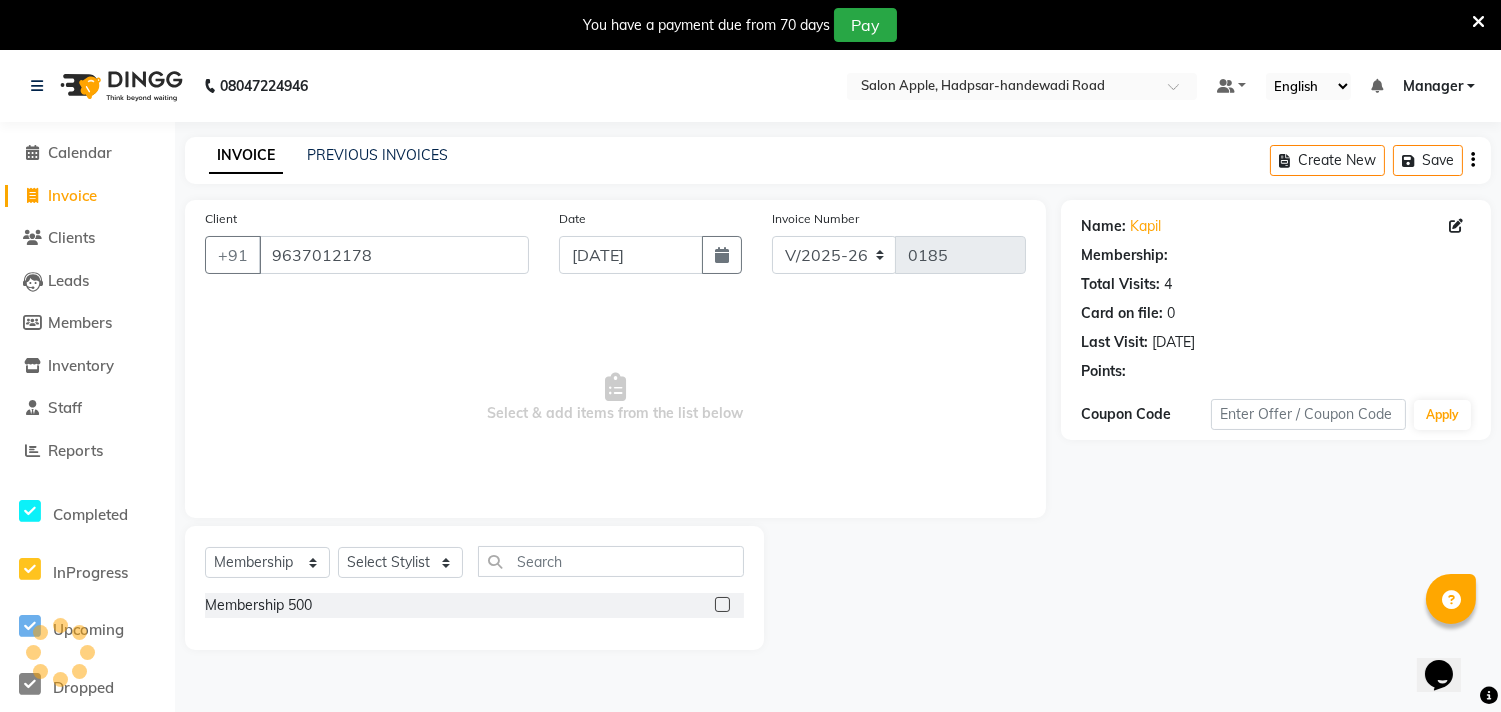 select on "1: Object" 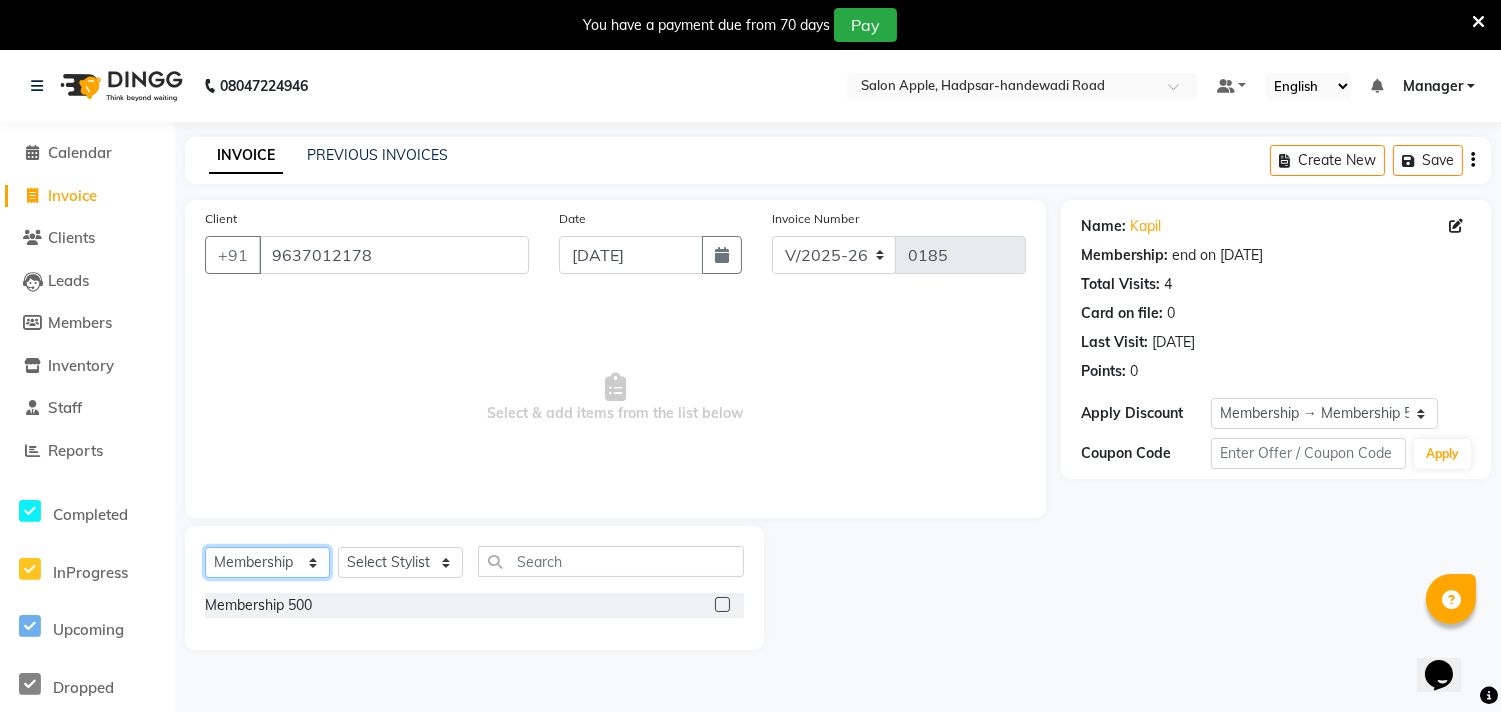 click on "Select  Service  Product  Membership  Package Voucher Prepaid Gift Card" 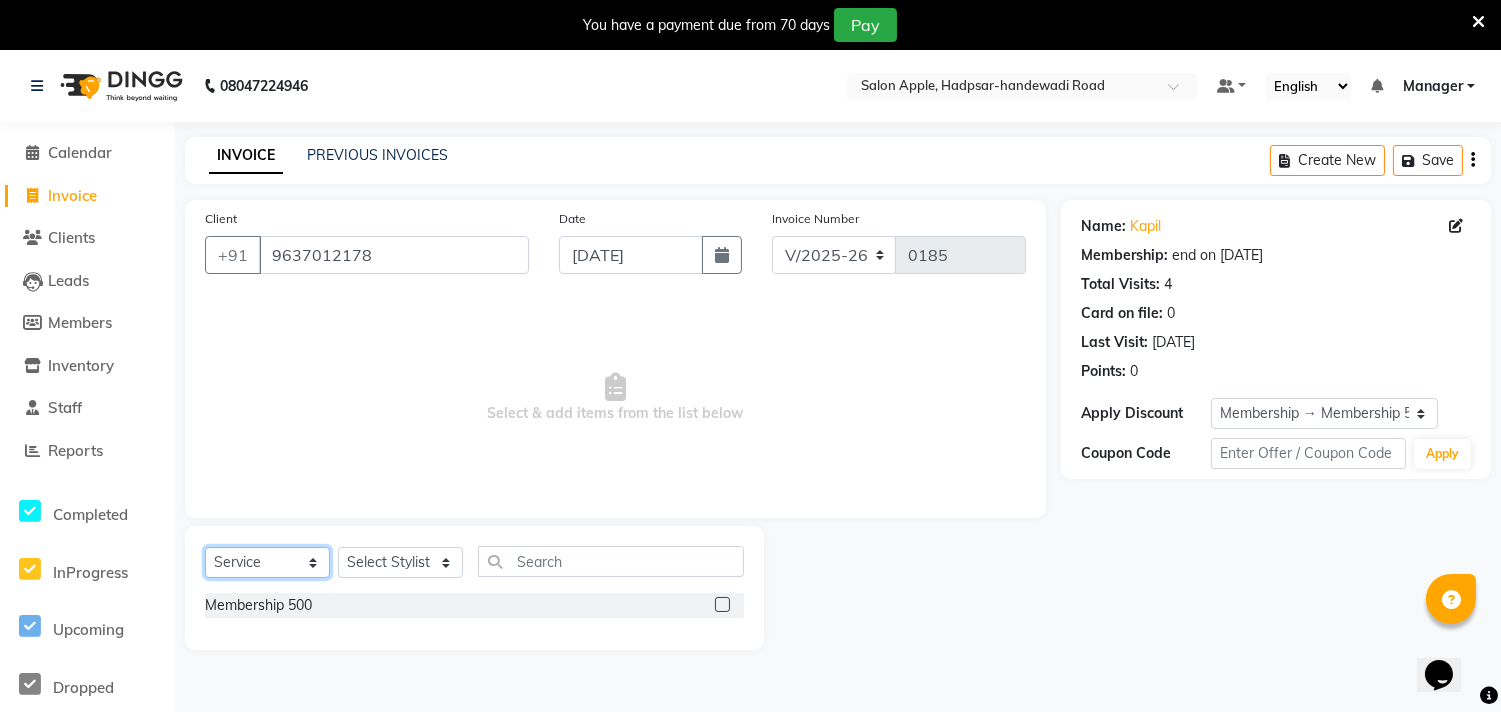 click on "Select  Service  Product  Membership  Package Voucher Prepaid Gift Card" 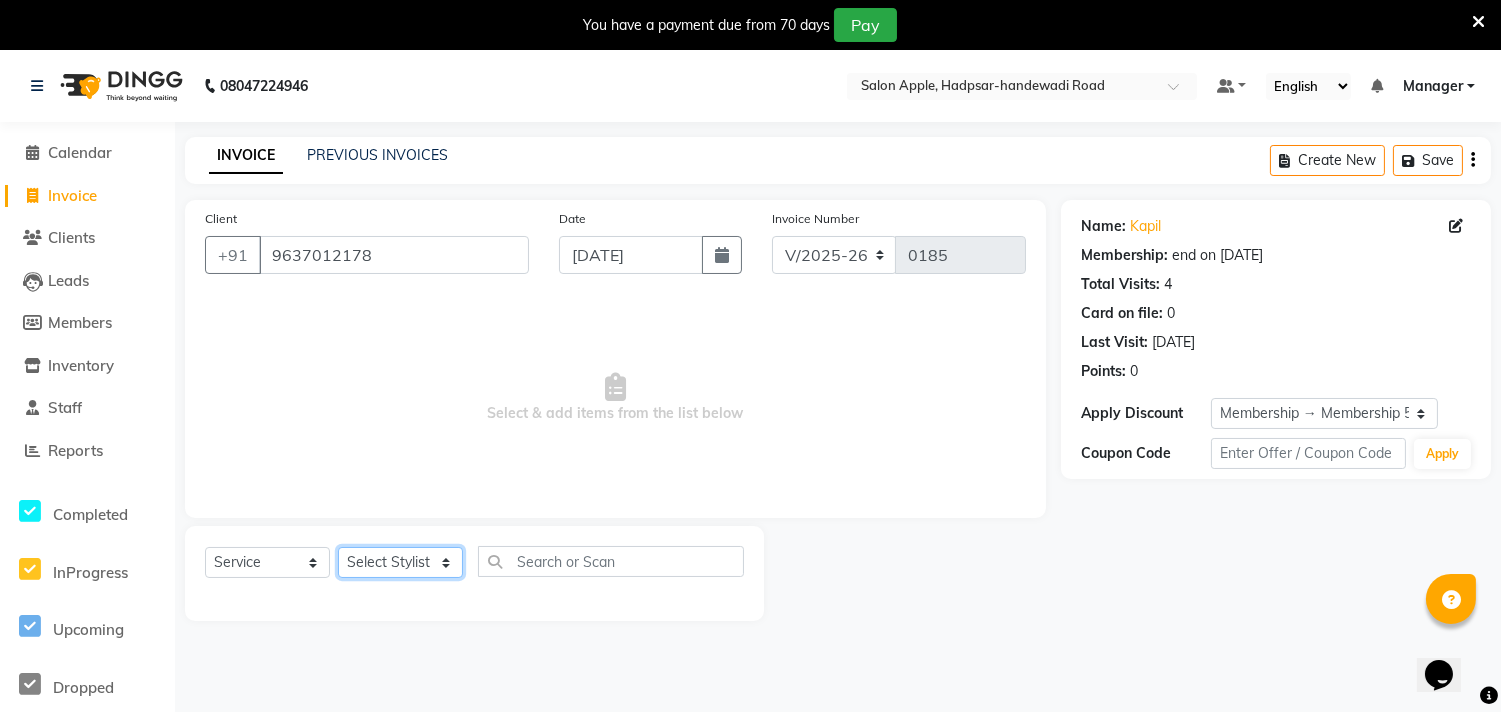 click on "Select Stylist [PERSON_NAME] Manager radha [PERSON_NAME]  [PERSON_NAME] swati [PERSON_NAME] [PERSON_NAME] Aangule" 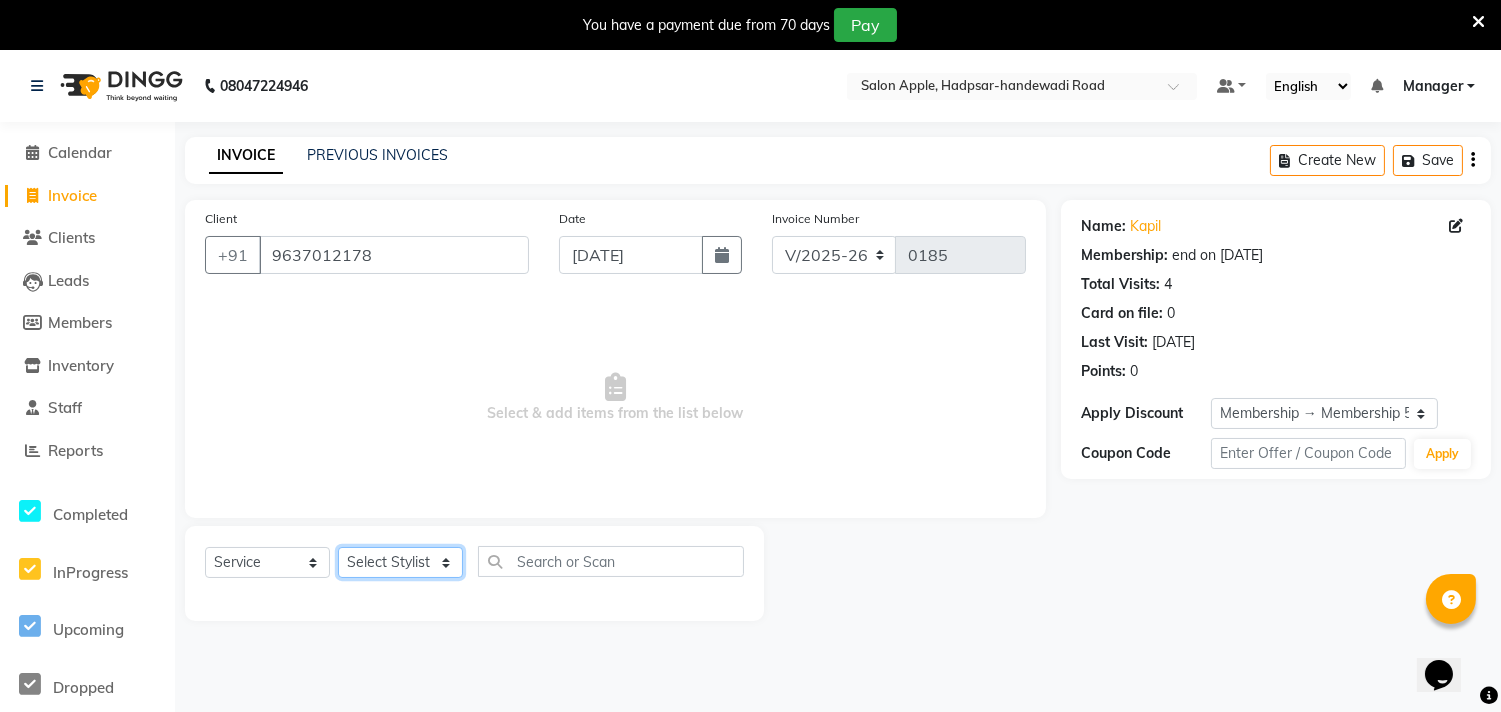 select on "62817" 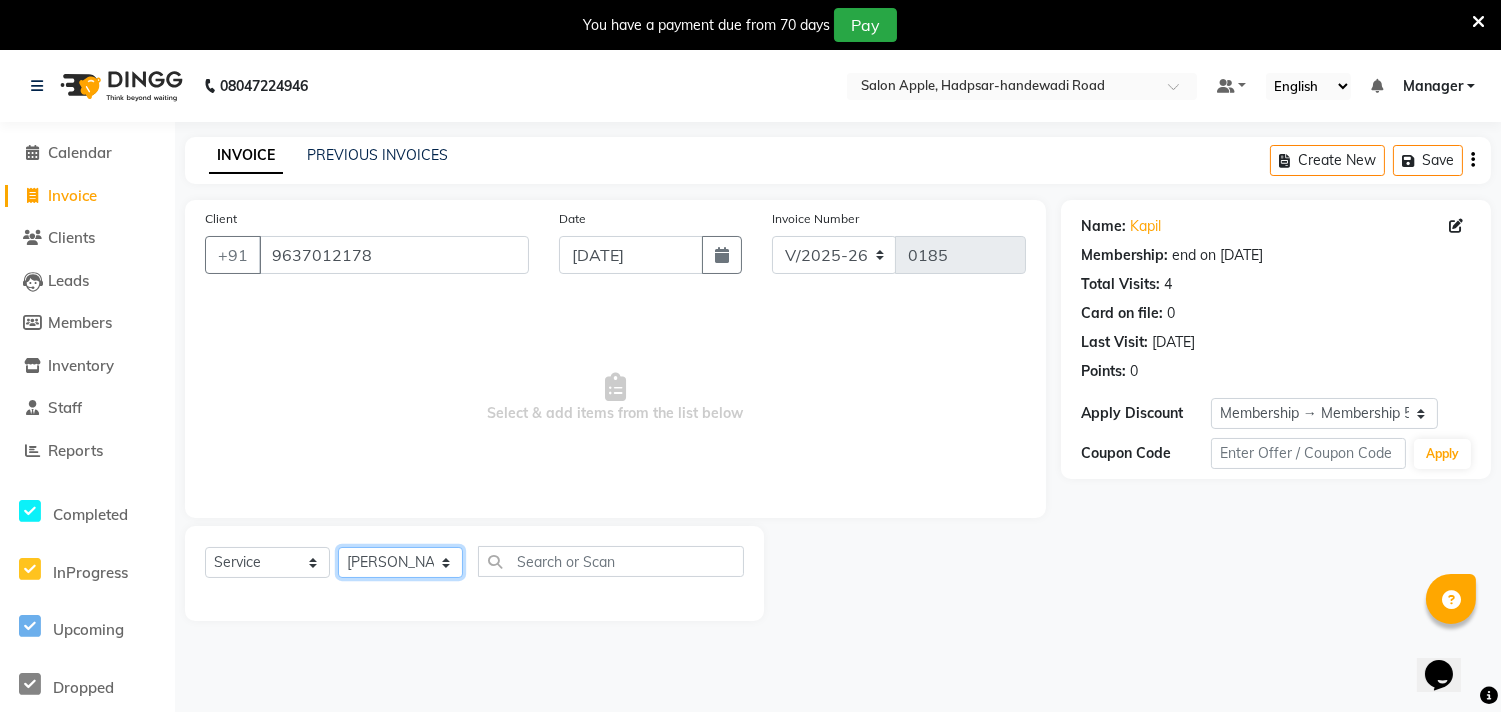 click on "Select Stylist [PERSON_NAME] Manager radha [PERSON_NAME]  [PERSON_NAME] swati [PERSON_NAME] [PERSON_NAME] Aangule" 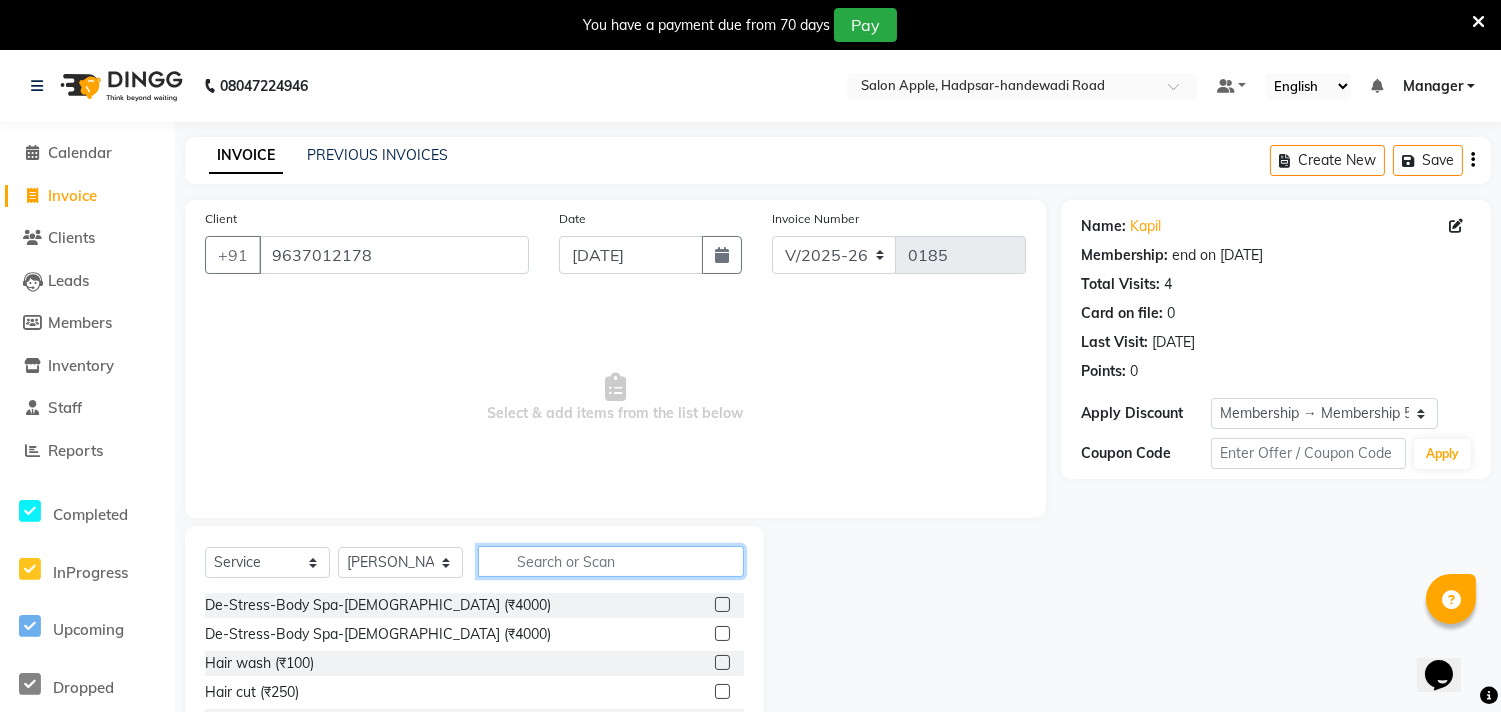 click 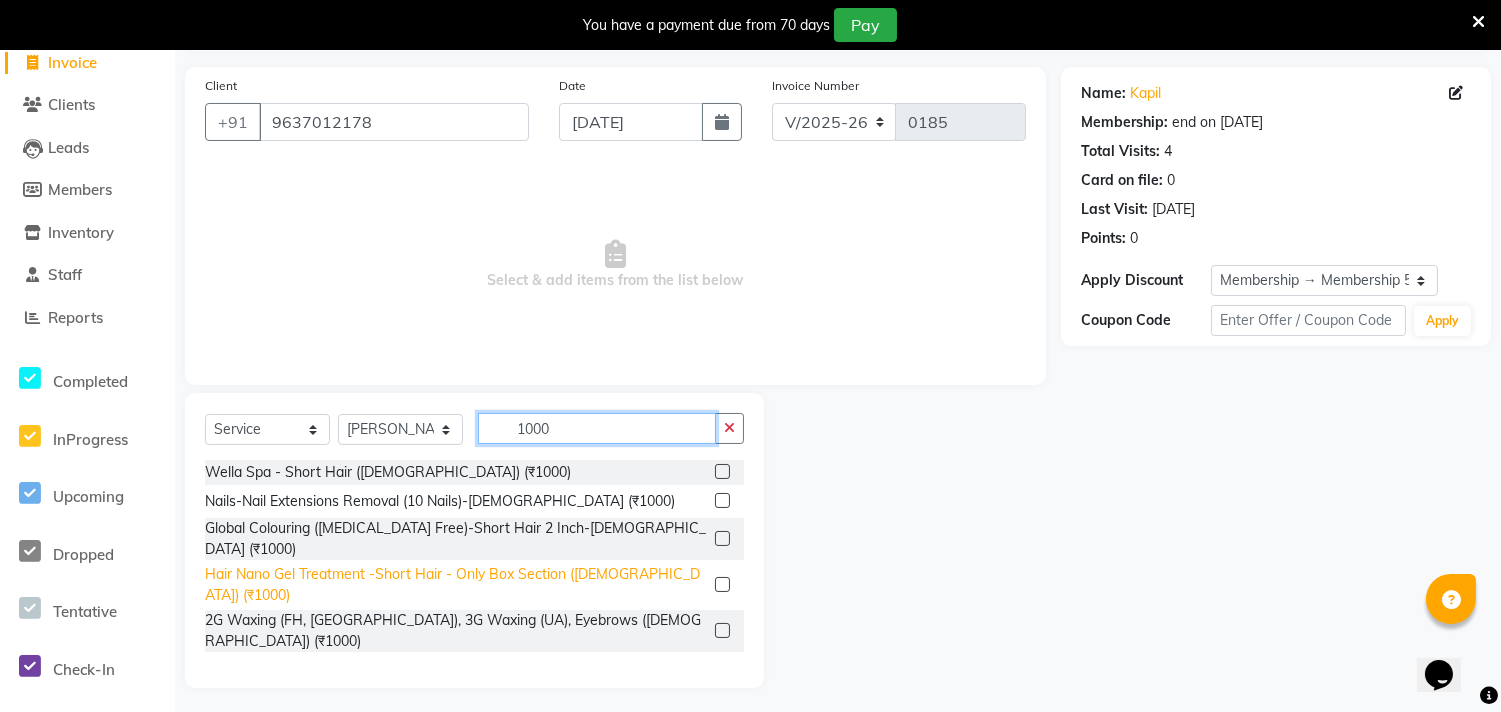 scroll, scrollTop: 138, scrollLeft: 0, axis: vertical 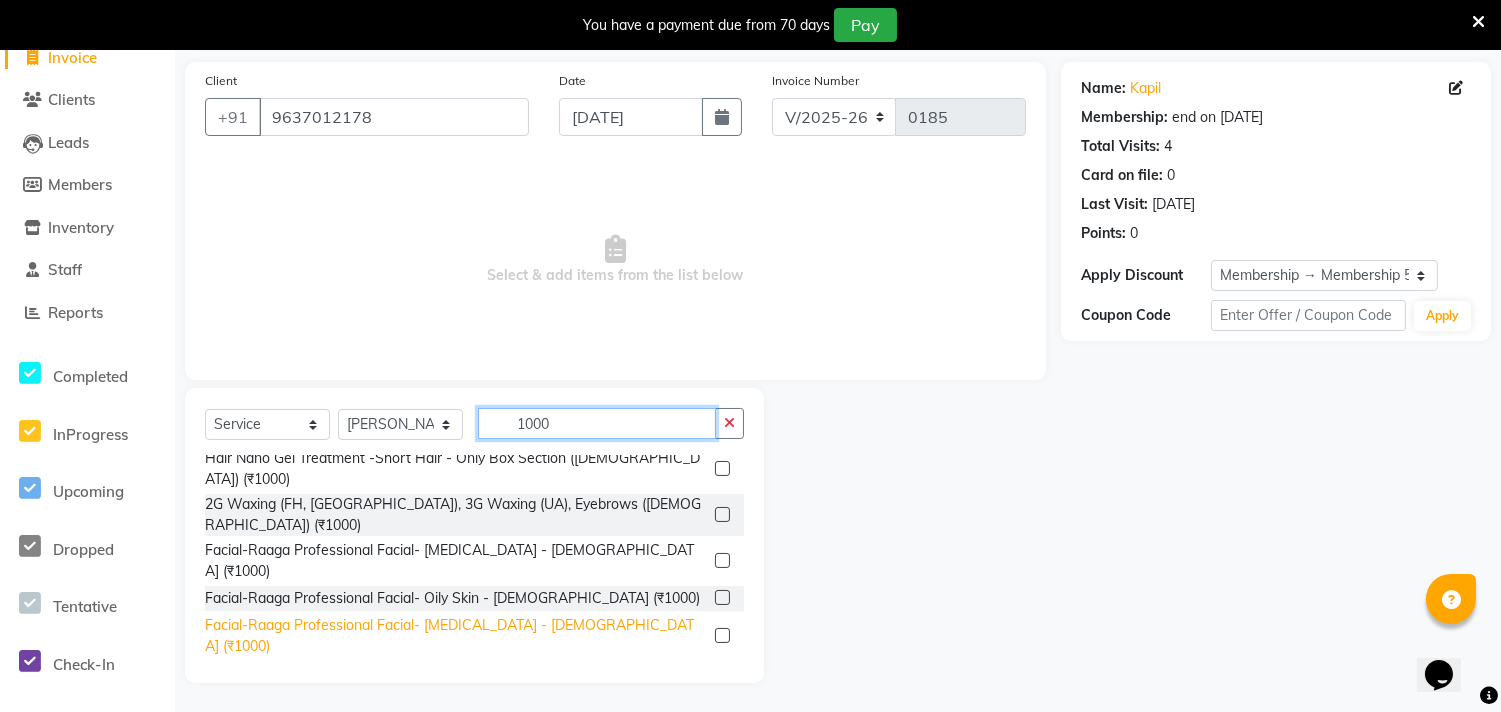 type on "1000" 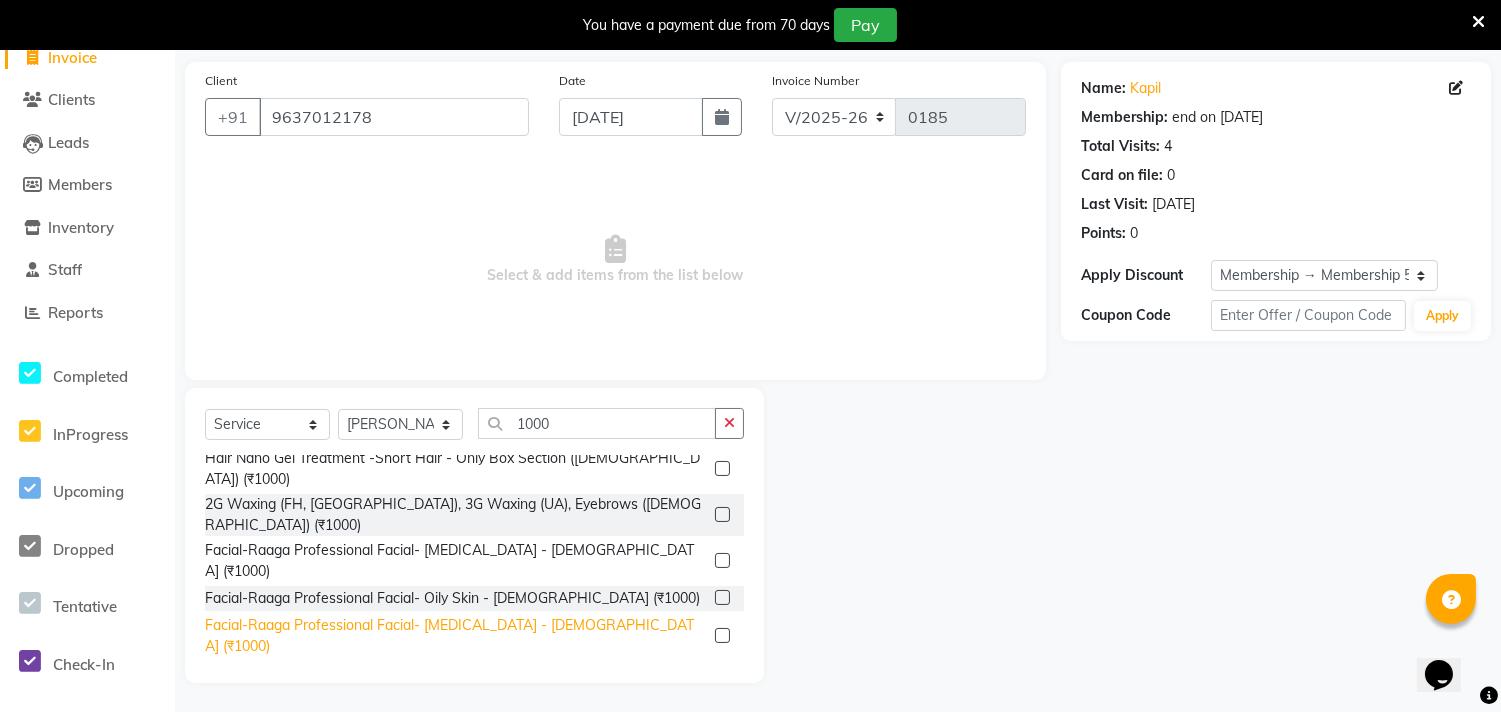 click on "Facial-Raaga Professional Facial- [MEDICAL_DATA] - [DEMOGRAPHIC_DATA] (₹1000)" 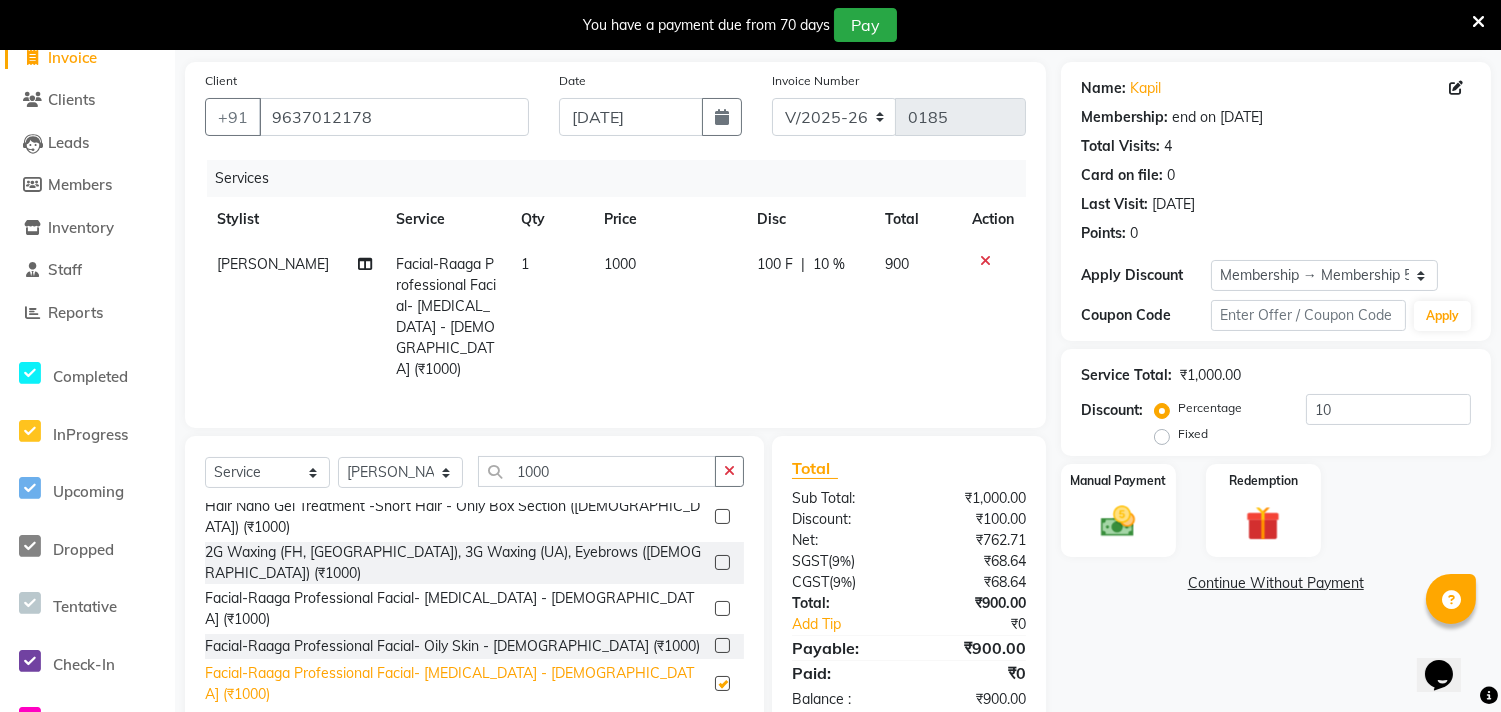 checkbox on "false" 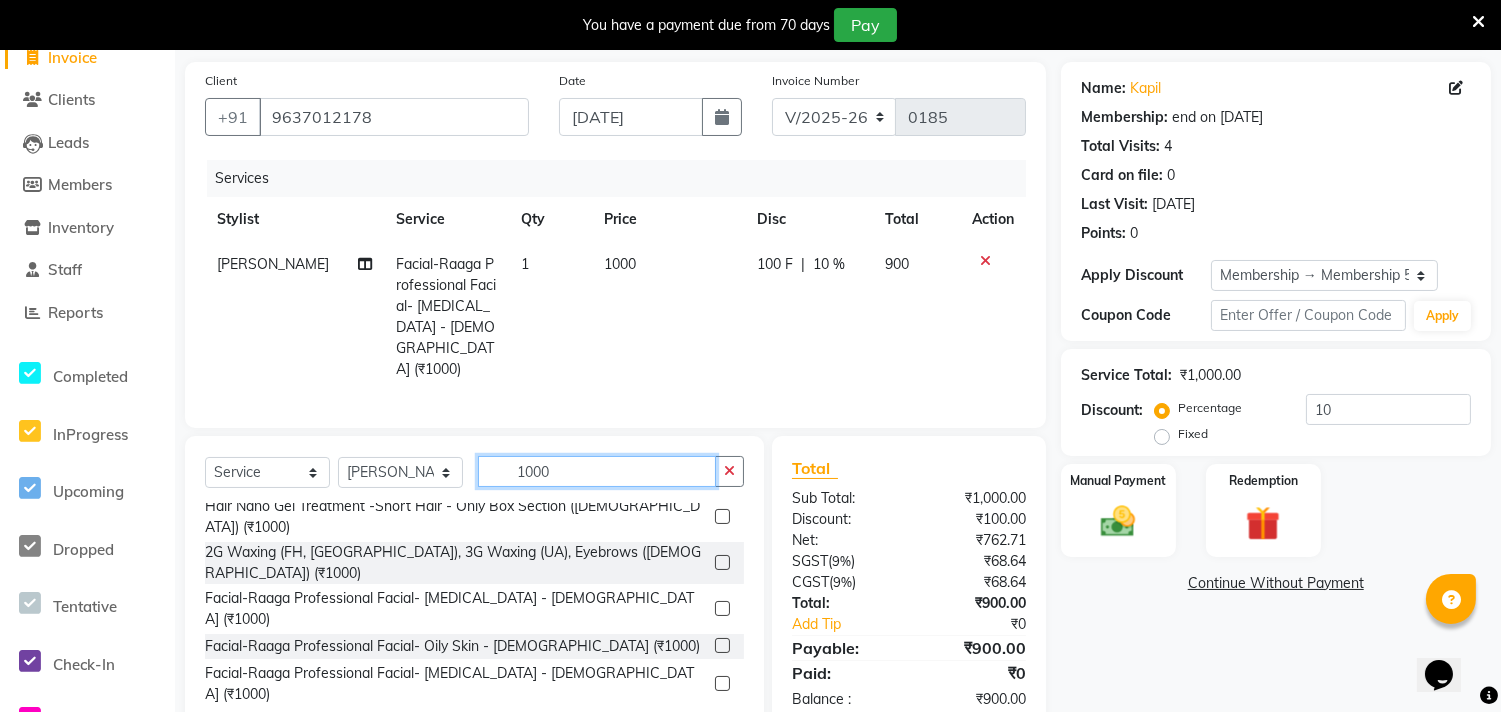 click on "1000" 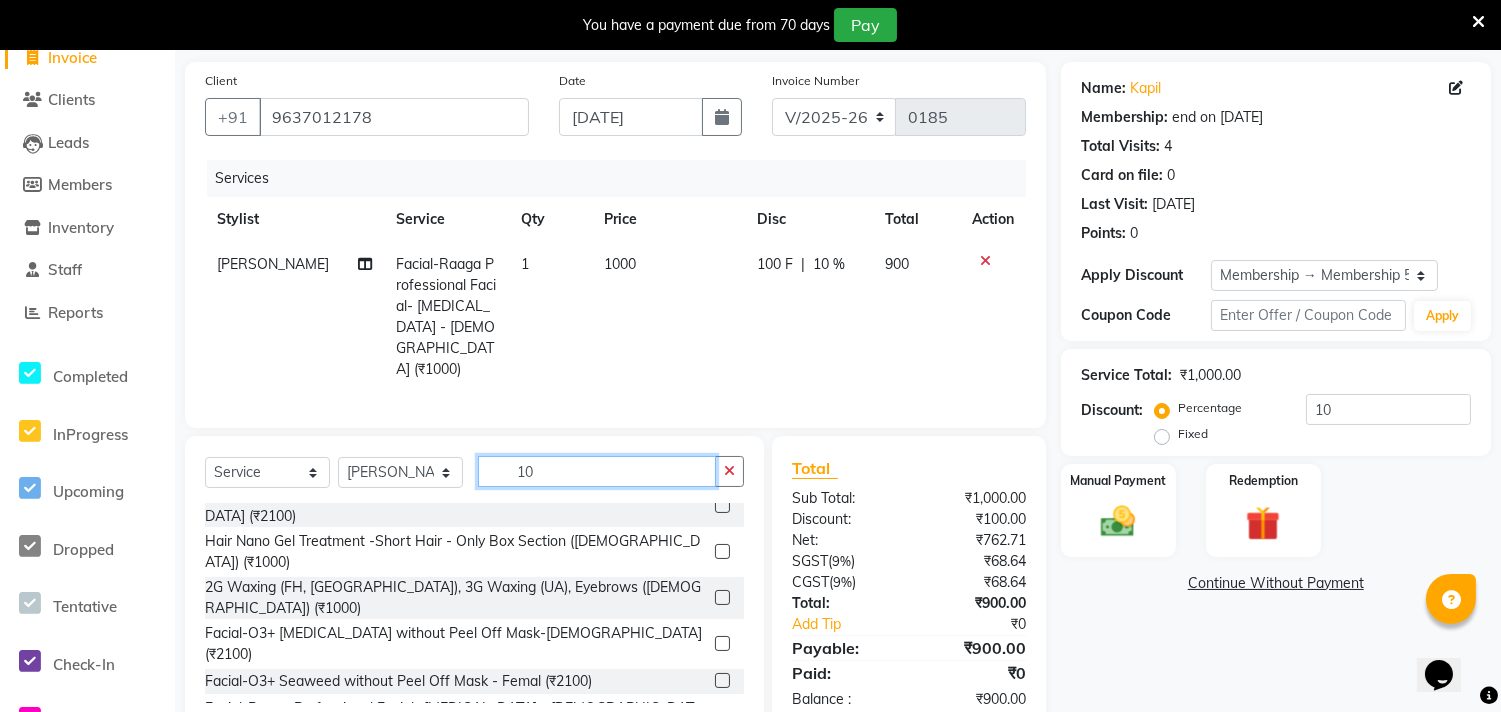 type on "1" 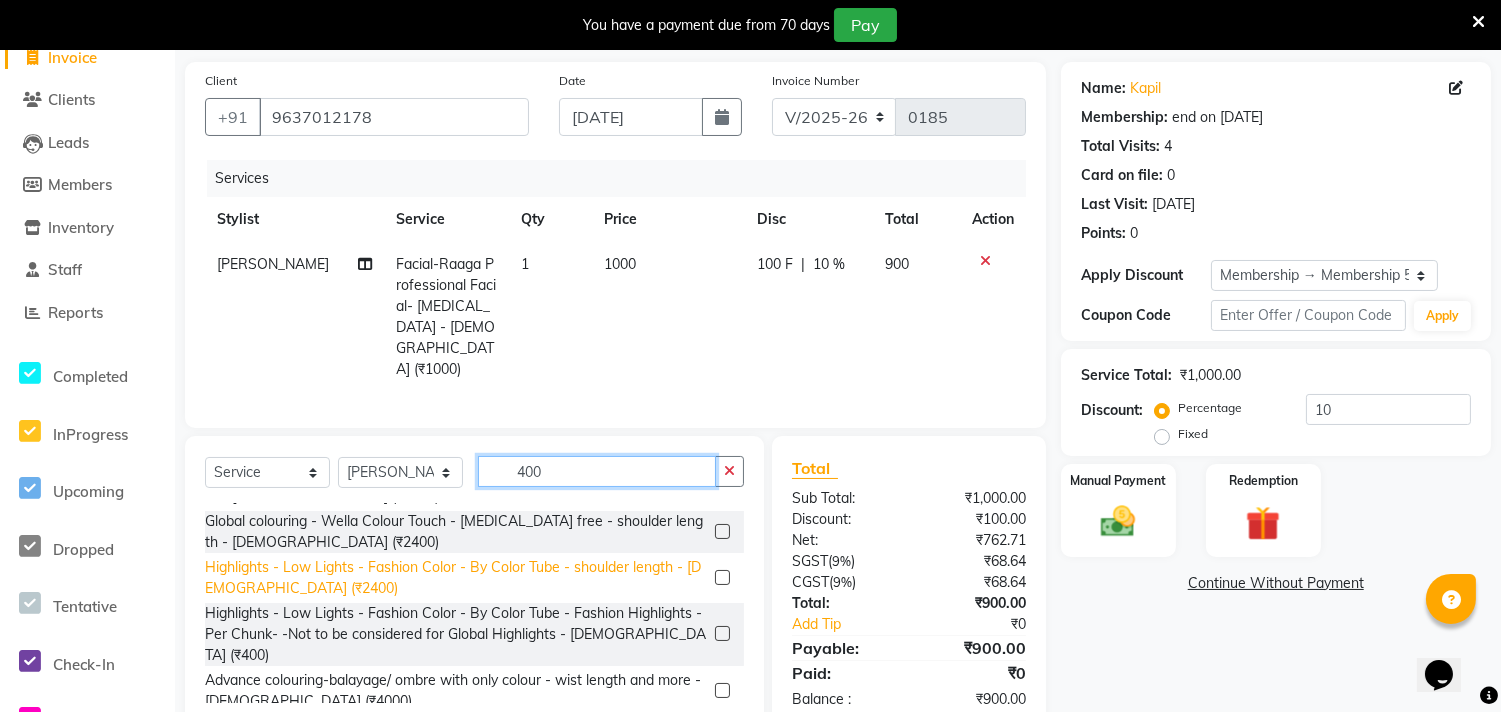 scroll, scrollTop: 1007, scrollLeft: 0, axis: vertical 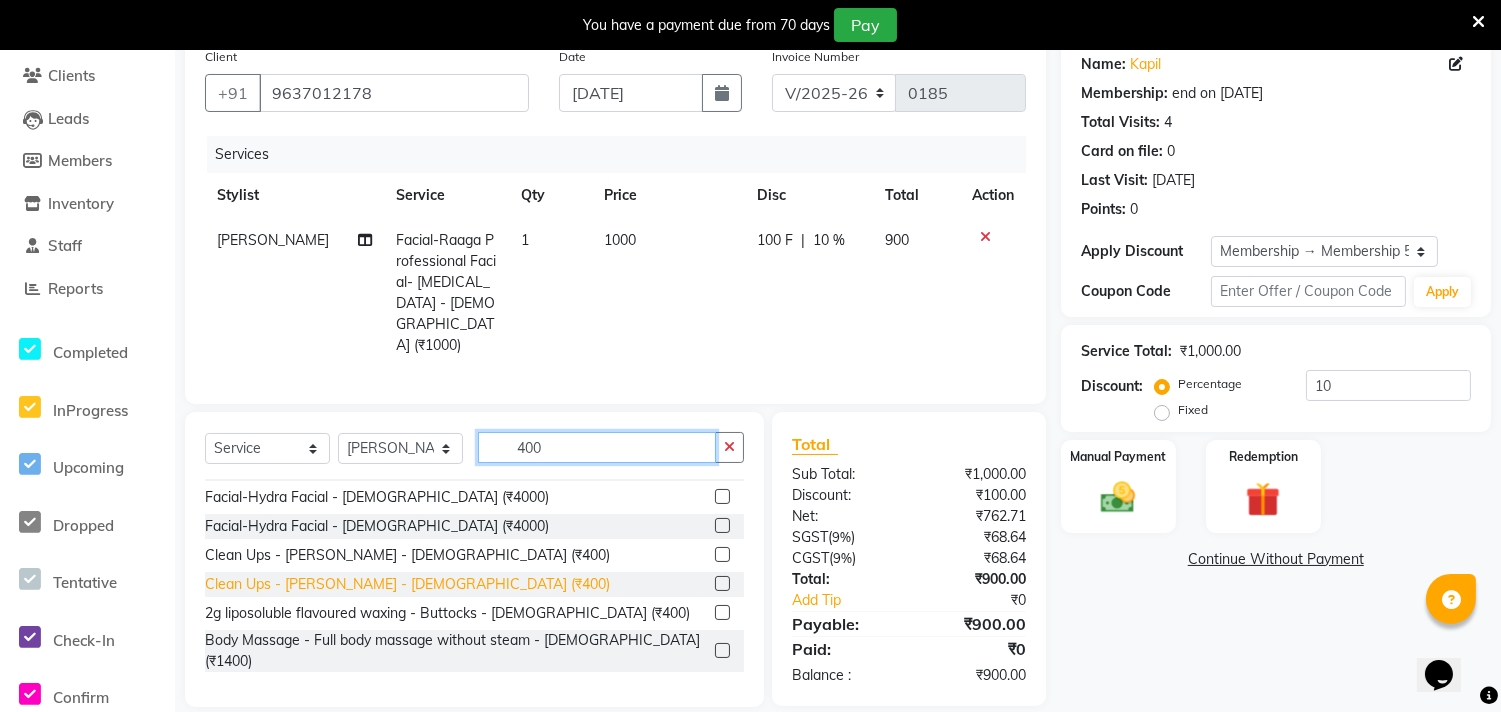 type on "400" 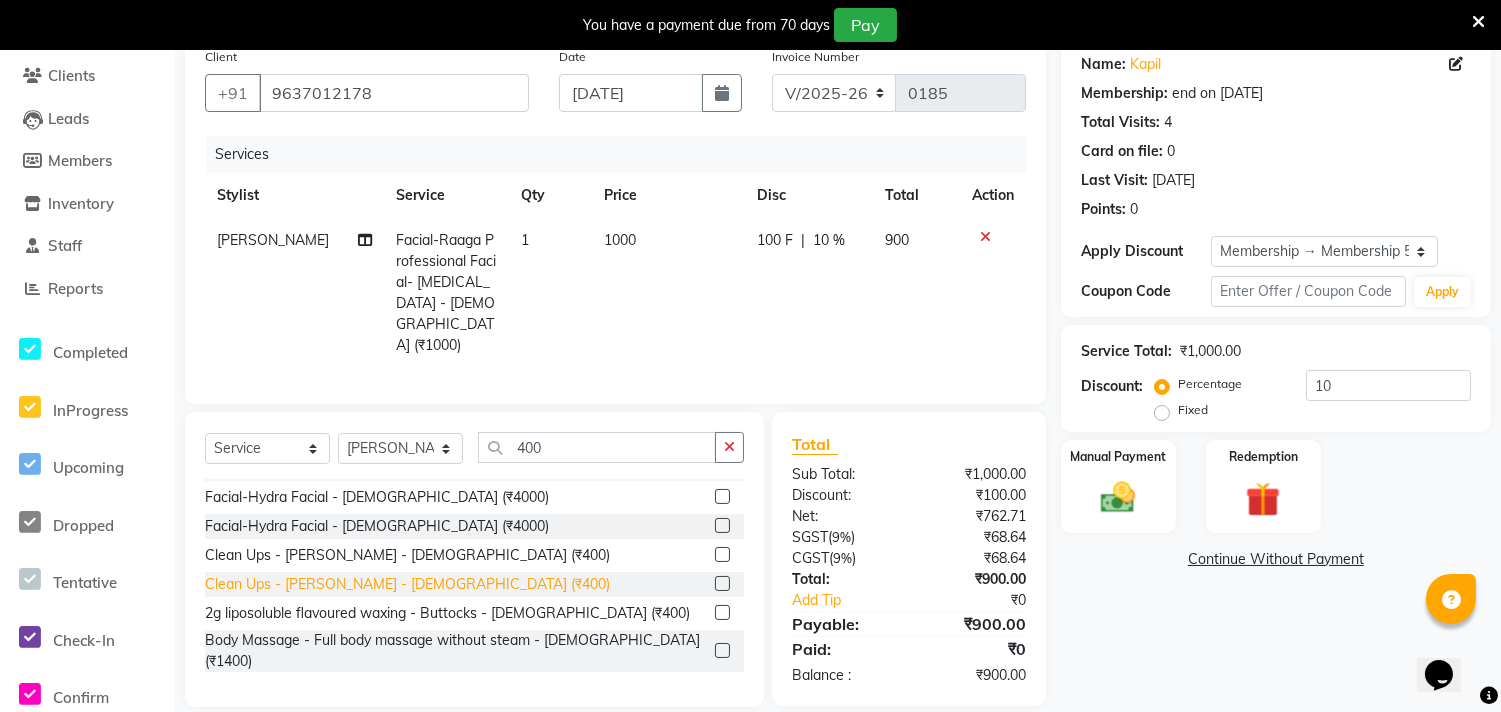 click on "Clean Ups - [PERSON_NAME] - [DEMOGRAPHIC_DATA] (₹400)" 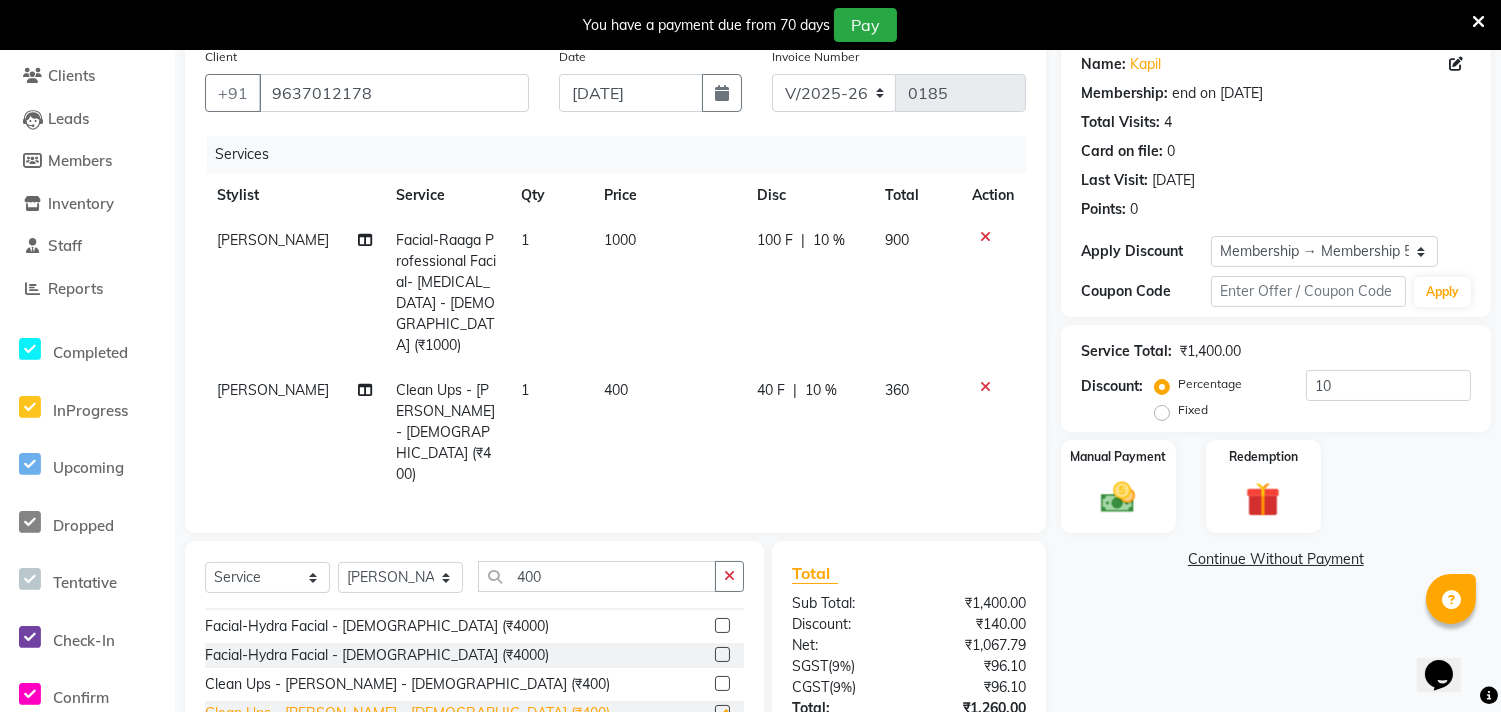 checkbox on "false" 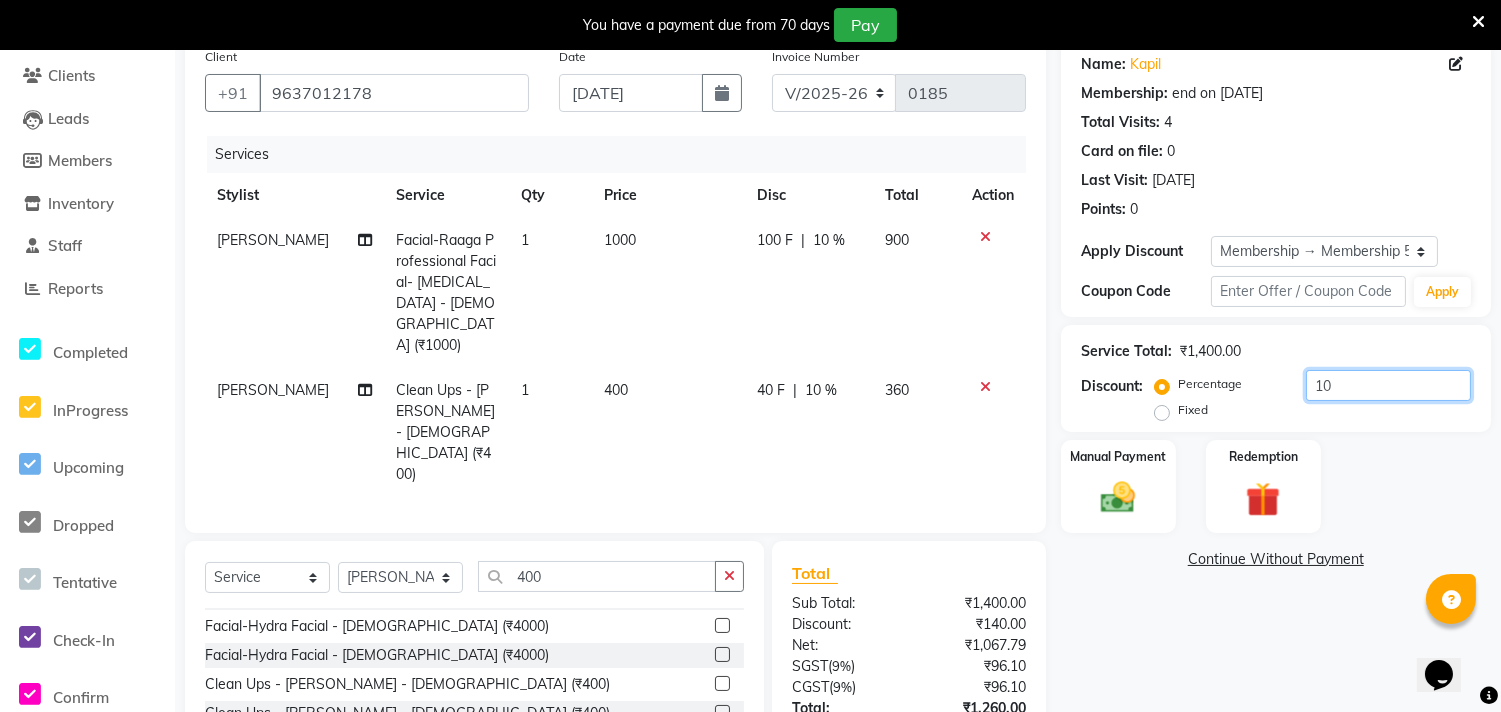 click on "10" 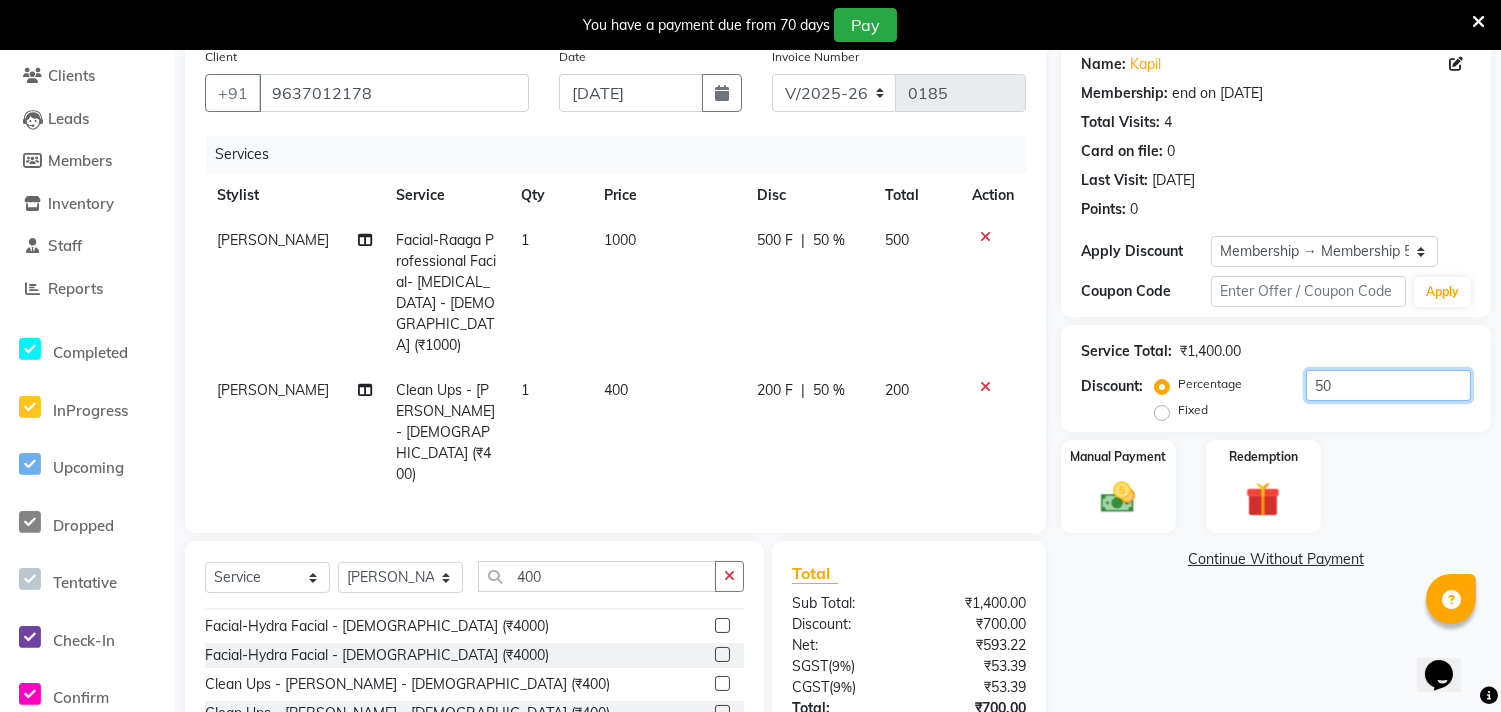 type on "50" 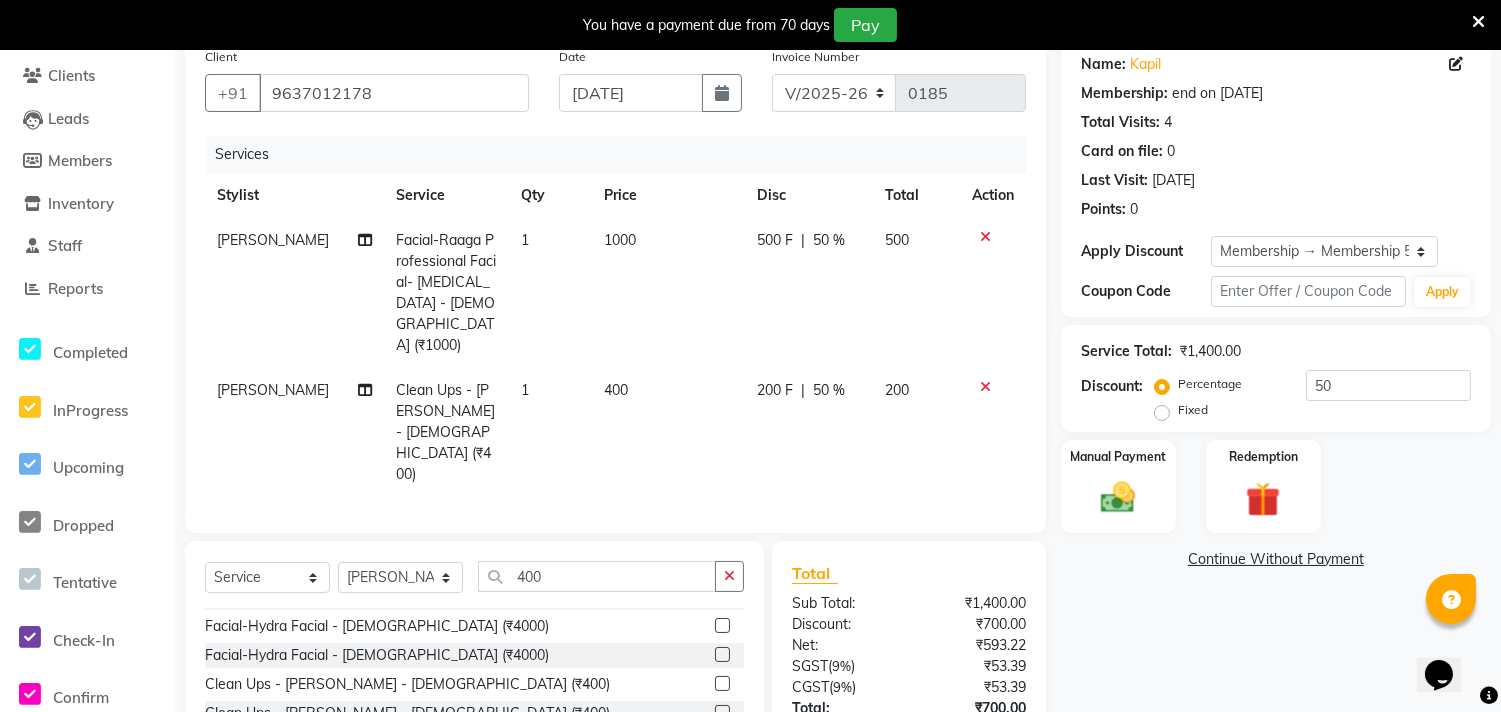 click on "Name: Kapil  Membership: end on [DATE] Total Visits:  4 Card on file:  0 Last Visit:   [DATE] Points:   0  Apply Discount Select Membership → Membership 500 Coupon Code Apply Service Total:  ₹1,400.00  Discount:  Percentage   Fixed  50 Manual Payment Redemption  Continue Without Payment" 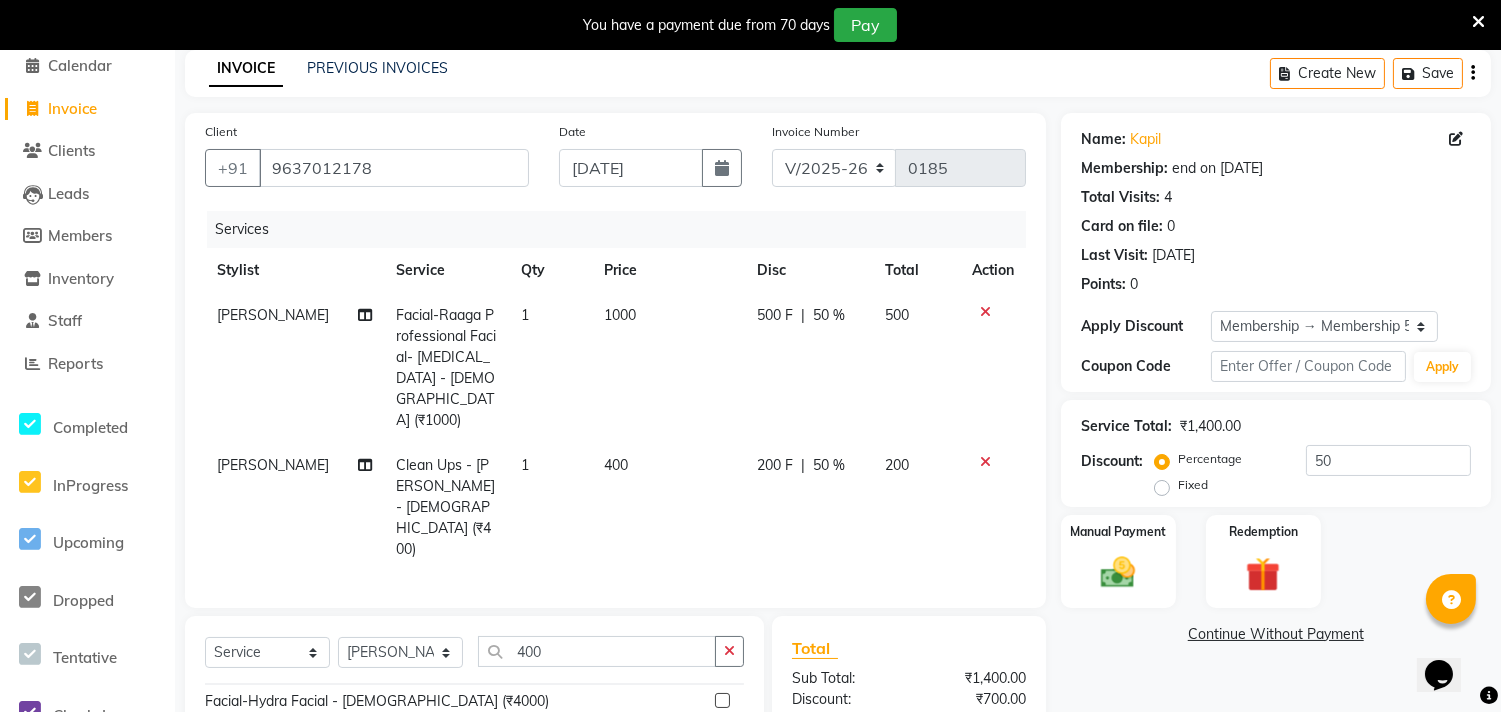 scroll, scrollTop: 137, scrollLeft: 0, axis: vertical 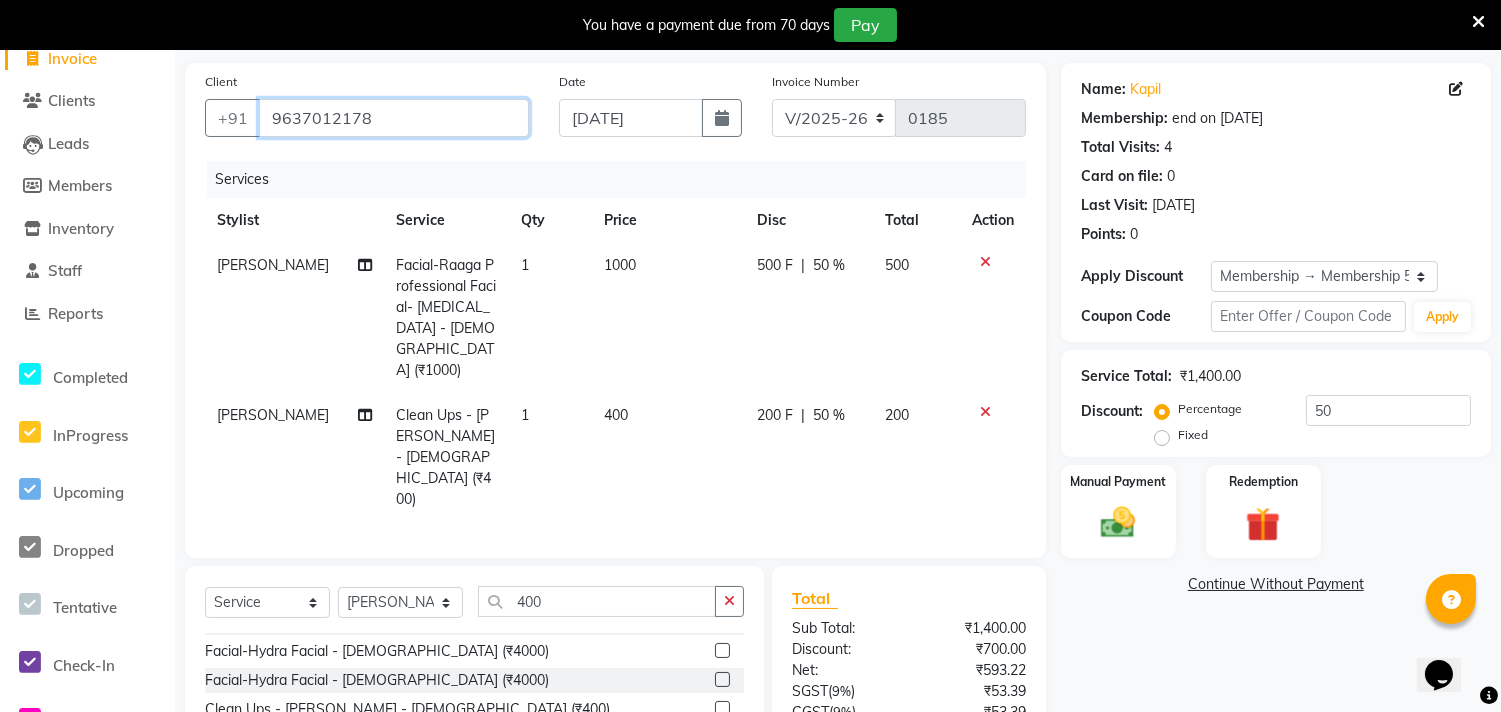 click on "9637012178" at bounding box center [394, 118] 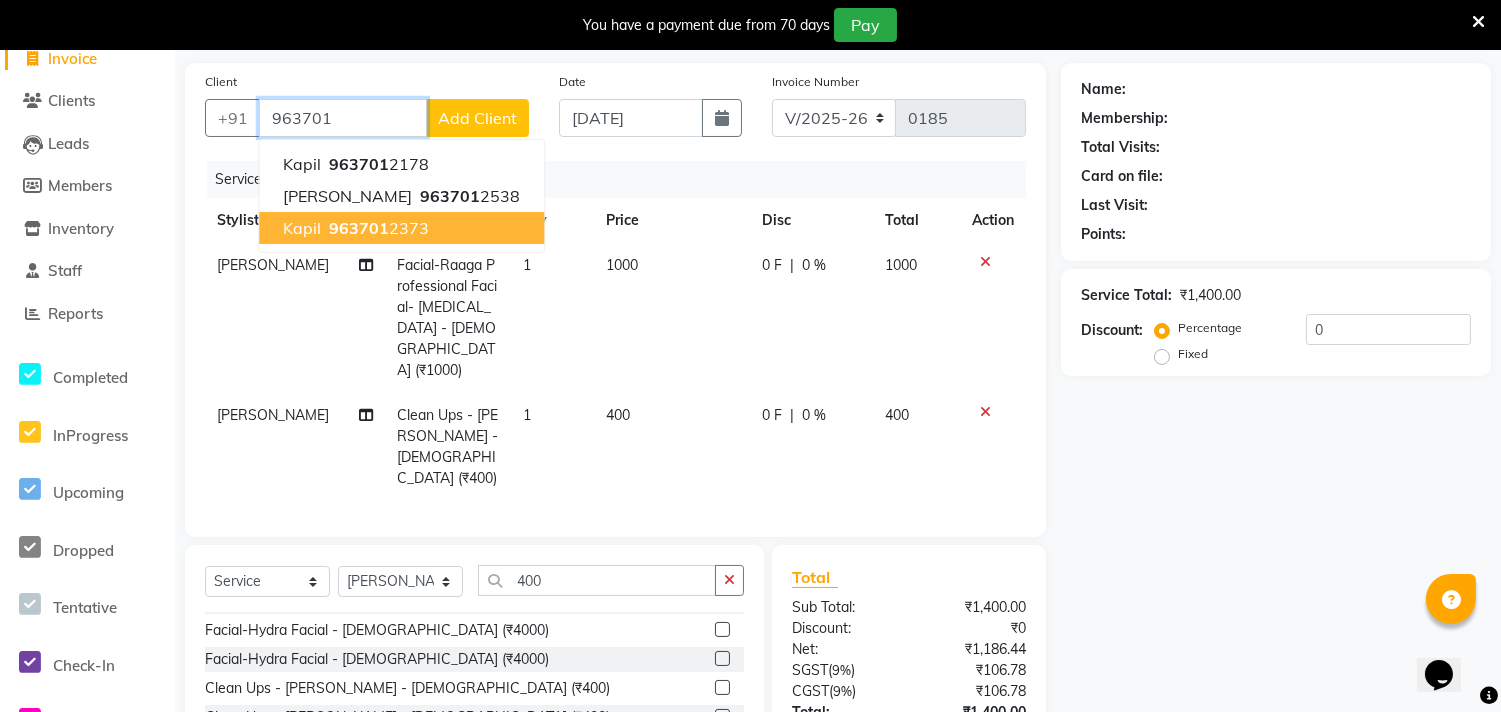 click on "963701 2373" at bounding box center (377, 228) 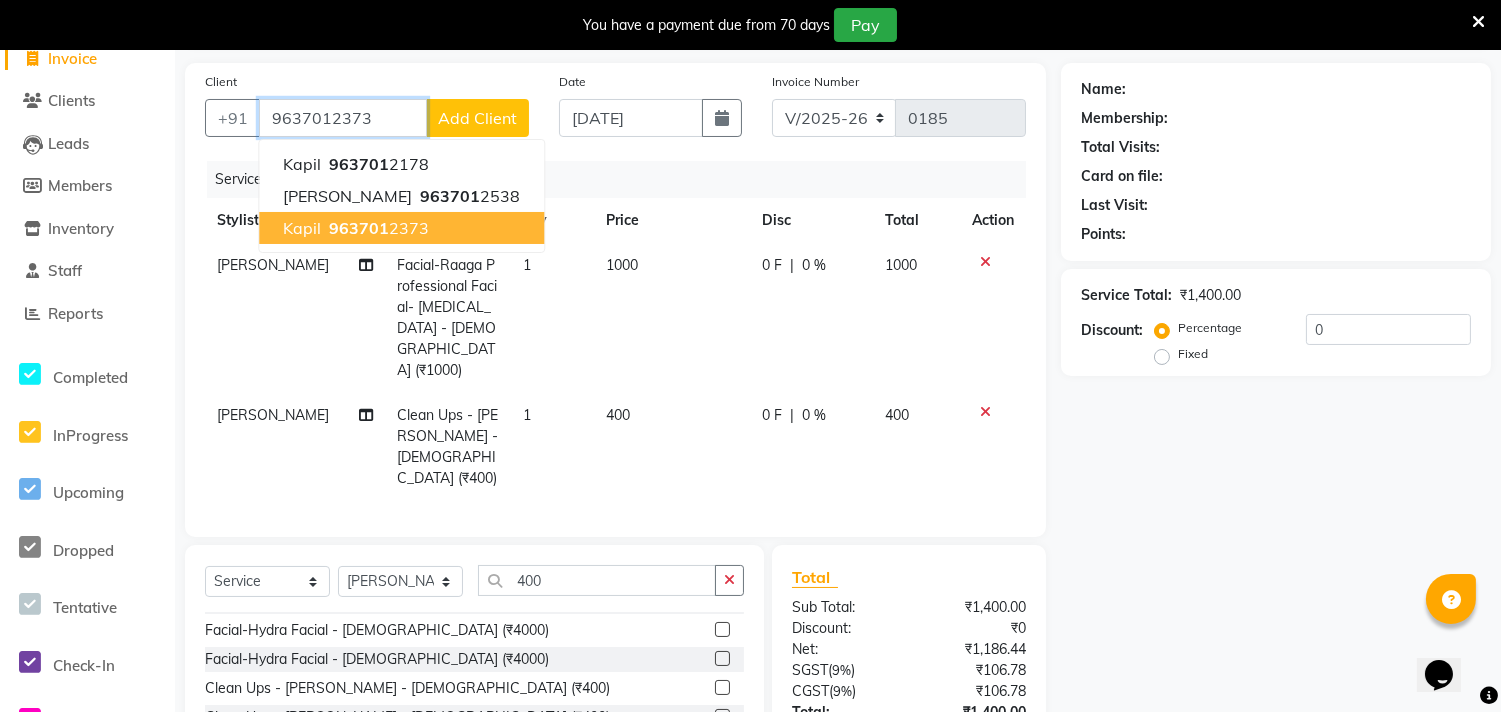 type on "9637012373" 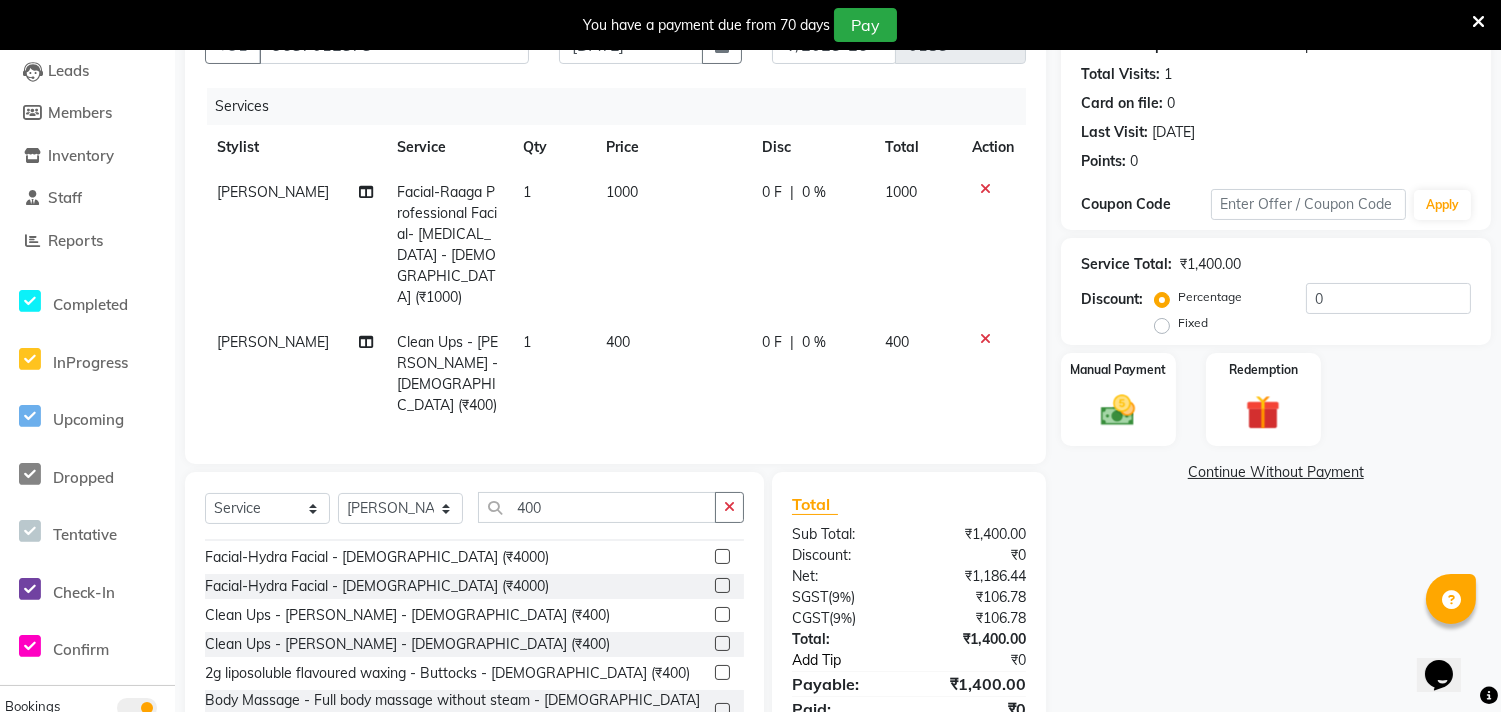scroll, scrollTop: 248, scrollLeft: 0, axis: vertical 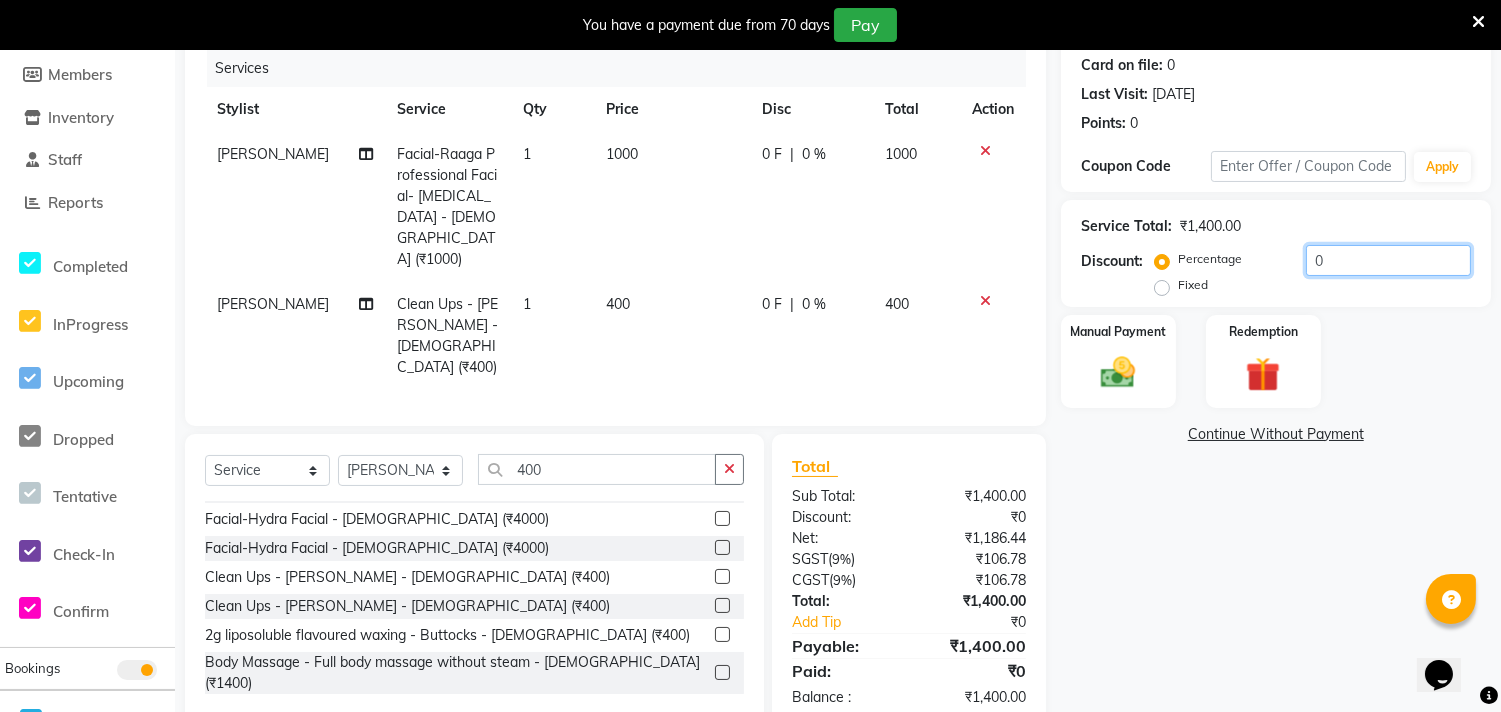 click on "0" 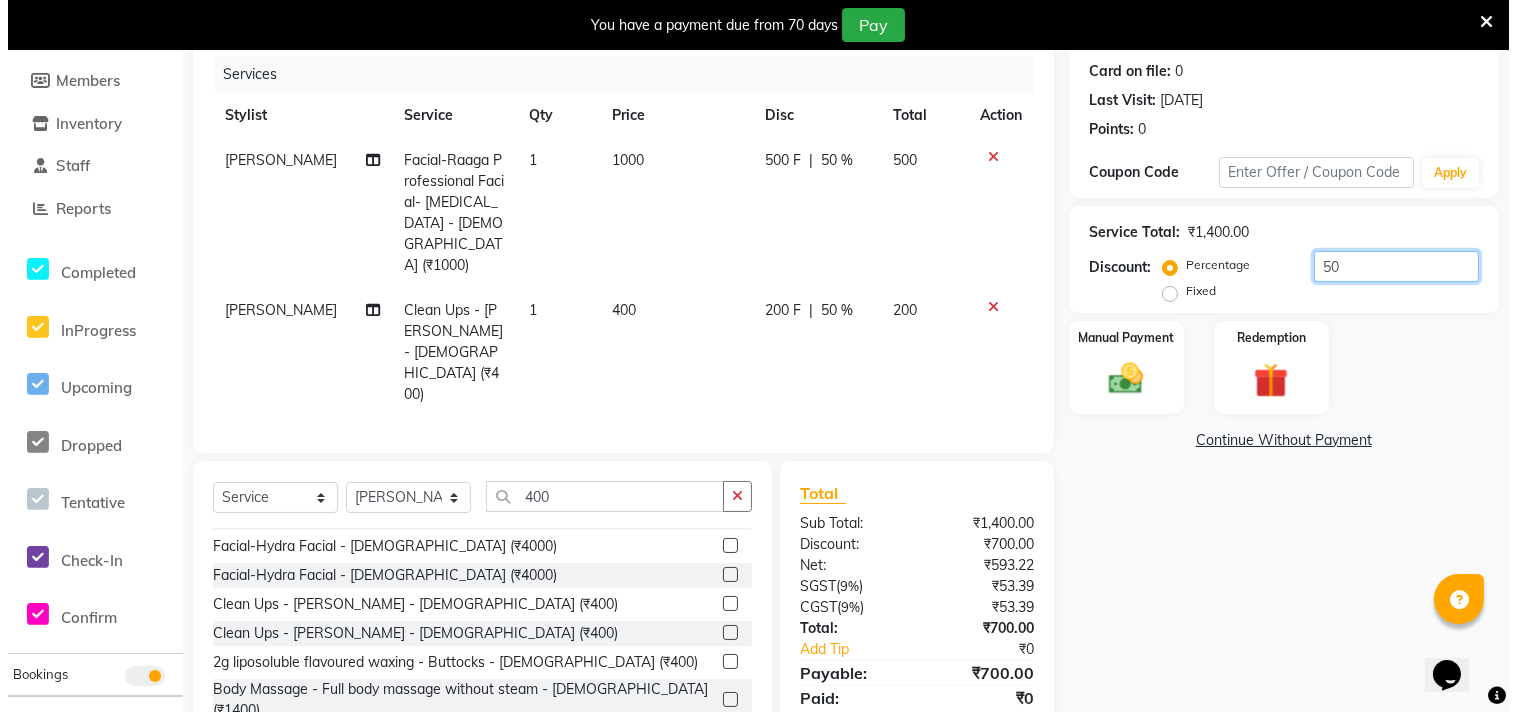 scroll, scrollTop: 0, scrollLeft: 0, axis: both 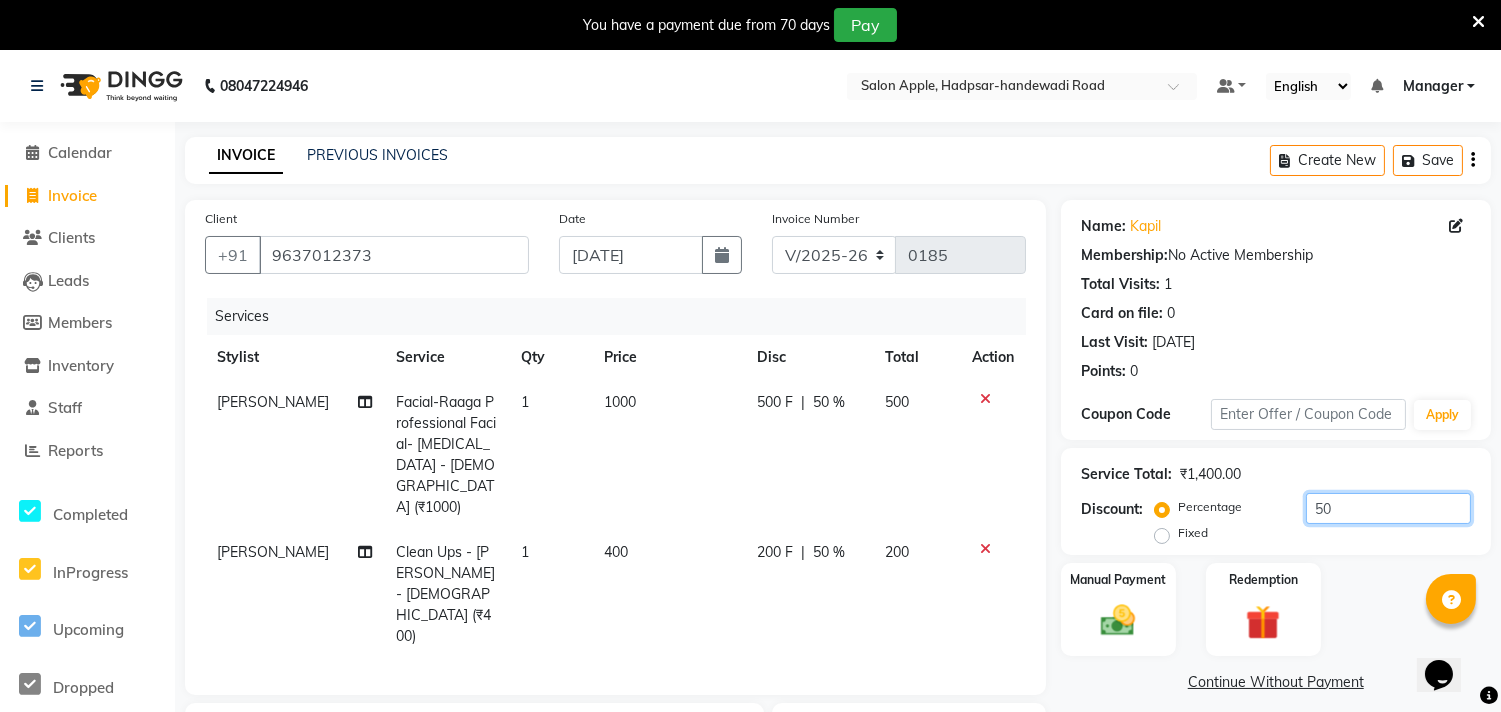type on "50" 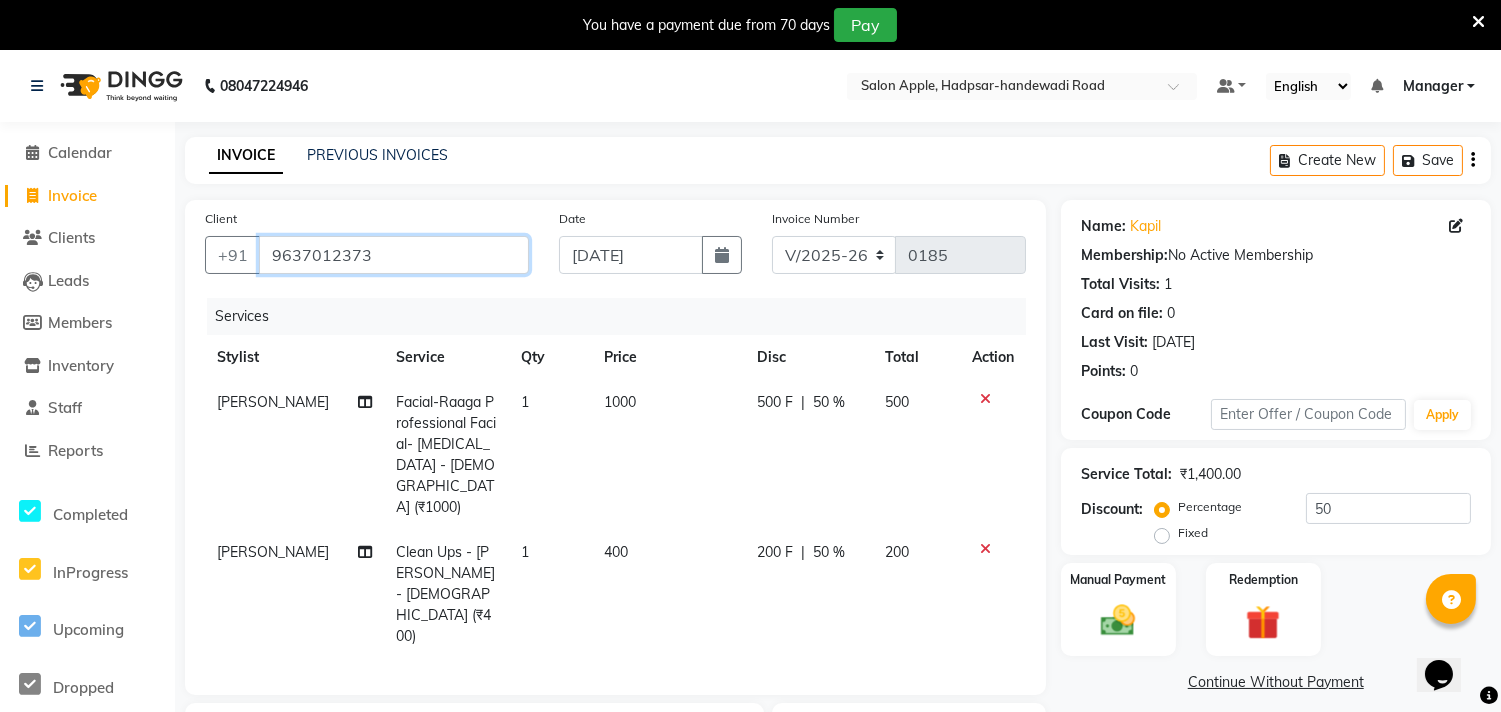 click on "9637012373" at bounding box center (394, 255) 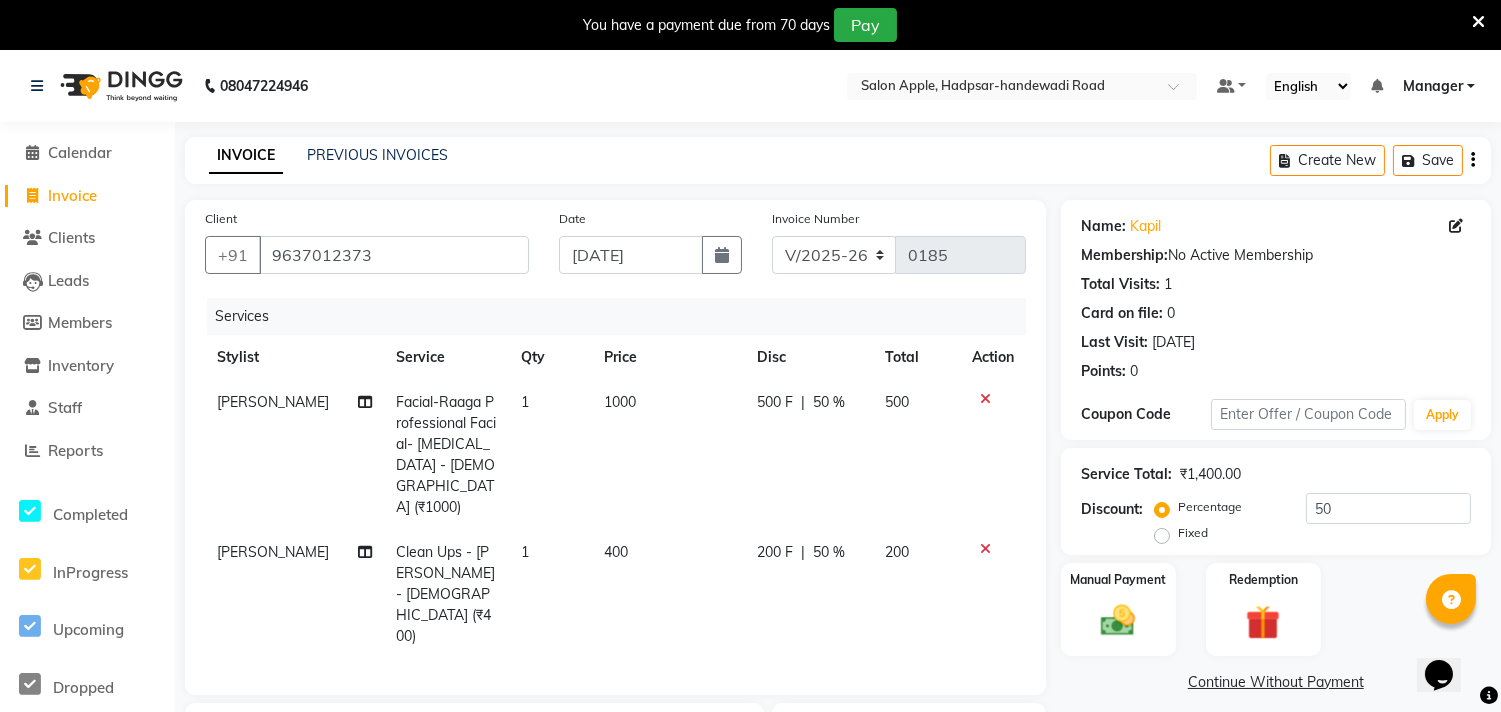 click 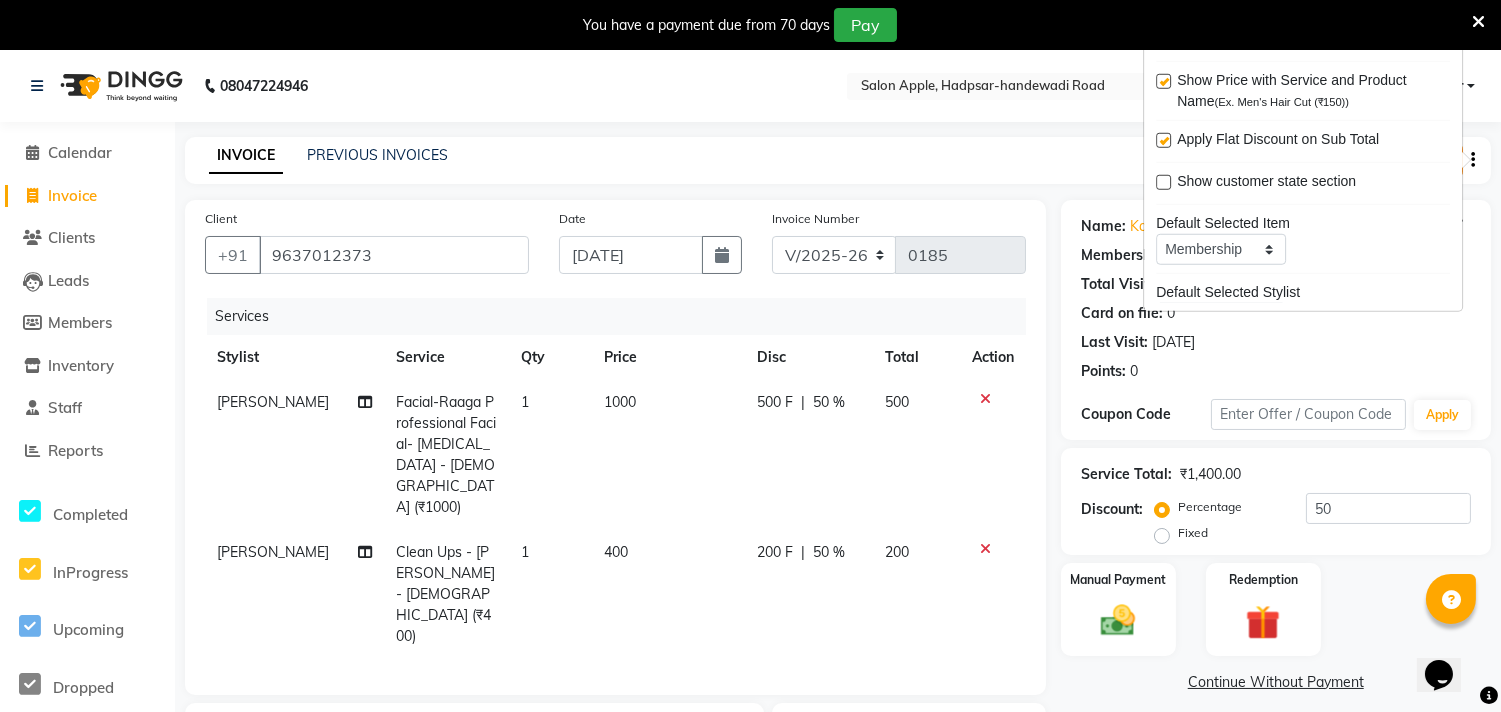 click on "INVOICE PREVIOUS INVOICES Create New   Save" 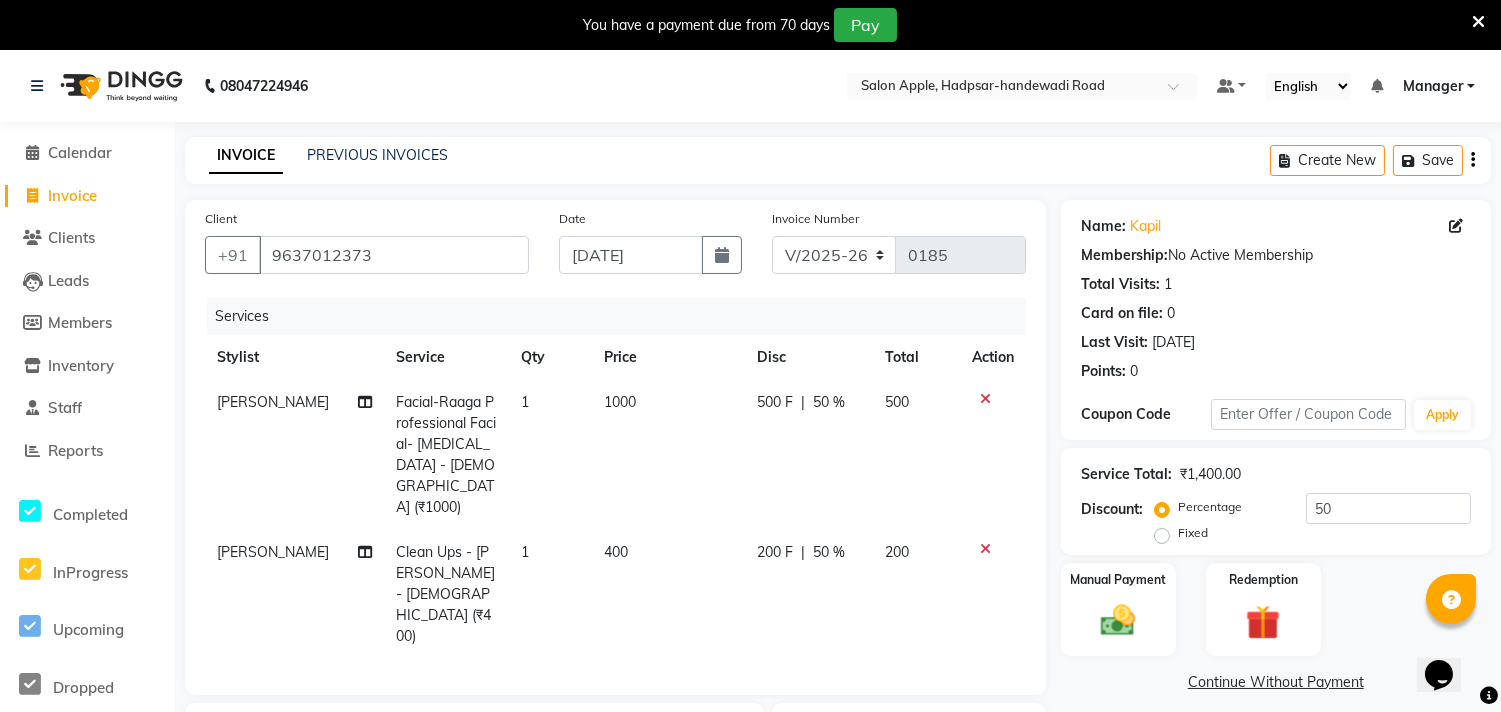 click 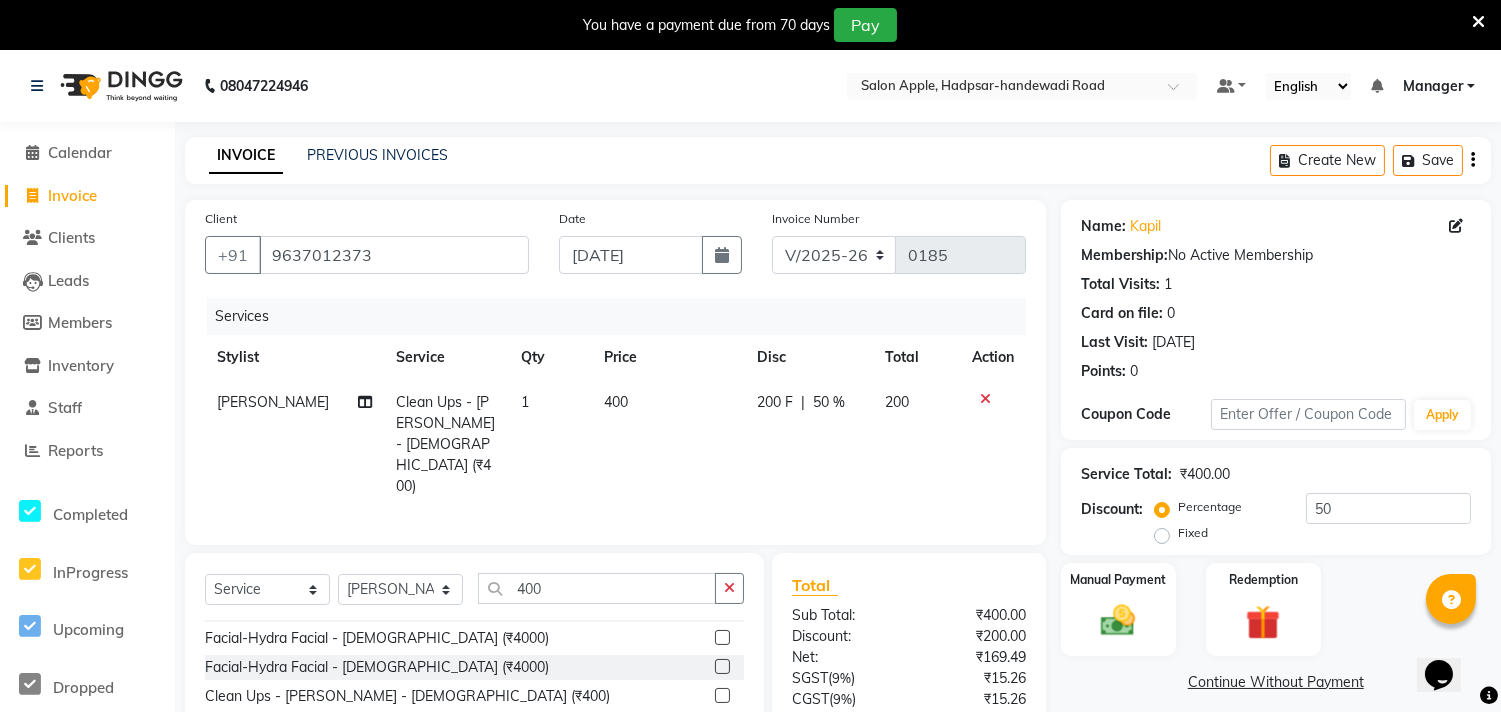 click 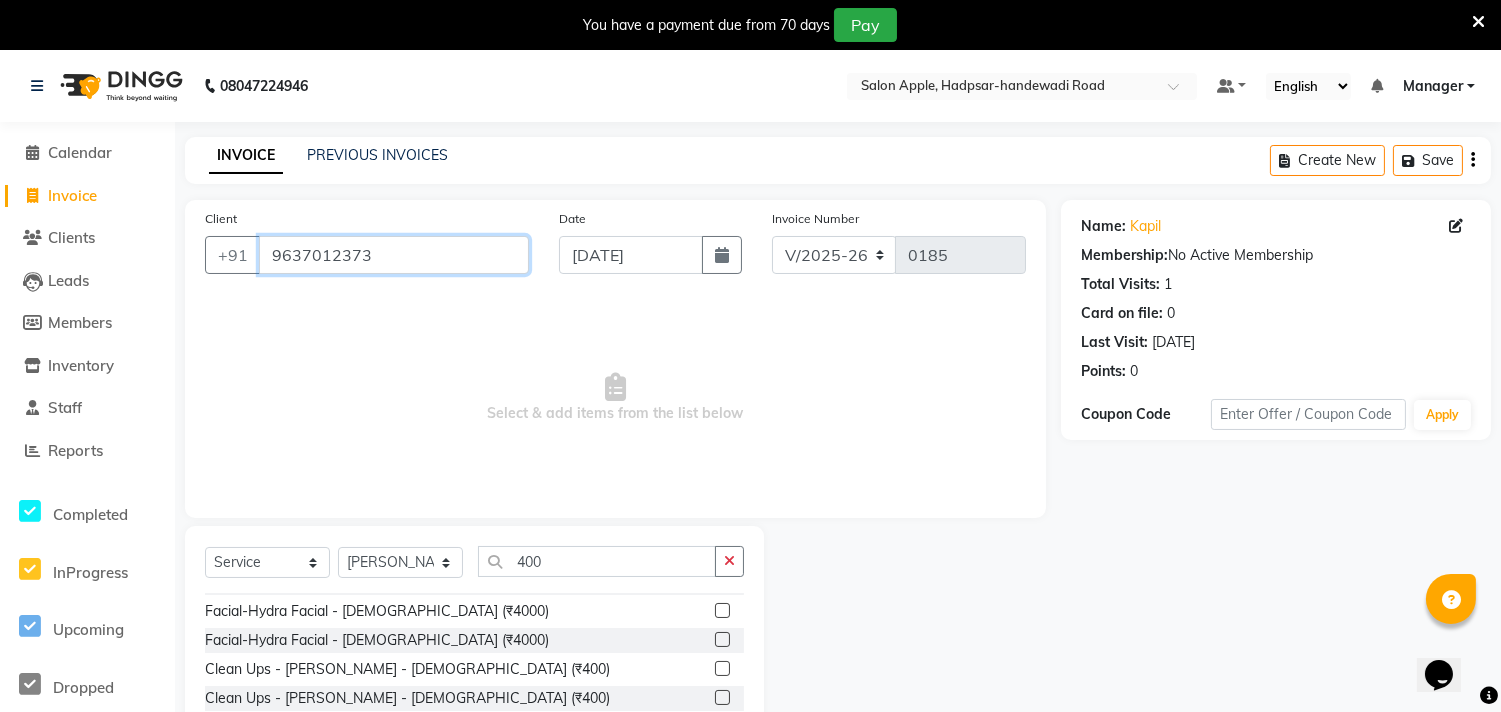 click on "9637012373" at bounding box center (394, 255) 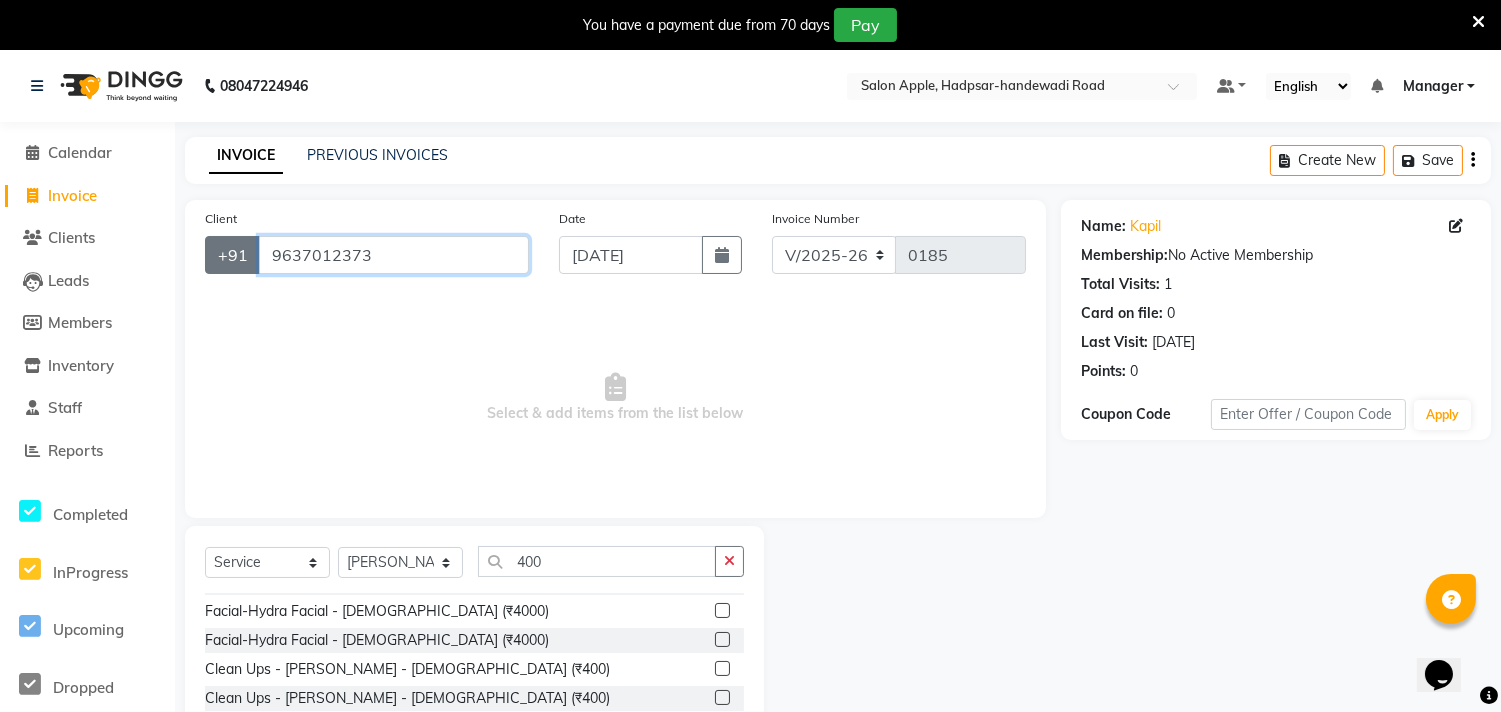 drag, startPoint x: 391, startPoint y: 245, endPoint x: 228, endPoint y: 253, distance: 163.1962 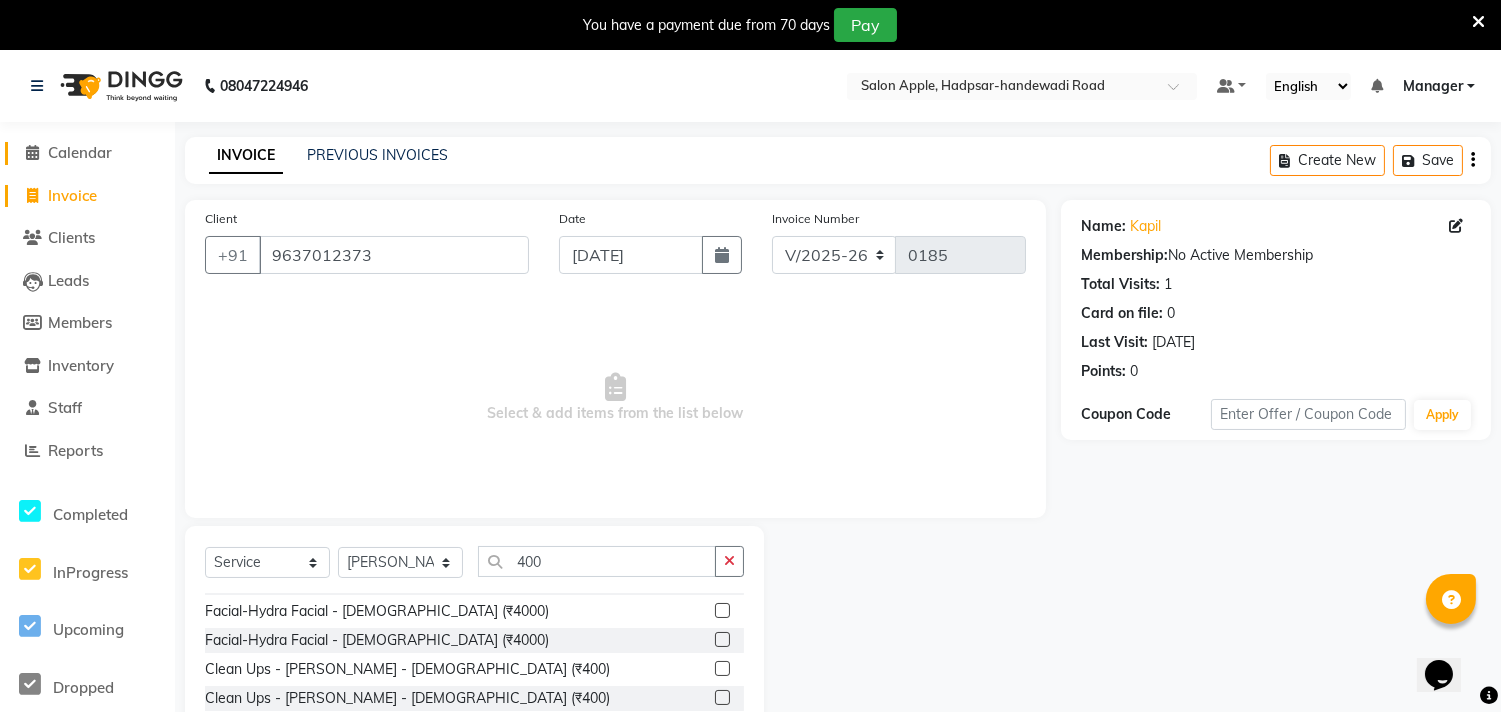 click on "Calendar" 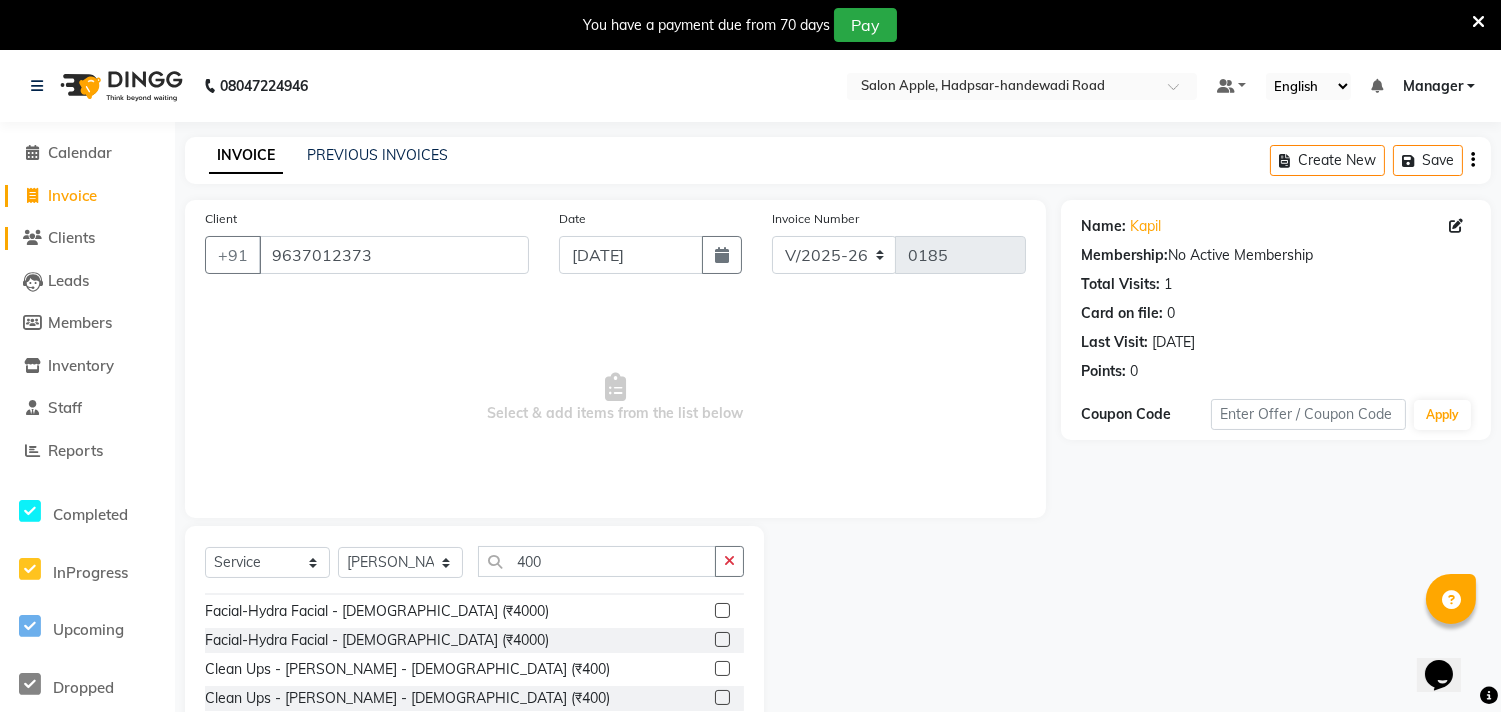 click on "Clients" 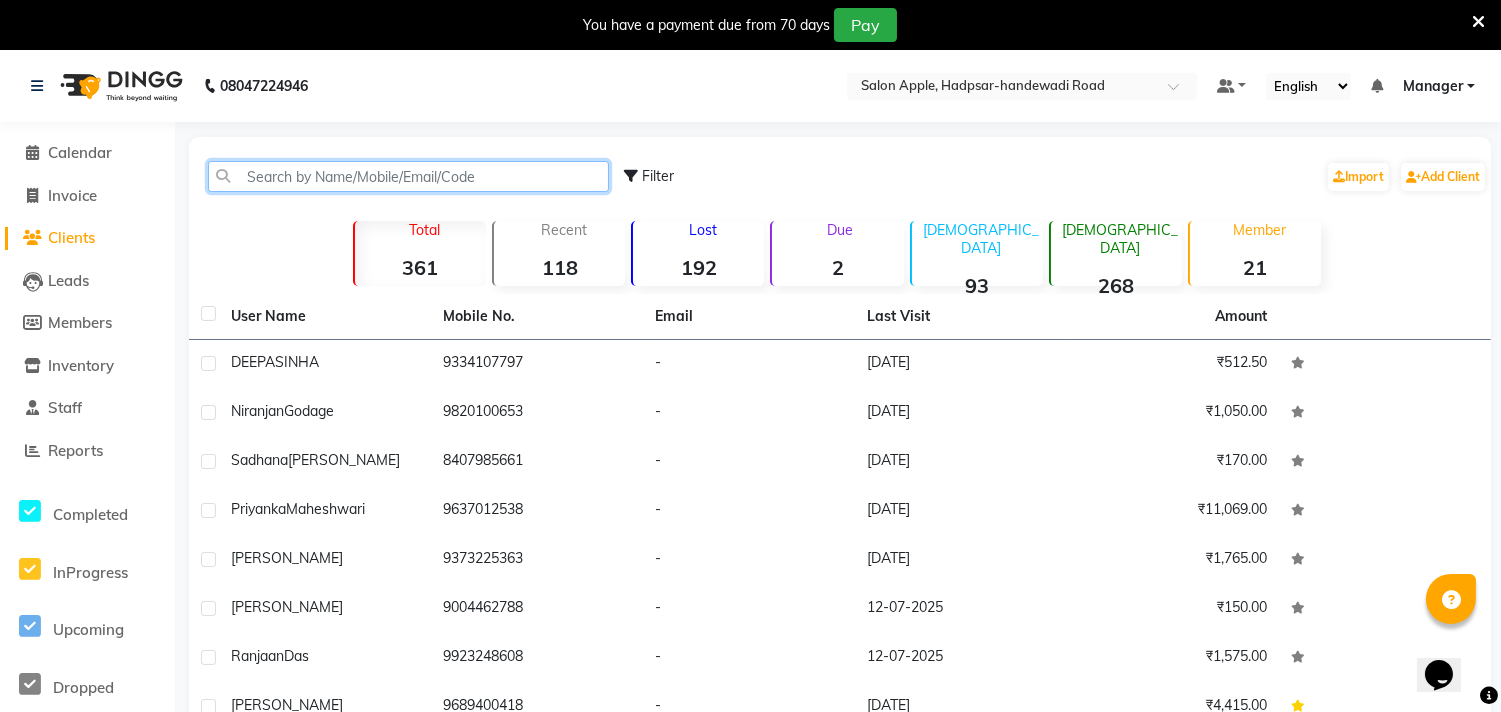 click 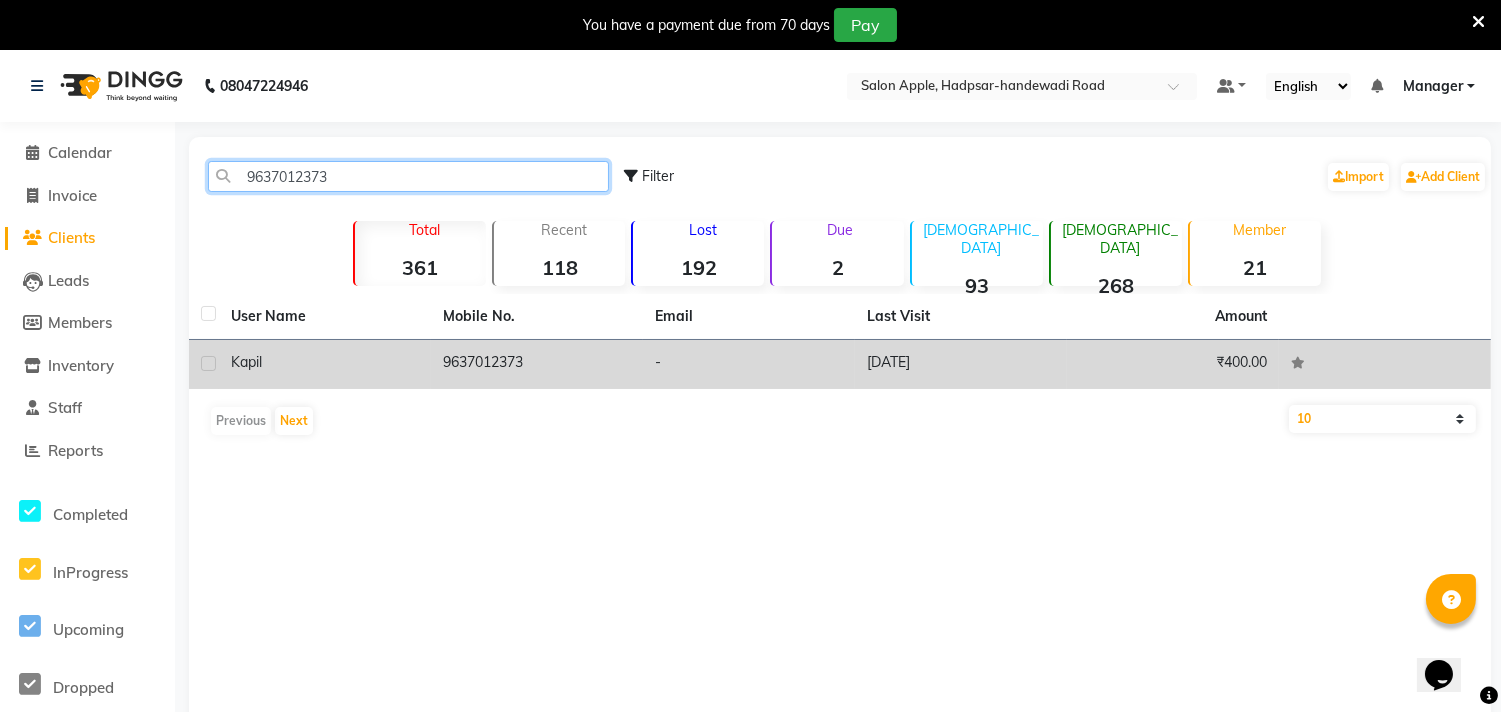 type on "9637012373" 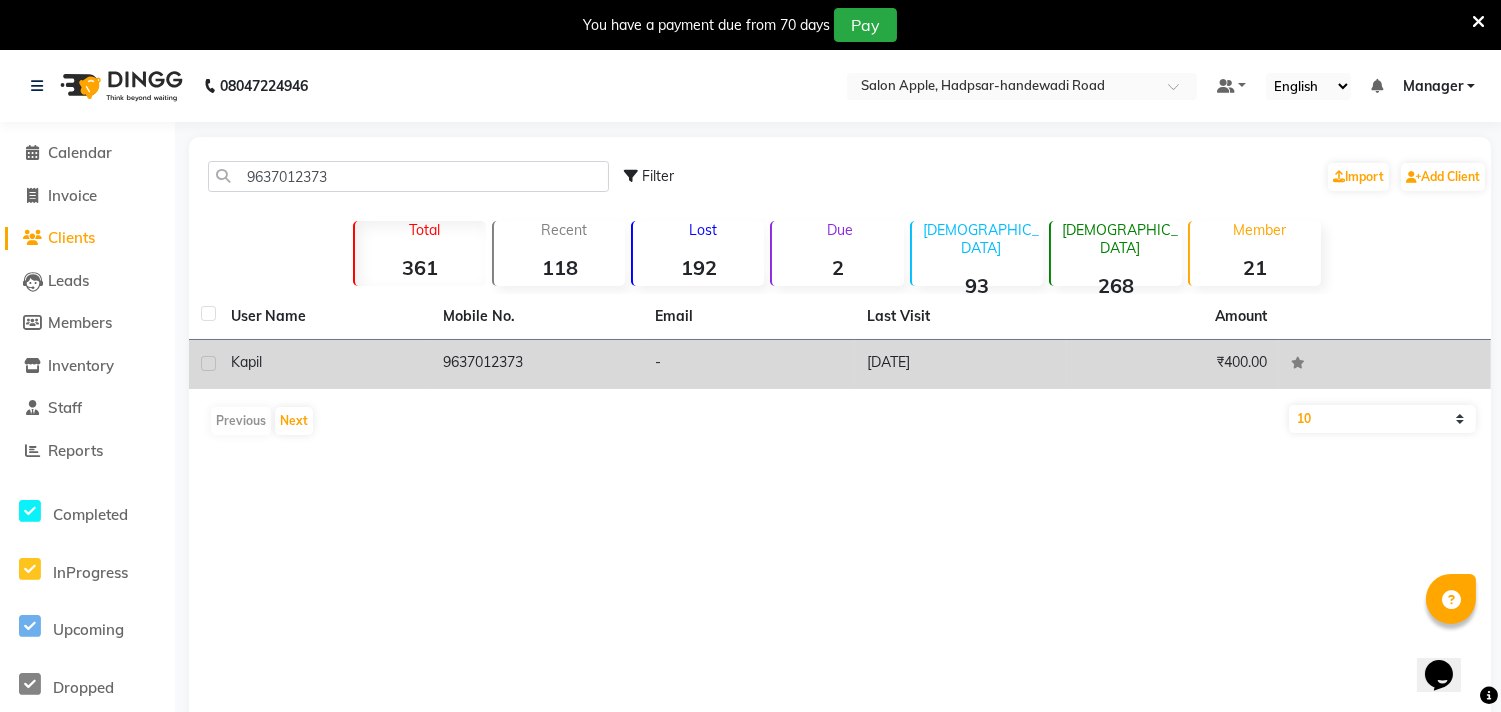 click on "kapil" 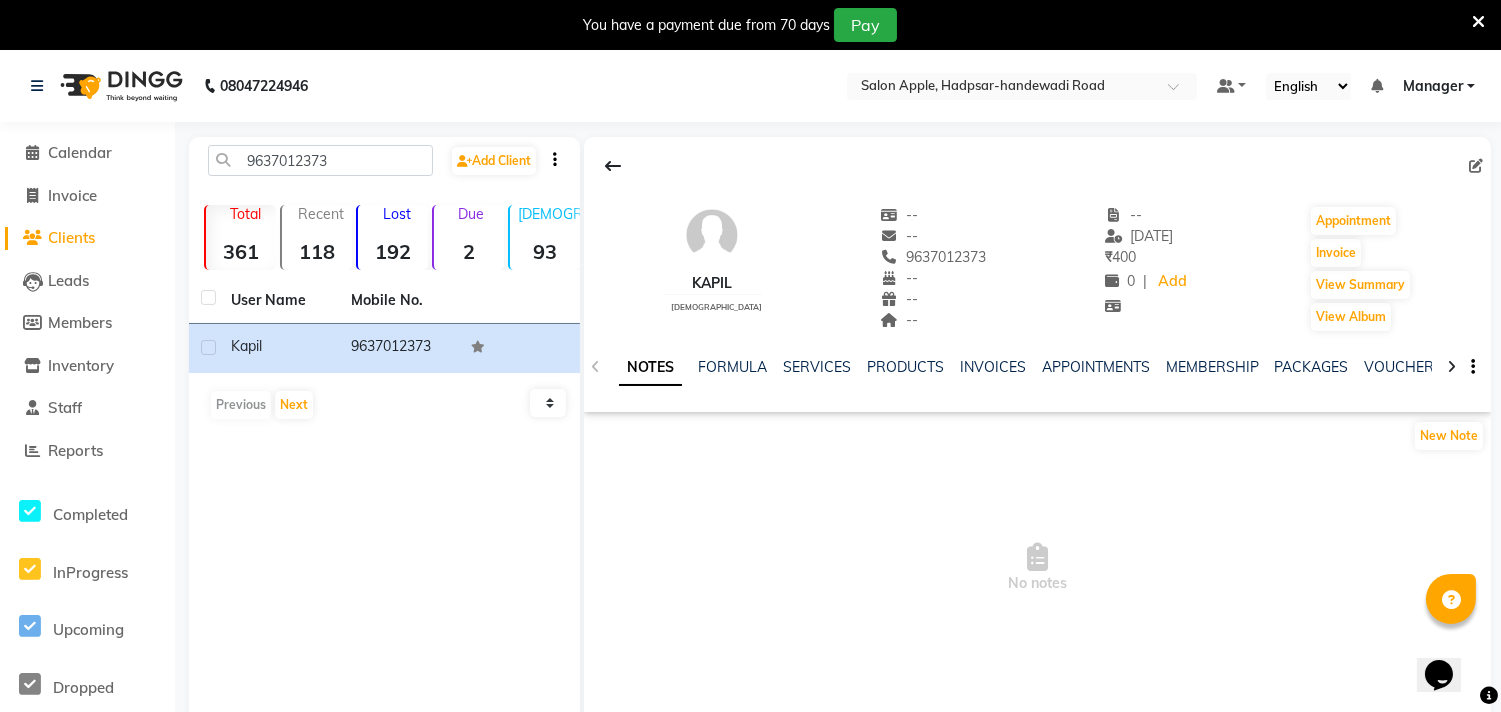 click 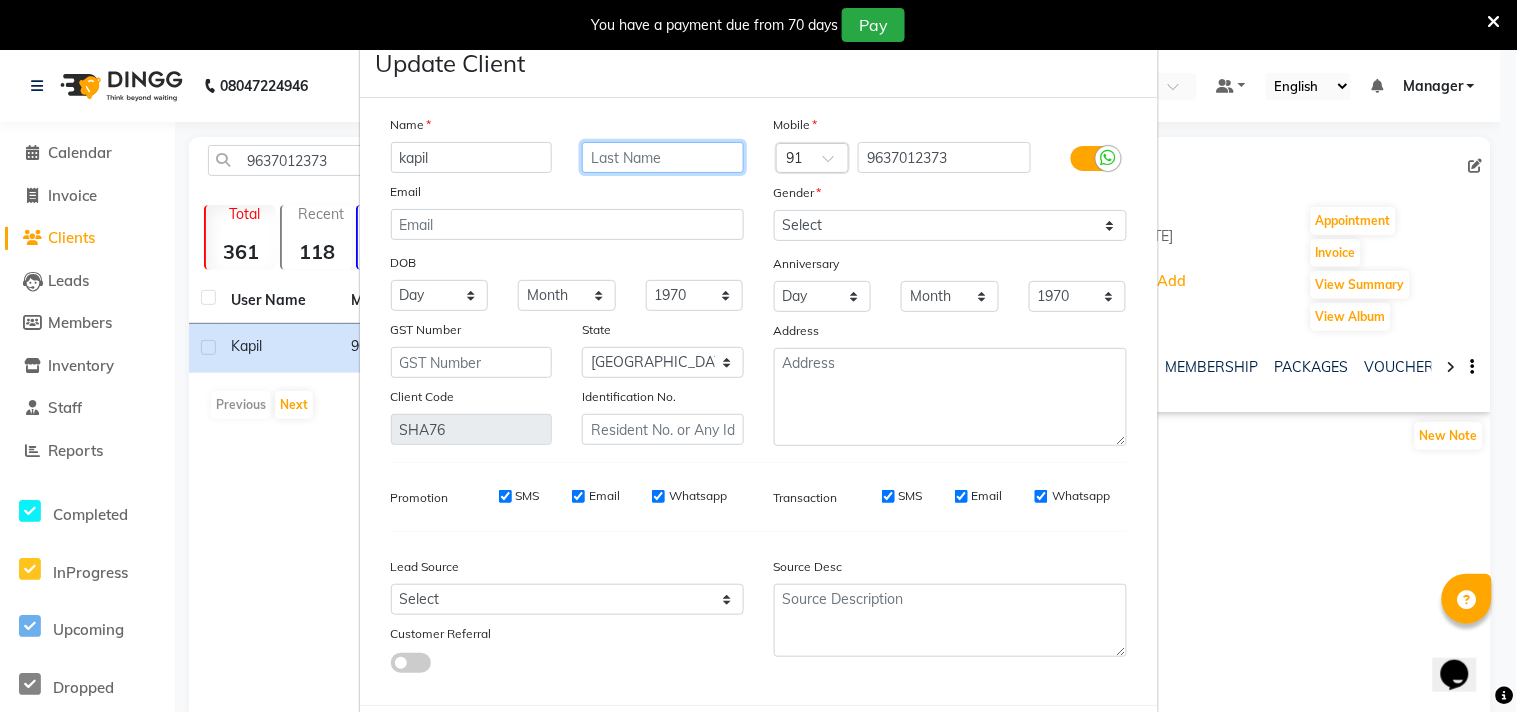 click at bounding box center (663, 157) 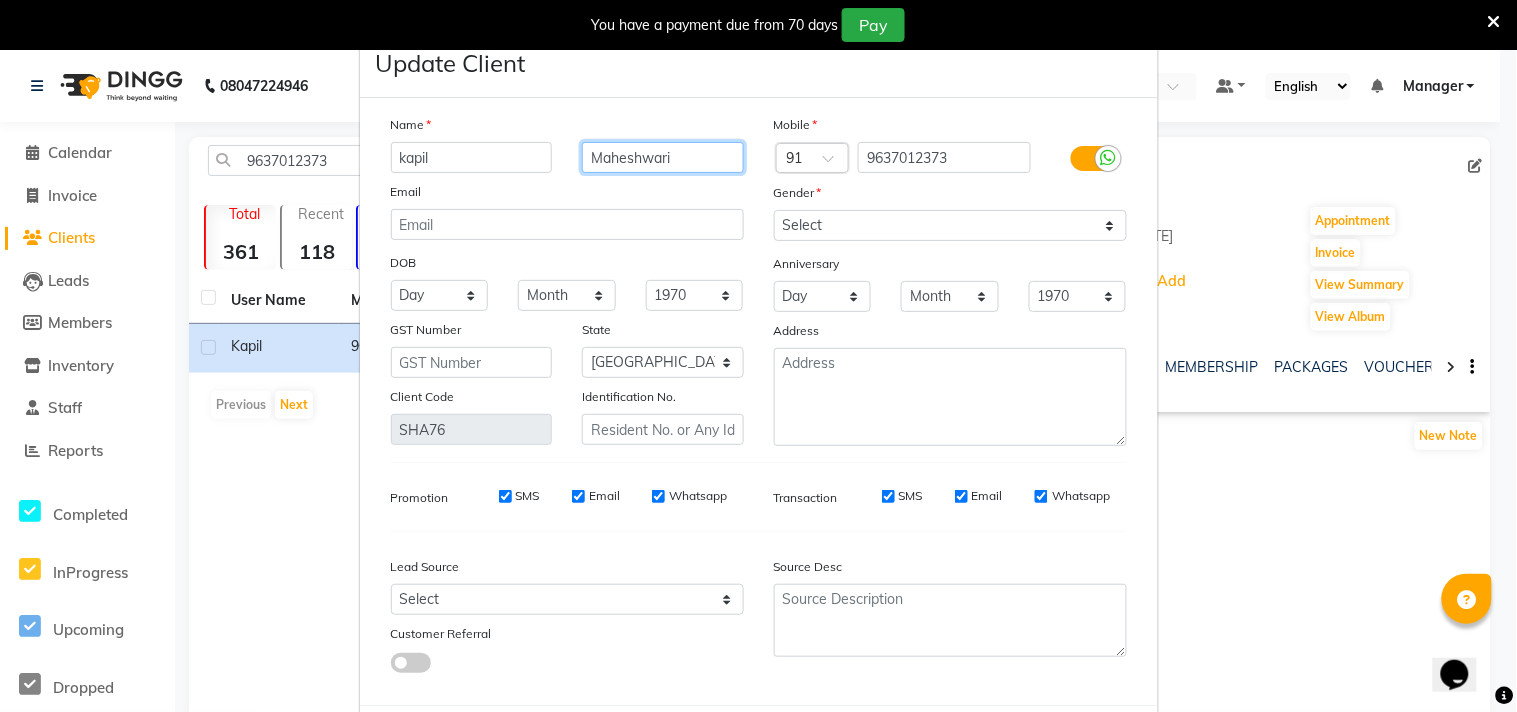 type on "Maheshwari" 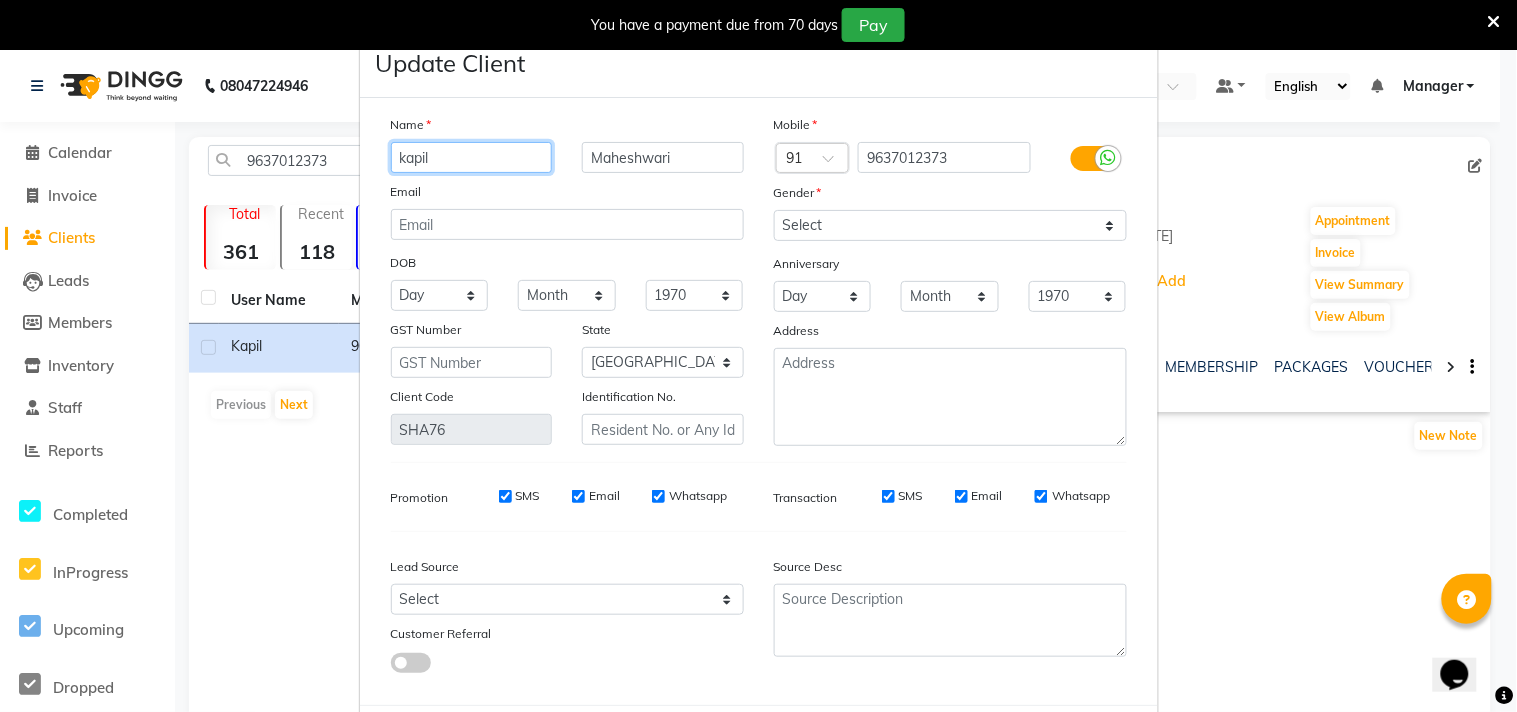 click on "kapil" at bounding box center [472, 157] 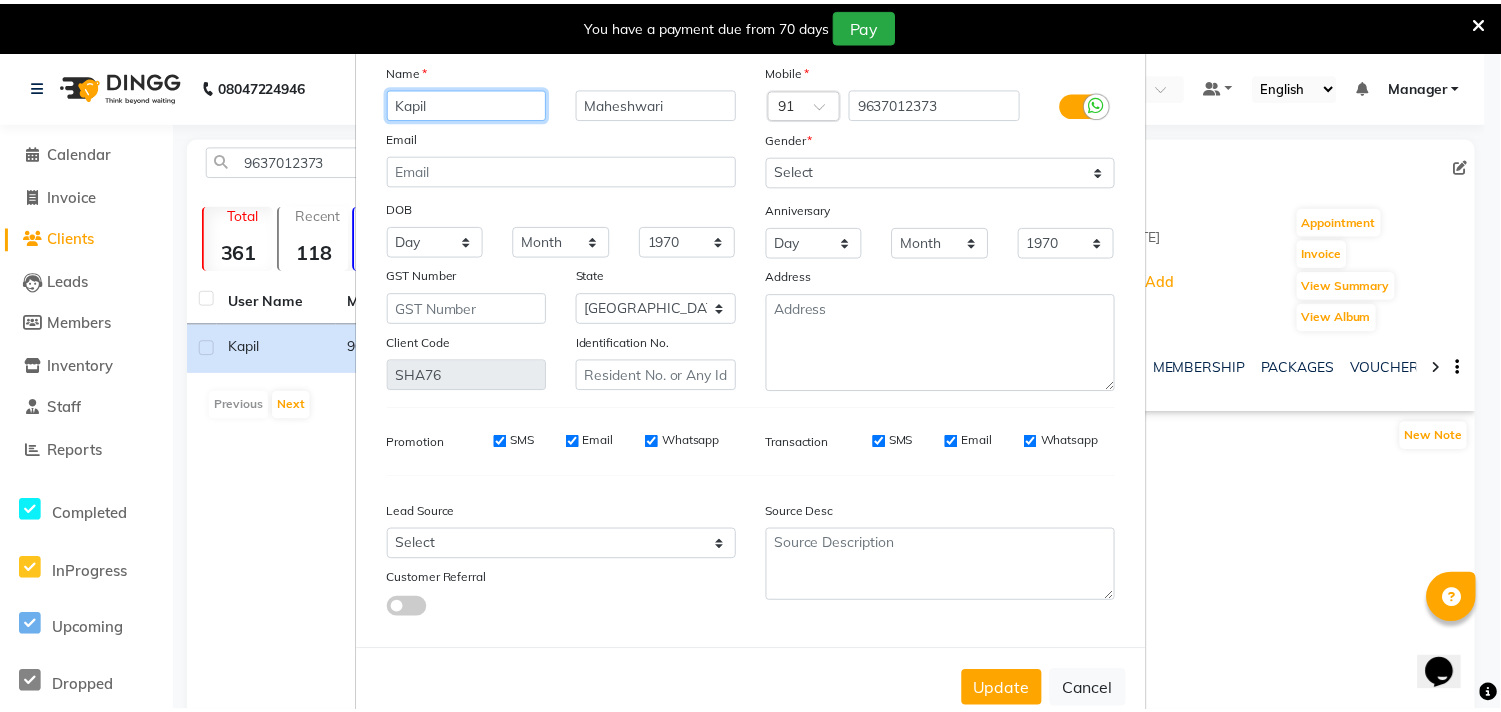 scroll, scrollTop: 103, scrollLeft: 0, axis: vertical 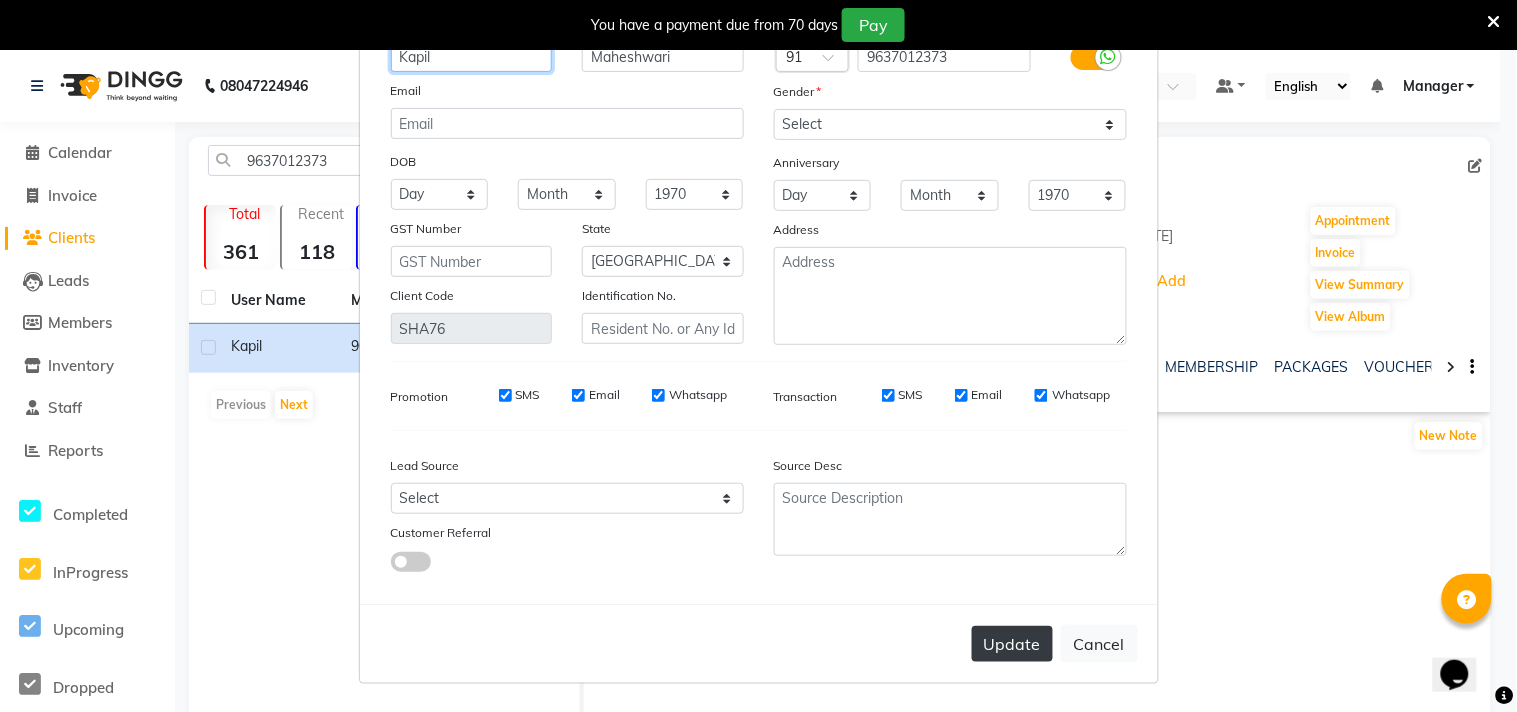 type on "Kapil" 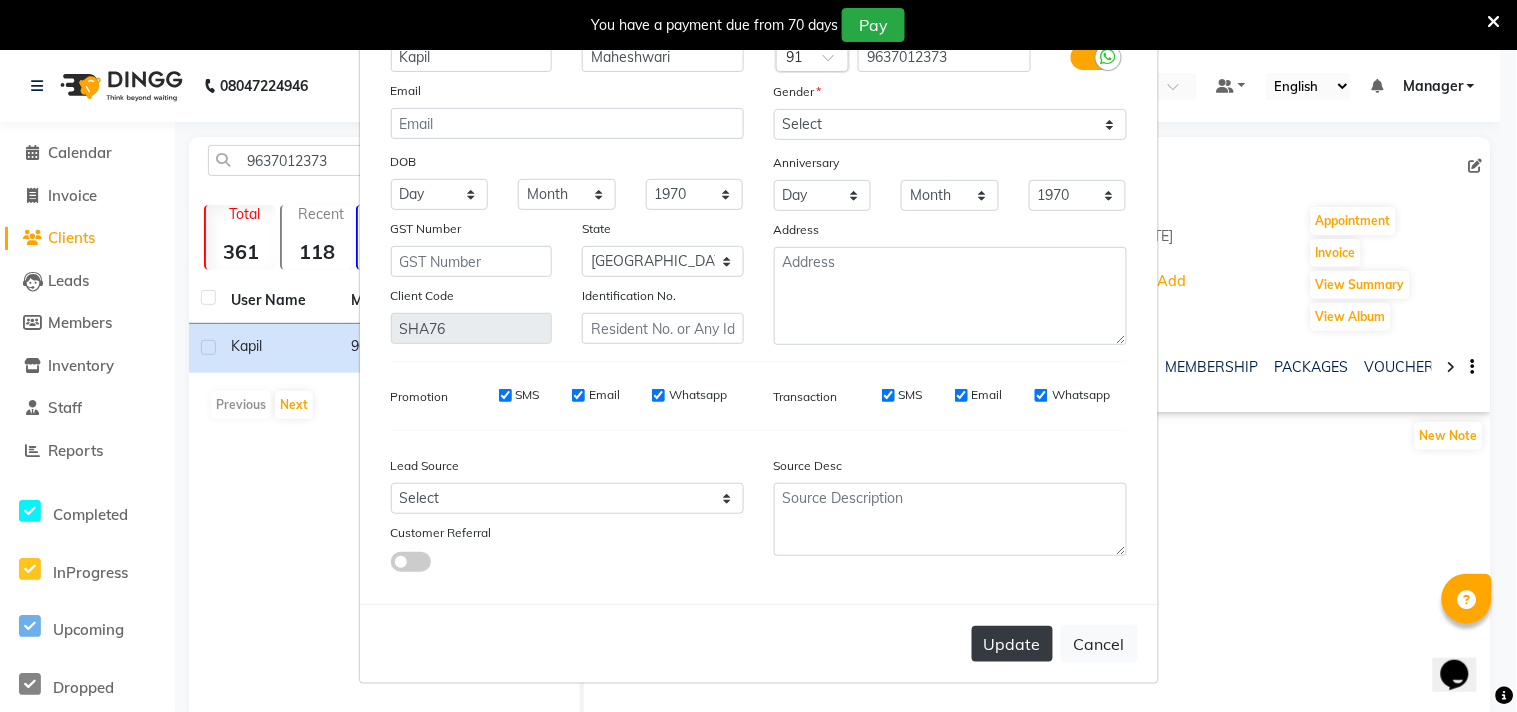 click on "Update" at bounding box center [1012, 644] 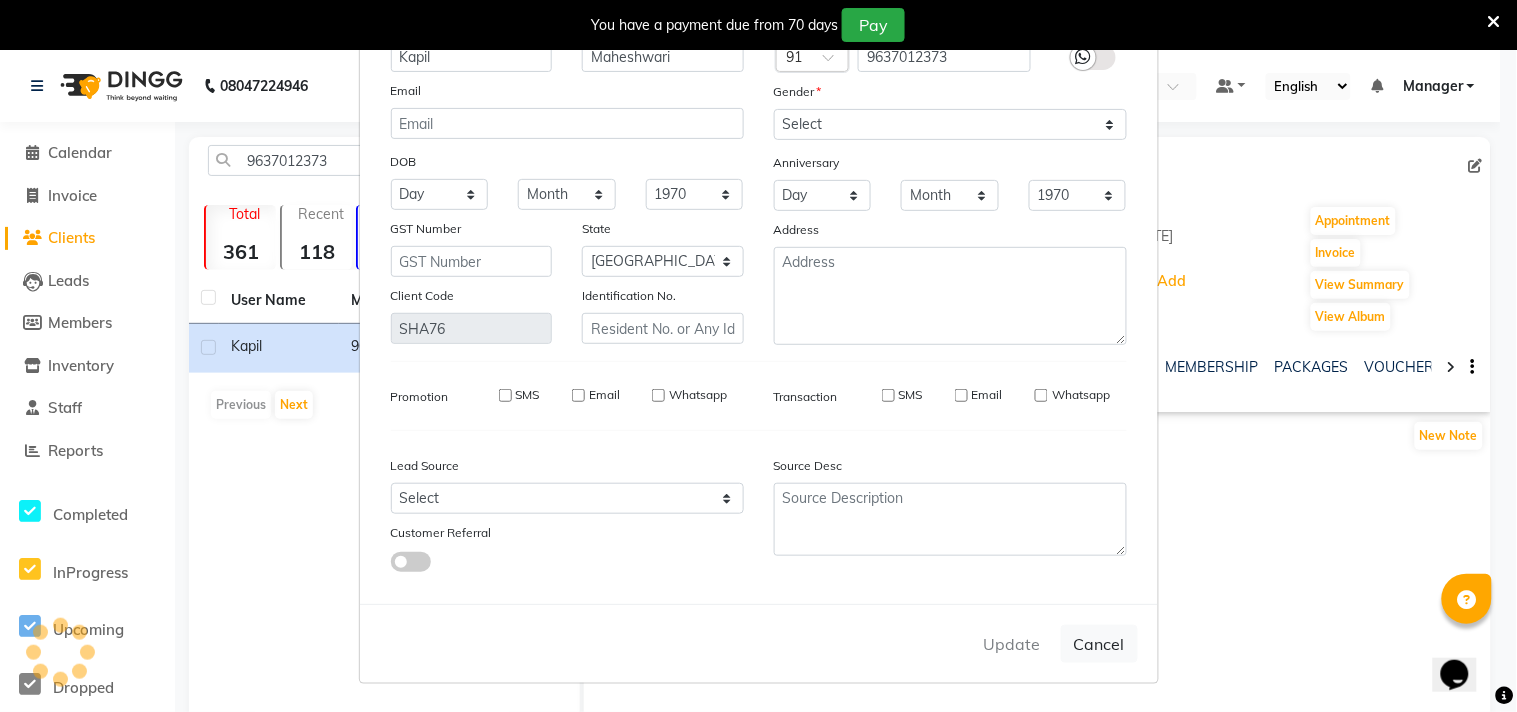 type 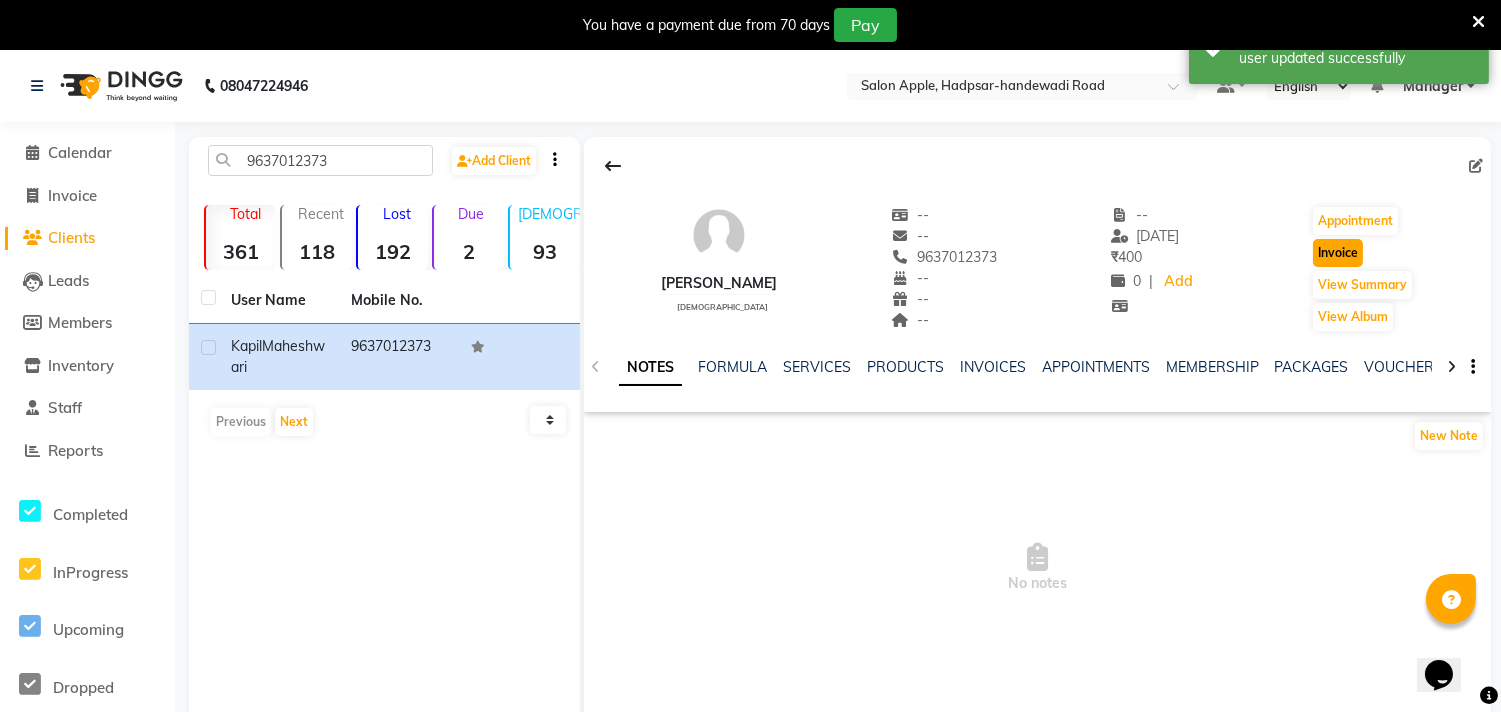 click on "Invoice" 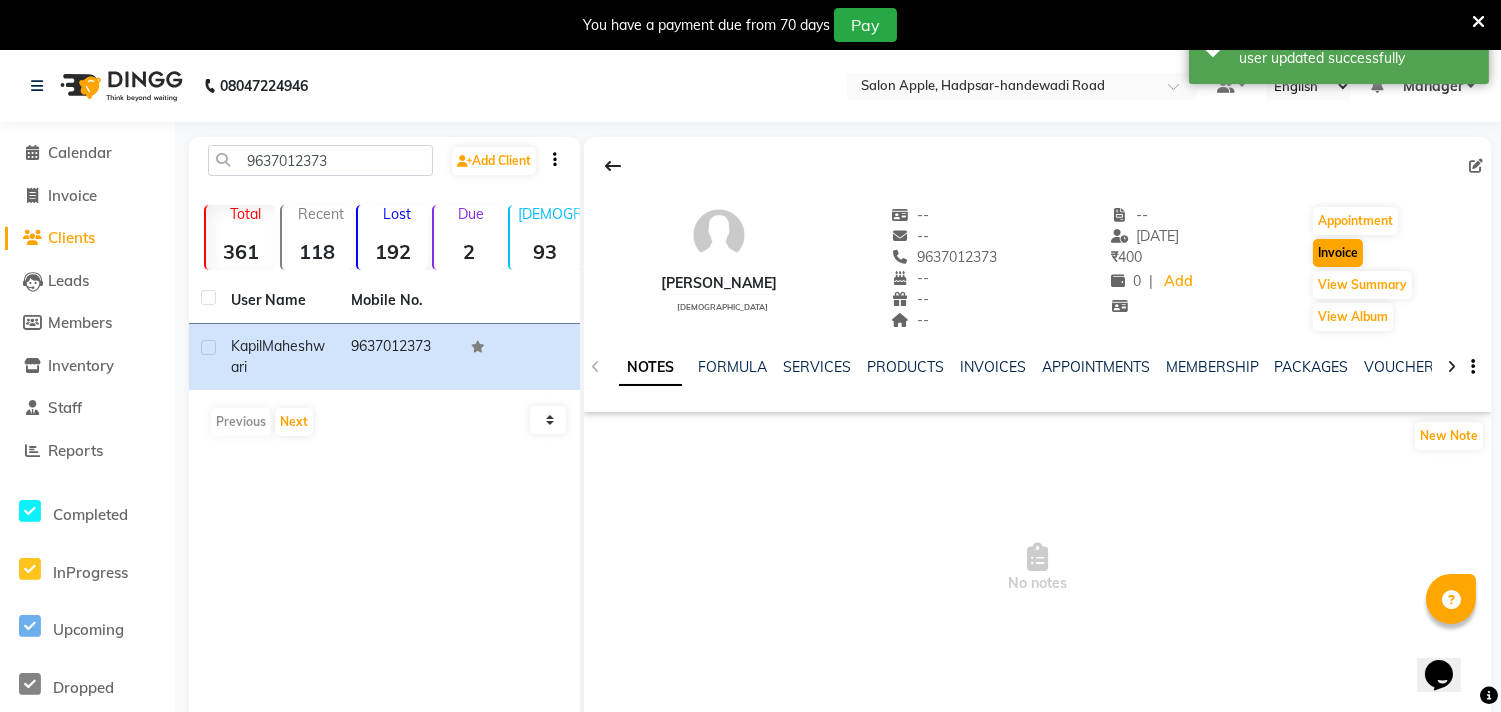 select on "7195" 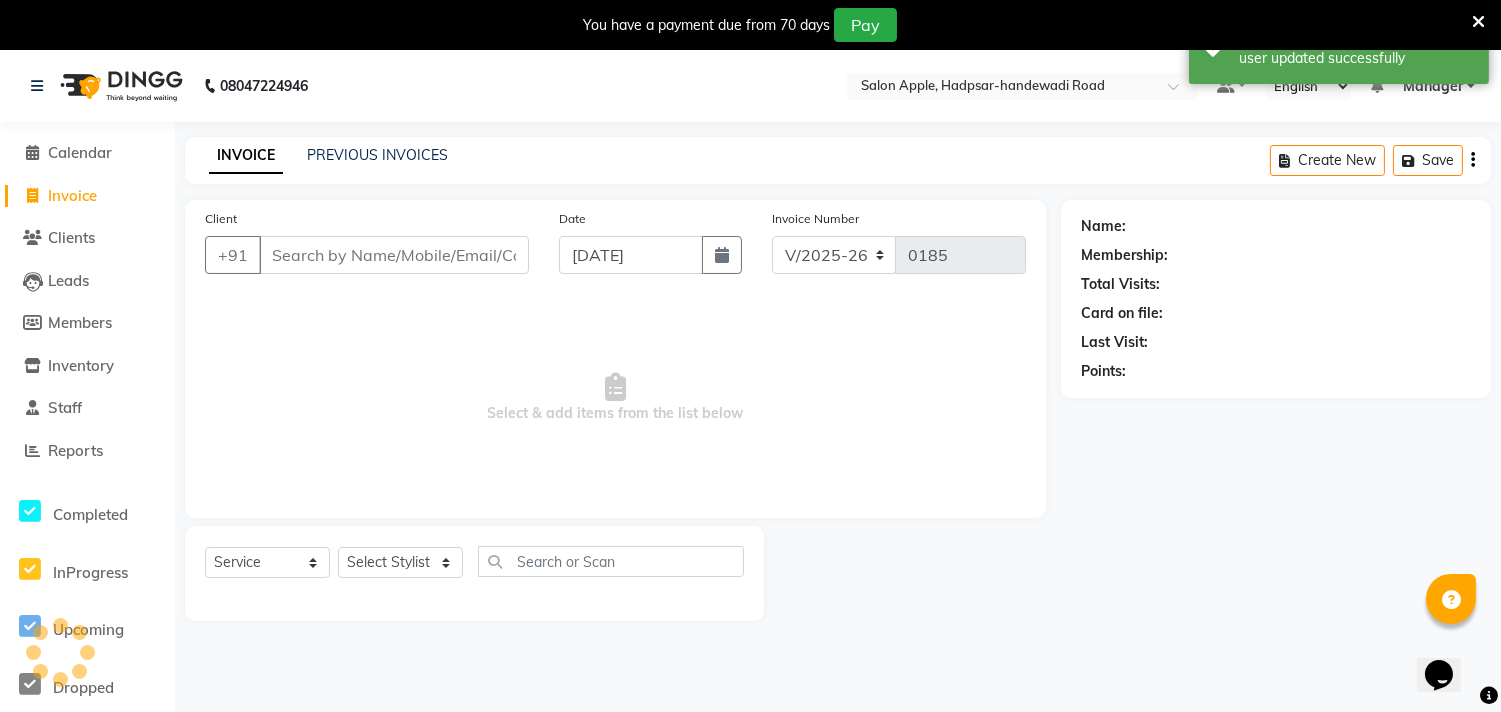 scroll, scrollTop: 50, scrollLeft: 0, axis: vertical 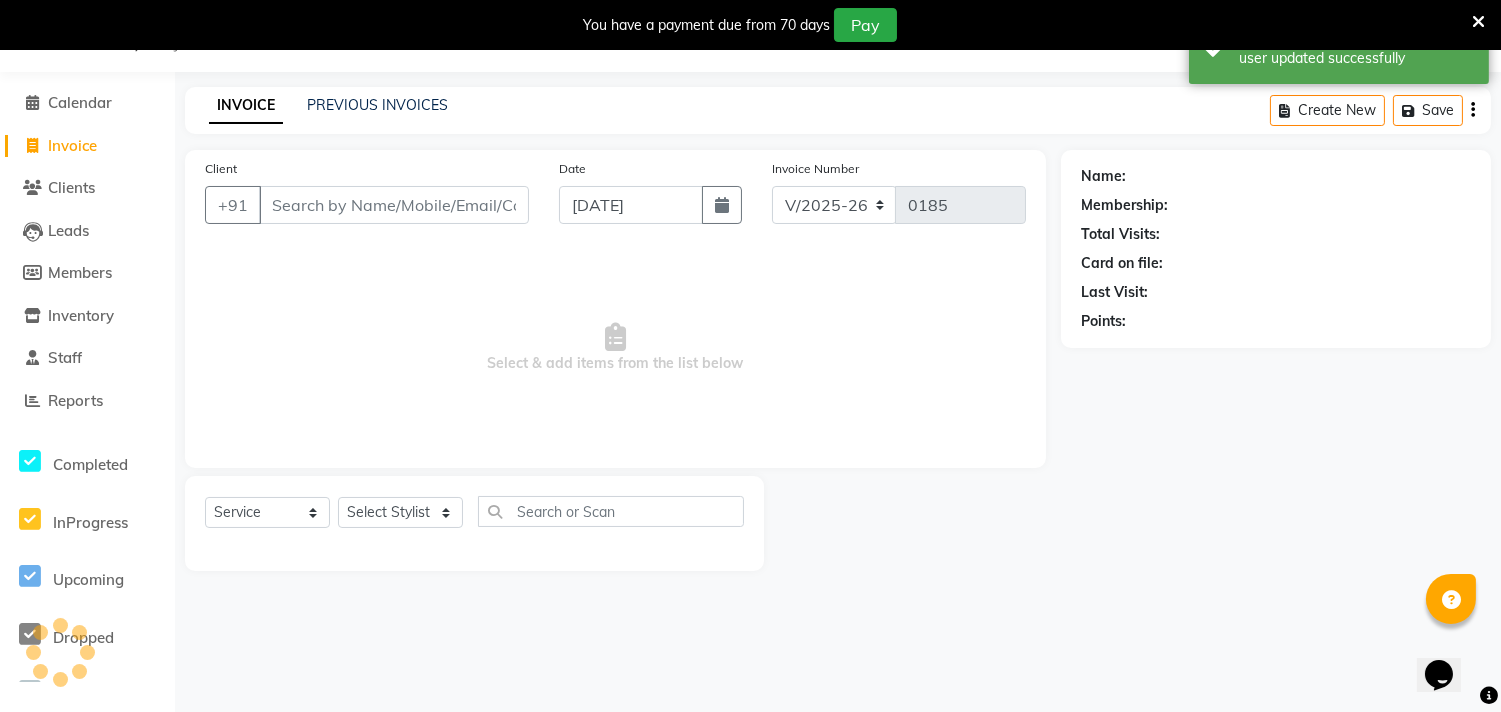 type on "9637012373" 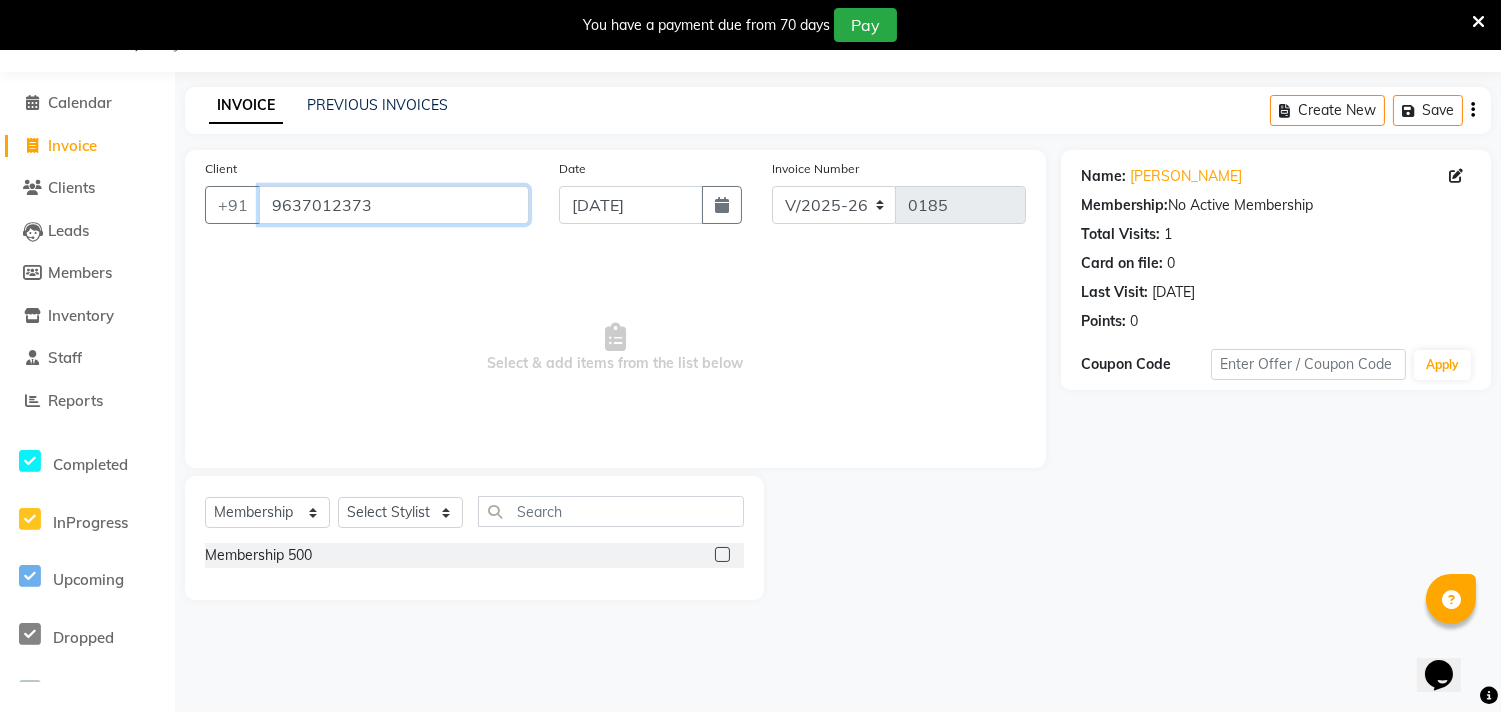 click on "9637012373" at bounding box center (394, 205) 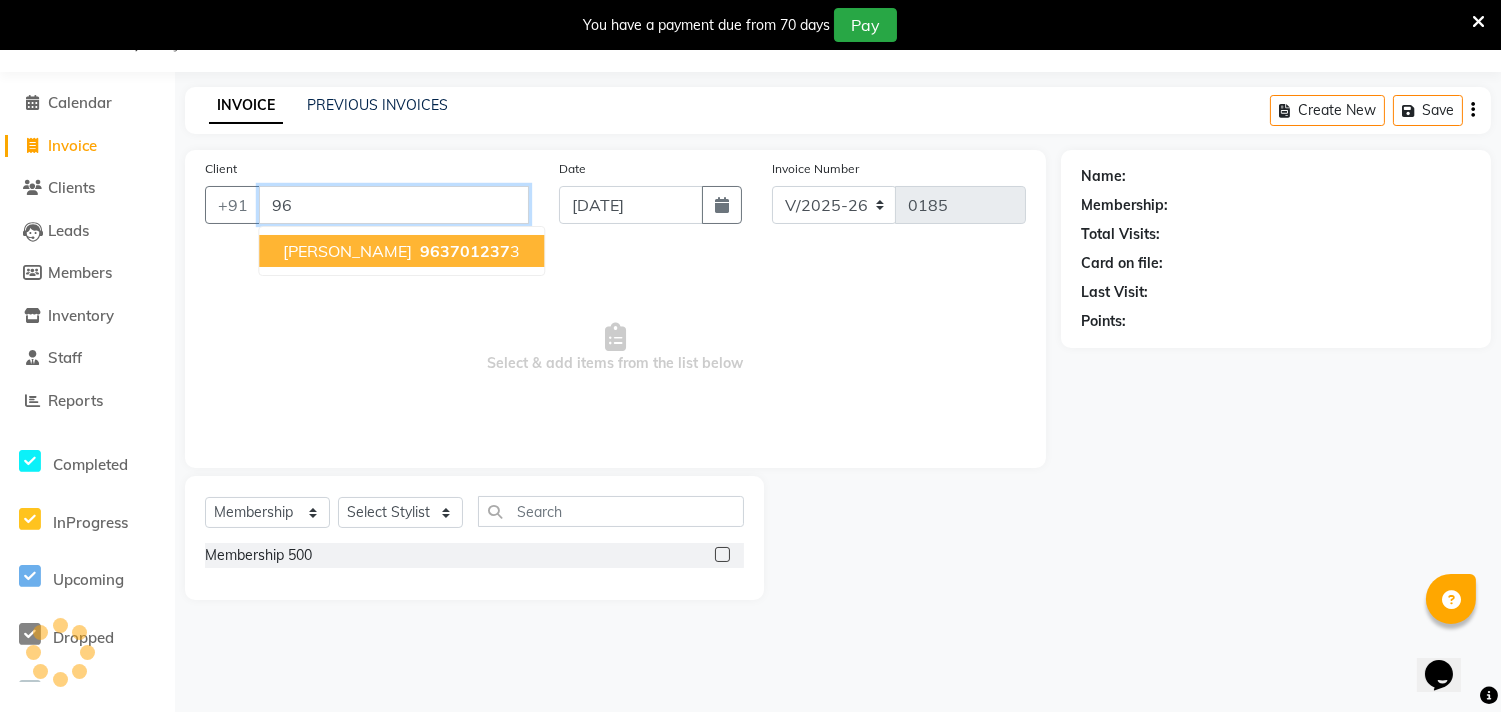 type on "9" 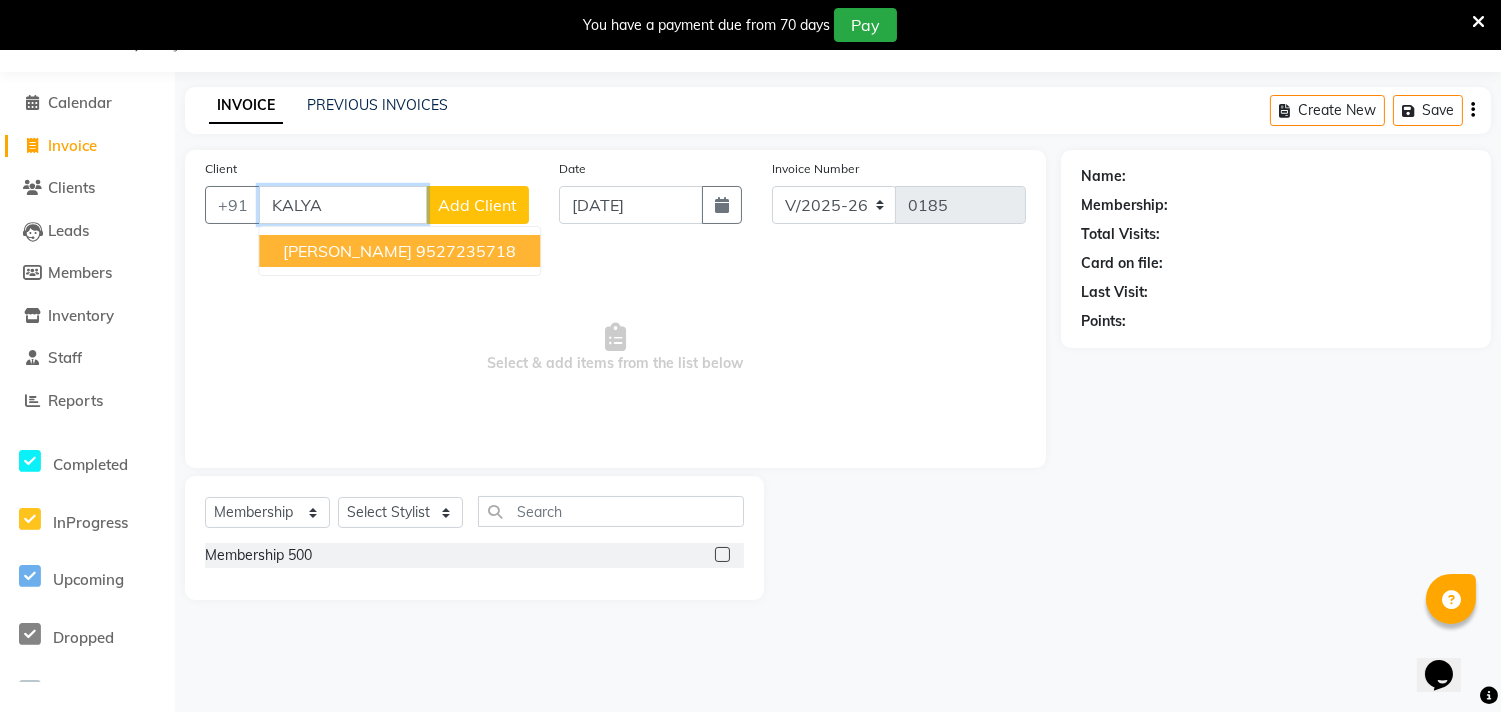 click on "9527235718" at bounding box center [466, 251] 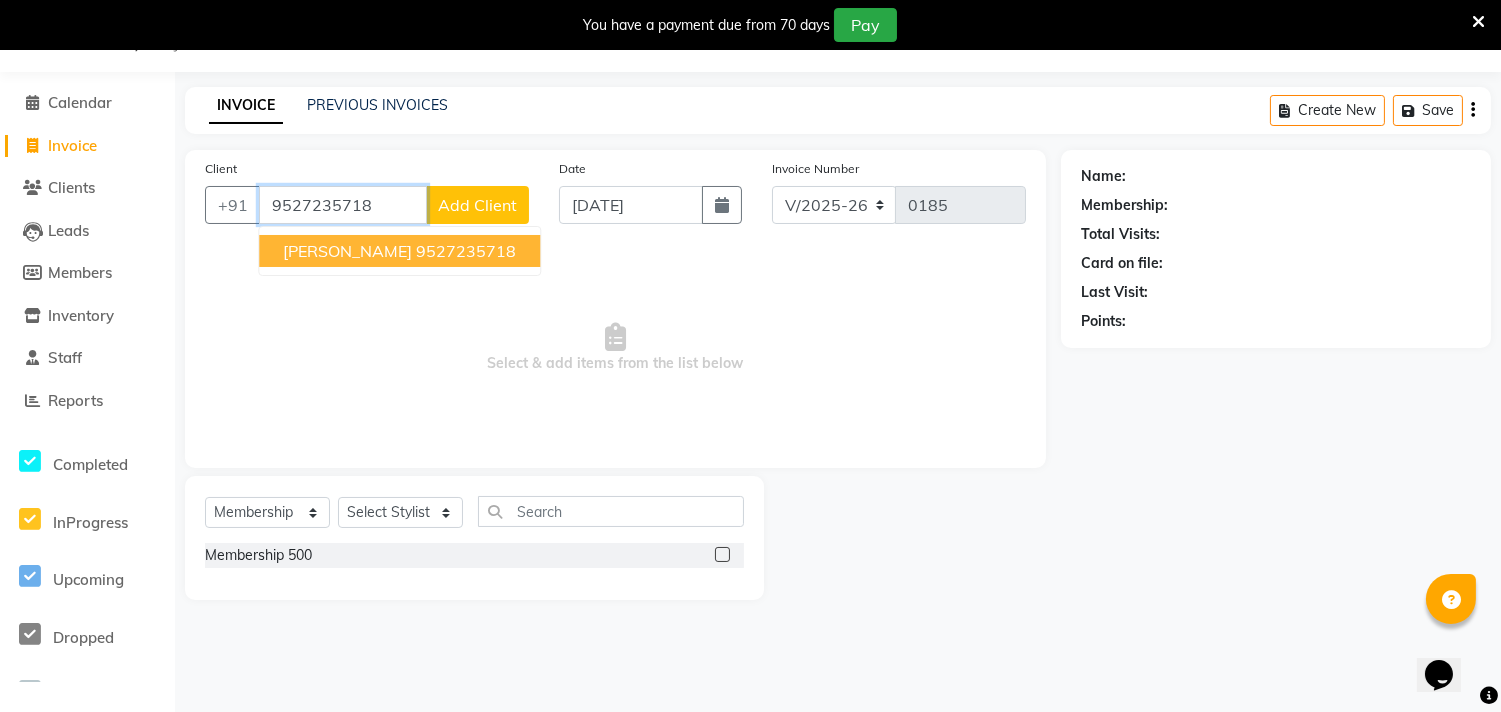 type on "9527235718" 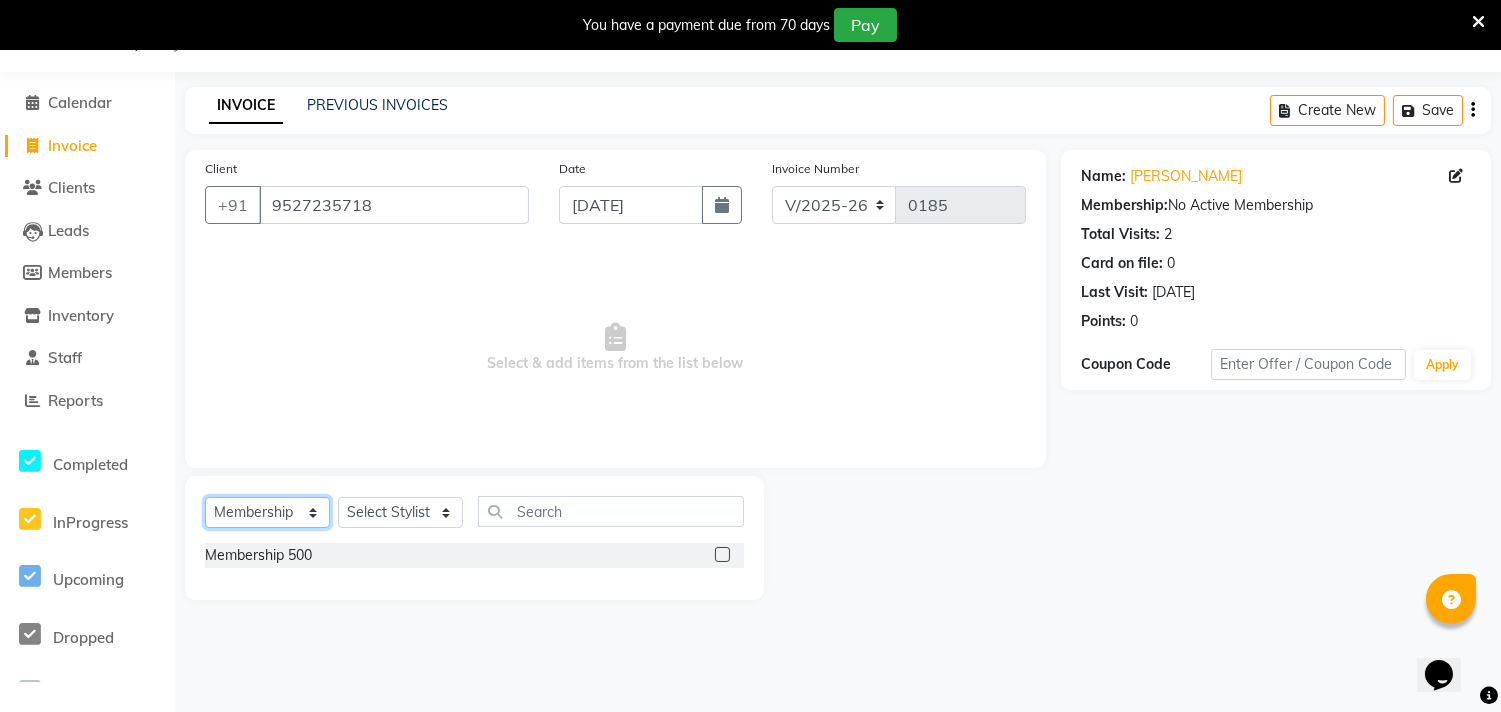 click on "Select  Service  Product  Membership  Package Voucher Prepaid Gift Card" 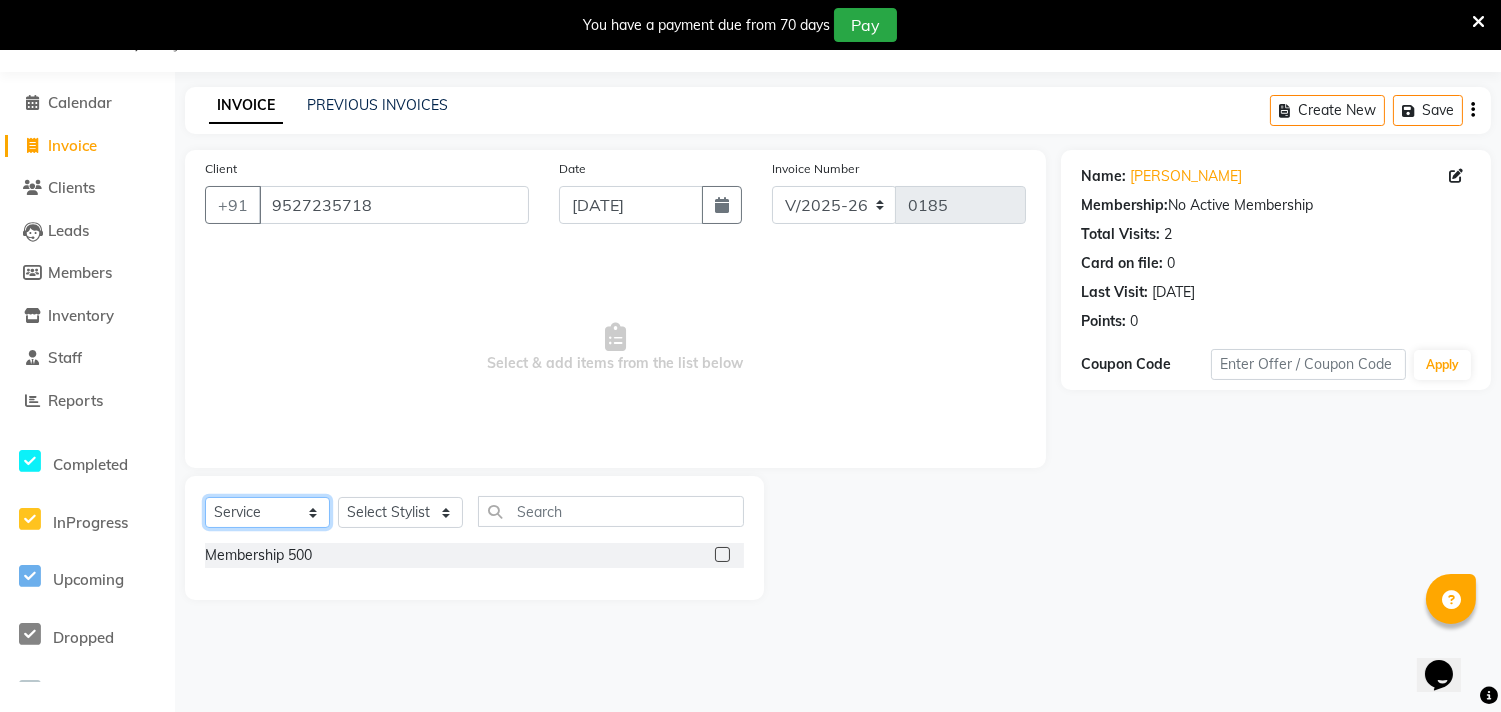 click on "Select  Service  Product  Membership  Package Voucher Prepaid Gift Card" 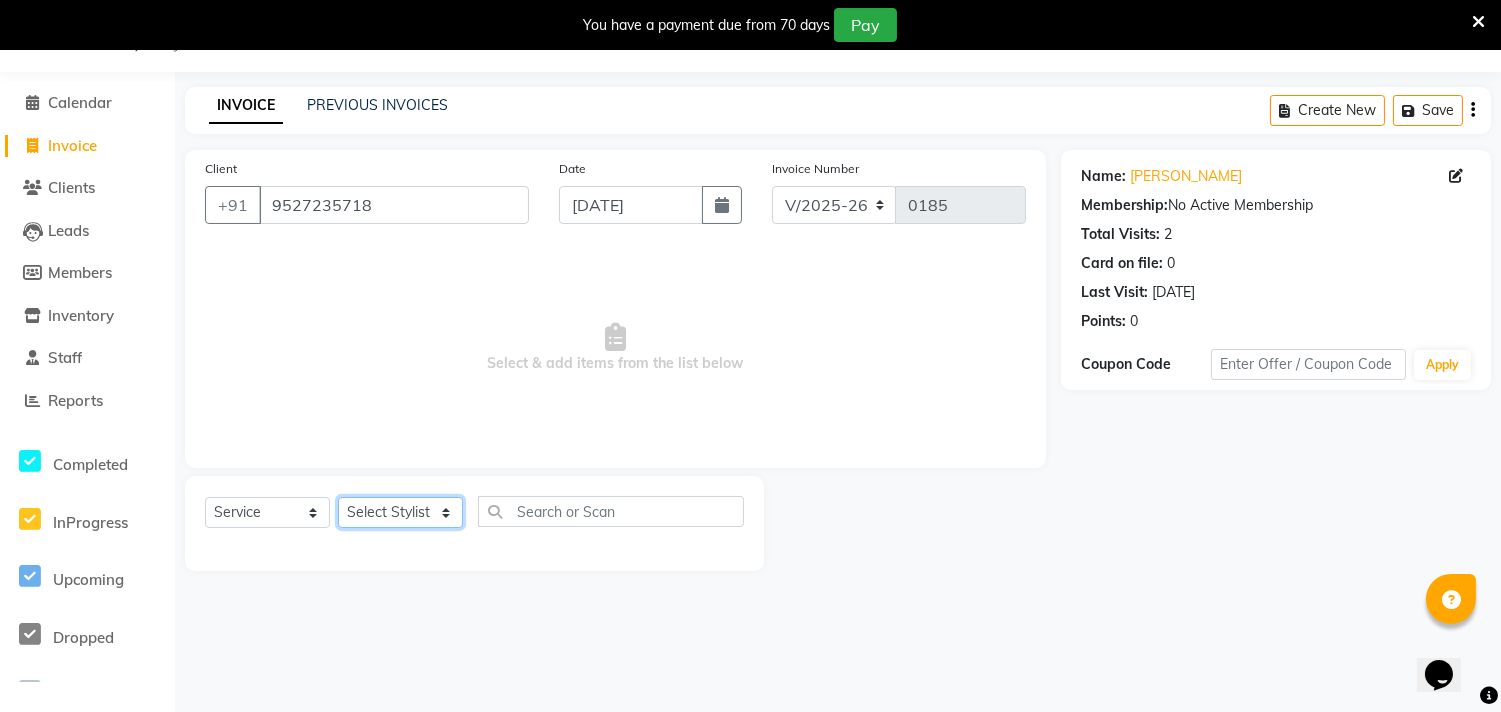 click on "Select Stylist [PERSON_NAME] Manager radha [PERSON_NAME]  [PERSON_NAME] swati [PERSON_NAME] [PERSON_NAME] Aangule" 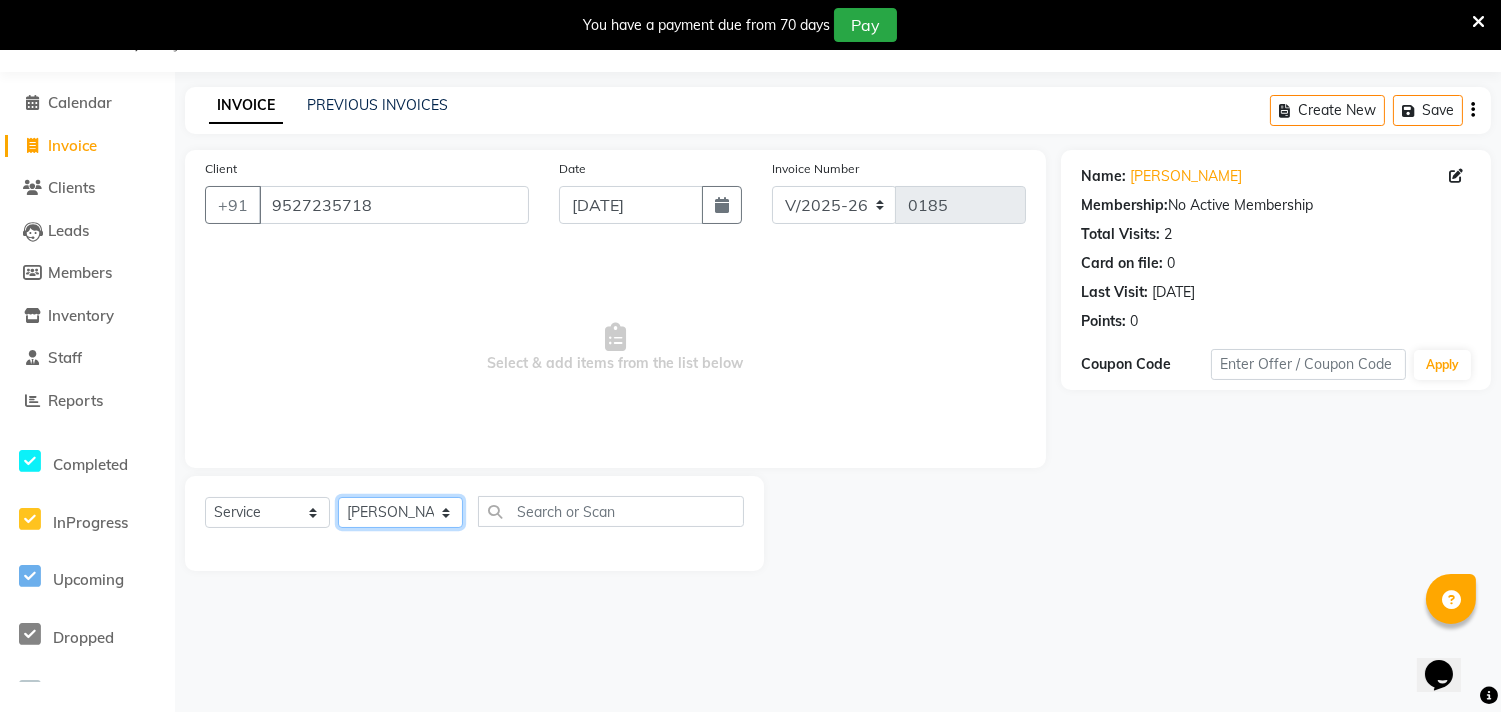 click on "Select Stylist [PERSON_NAME] Manager radha [PERSON_NAME]  [PERSON_NAME] swati [PERSON_NAME] [PERSON_NAME] Aangule" 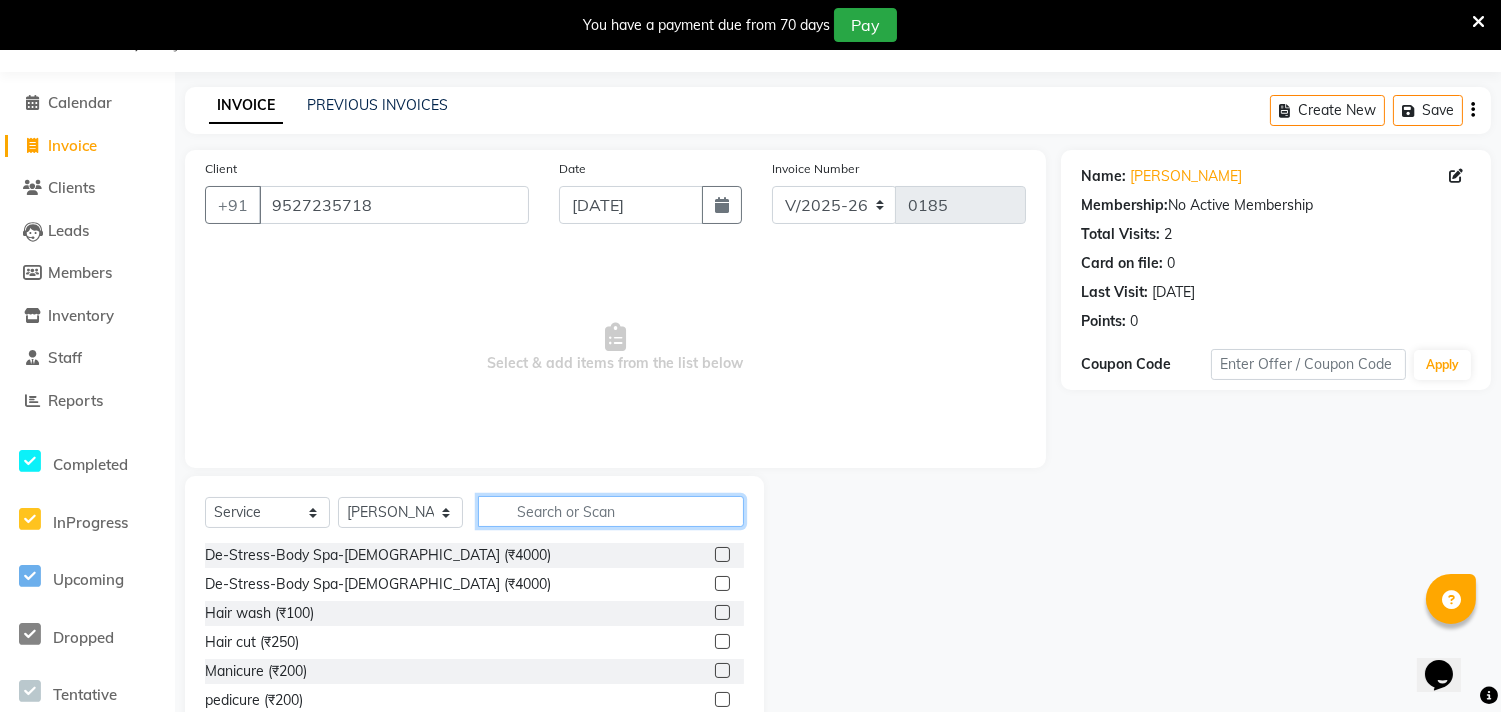 click 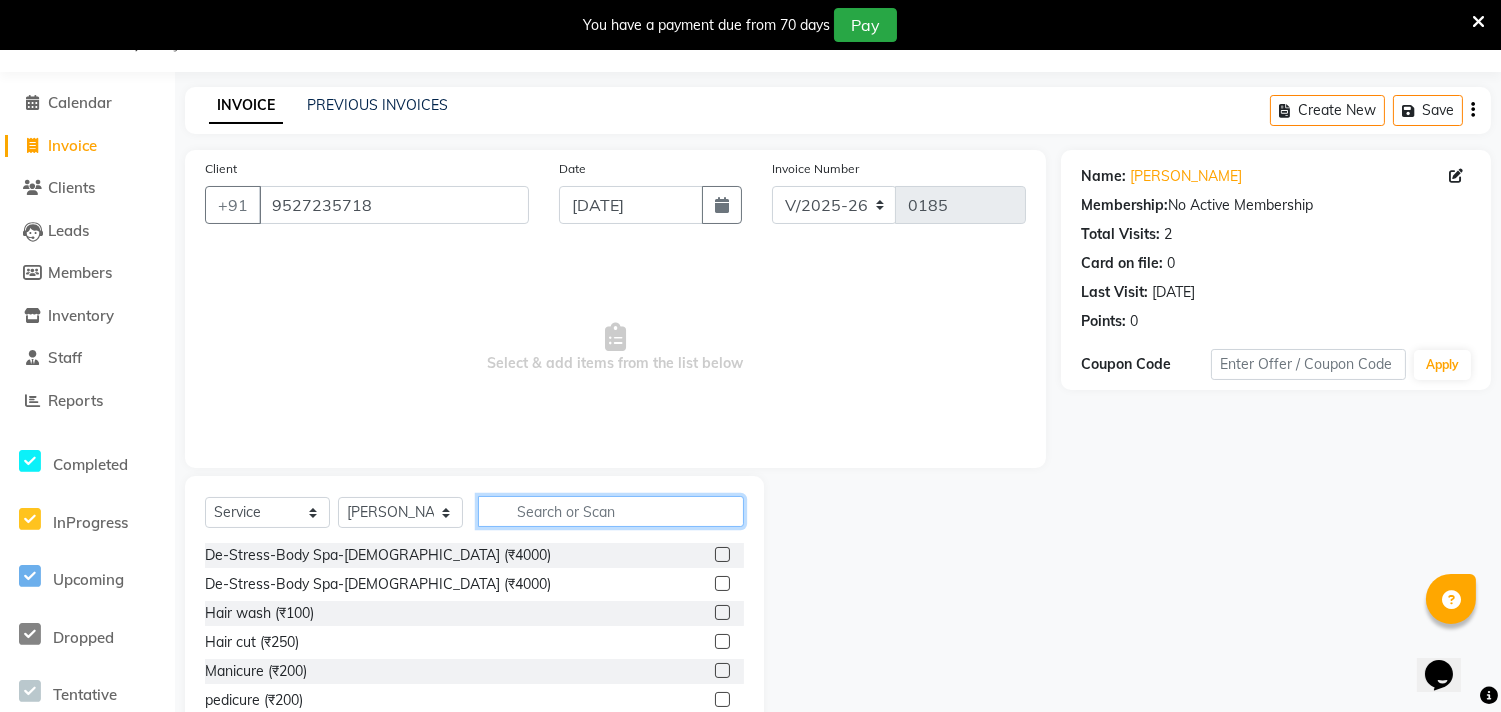 click 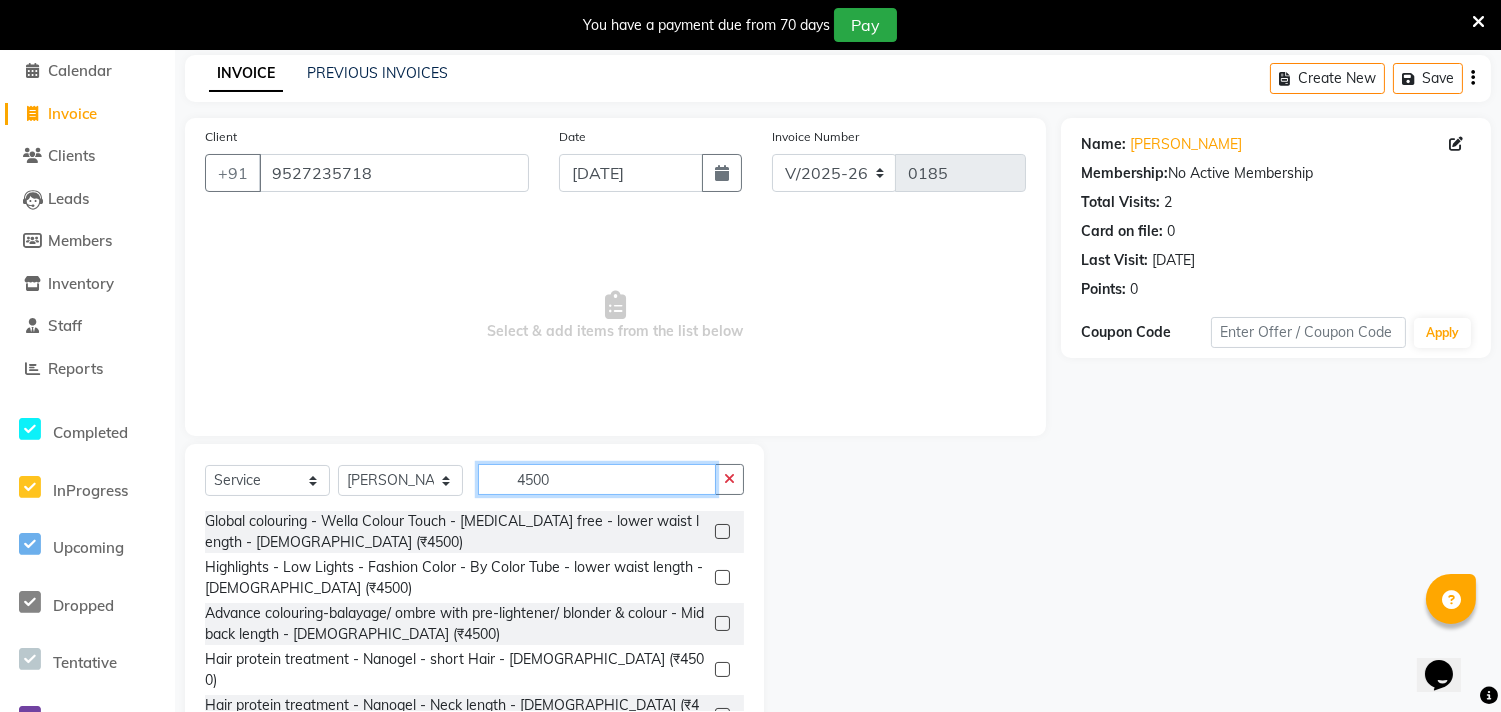 scroll, scrollTop: 138, scrollLeft: 0, axis: vertical 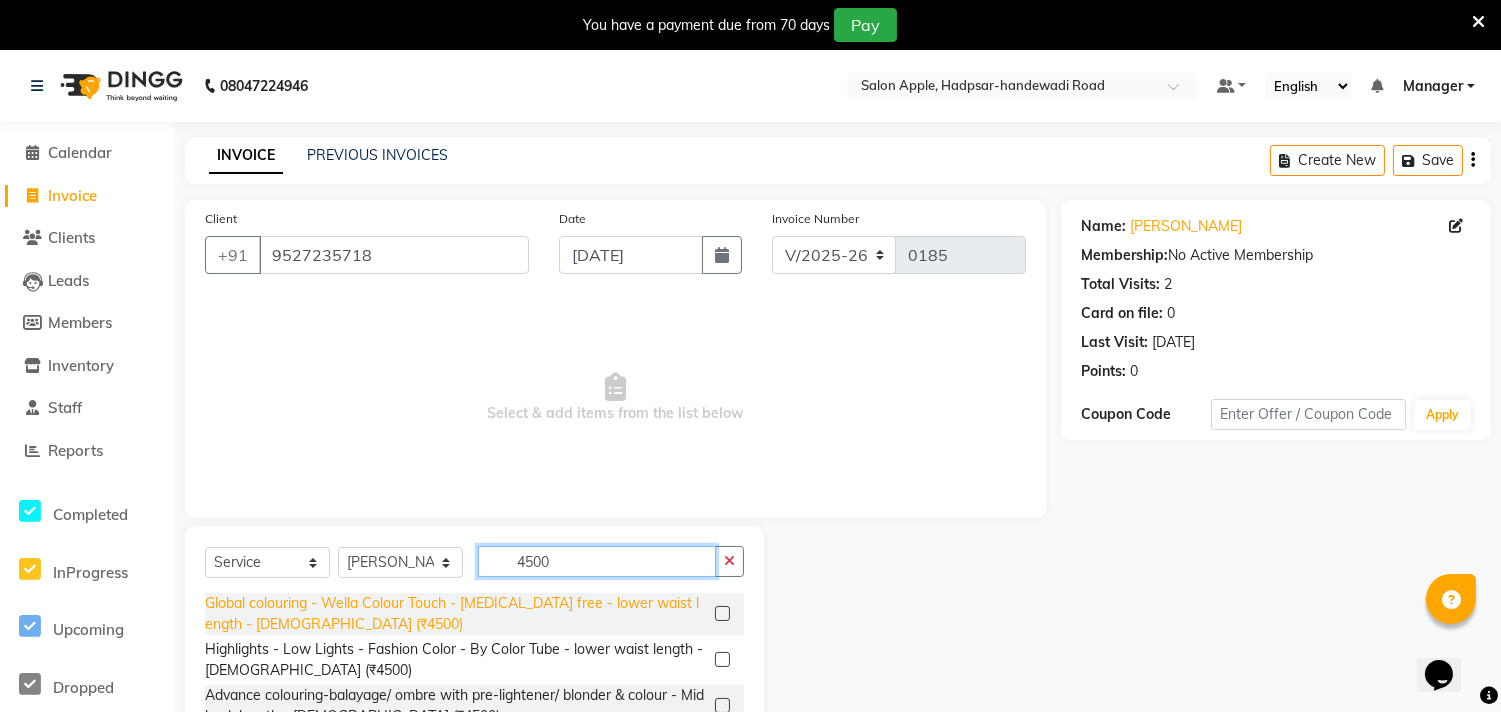 type on "4500" 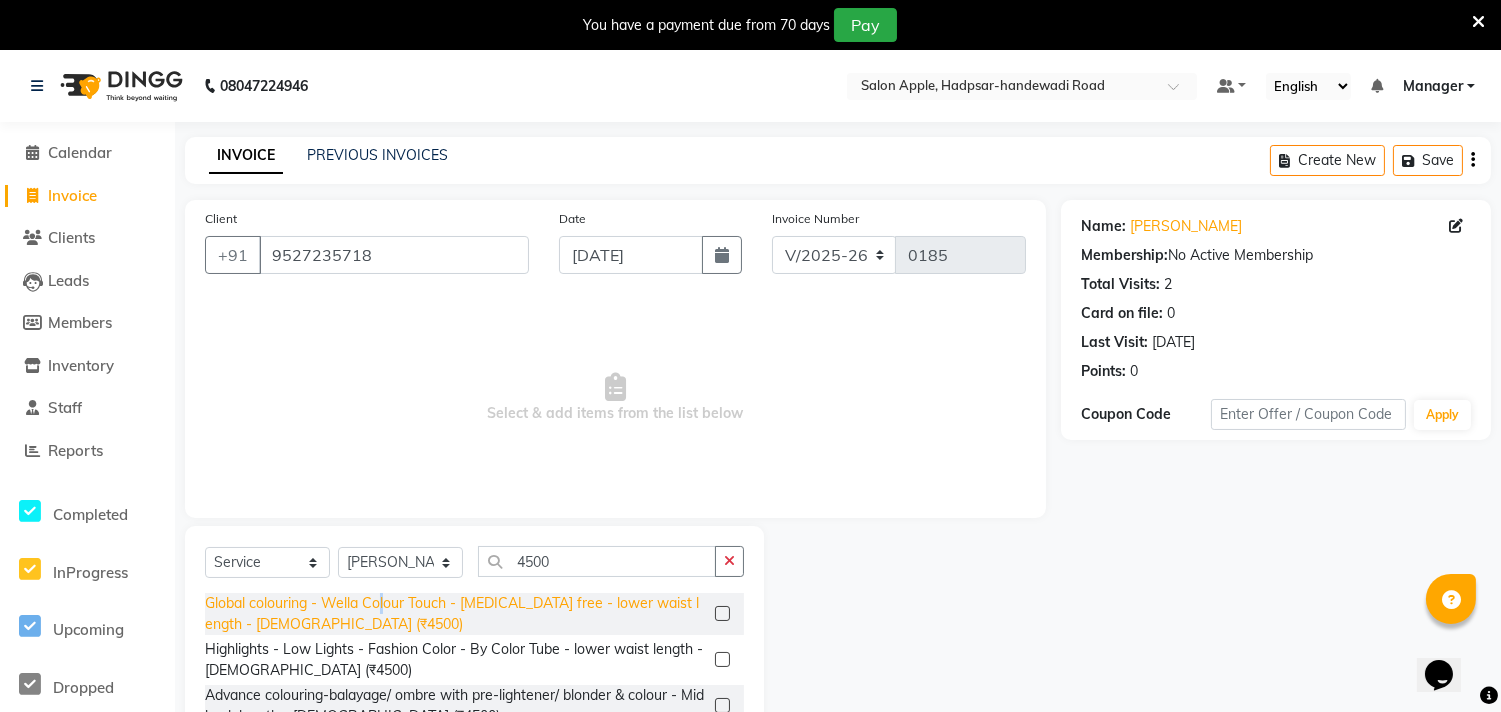 click on "Global colouring - Wella Colour Touch - [MEDICAL_DATA] free - lower waist length - [DEMOGRAPHIC_DATA] (₹4500)" 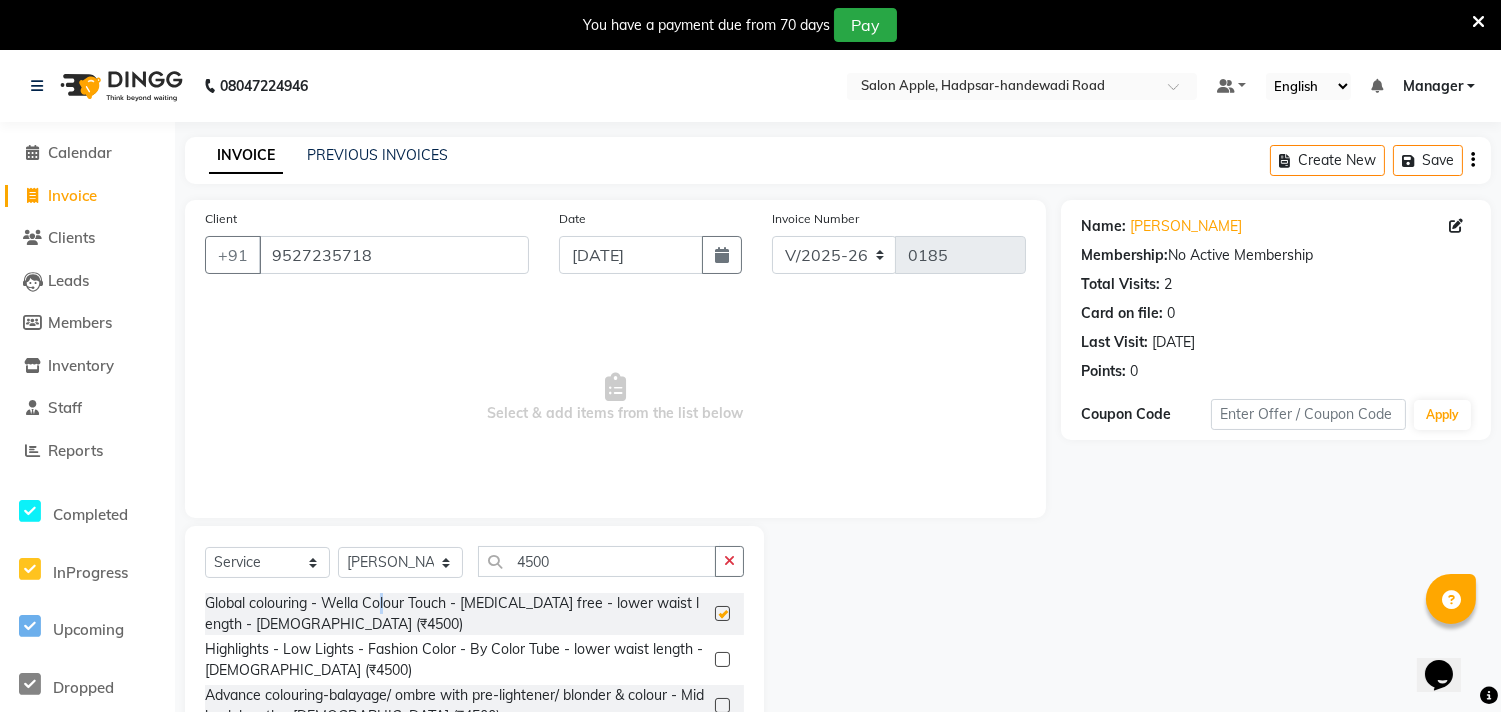 checkbox on "false" 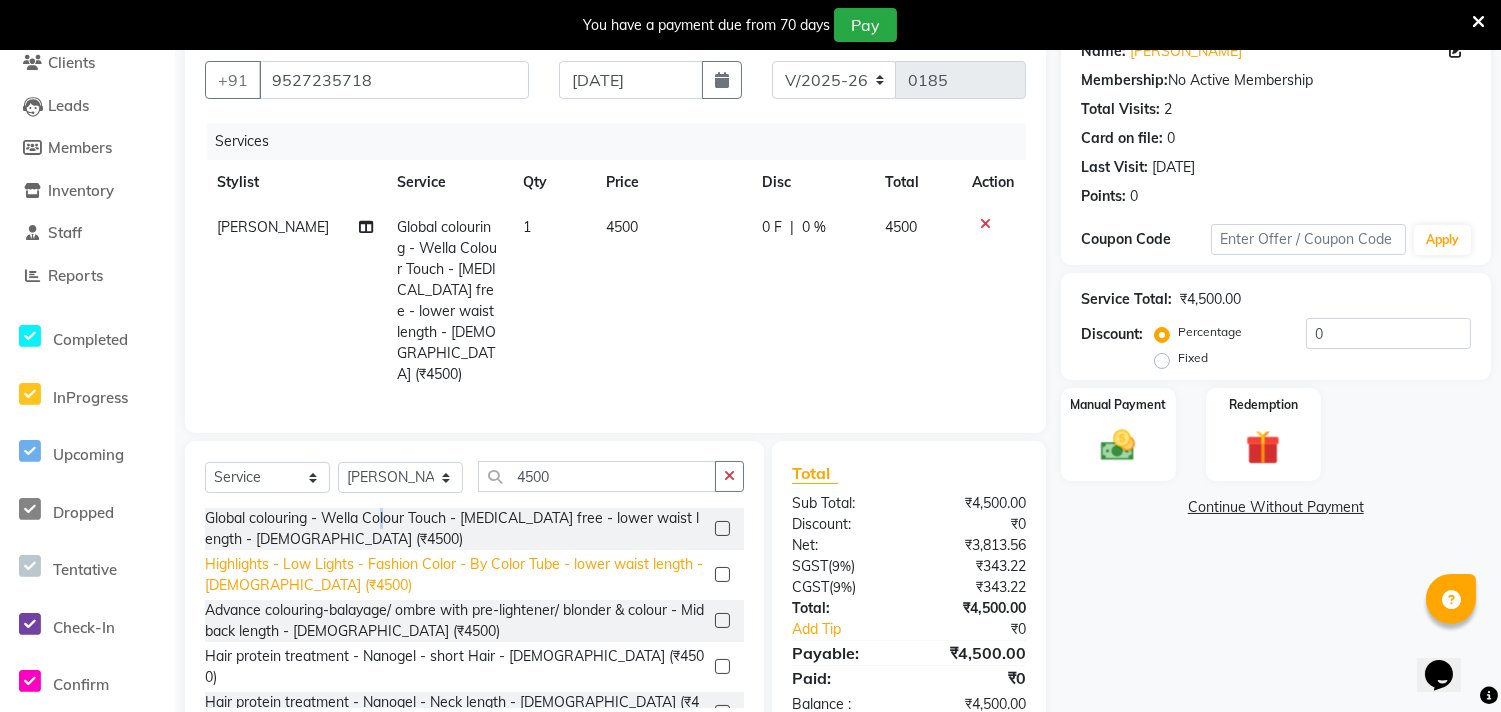 scroll, scrollTop: 203, scrollLeft: 0, axis: vertical 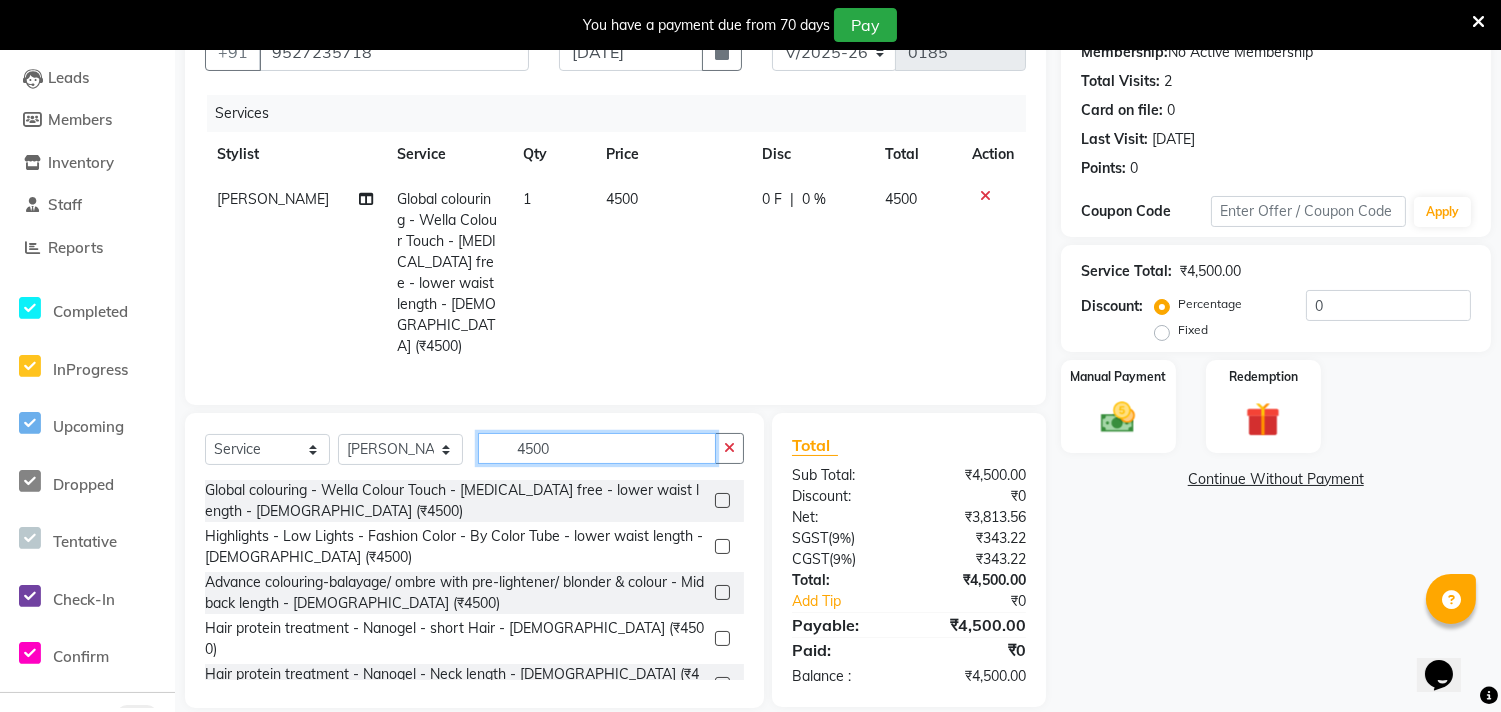 click on "4500" 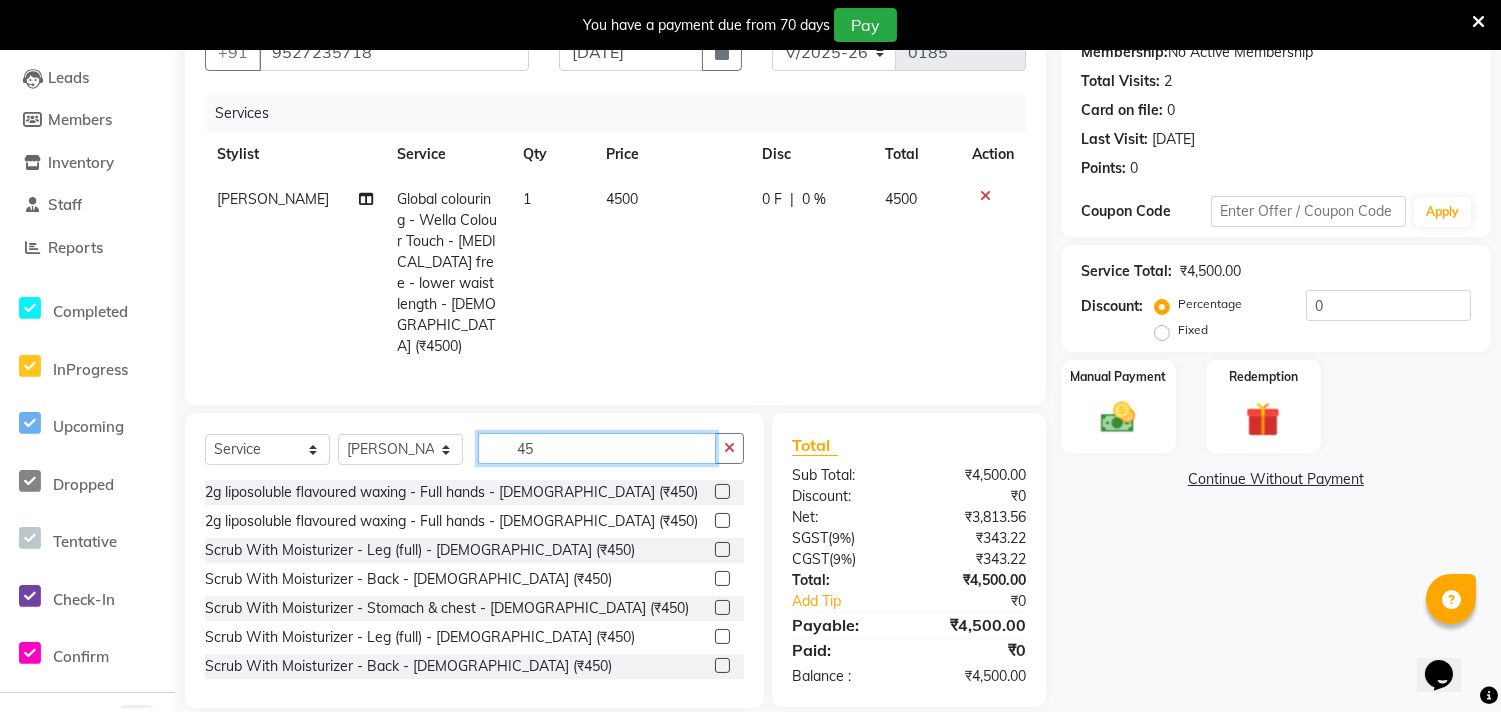 type on "4" 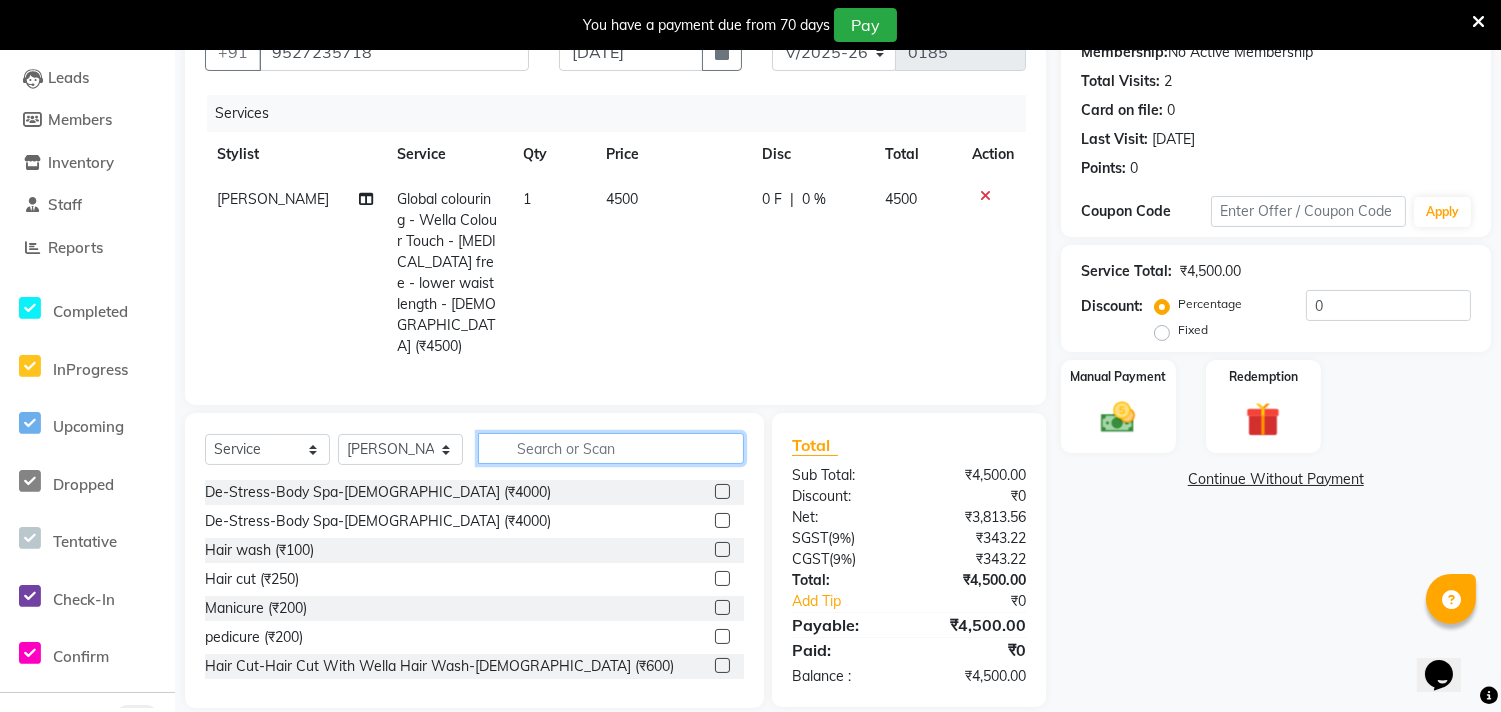click 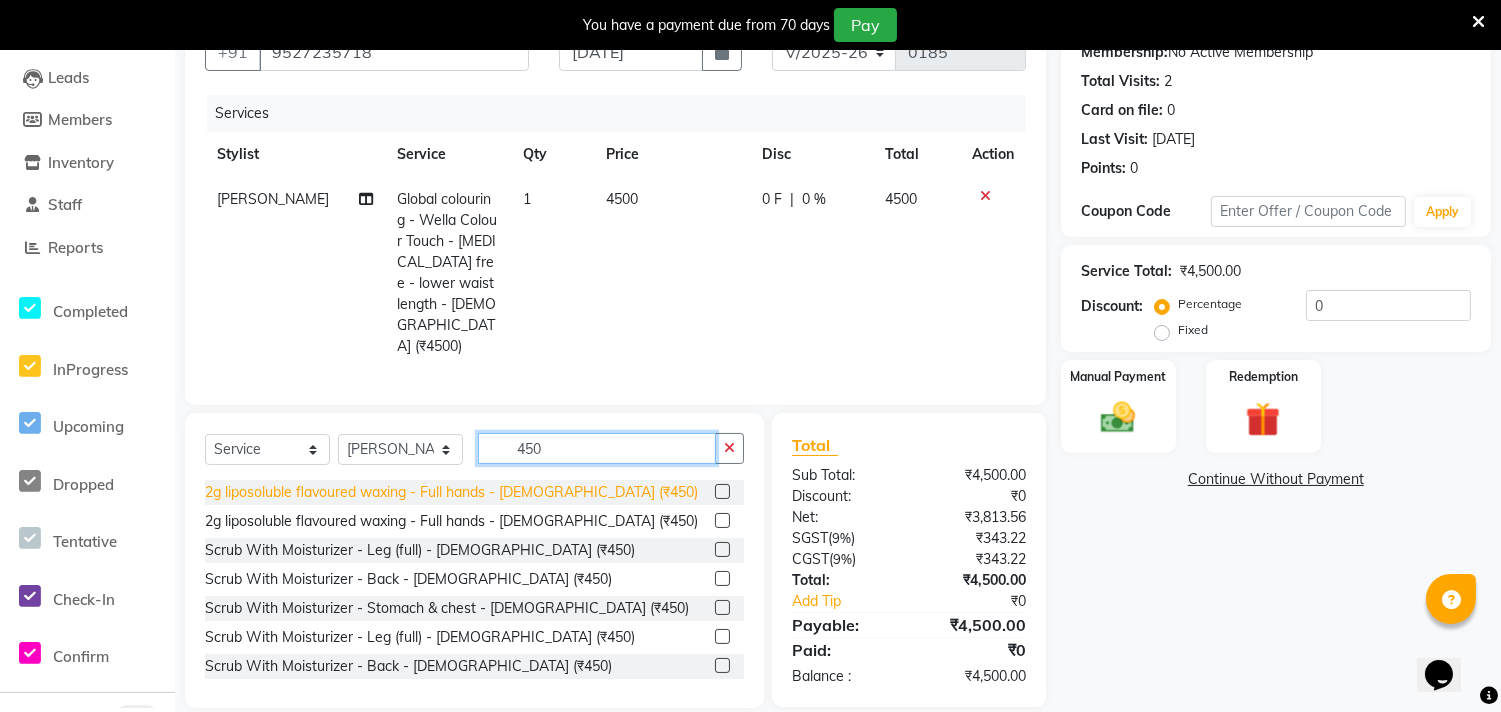 type on "450" 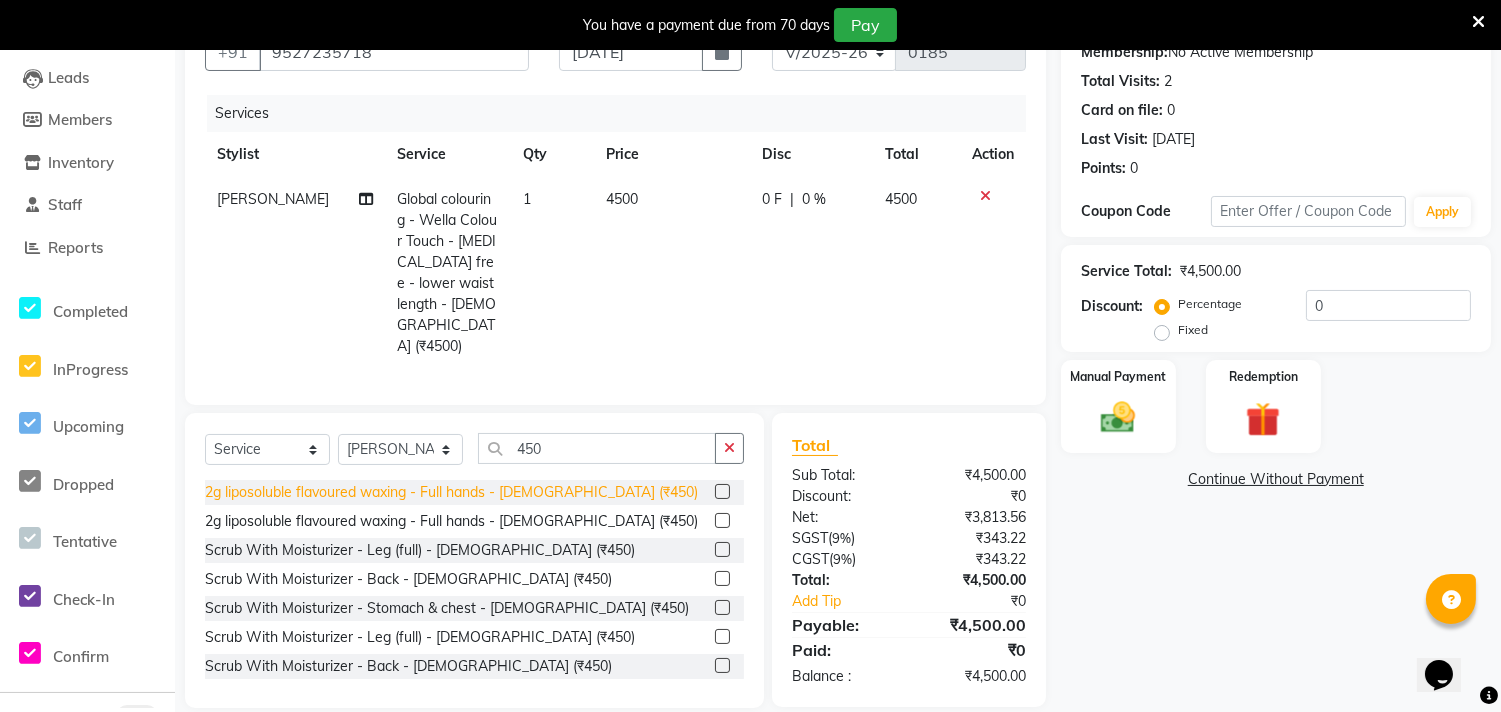 click on "2g liposoluble flavoured waxing - Full hands - [DEMOGRAPHIC_DATA] (₹450)" 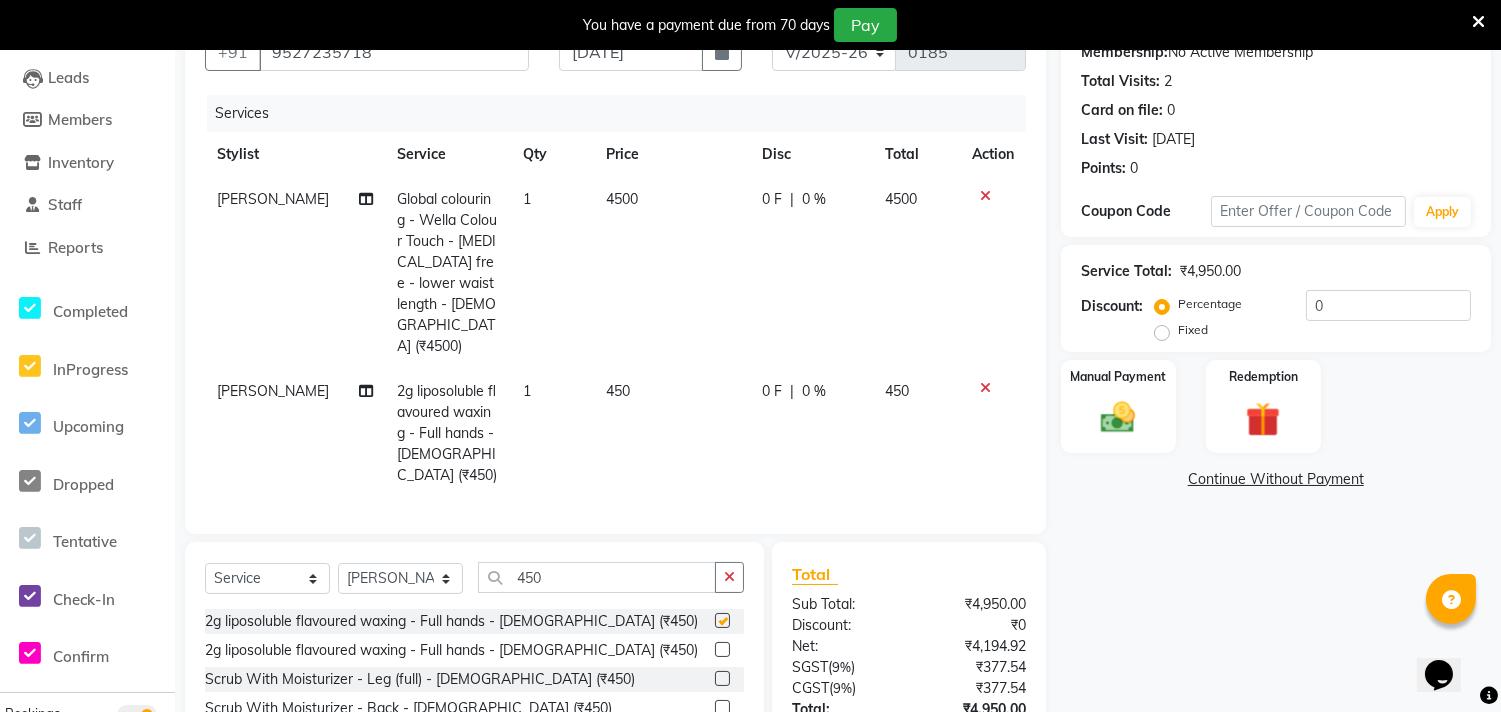 checkbox on "false" 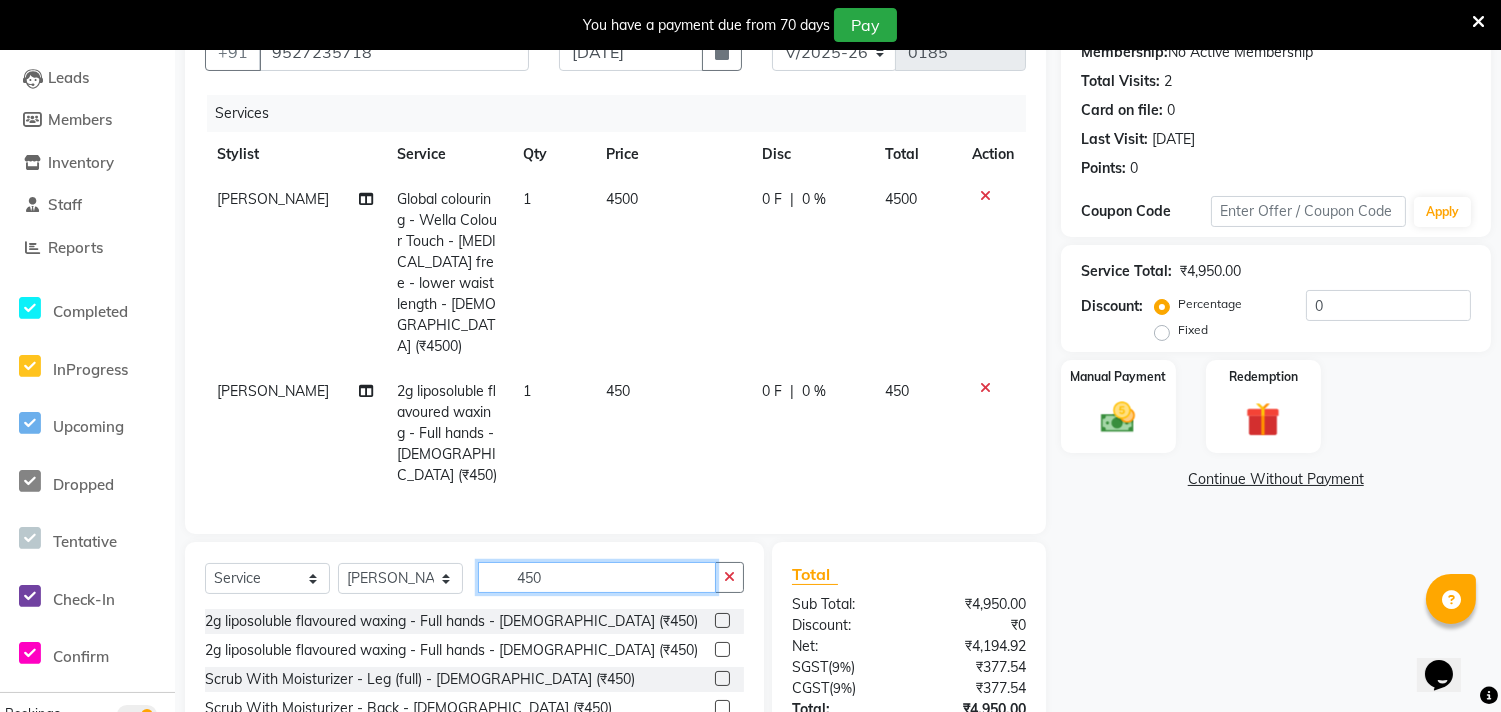 click on "450" 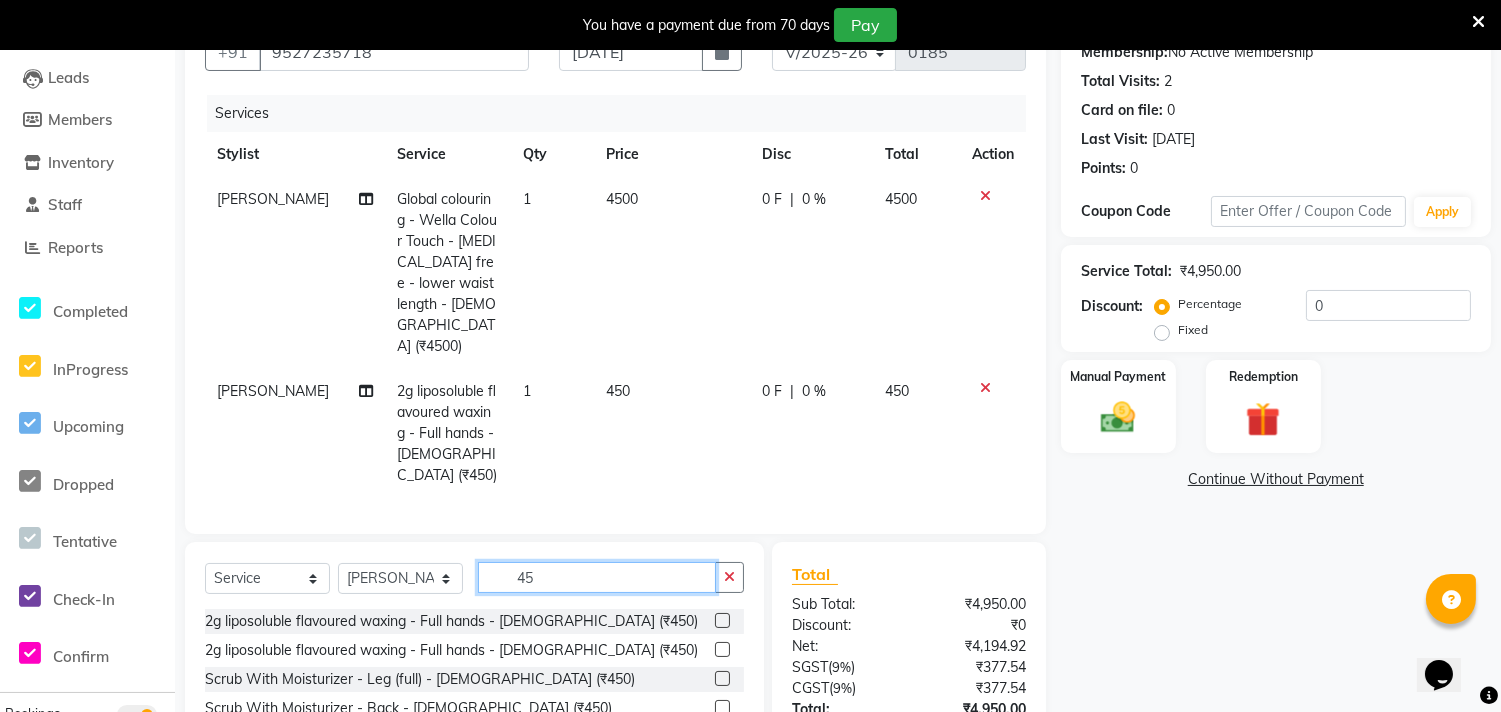 type on "4" 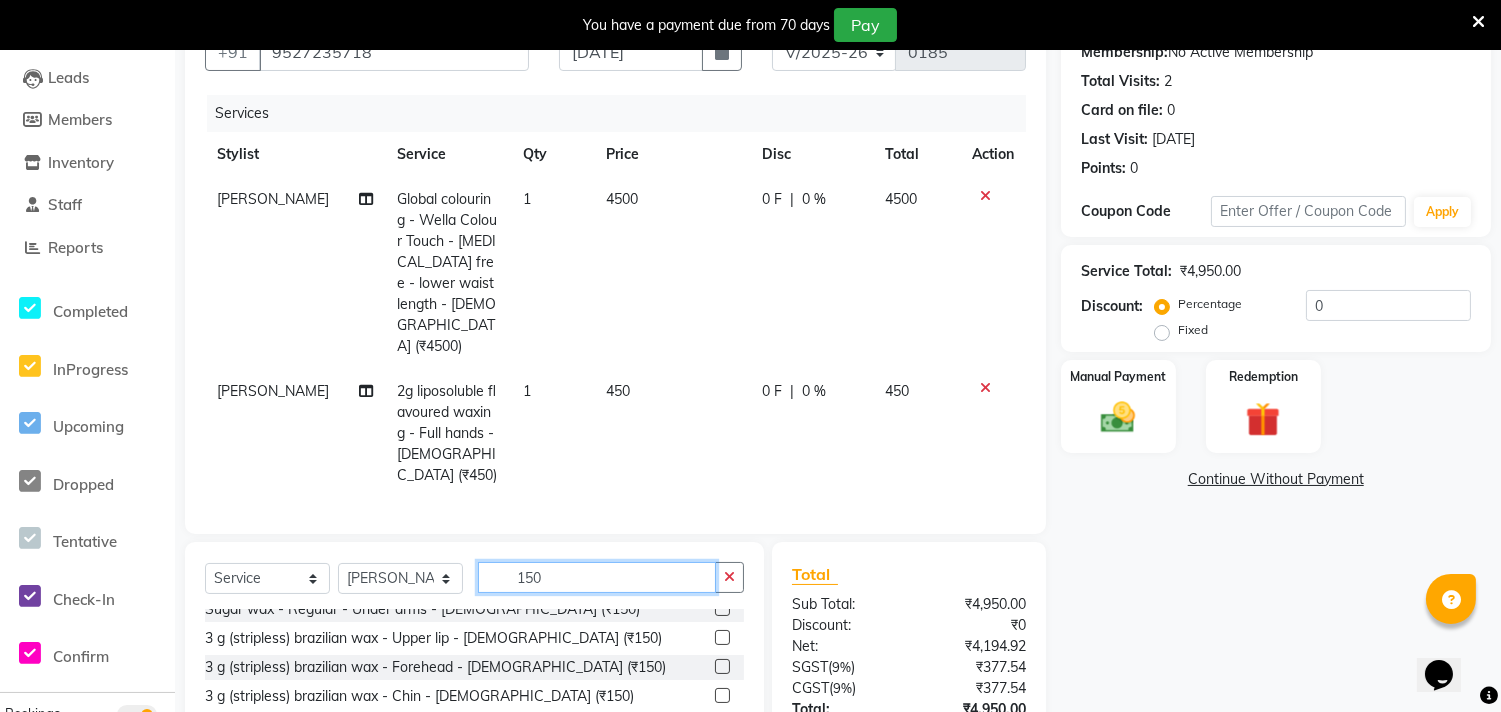scroll, scrollTop: 444, scrollLeft: 0, axis: vertical 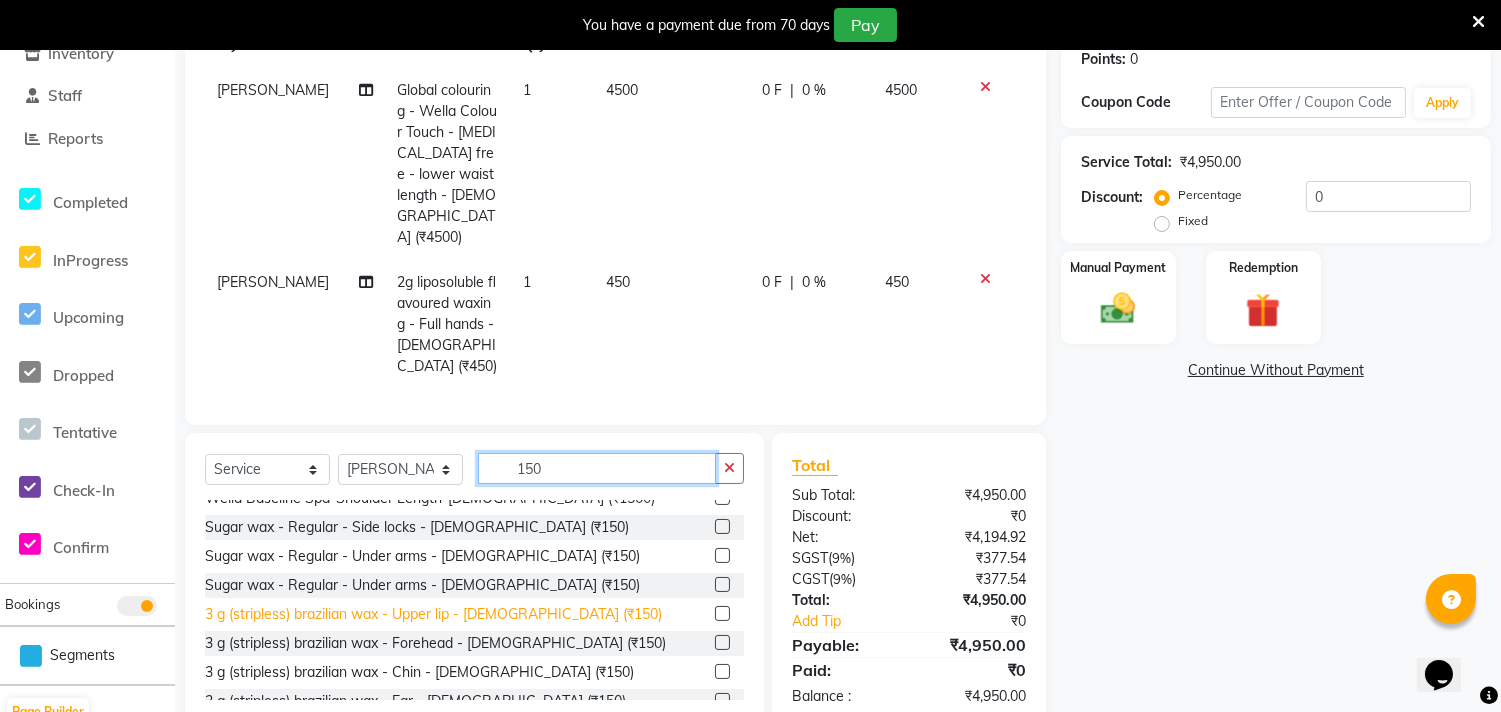 type on "150" 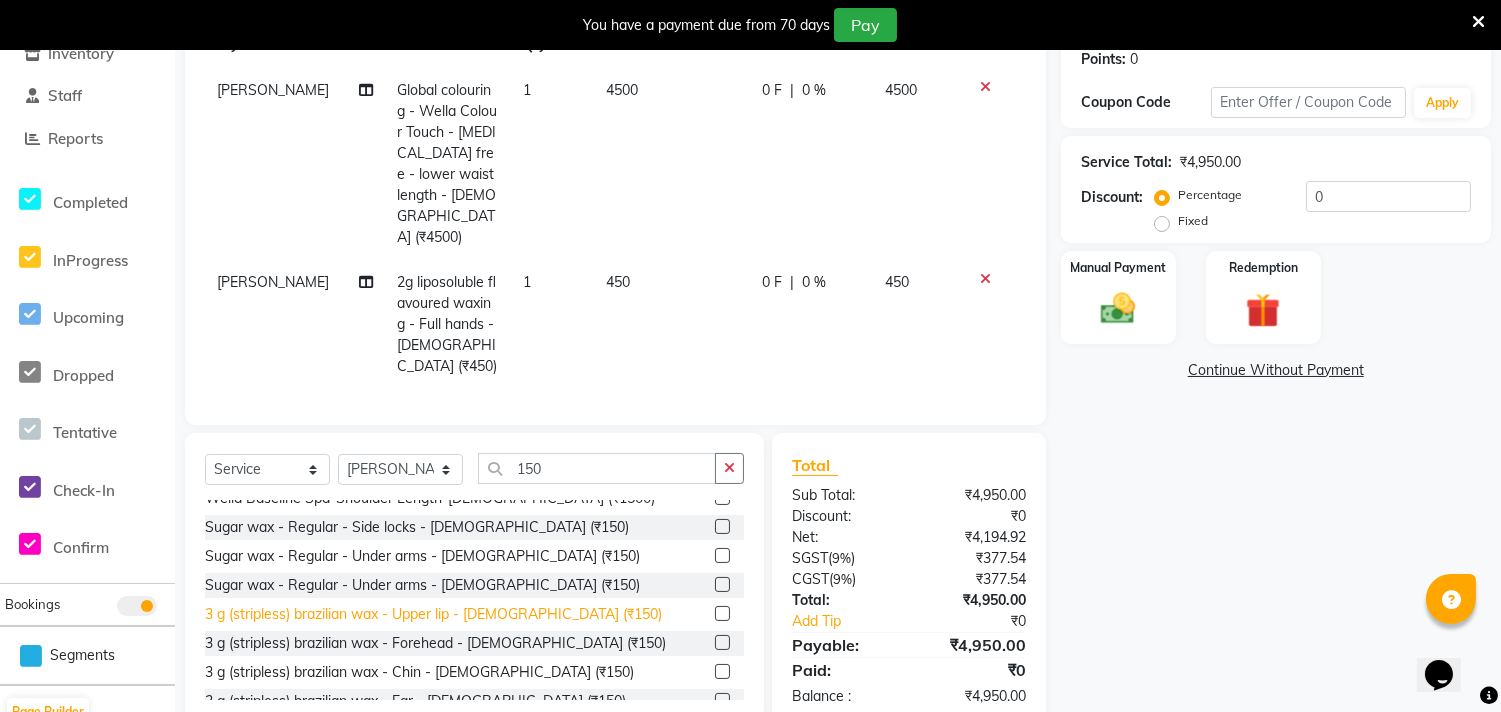 click on "3 g (stripless) brazilian wax - Upper lip - [DEMOGRAPHIC_DATA] (₹150)" 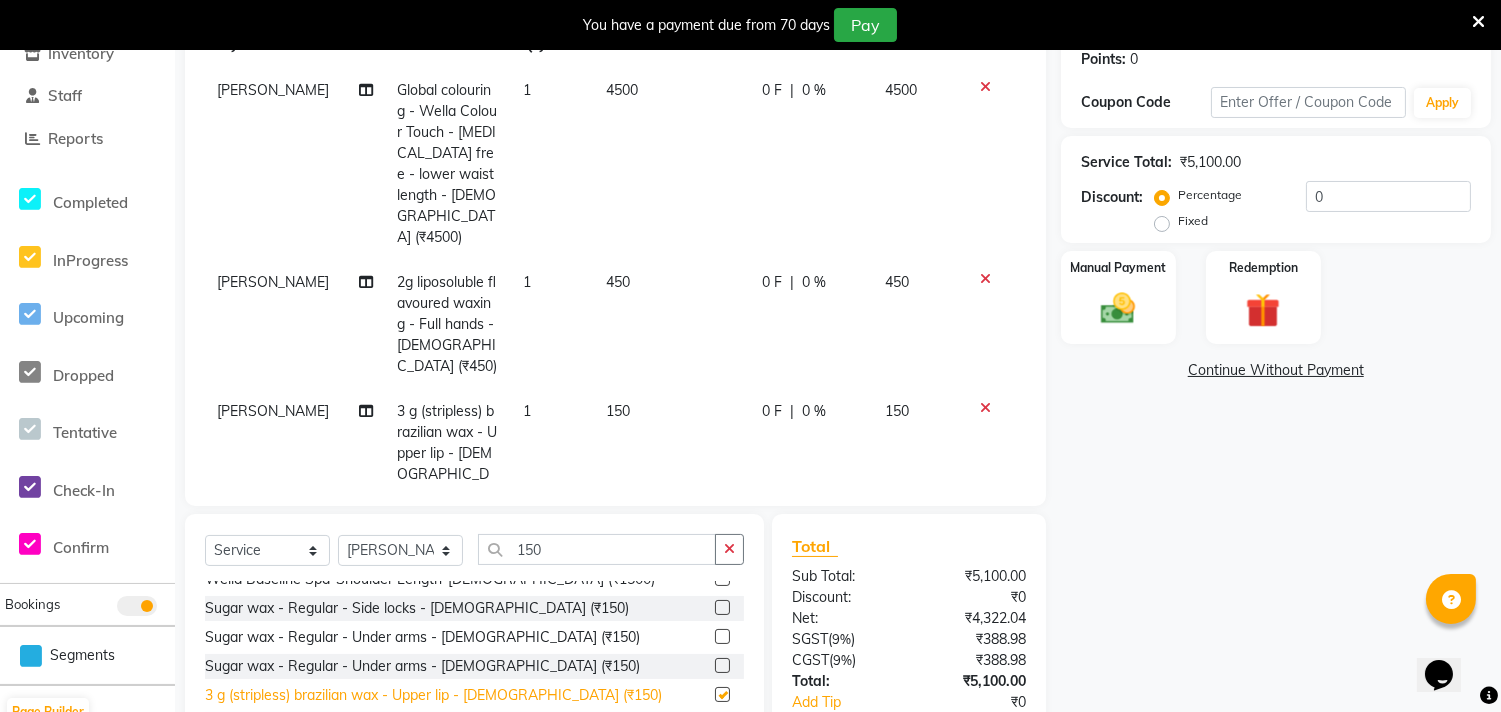 checkbox on "false" 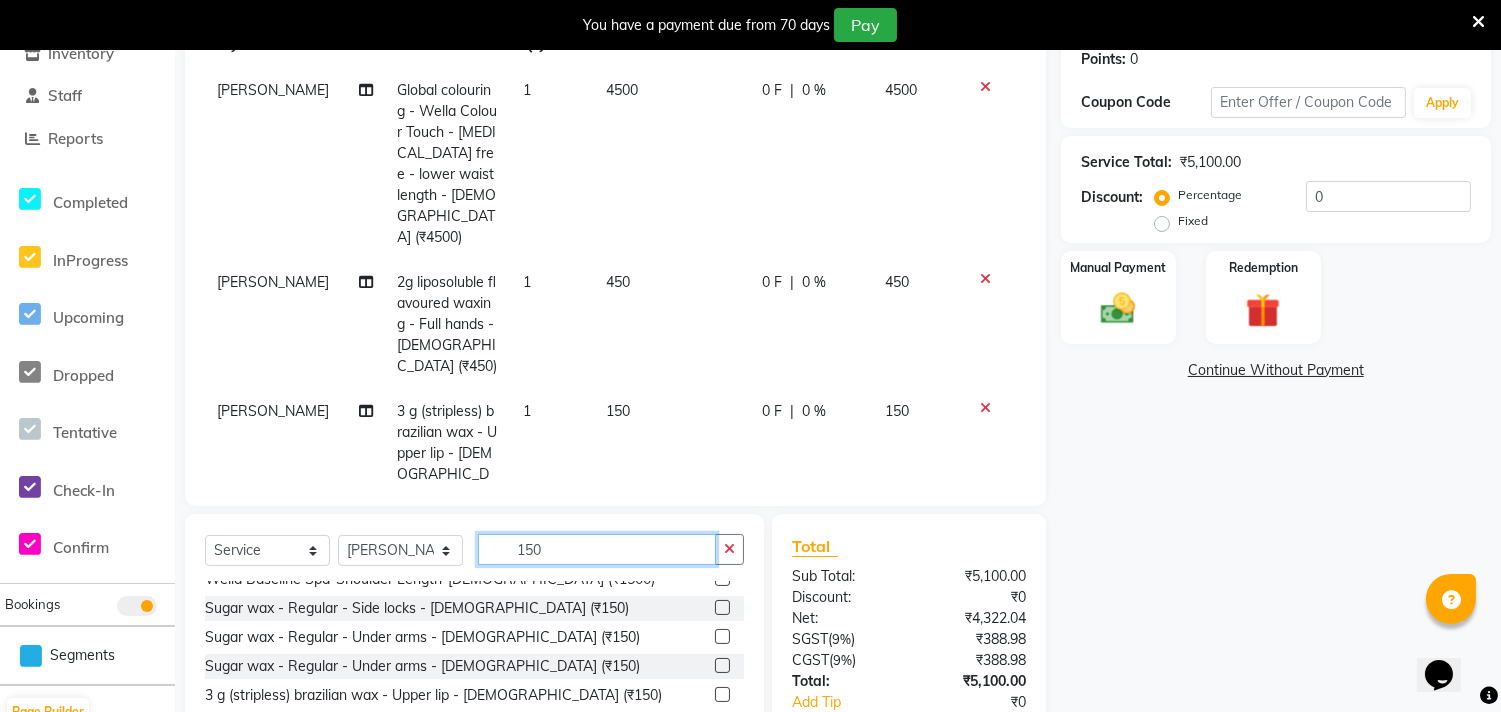 click on "150" 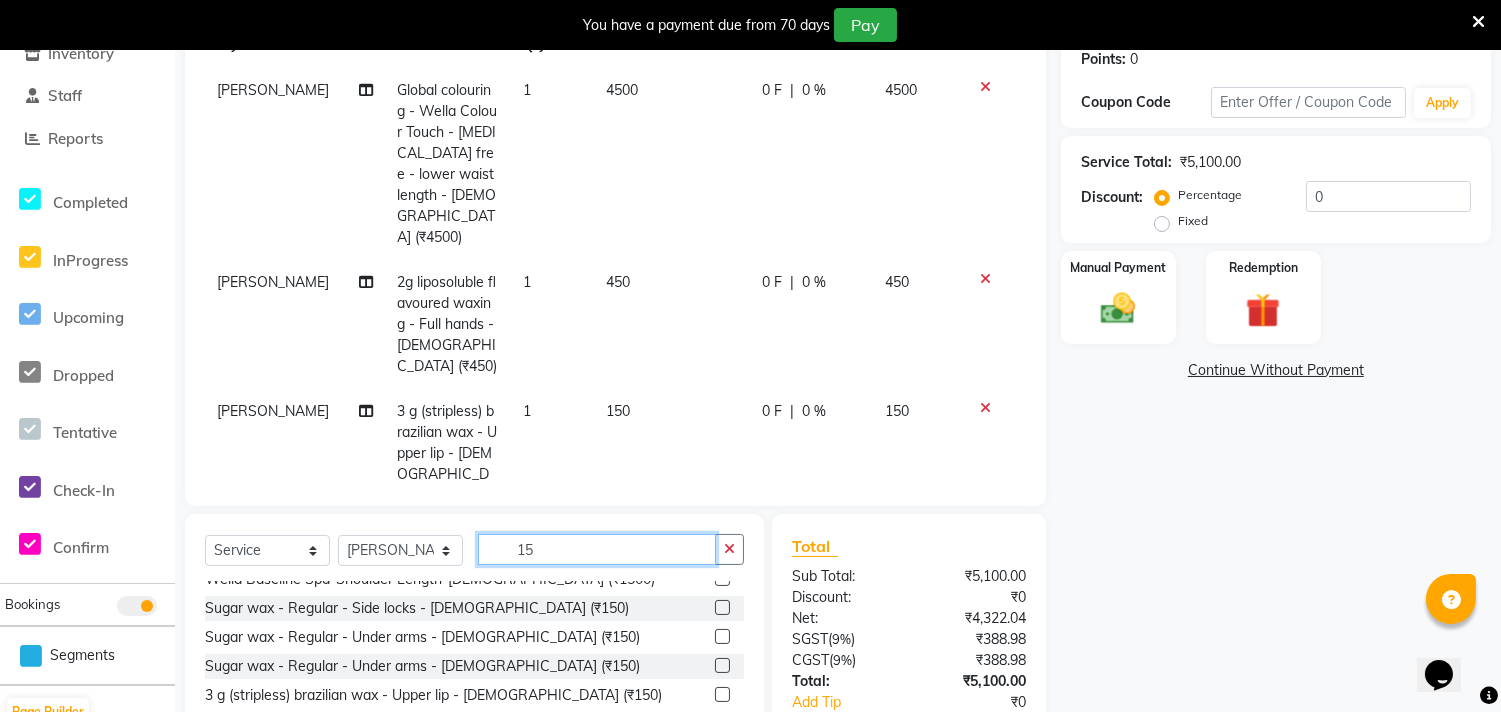 type on "1" 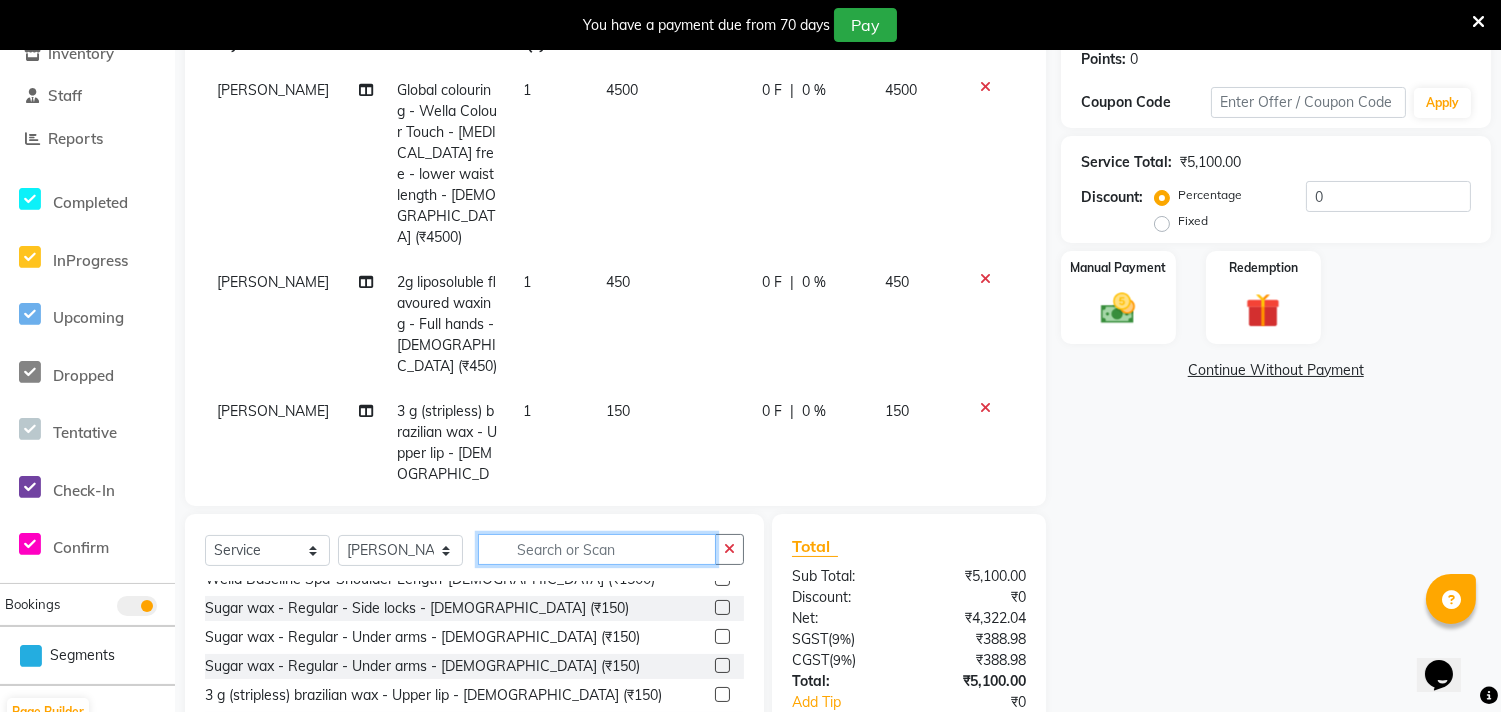 scroll, scrollTop: 1173, scrollLeft: 0, axis: vertical 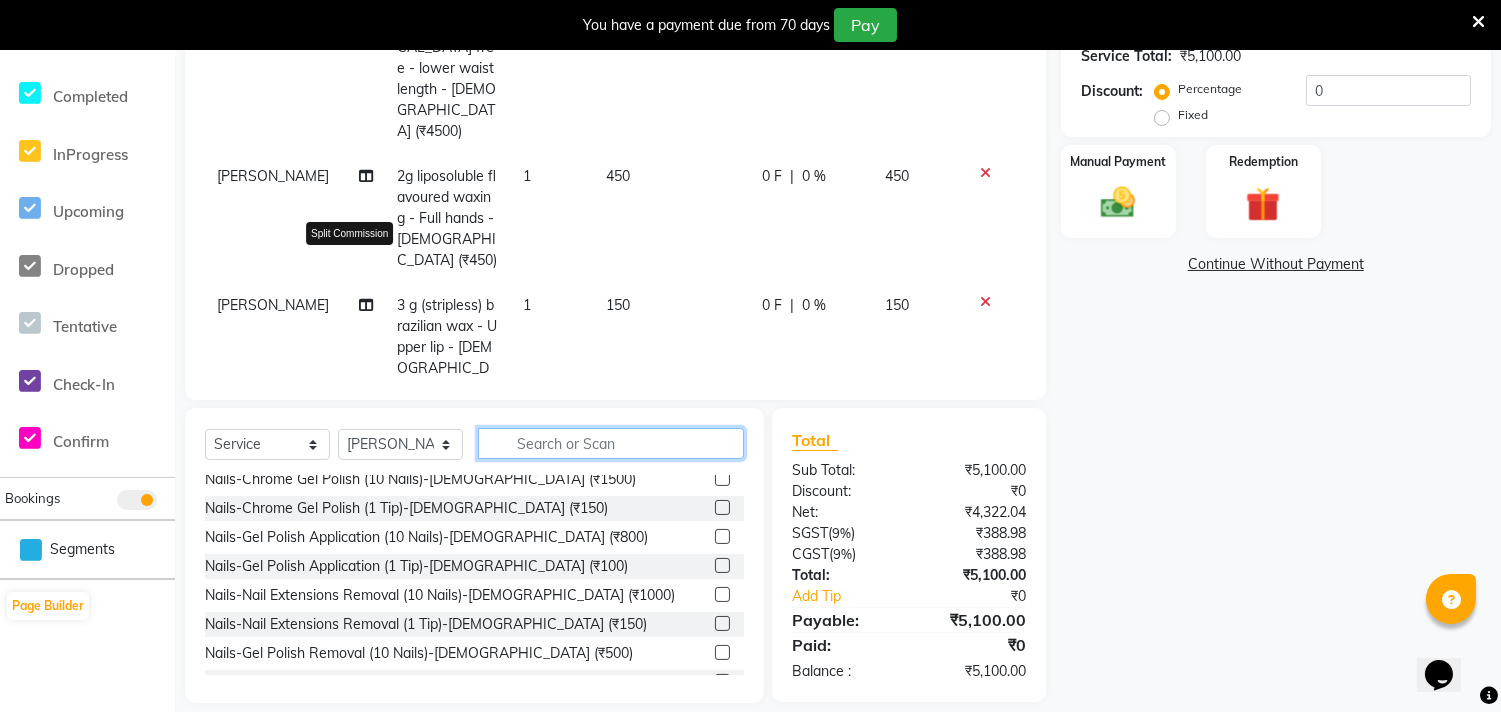 type 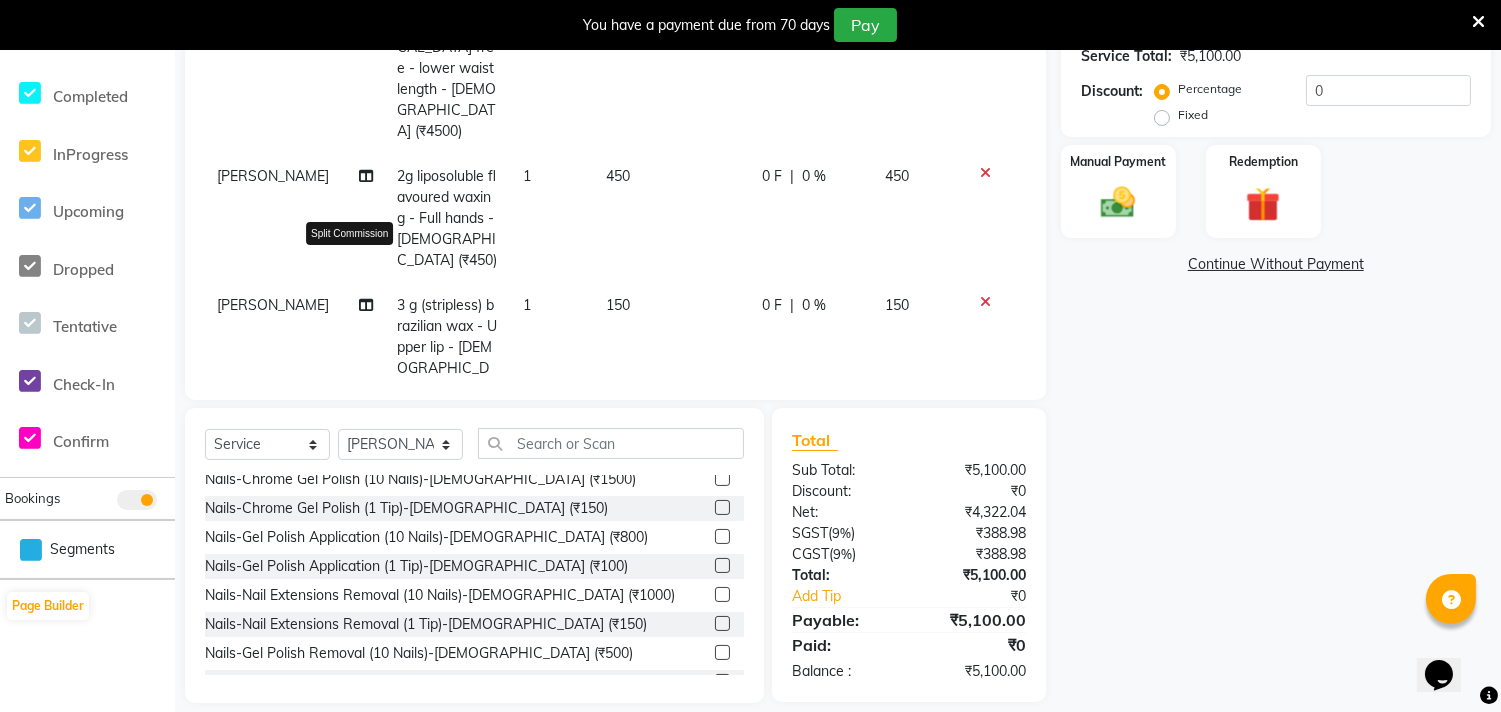 click 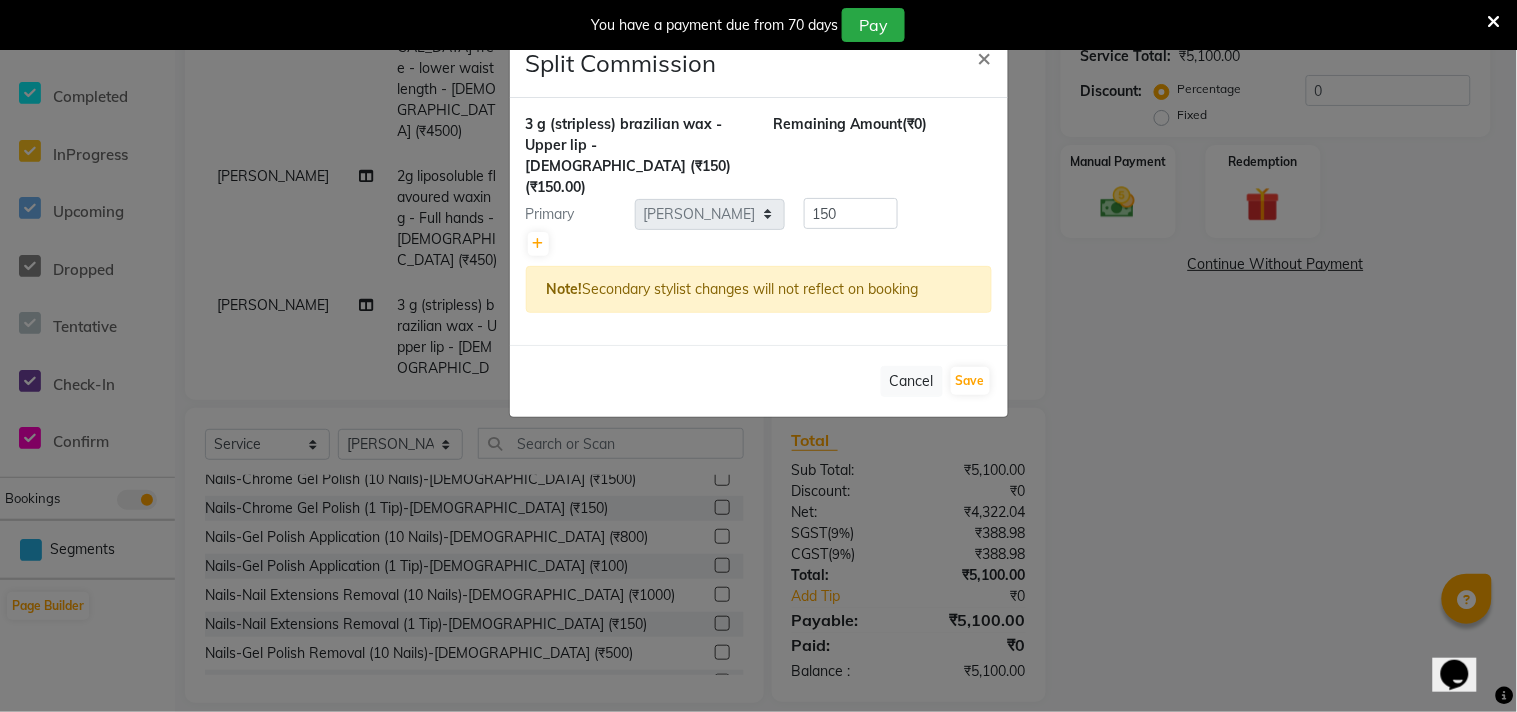 click on "Split Commission × 3 g (stripless) brazilian wax - Upper lip - [DEMOGRAPHIC_DATA] (₹150)  (₹150.00) Remaining Amount  (₹0) Primary Select  [PERSON_NAME]   Manager   radha [PERSON_NAME]    [PERSON_NAME]   swati [PERSON_NAME]   [PERSON_NAME] Aangule  150 Note!  Secondary stylist changes will not reflect on booking   Cancel   Save" 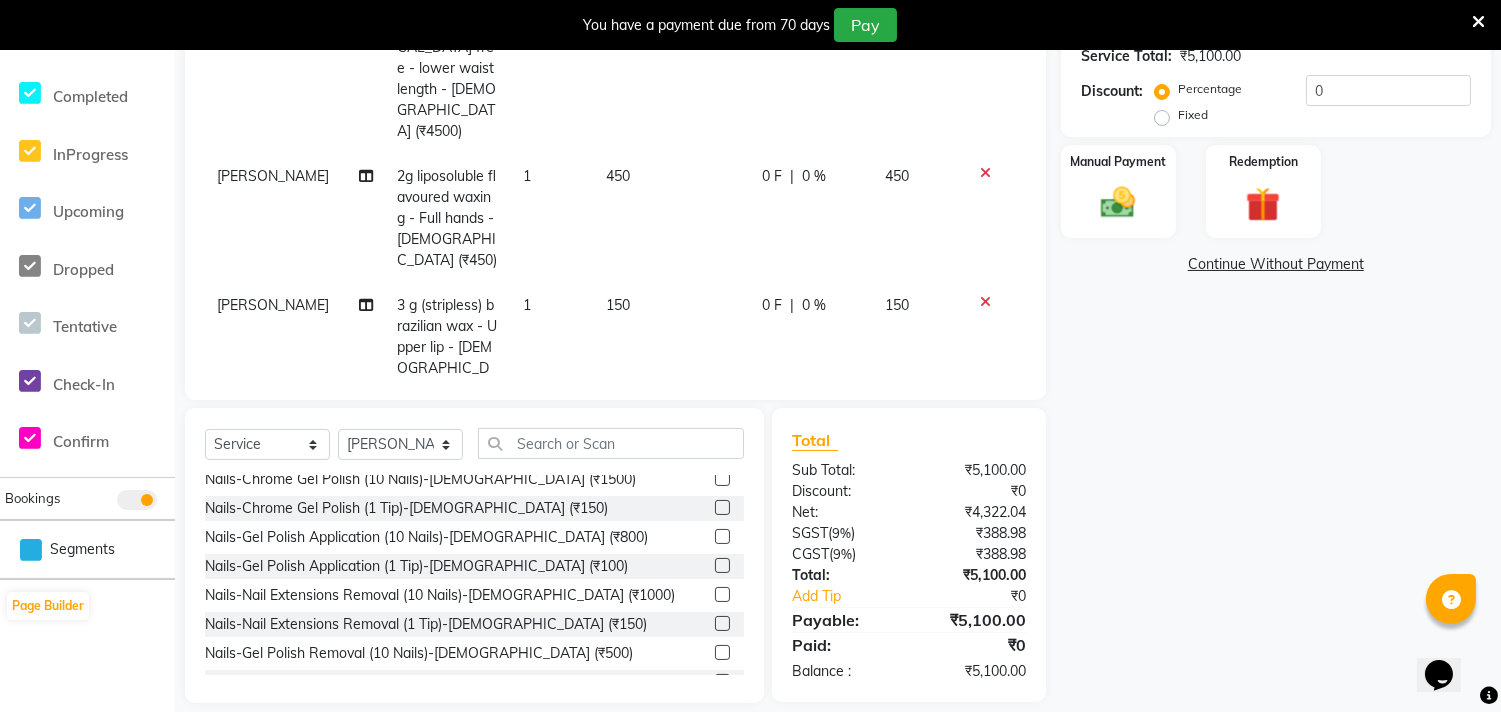 click on "[PERSON_NAME]" 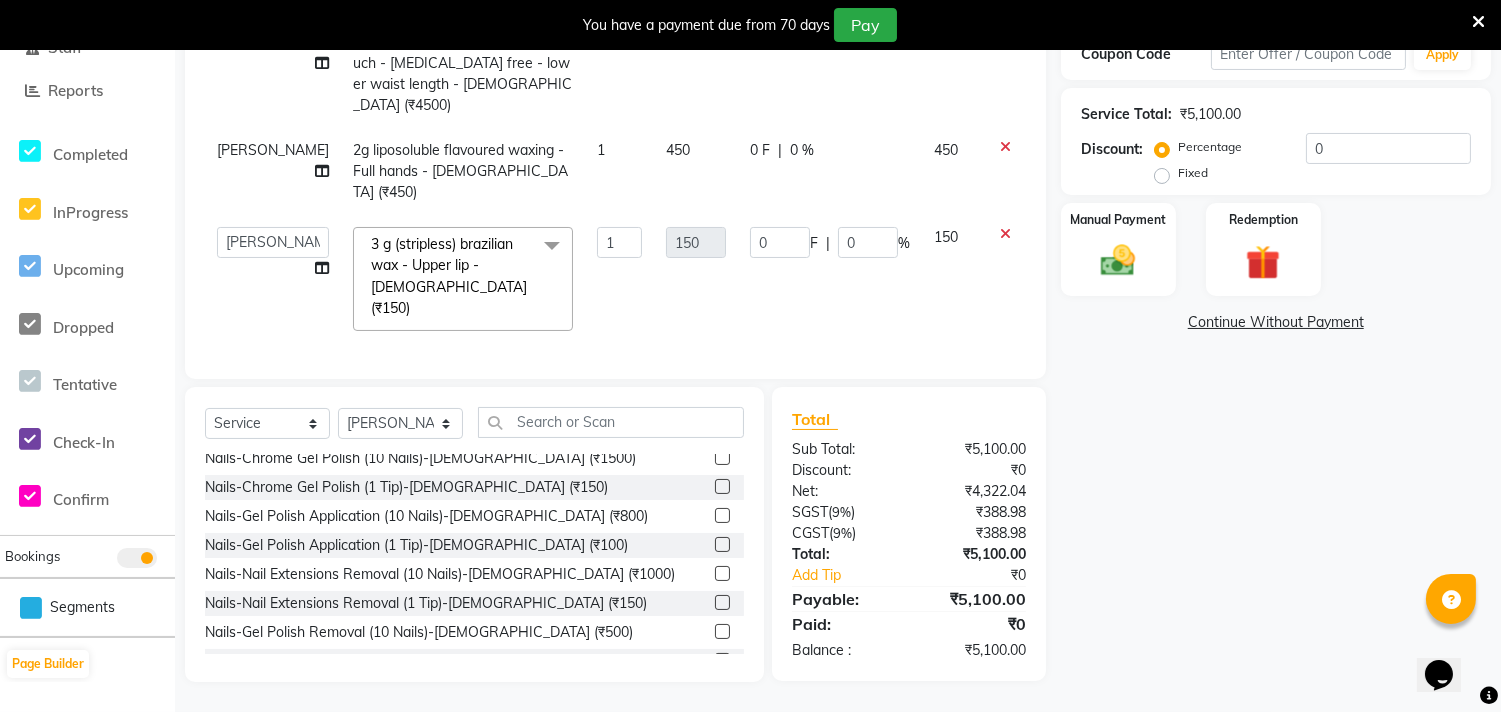 scroll, scrollTop: 313, scrollLeft: 0, axis: vertical 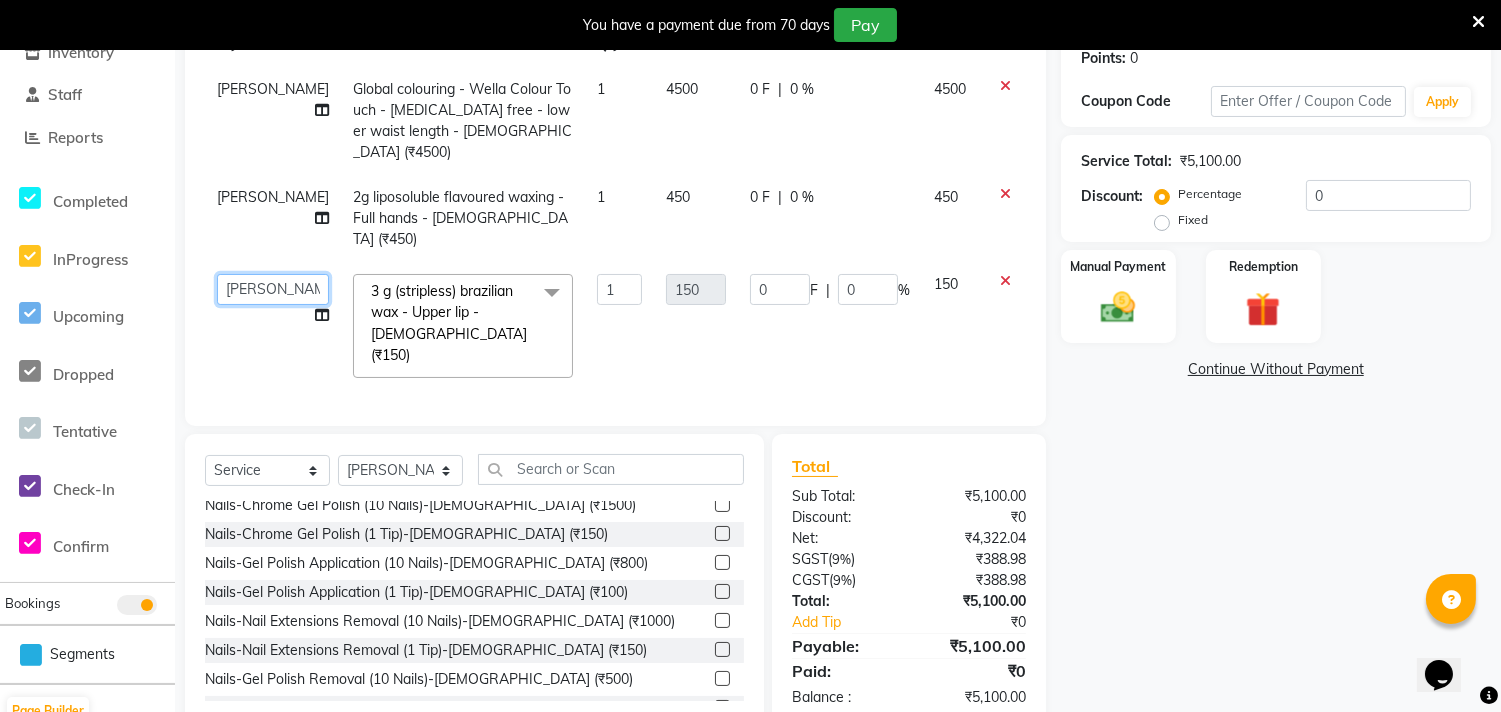 click on "[PERSON_NAME]   Manager   radha [PERSON_NAME]    [PERSON_NAME]   swati [PERSON_NAME]   [PERSON_NAME] Aangule" 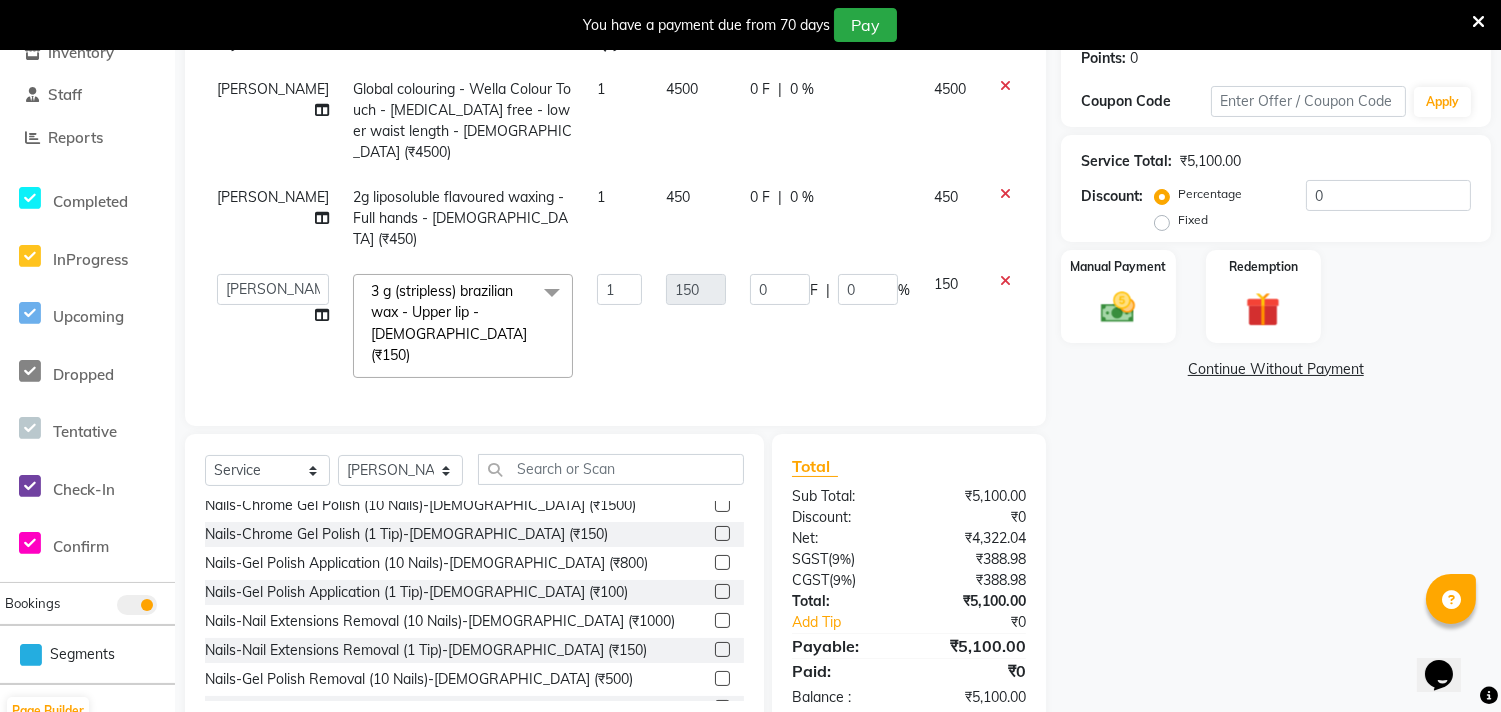 select on "66160" 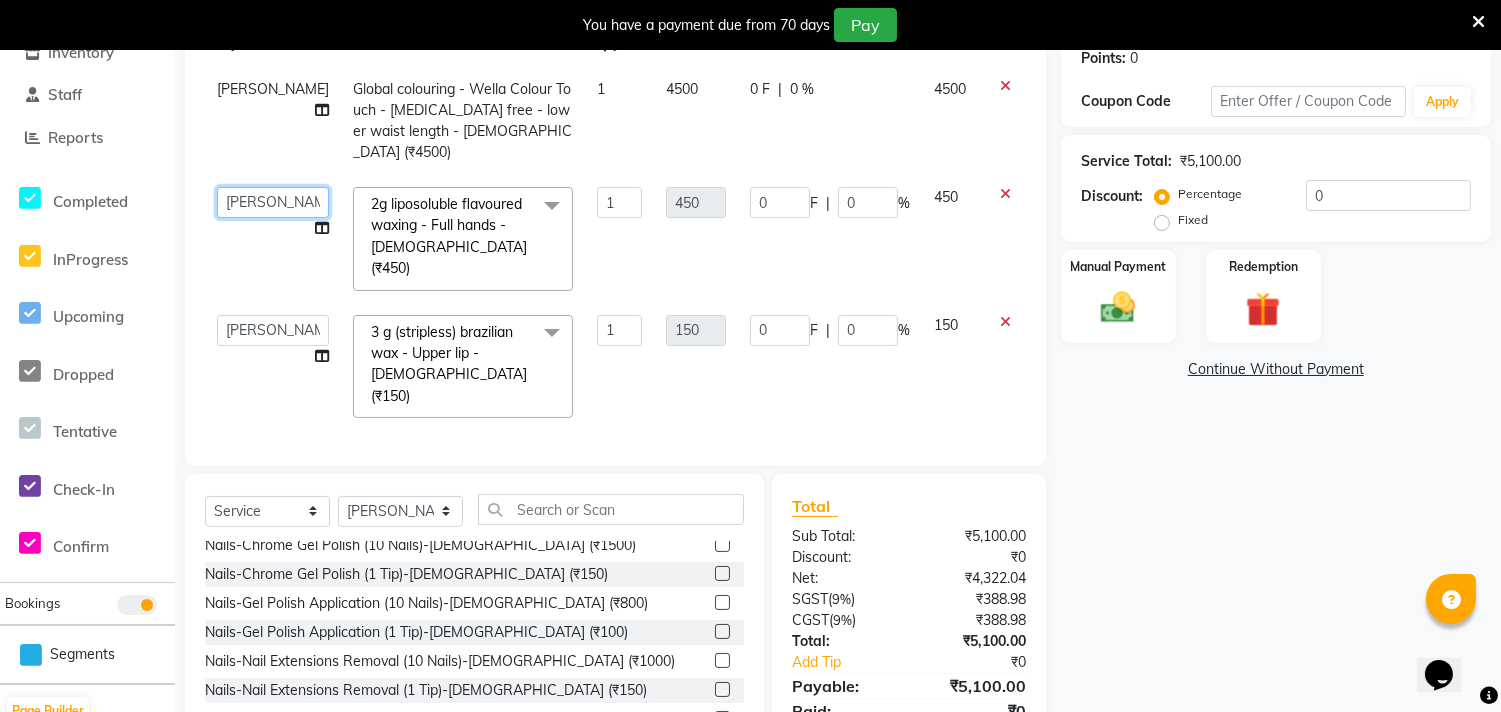 click on "[PERSON_NAME]   Manager   radha [PERSON_NAME]    [PERSON_NAME]   swati [PERSON_NAME]   [PERSON_NAME] Aangule" 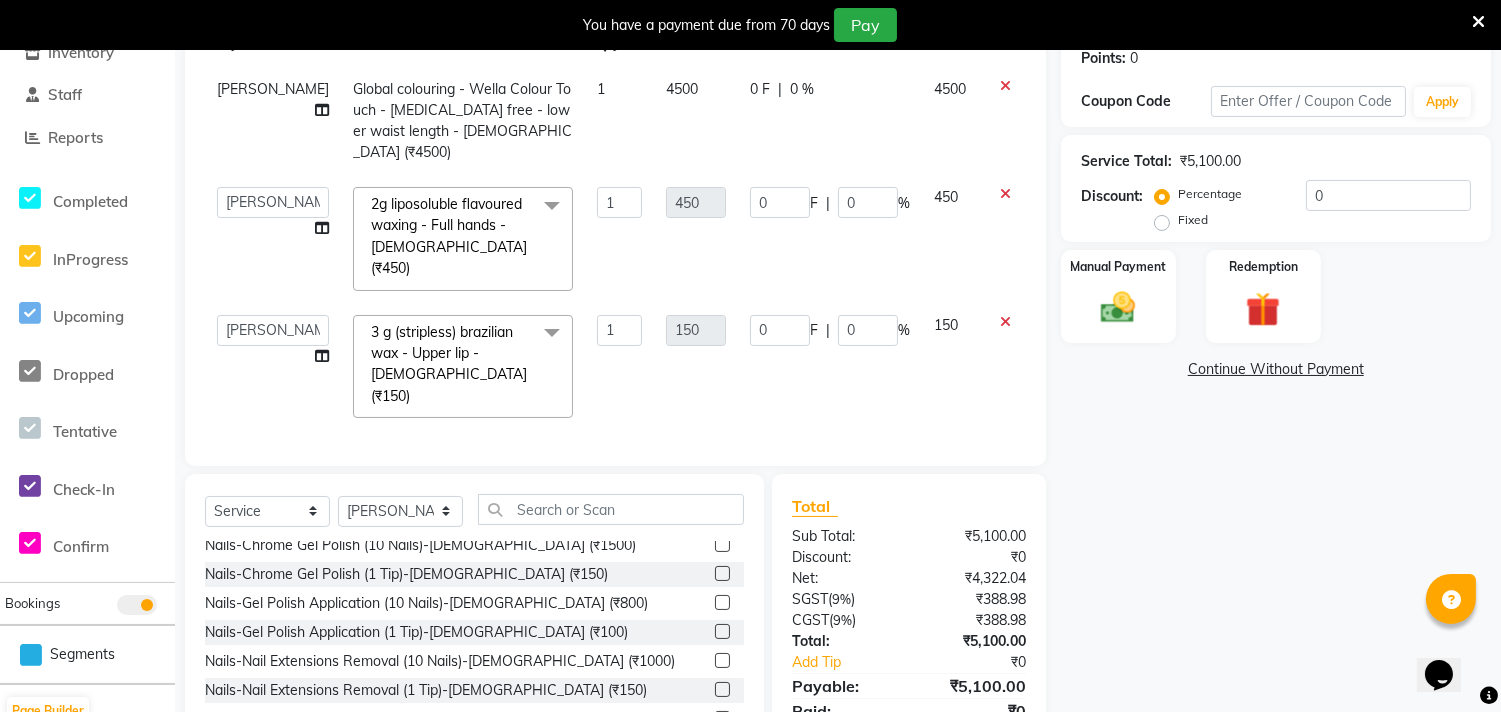 select on "66160" 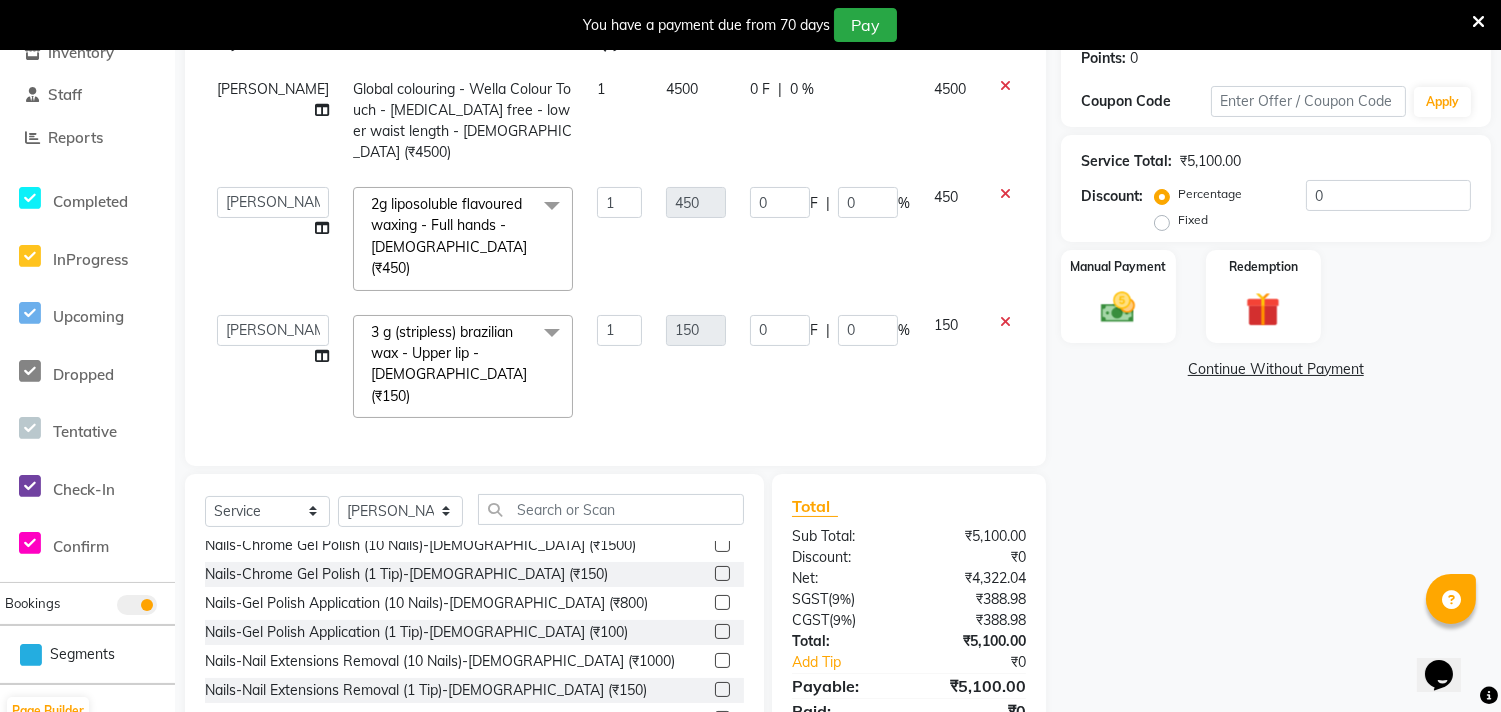click on "Name: [PERSON_NAME]  Membership:  No Active Membership  Total Visits:  2 Card on file:  0 Last Visit:   [DATE] Points:   0  Coupon Code Apply Service Total:  ₹5,100.00  Discount:  Percentage   Fixed  0 Manual Payment Redemption  Continue Without Payment" 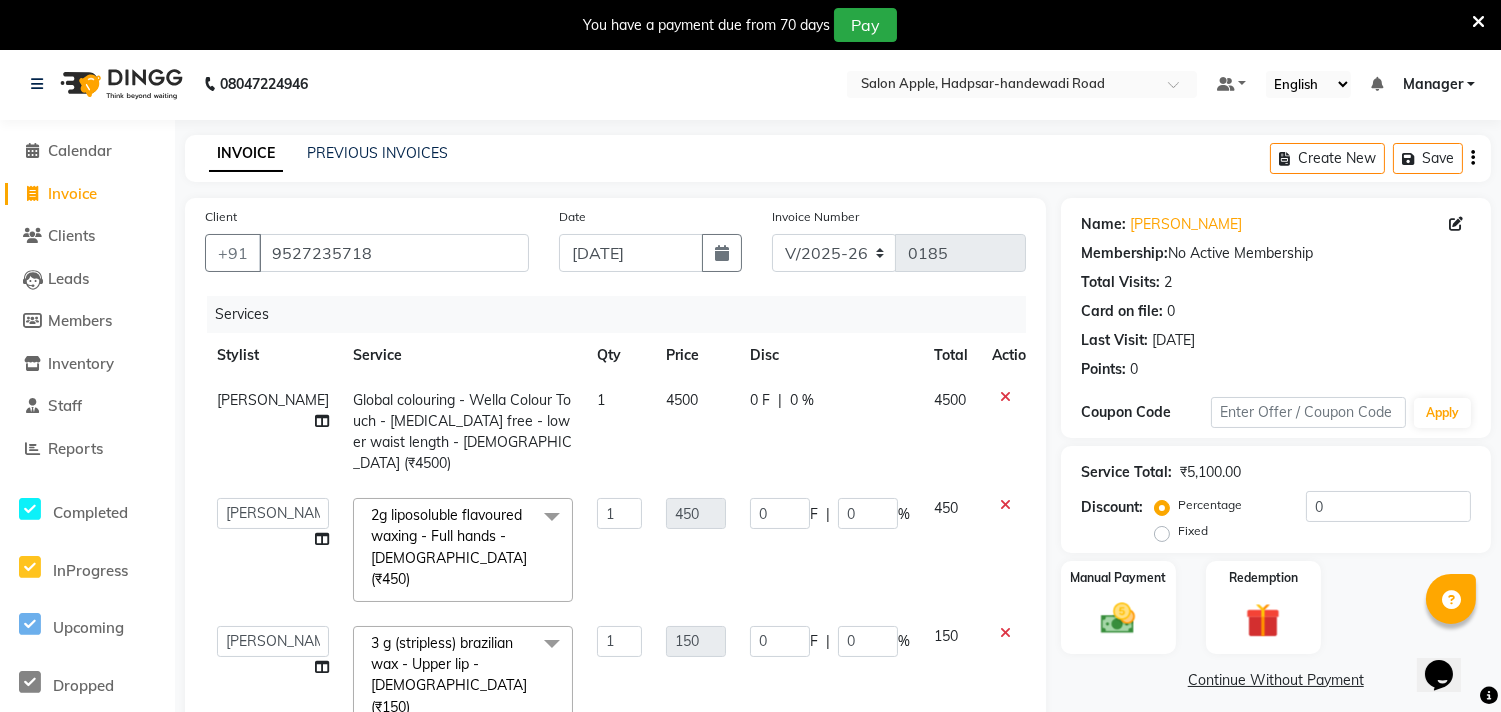 scroll, scrollTop: 0, scrollLeft: 0, axis: both 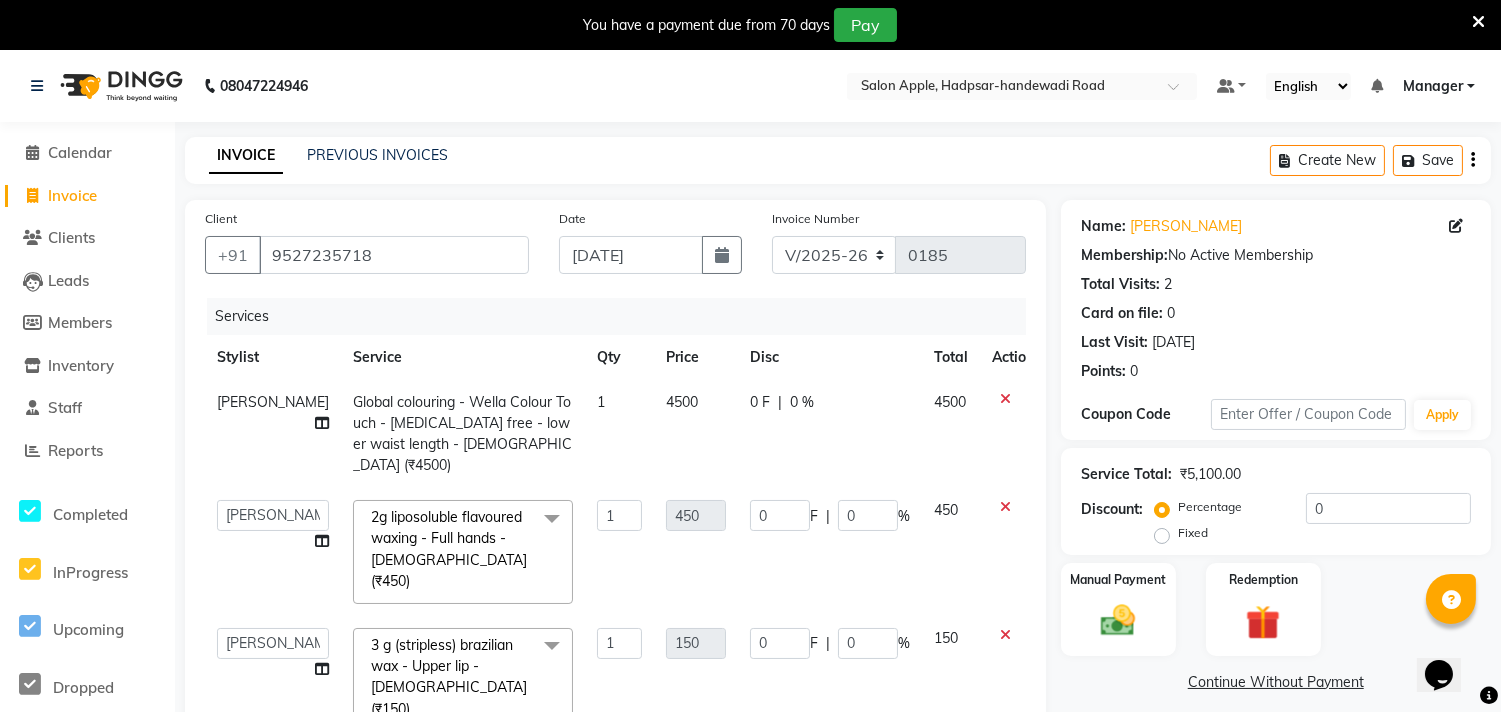 click on "1" 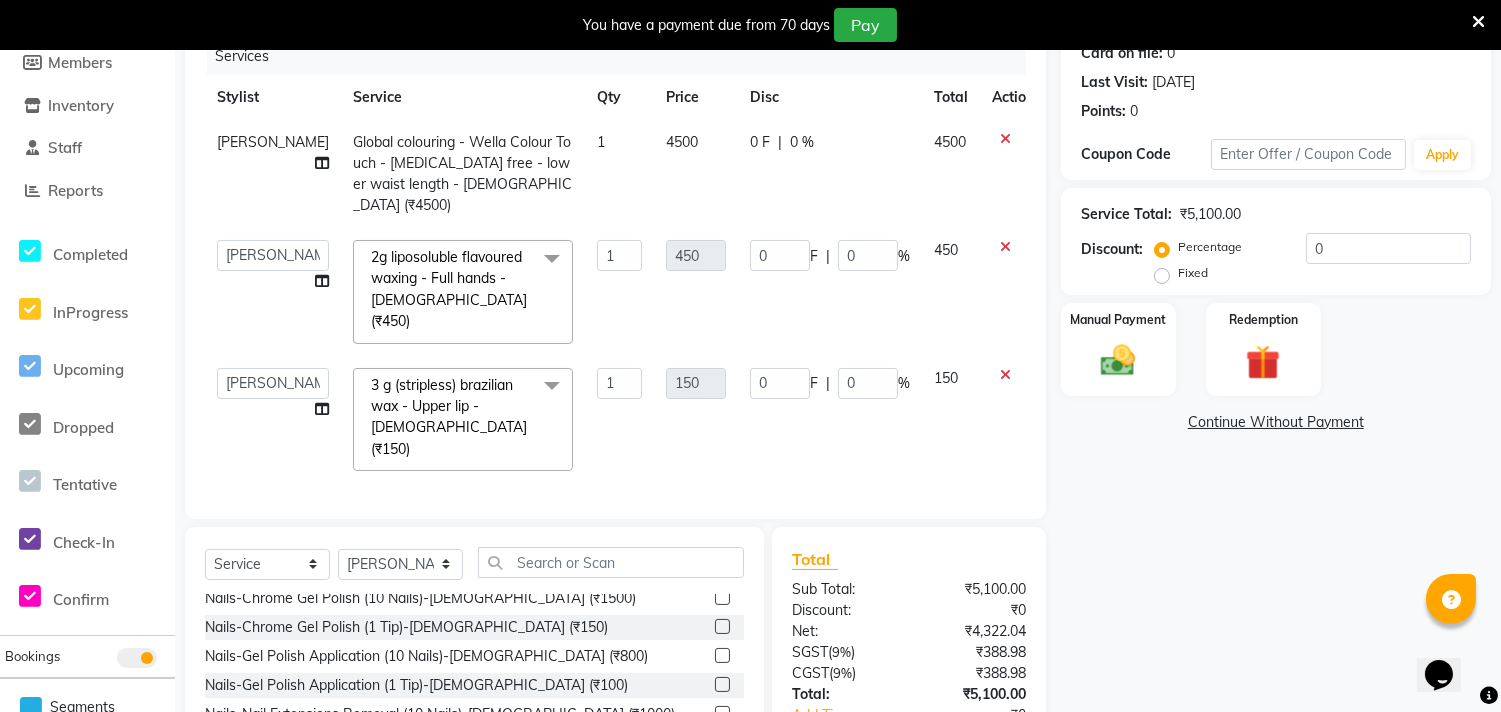 scroll, scrollTop: 333, scrollLeft: 0, axis: vertical 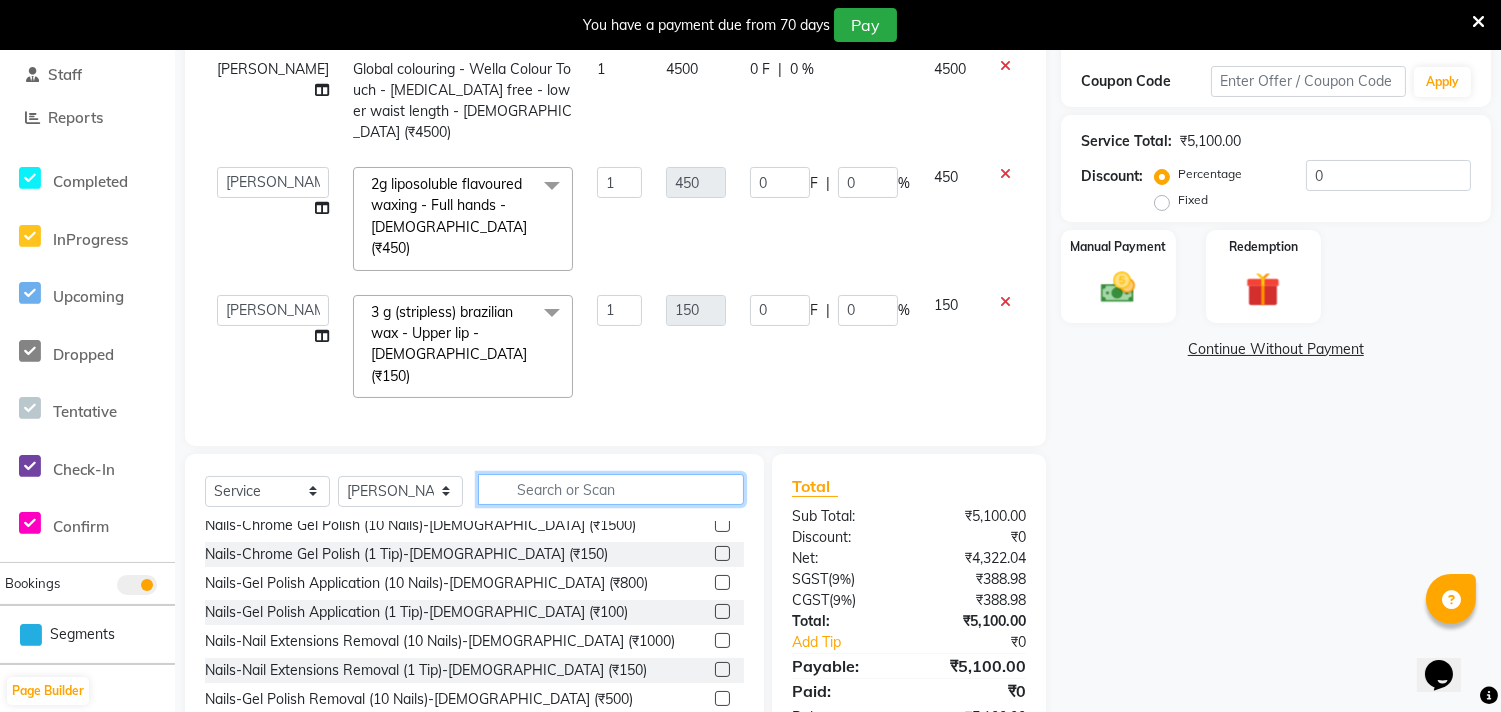 click 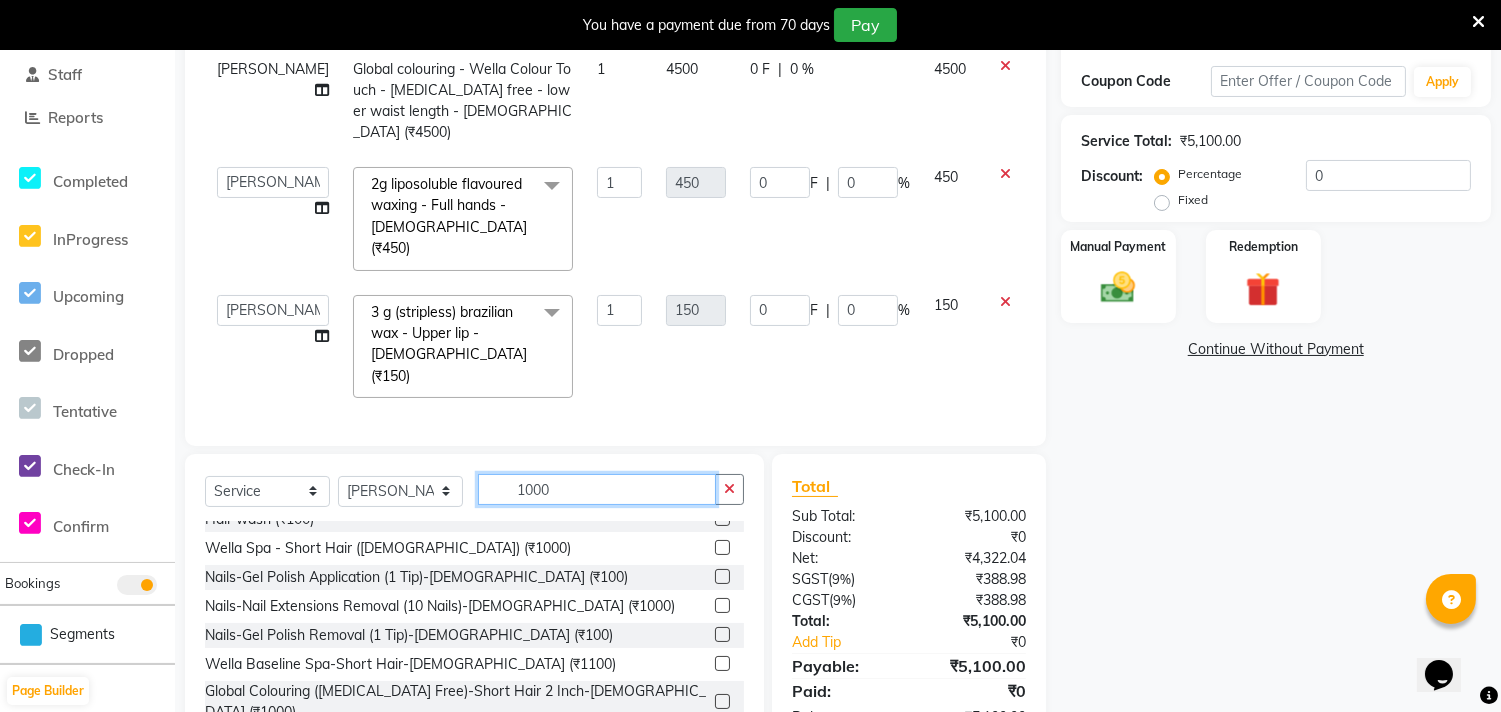 scroll, scrollTop: 0, scrollLeft: 0, axis: both 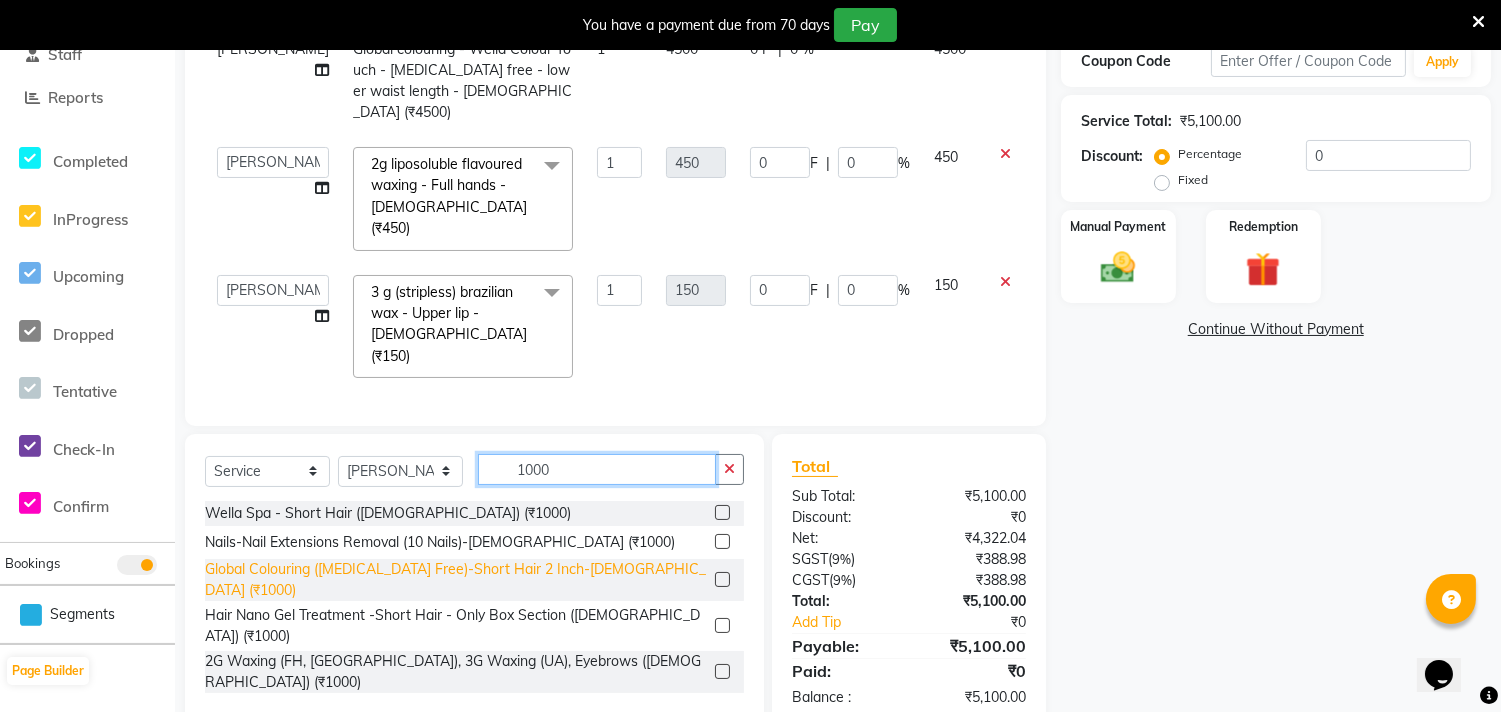 type on "1000" 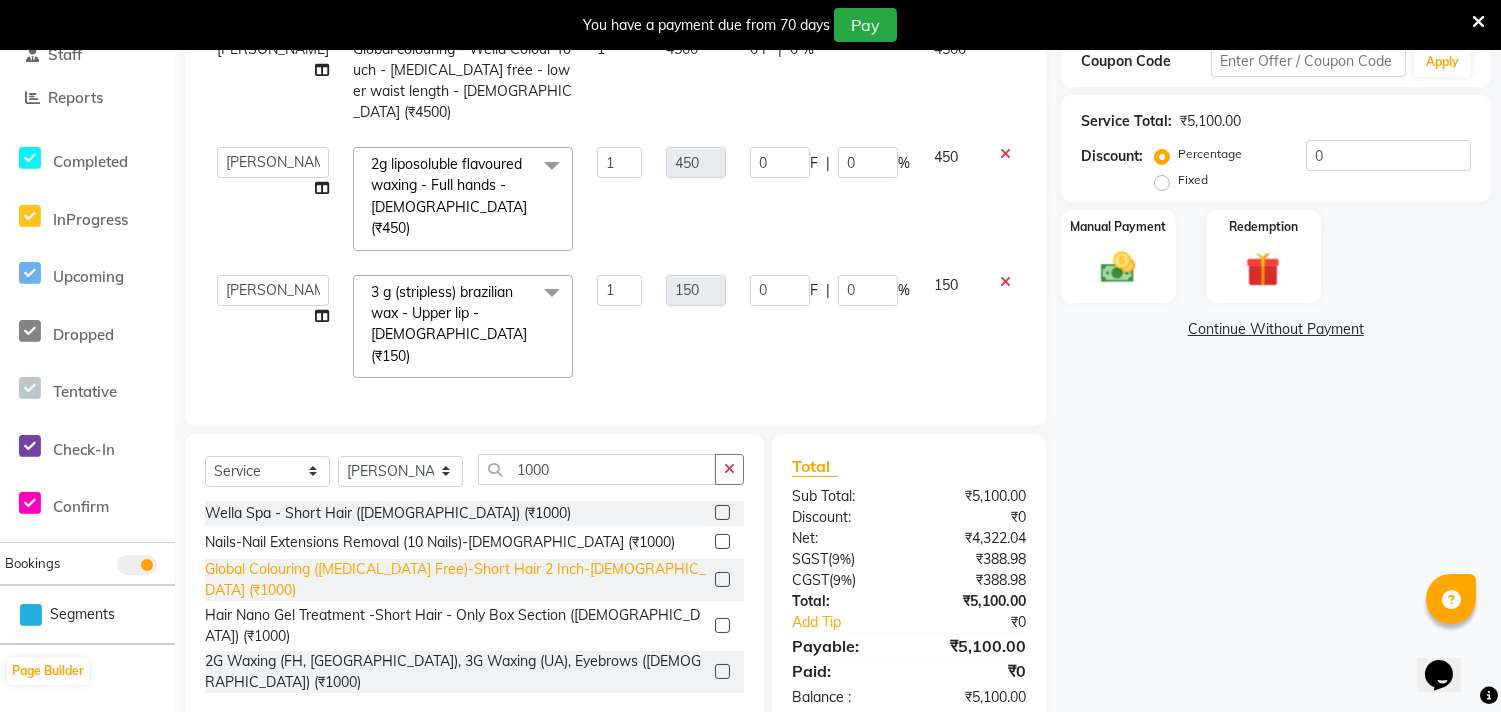 click on "Global Colouring   ([MEDICAL_DATA] Free)-Short Hair  2 Inch-[DEMOGRAPHIC_DATA] (₹1000)" 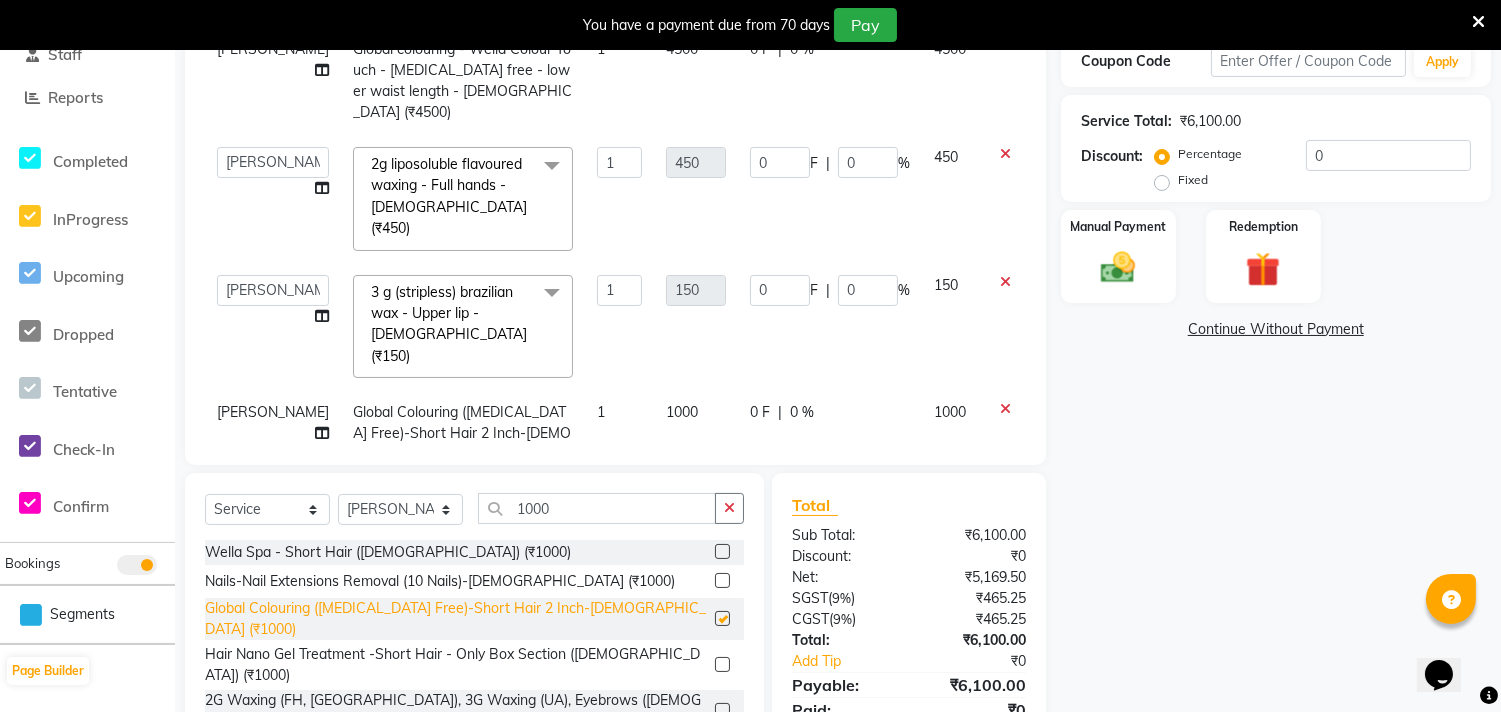 checkbox on "false" 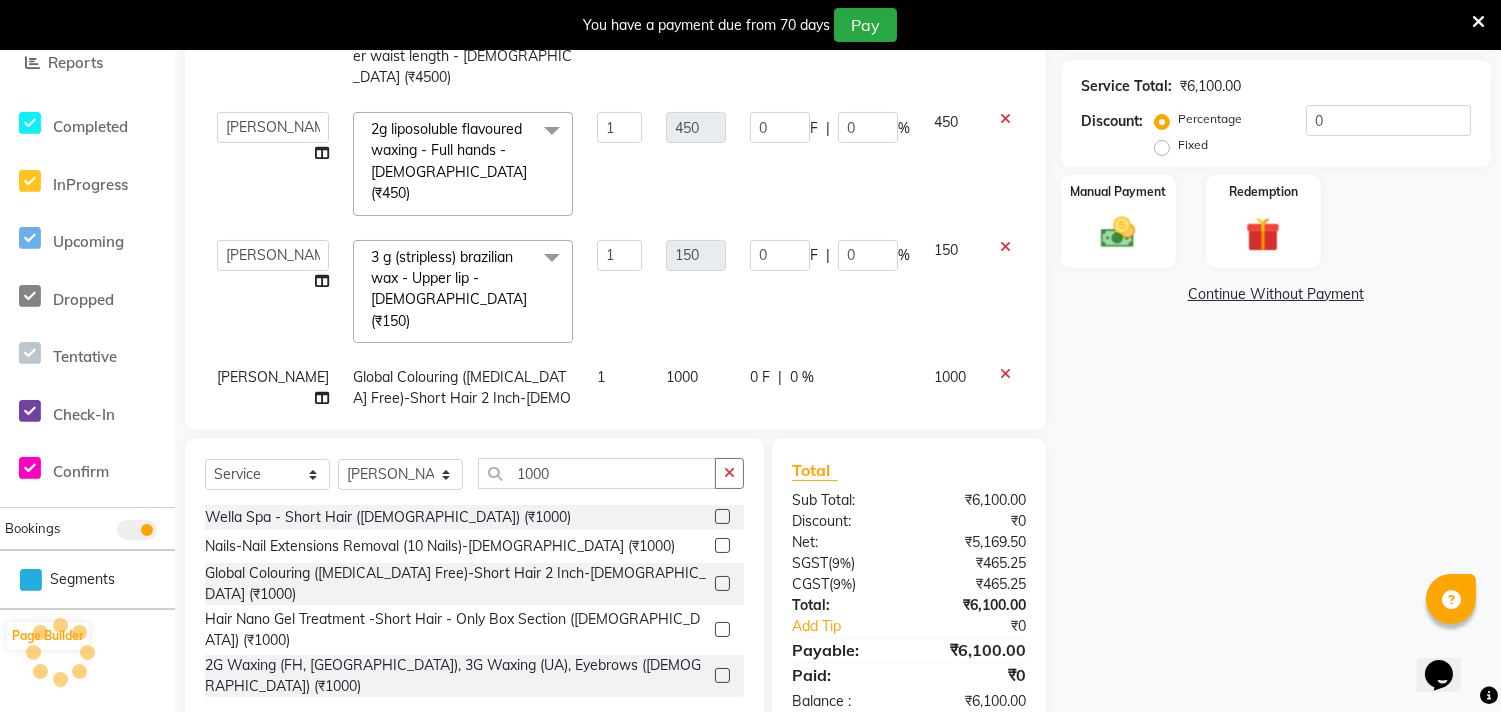 scroll, scrollTop: 420, scrollLeft: 0, axis: vertical 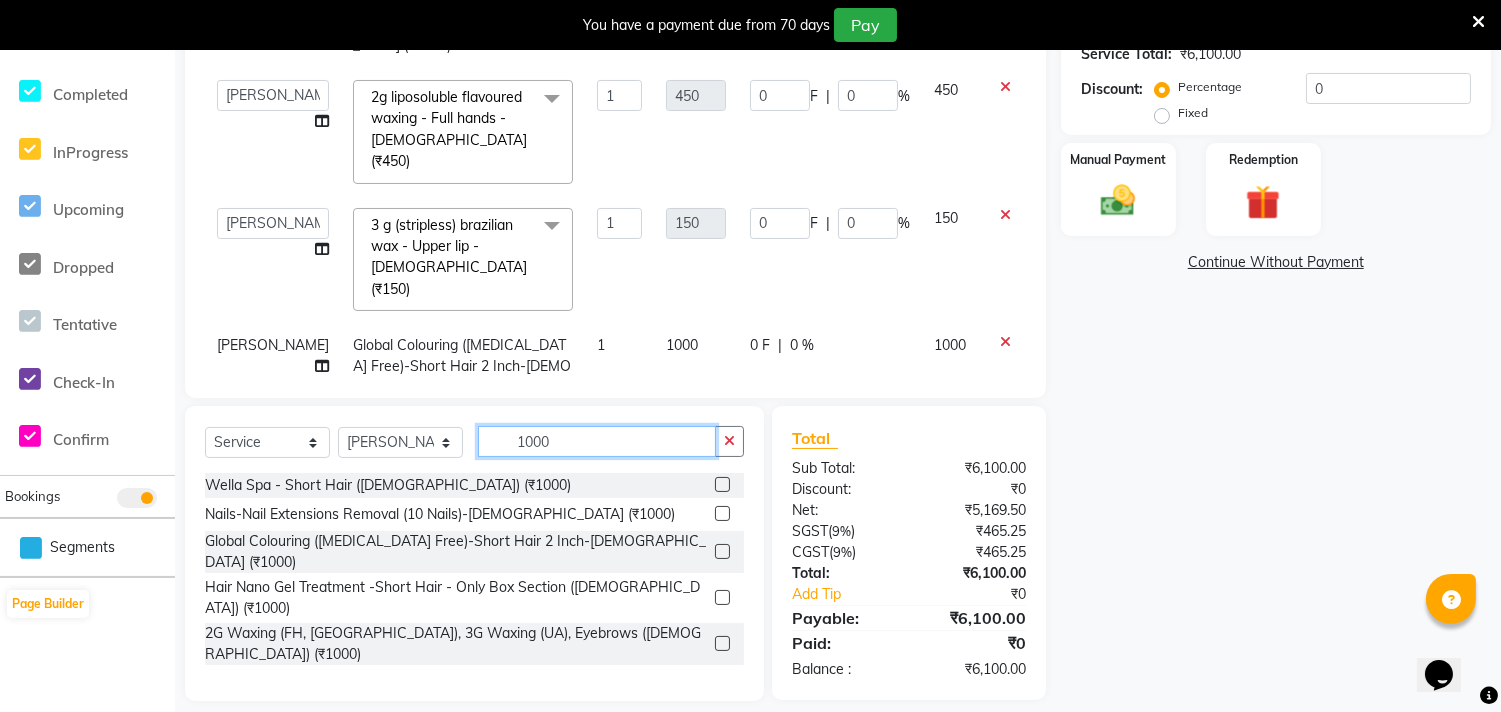 click on "1000" 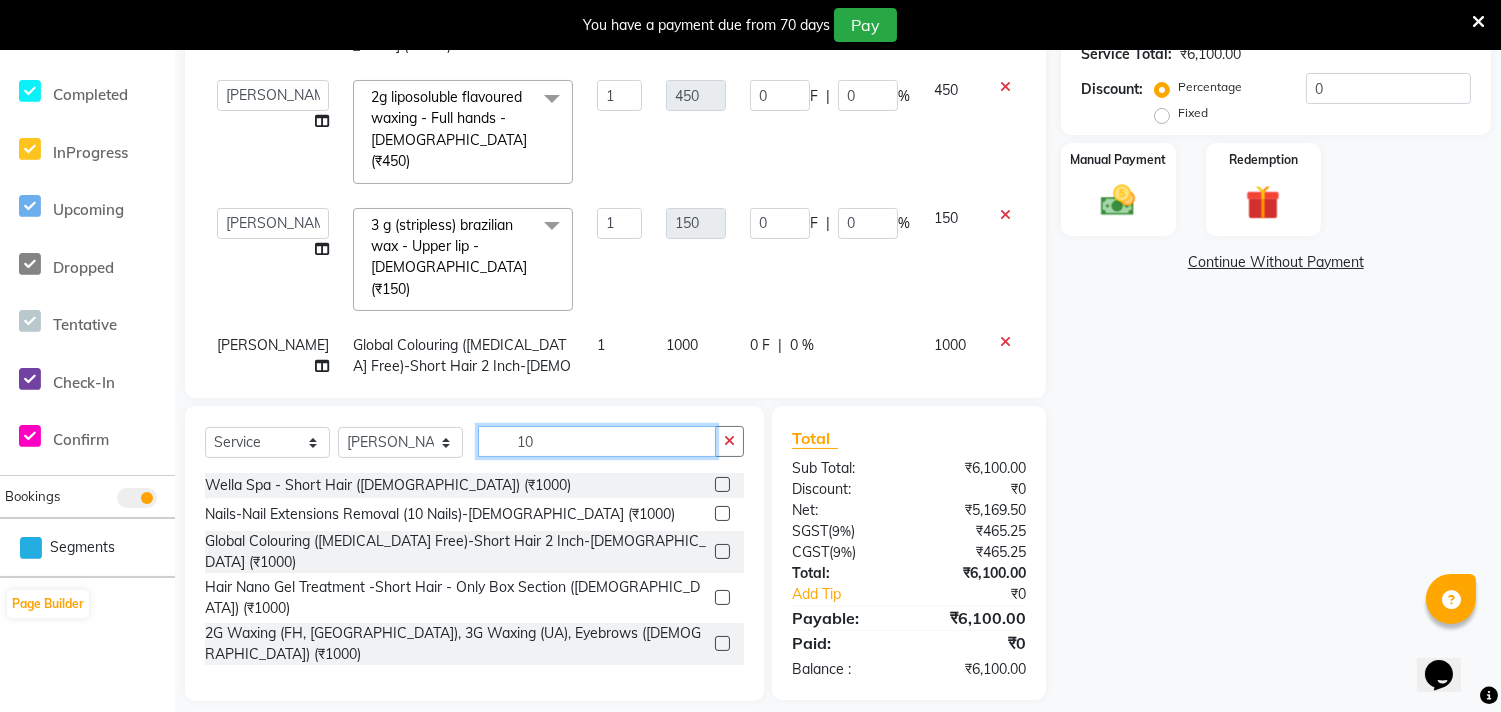 type on "1" 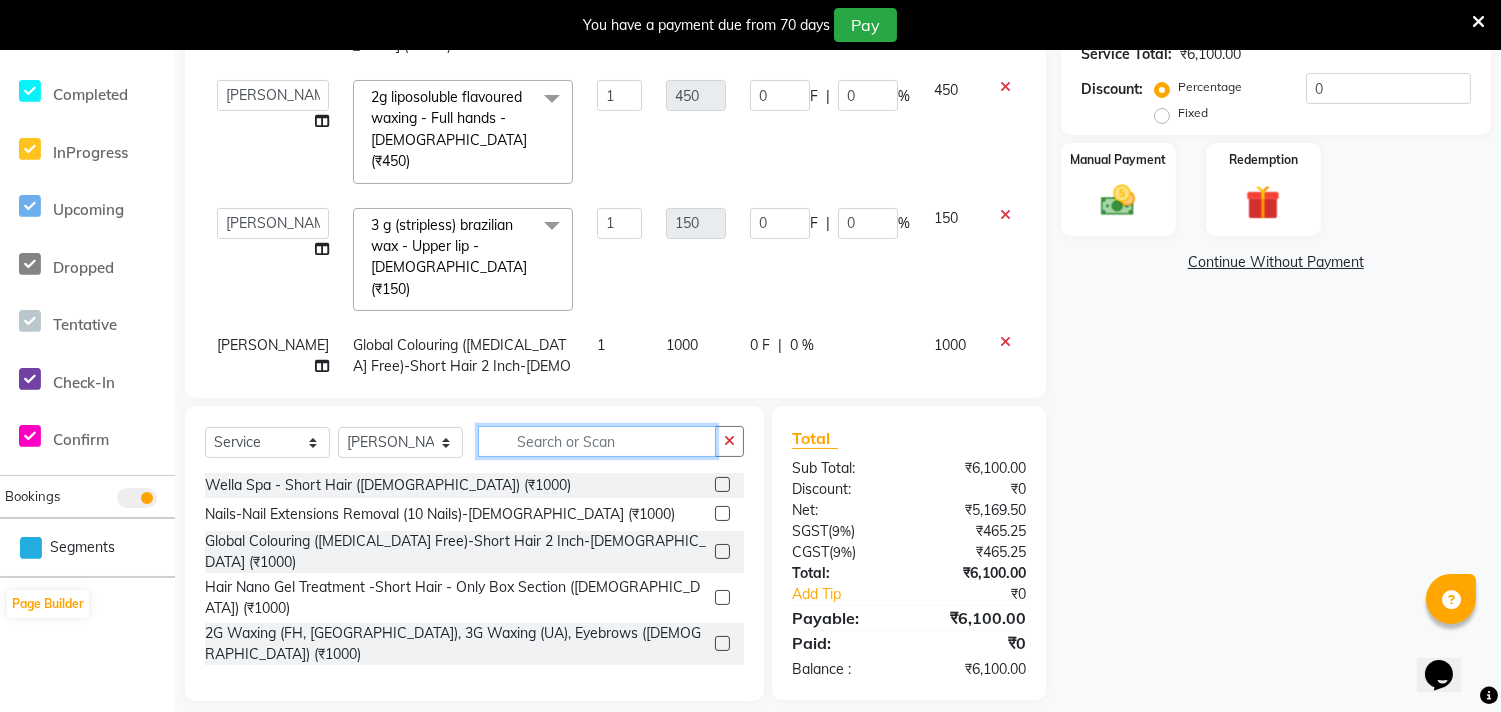 scroll, scrollTop: 418, scrollLeft: 0, axis: vertical 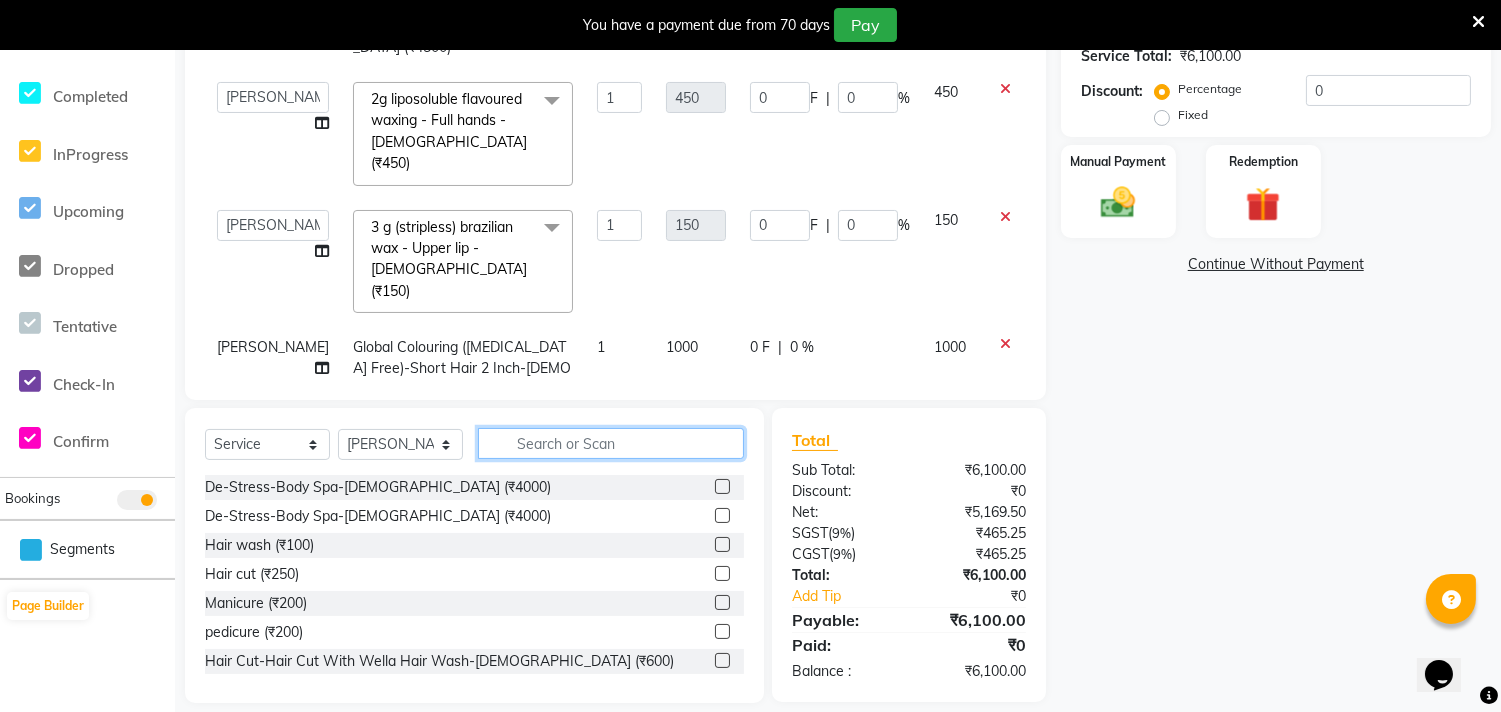 type 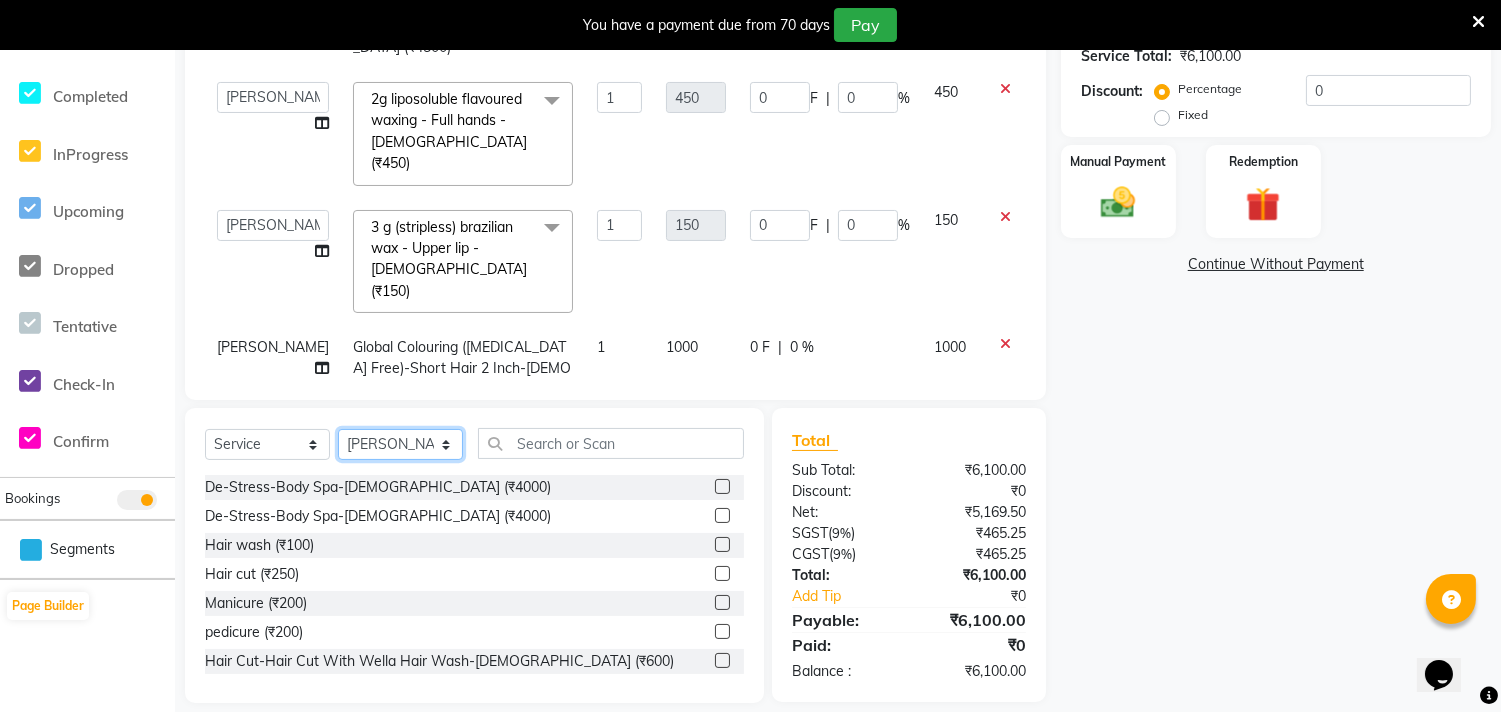 click on "Select Stylist [PERSON_NAME] Manager radha [PERSON_NAME]  [PERSON_NAME] swati [PERSON_NAME] [PERSON_NAME] Aangule" 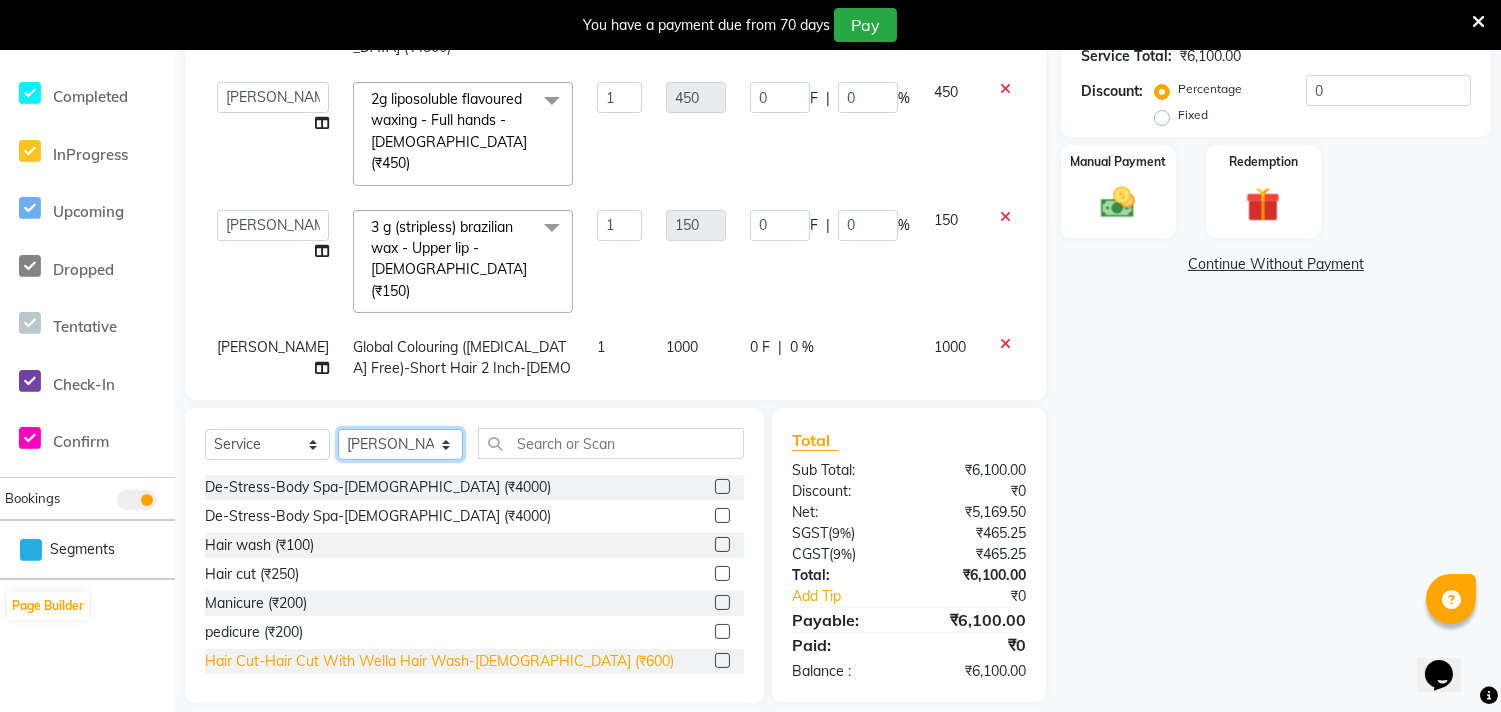 select on "66160" 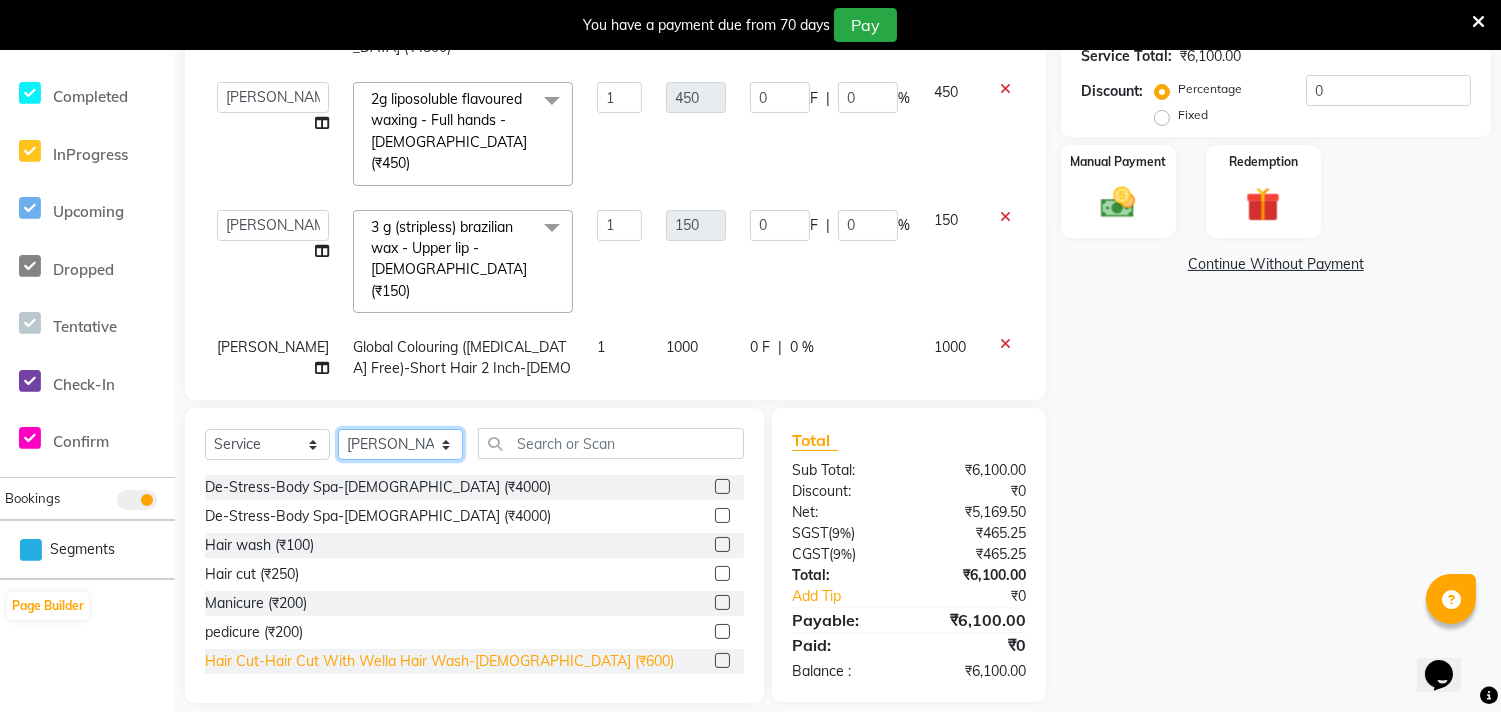 click on "Select Stylist [PERSON_NAME] Manager radha [PERSON_NAME]  [PERSON_NAME] swati [PERSON_NAME] [PERSON_NAME] Aangule" 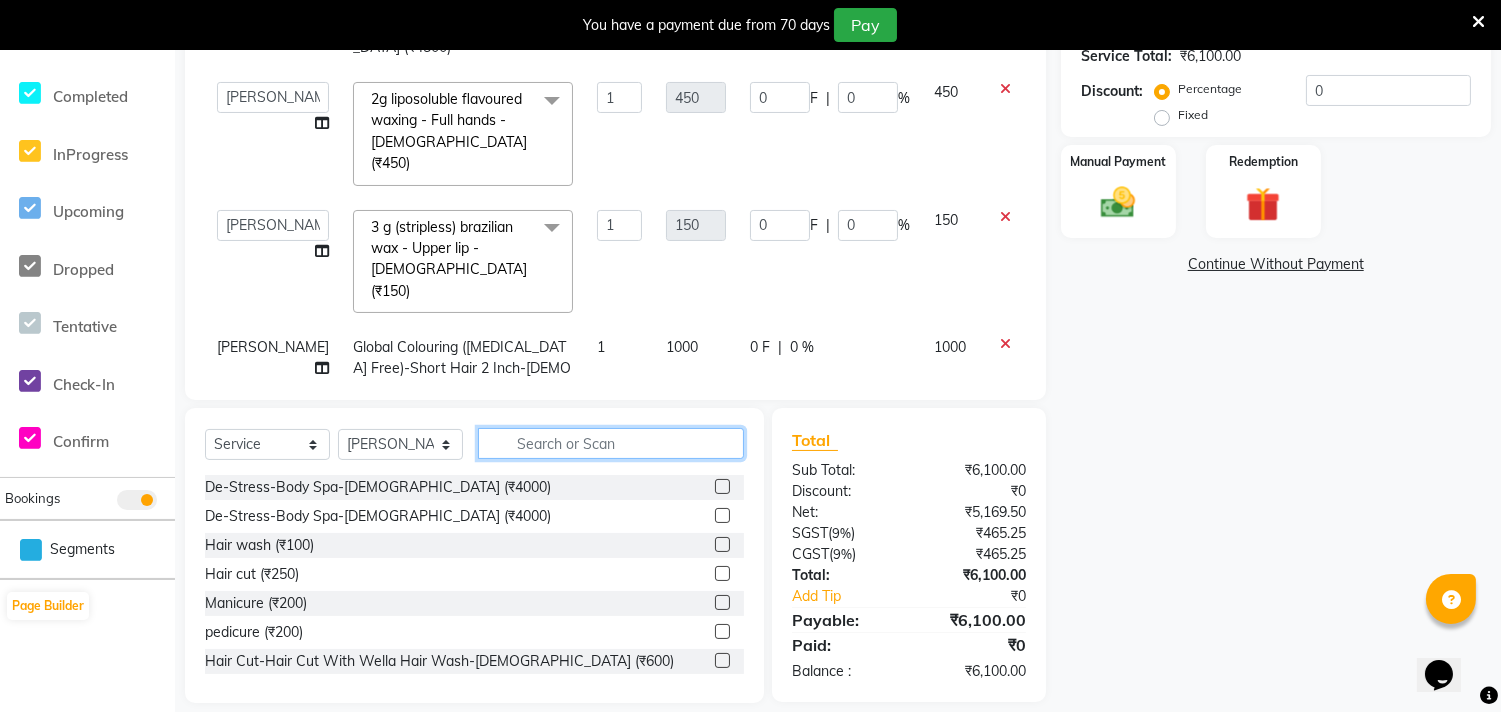 click 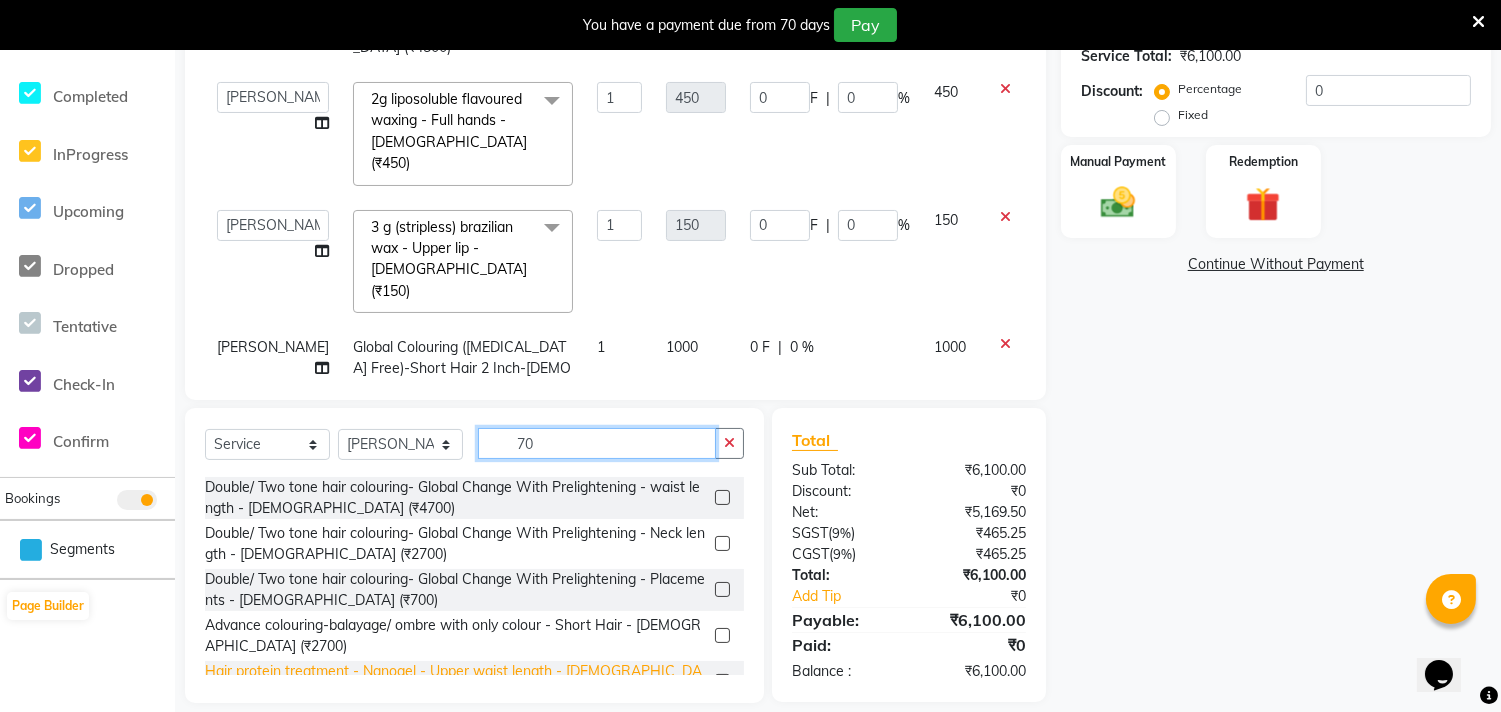 scroll, scrollTop: 1105, scrollLeft: 0, axis: vertical 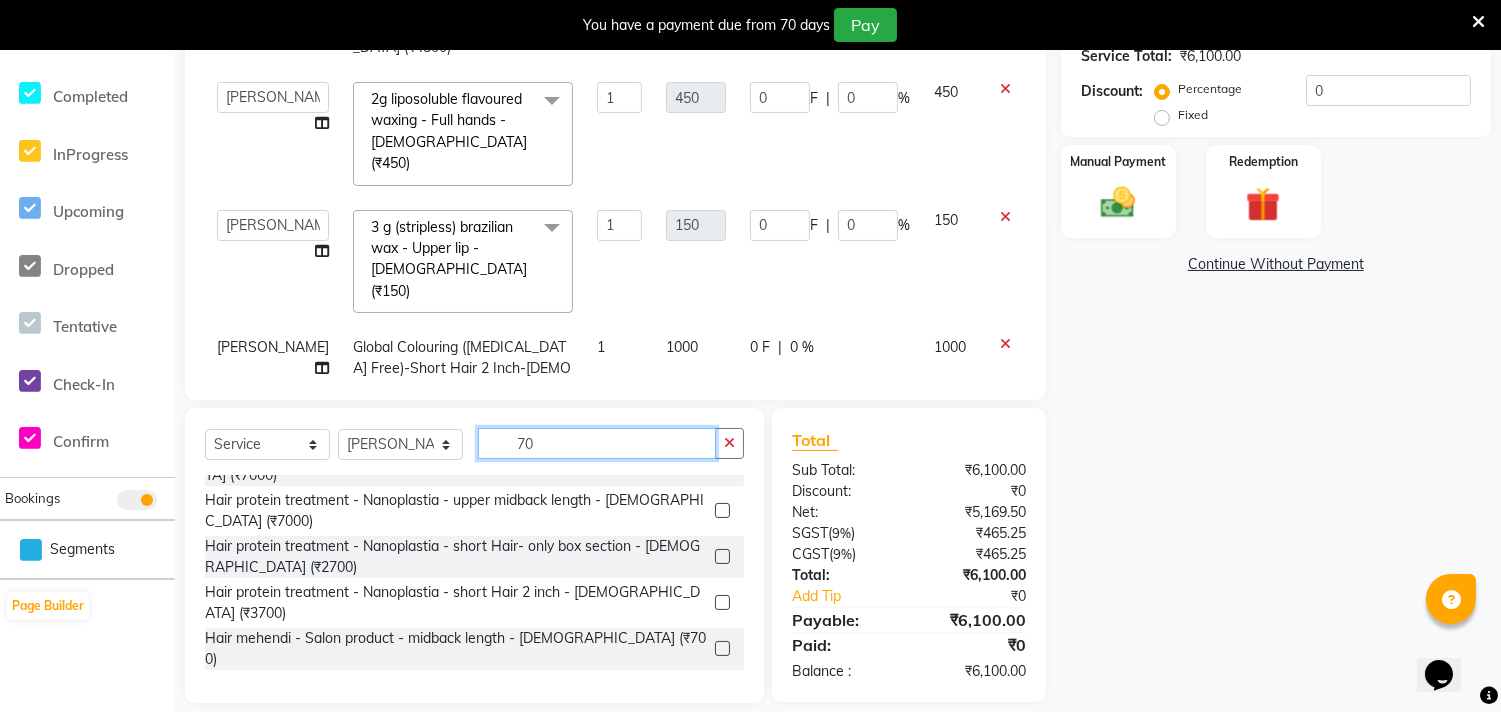 click on "70" 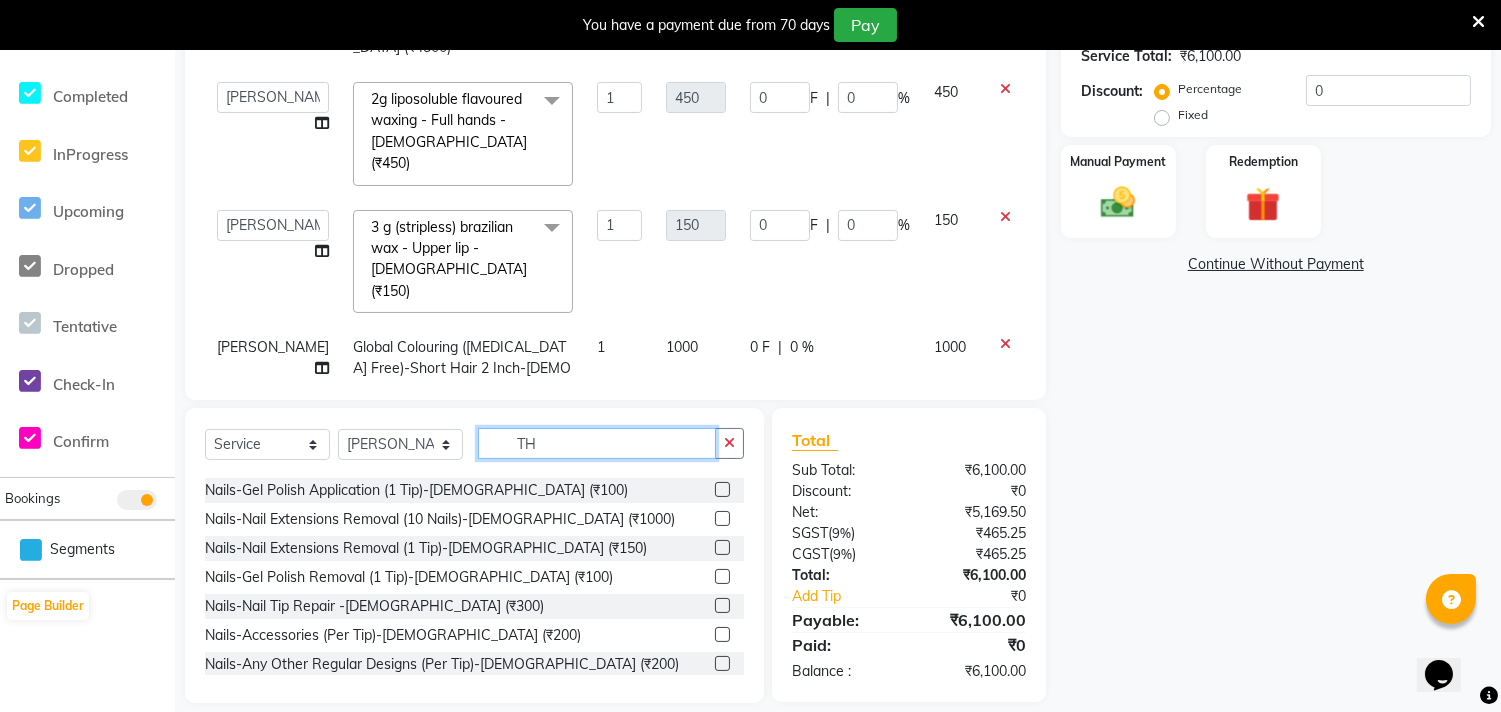 scroll, scrollTop: 0, scrollLeft: 0, axis: both 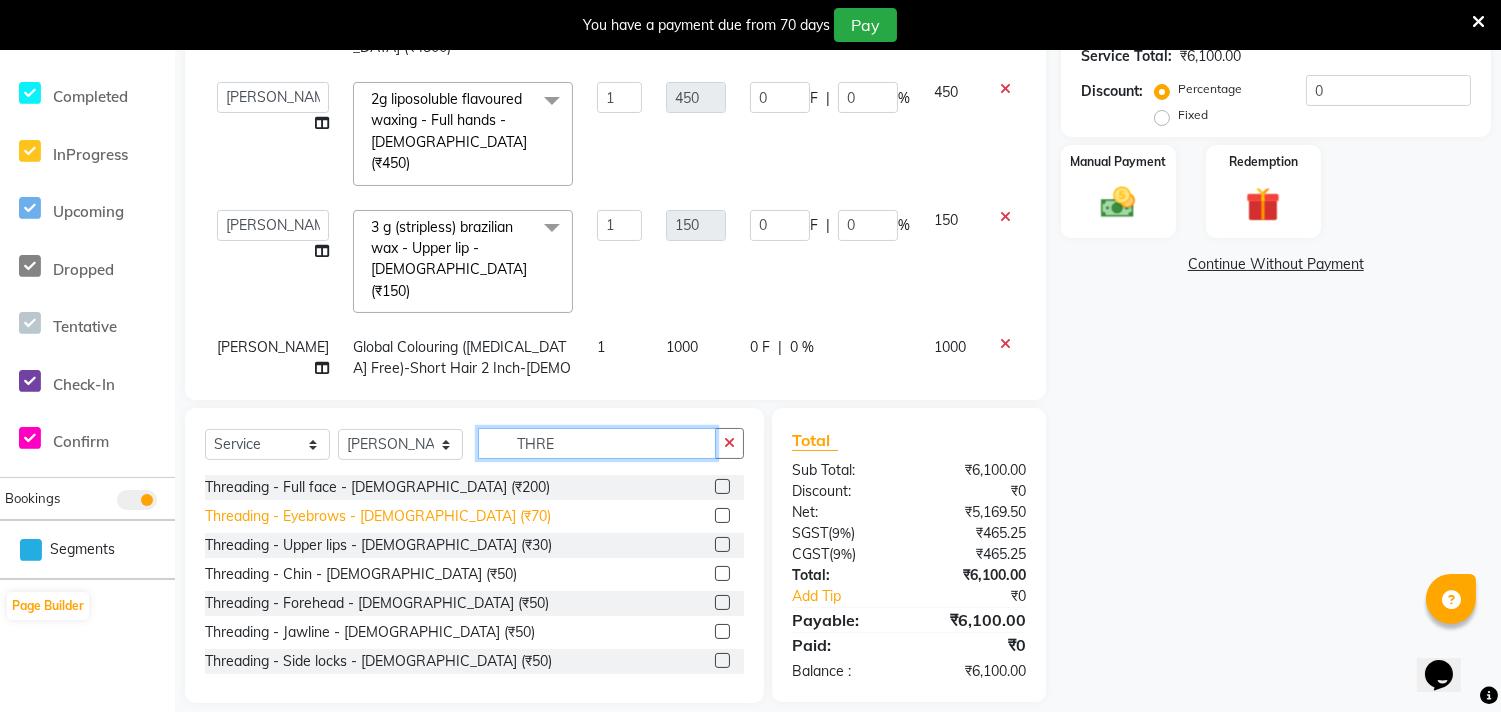 type on "THRE" 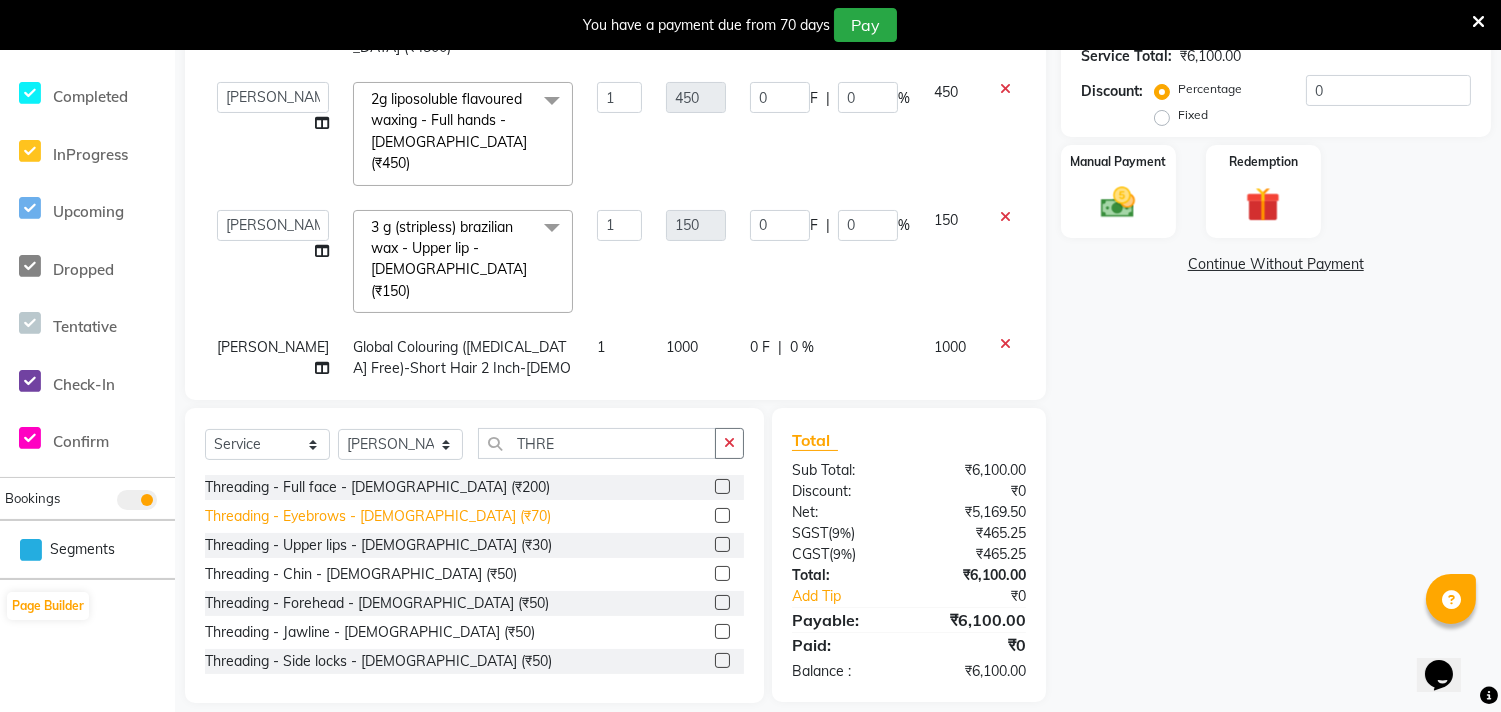 click on "Threading - Eyebrows - [DEMOGRAPHIC_DATA] (₹70)" 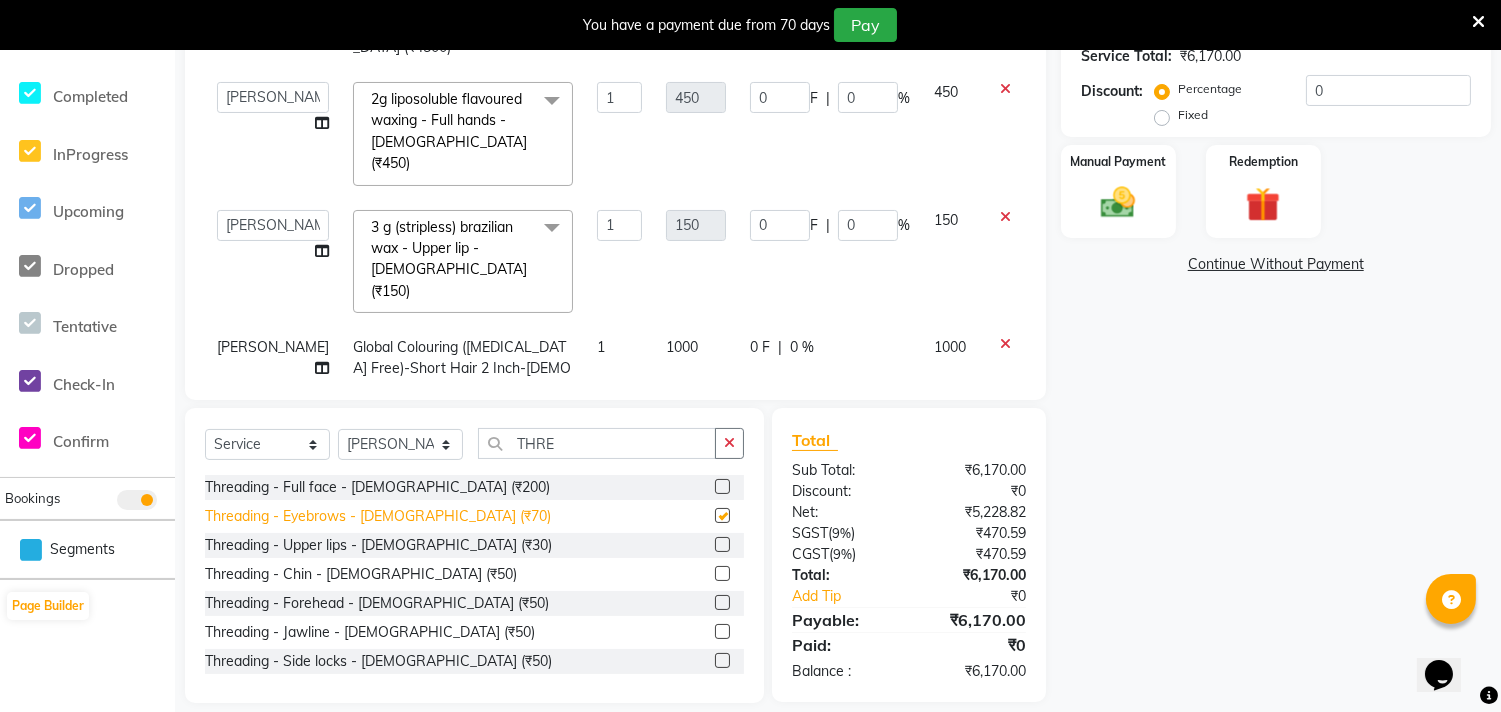 checkbox on "false" 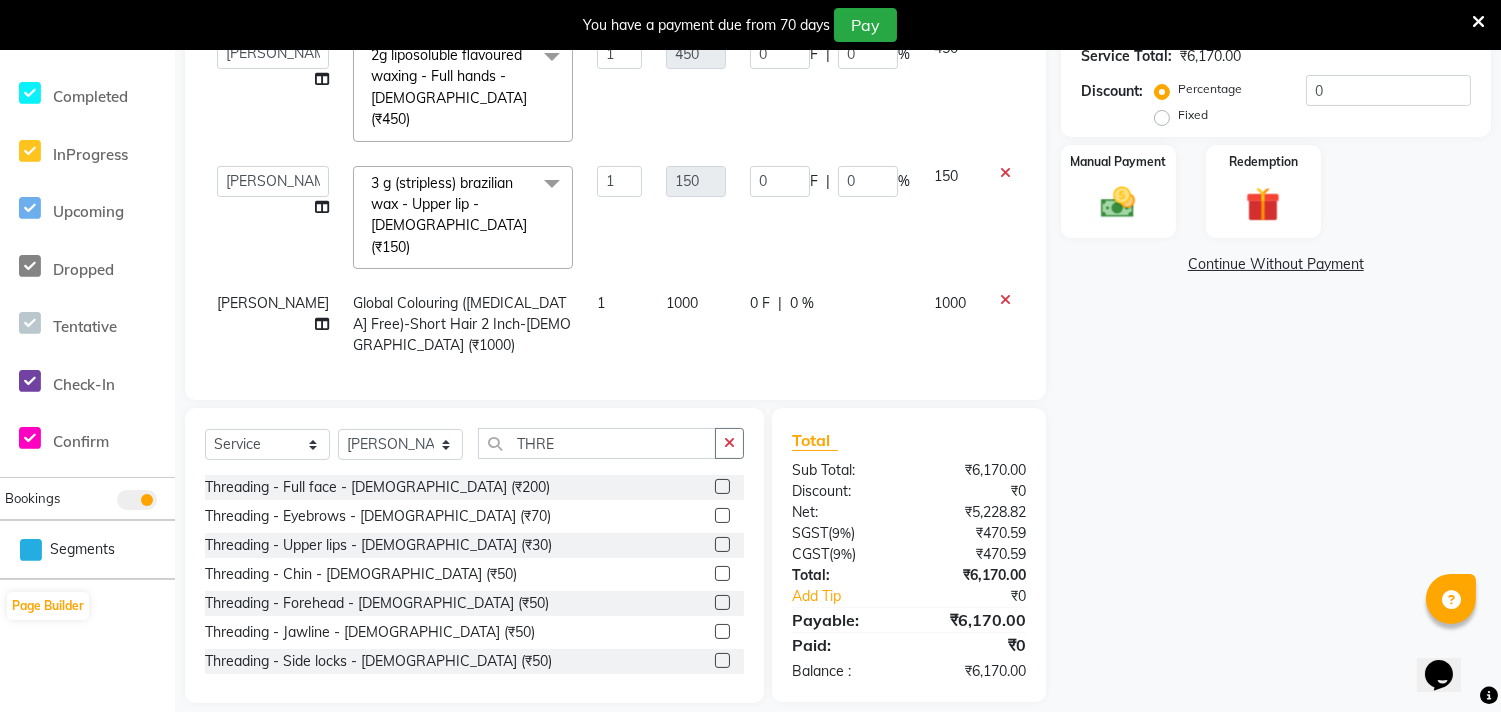scroll, scrollTop: 66, scrollLeft: 0, axis: vertical 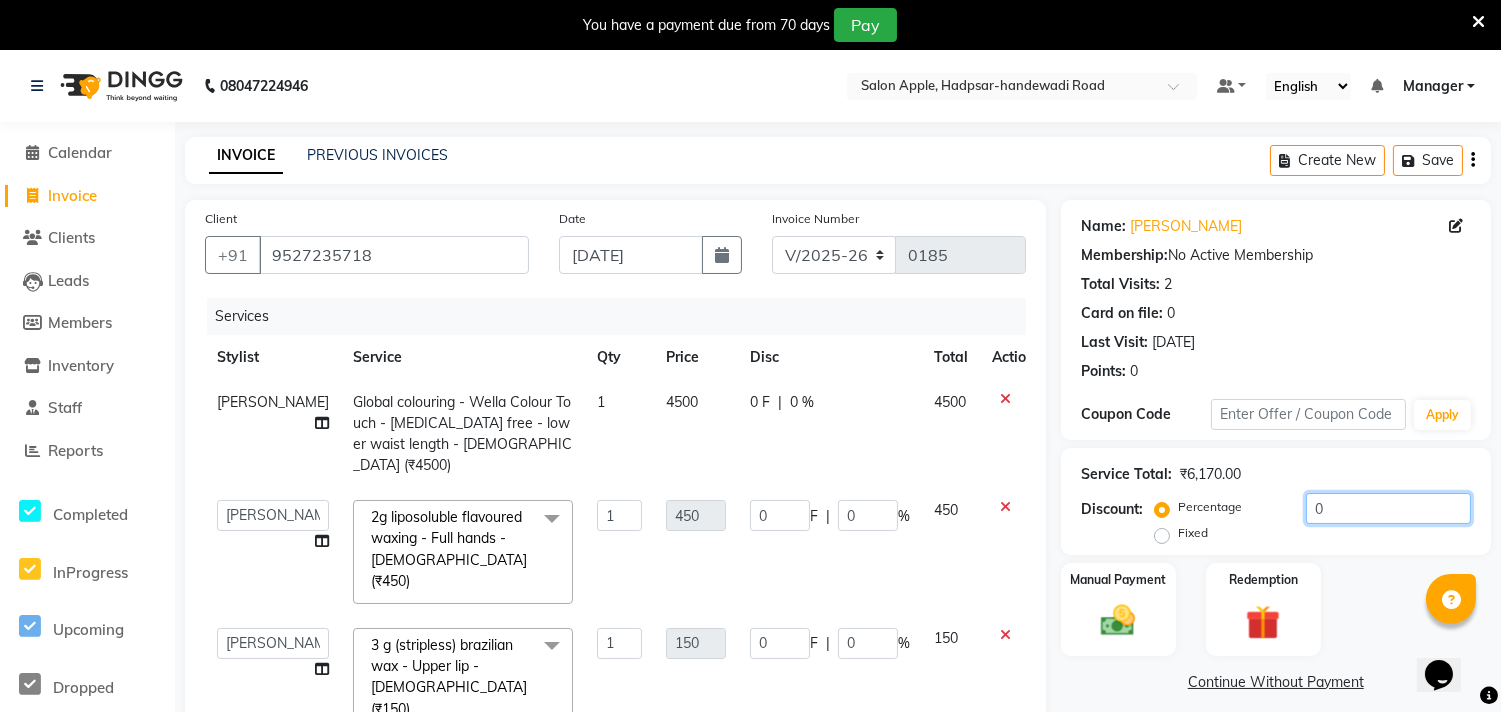 drag, startPoint x: 1306, startPoint y: 503, endPoint x: 1346, endPoint y: 498, distance: 40.311287 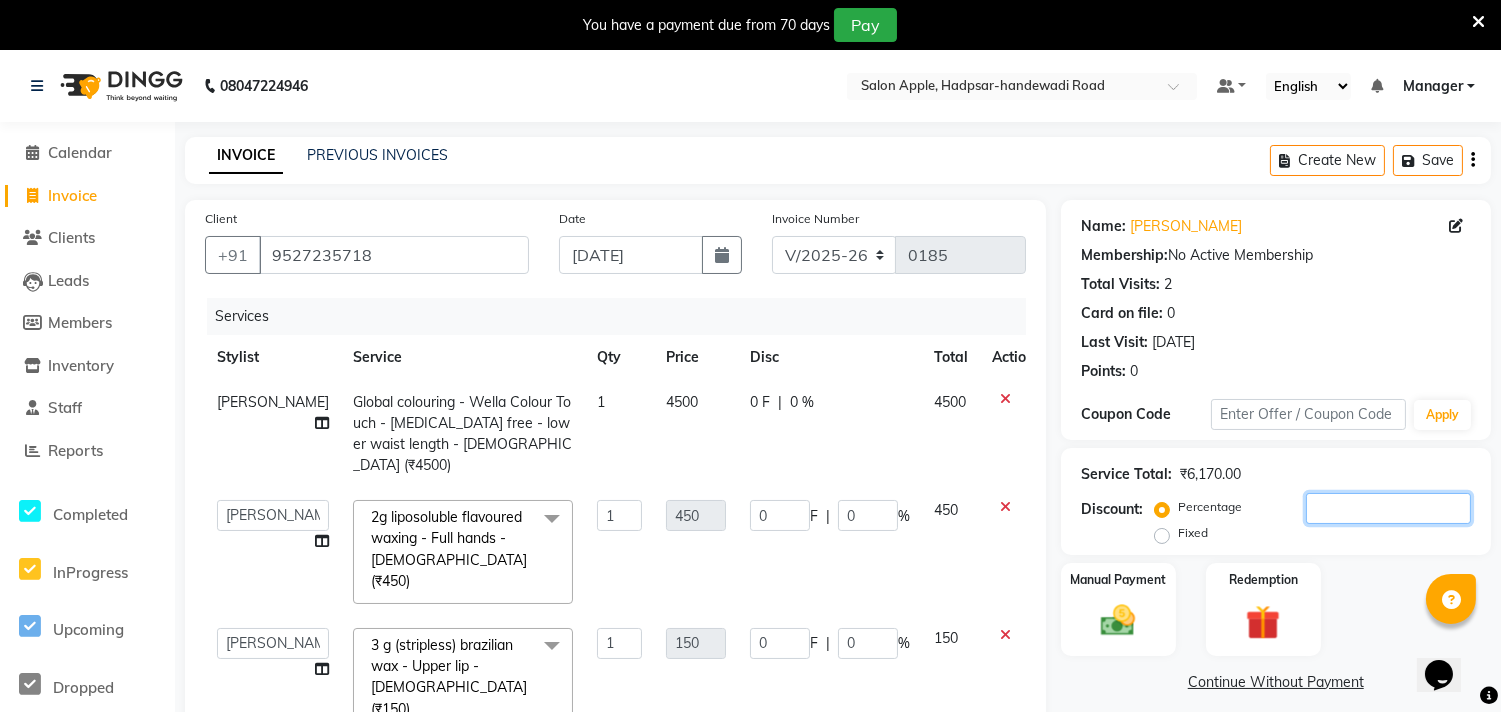 type on "5" 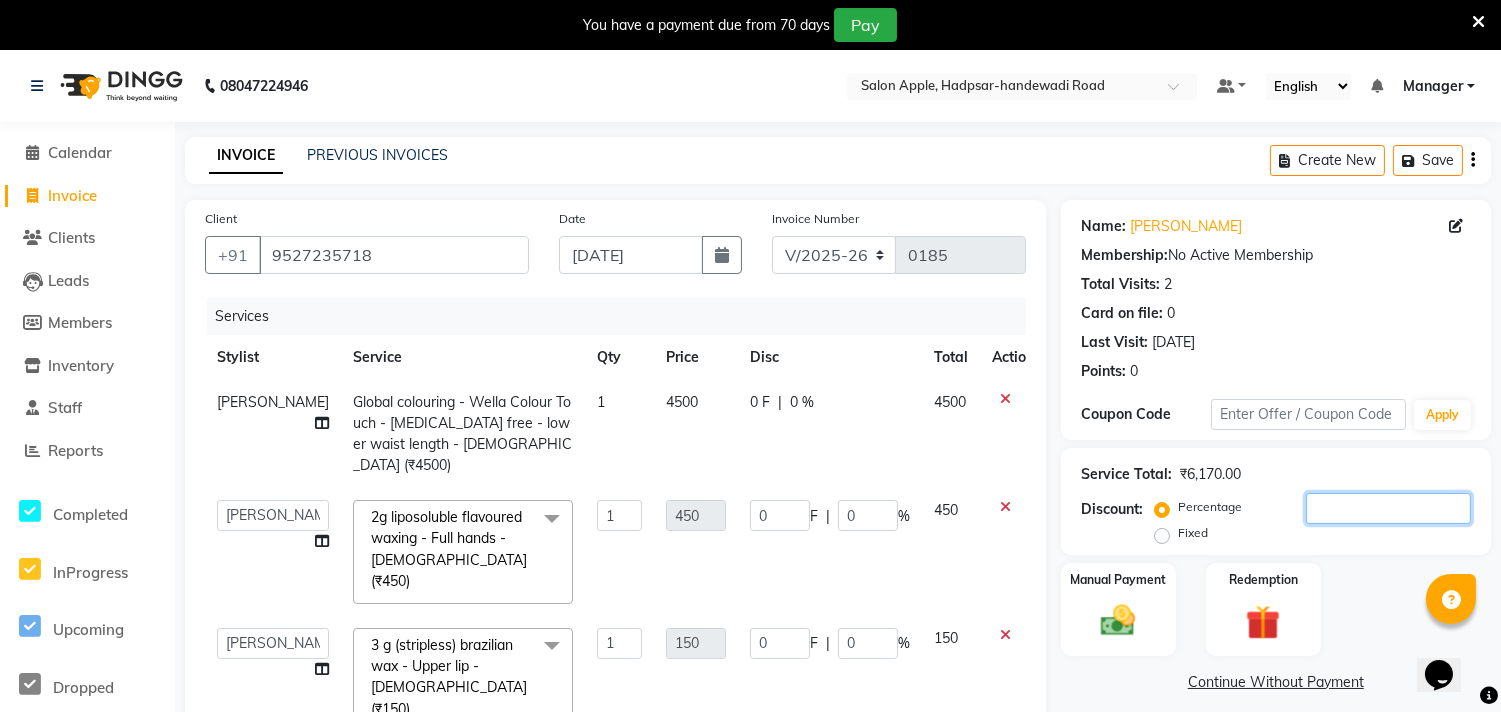 type on "7.5" 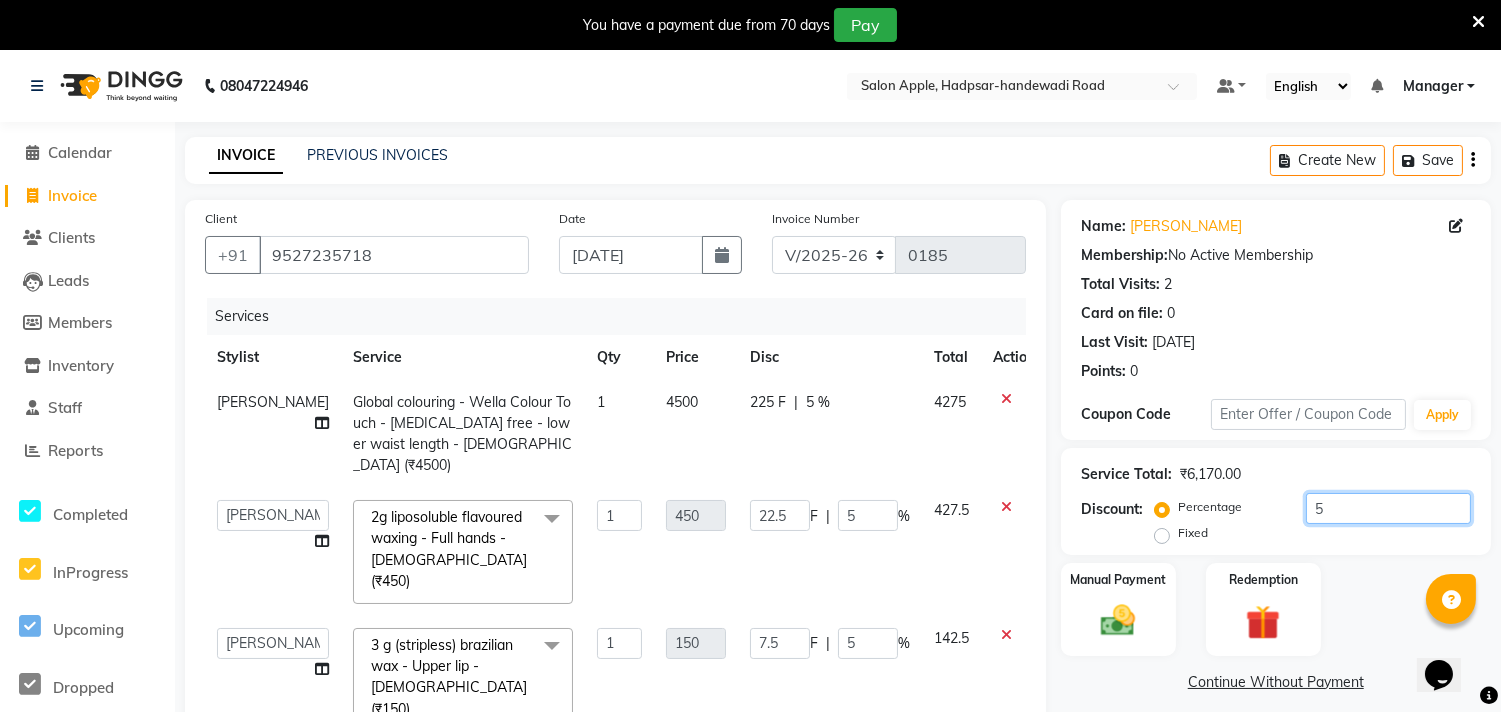 type on "50" 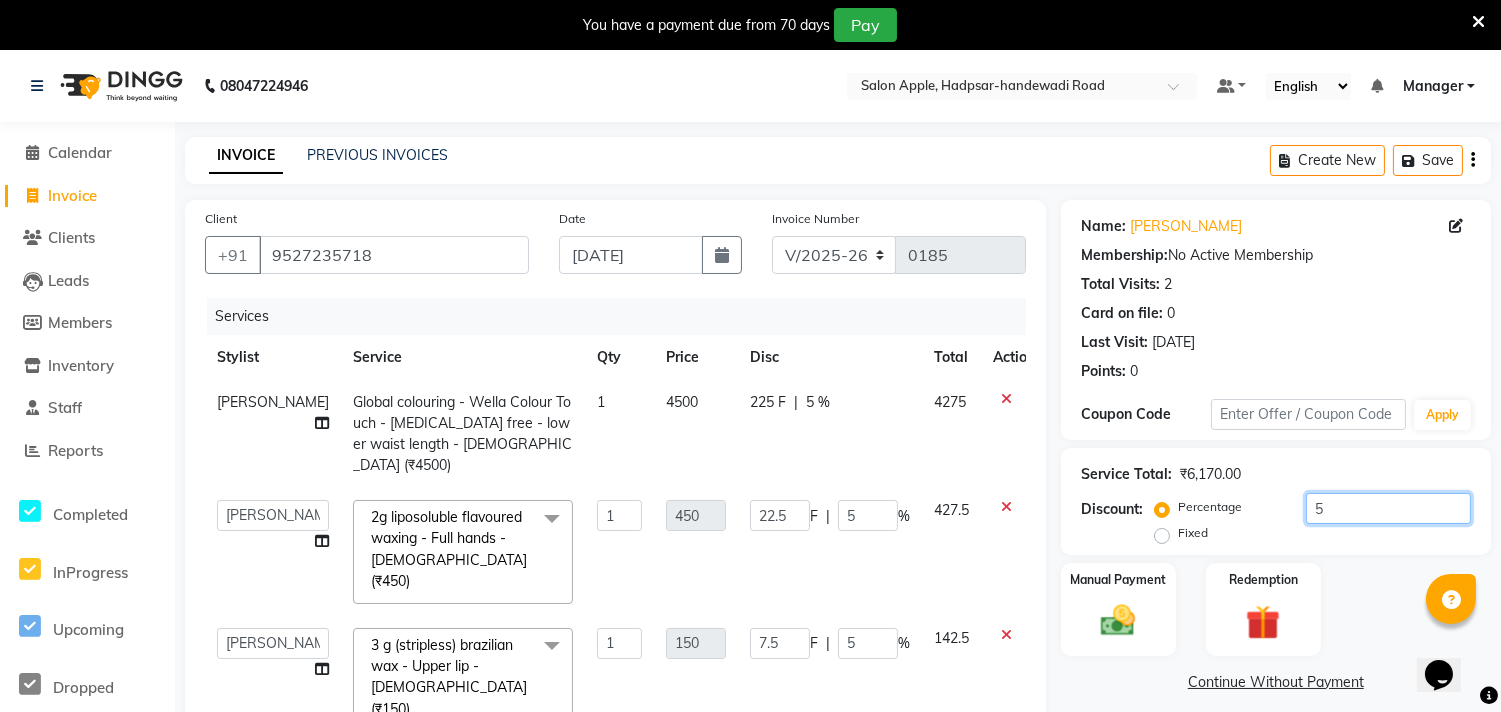 type on "75" 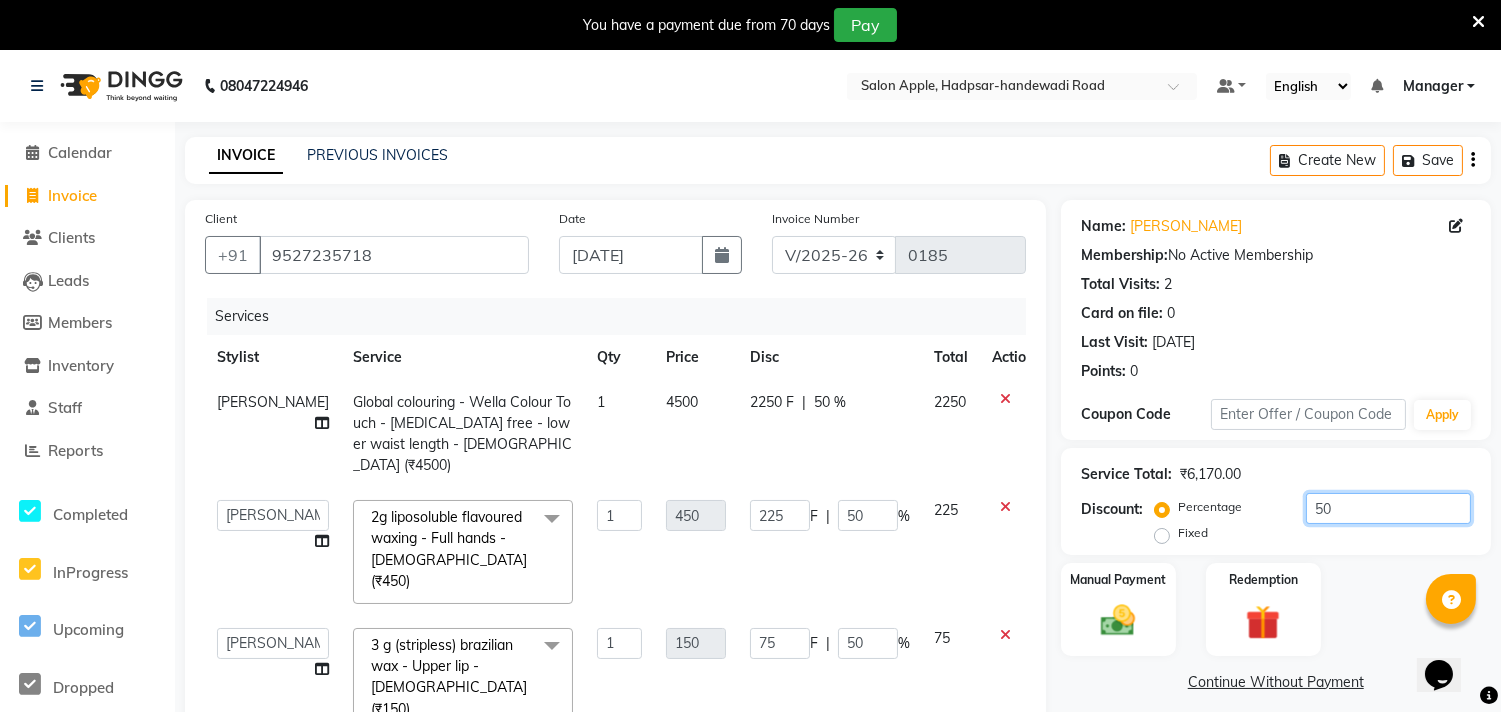 scroll, scrollTop: 66, scrollLeft: 0, axis: vertical 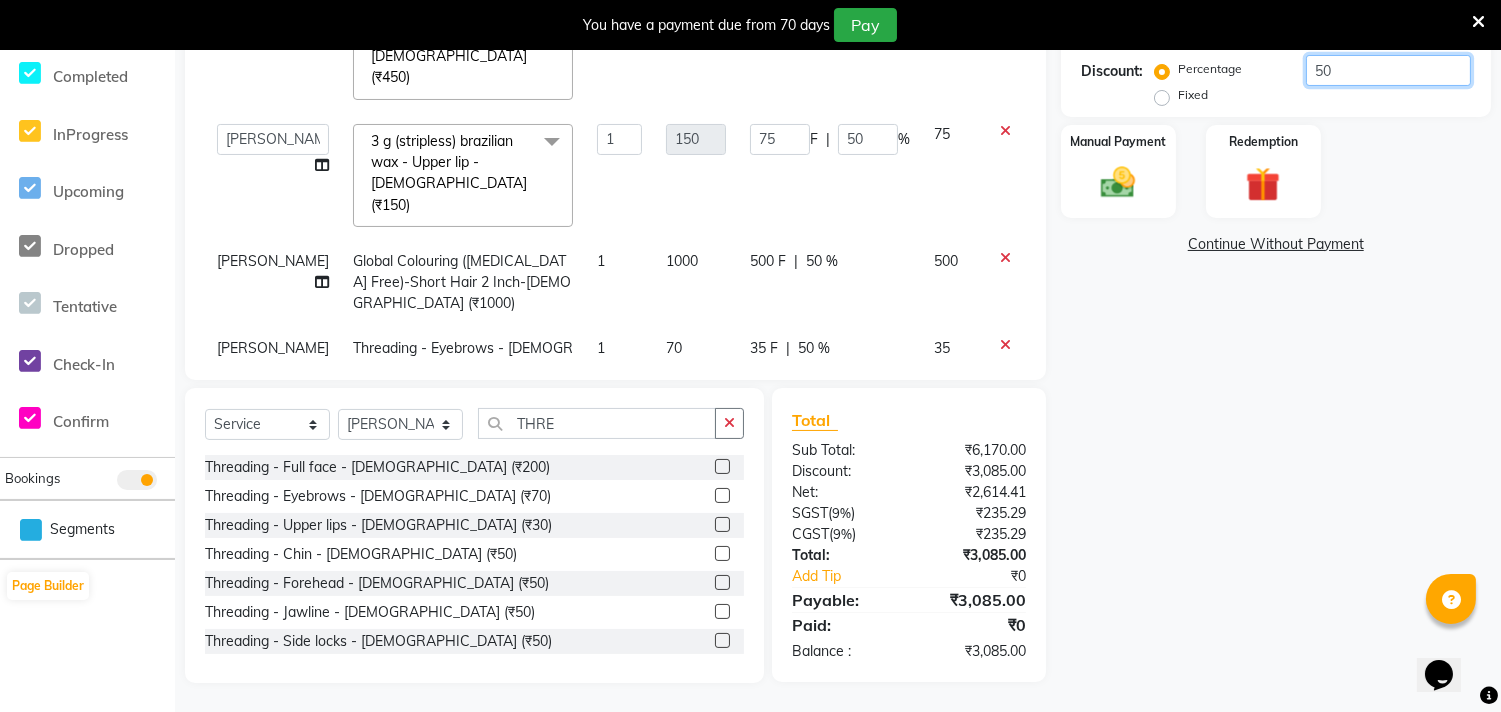 type on "50" 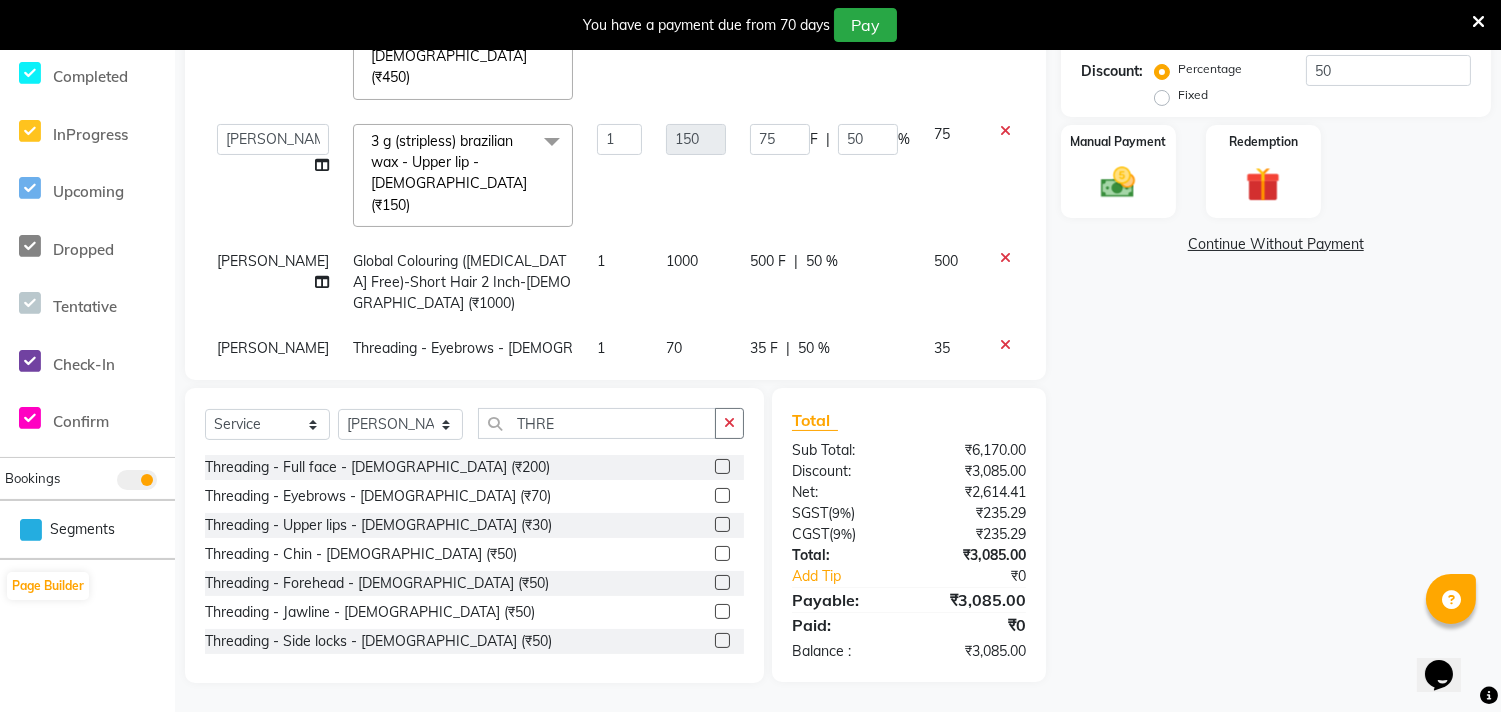 drag, startPoint x: 965, startPoint y: 600, endPoint x: 1066, endPoint y: 611, distance: 101.597244 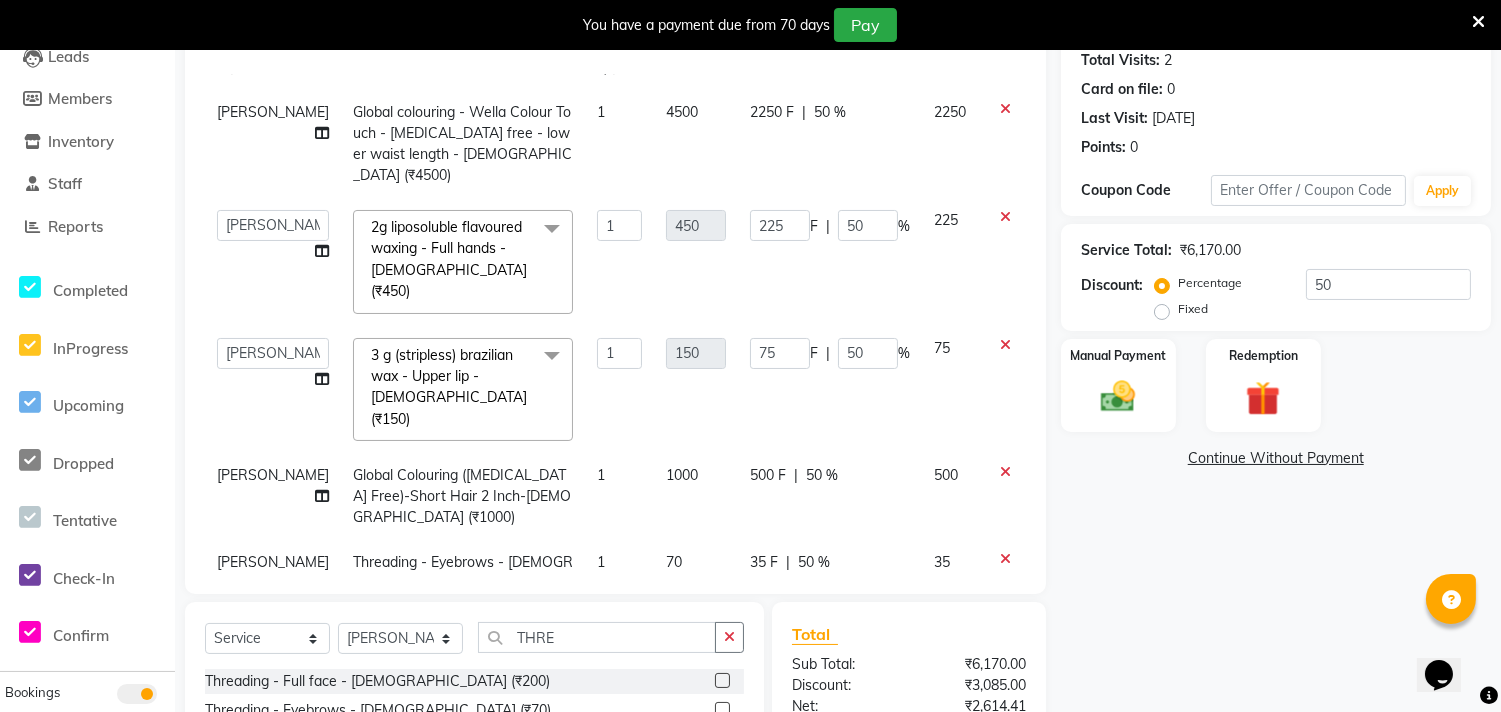 scroll, scrollTop: 216, scrollLeft: 0, axis: vertical 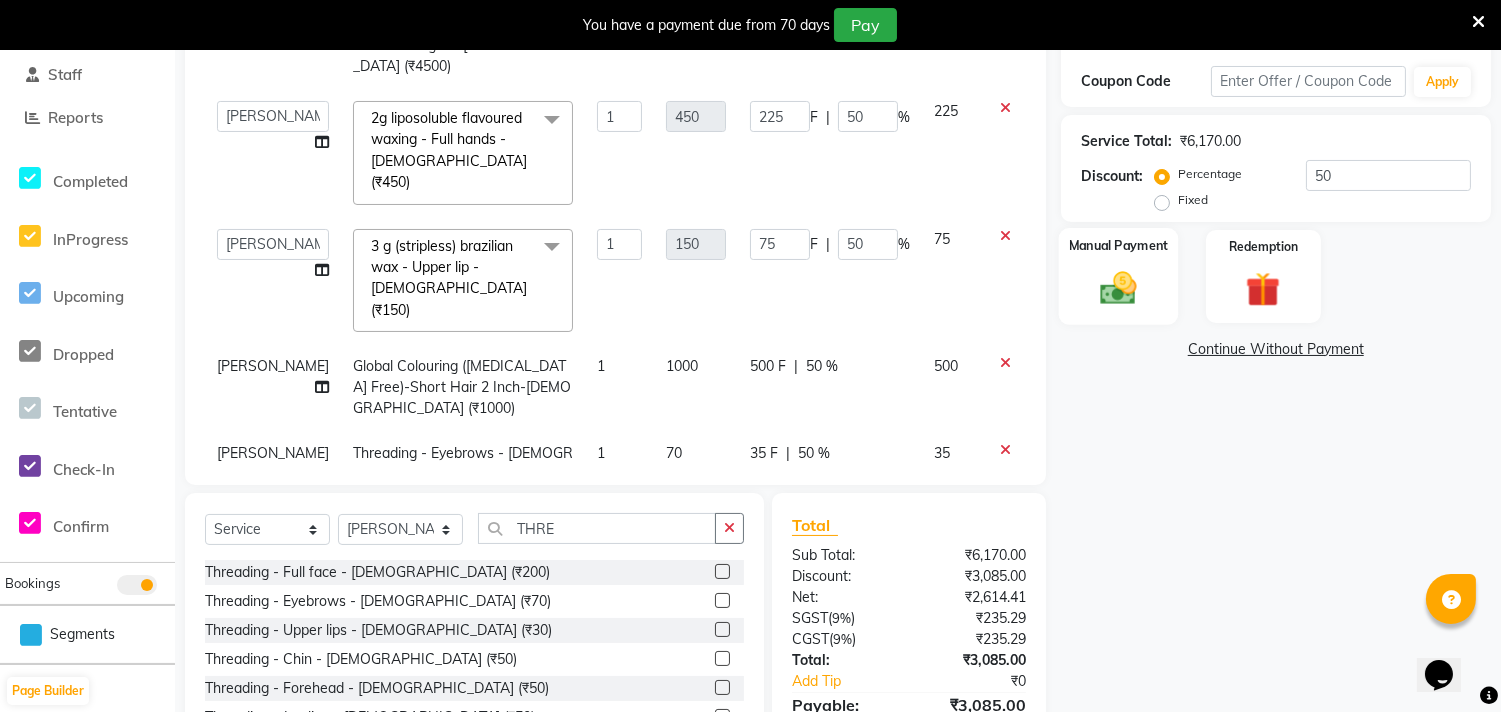 click on "Manual Payment" 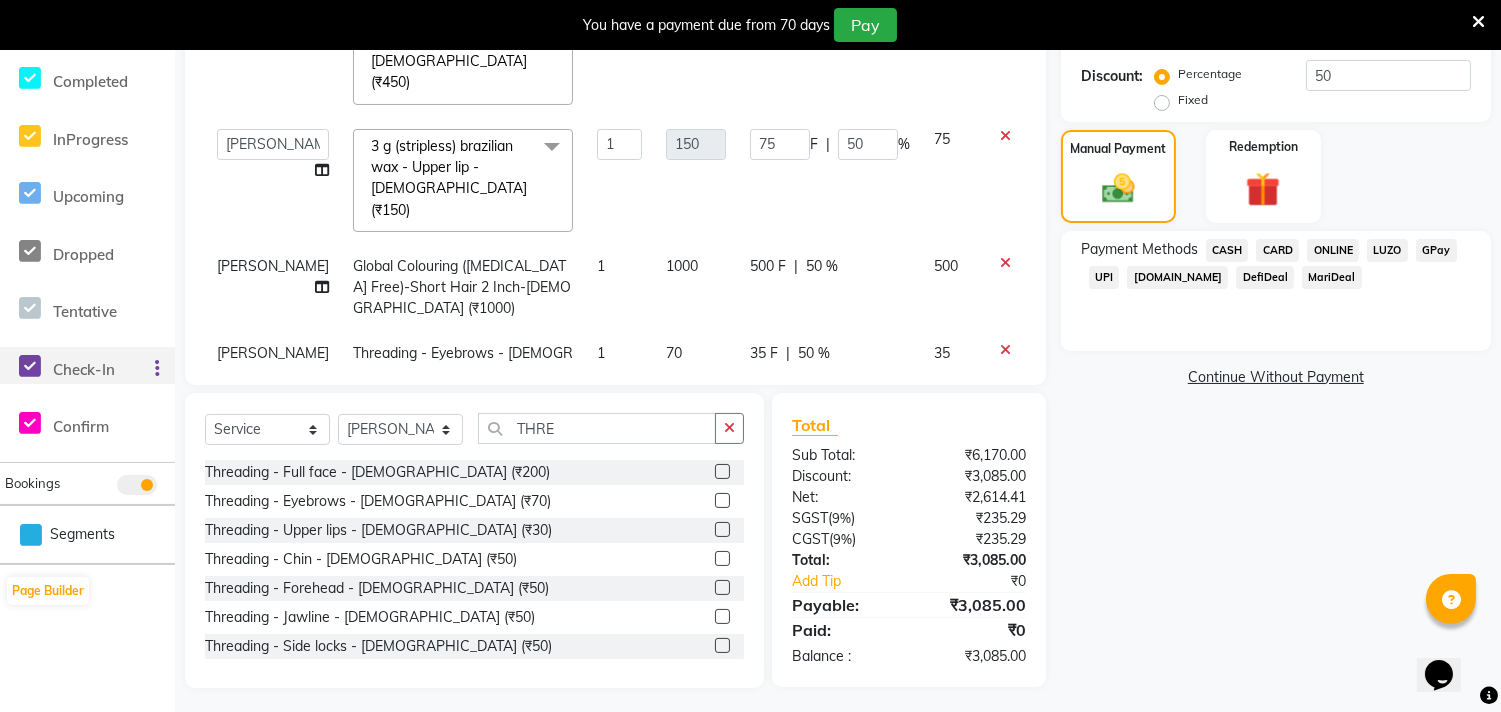 scroll, scrollTop: 438, scrollLeft: 0, axis: vertical 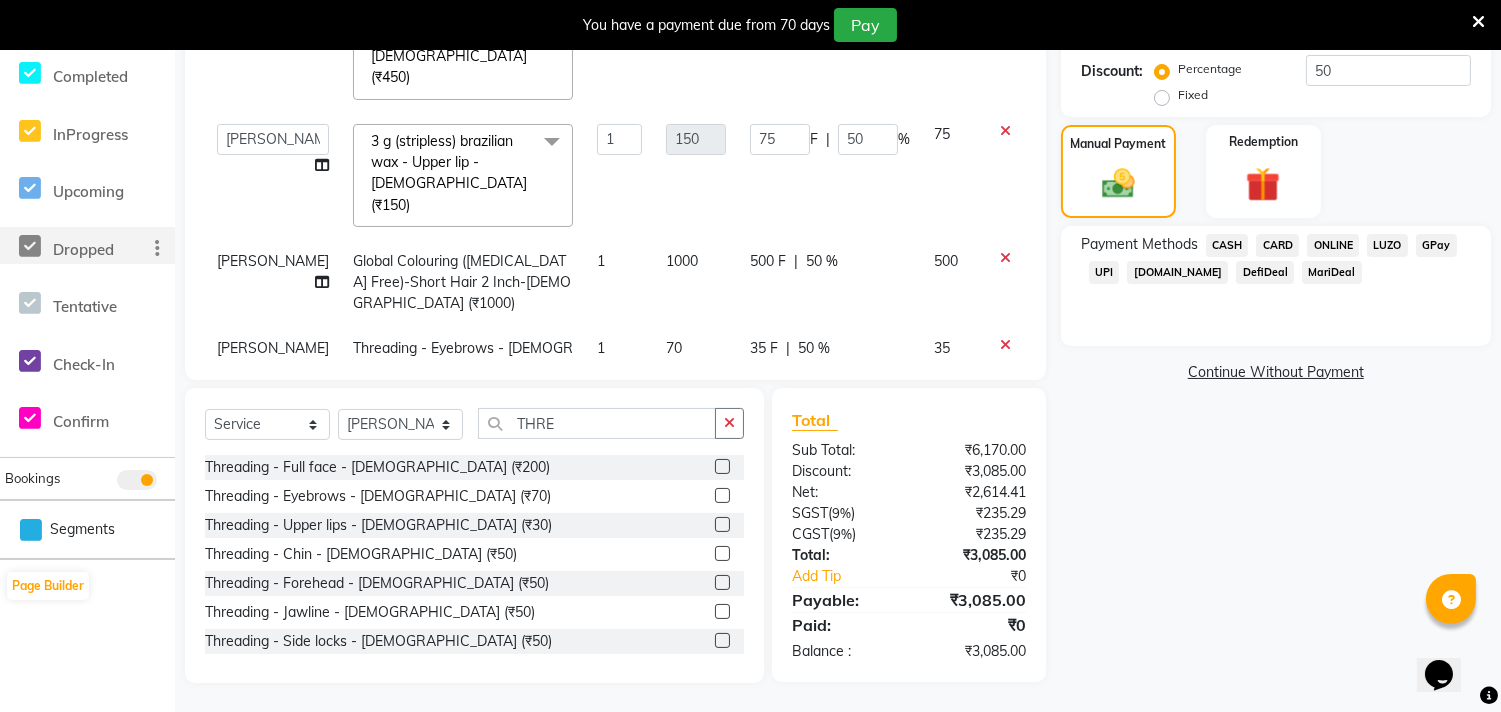 click on "Dropped" 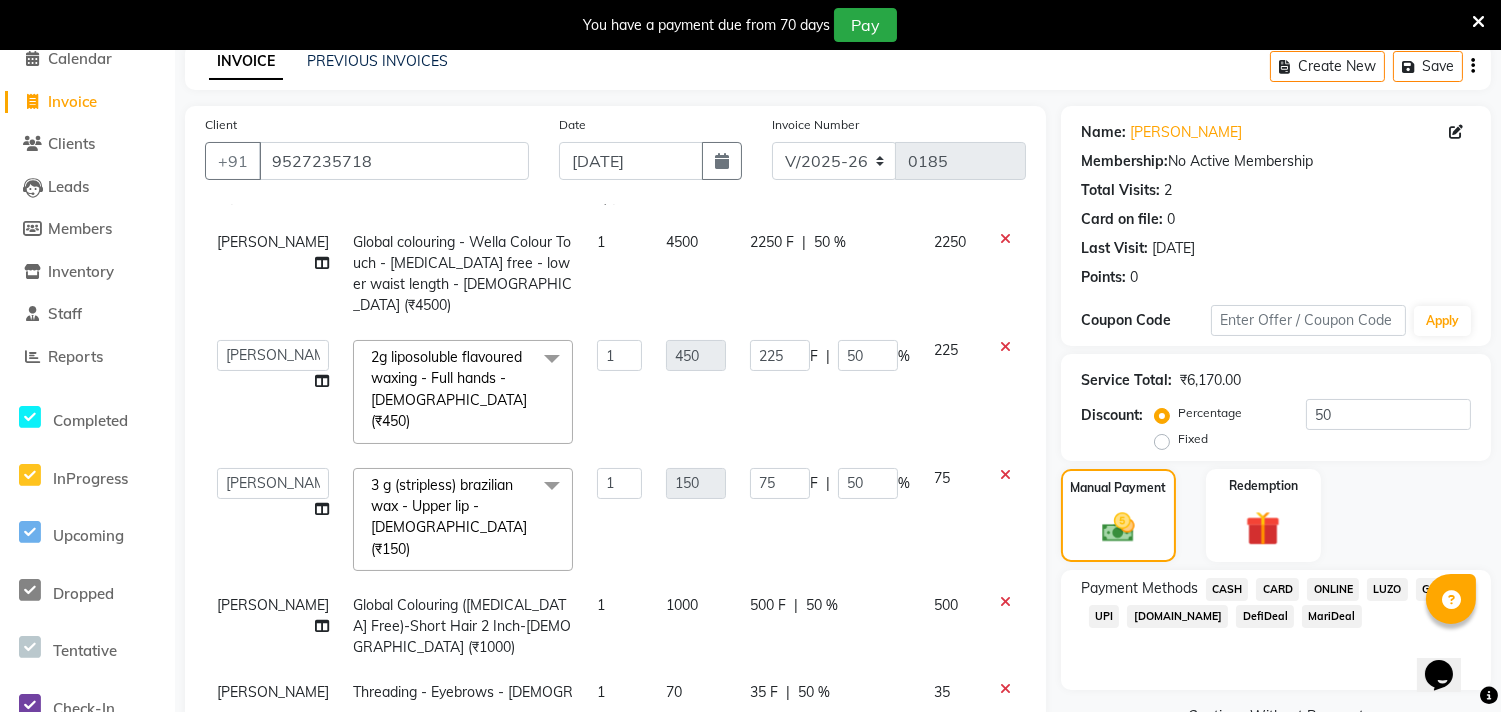 scroll, scrollTop: 0, scrollLeft: 0, axis: both 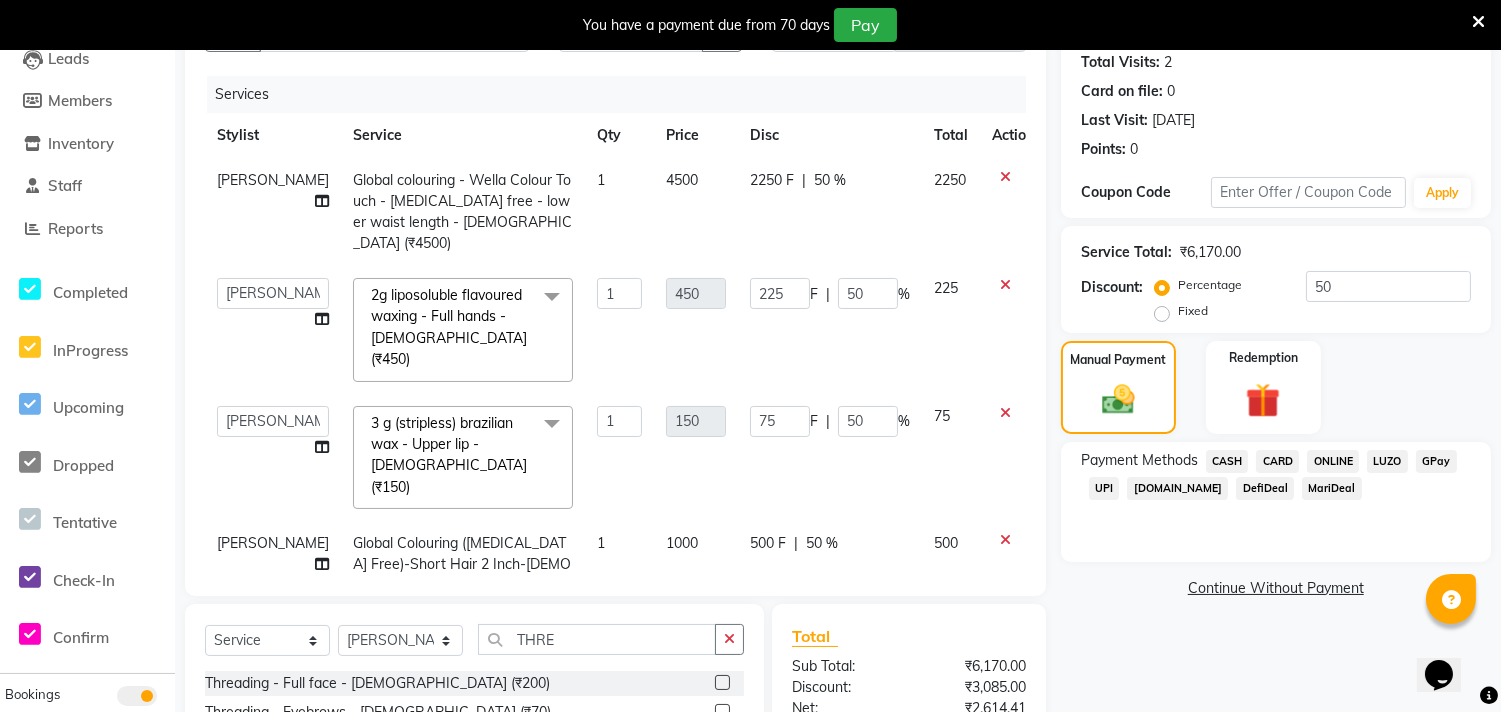 click 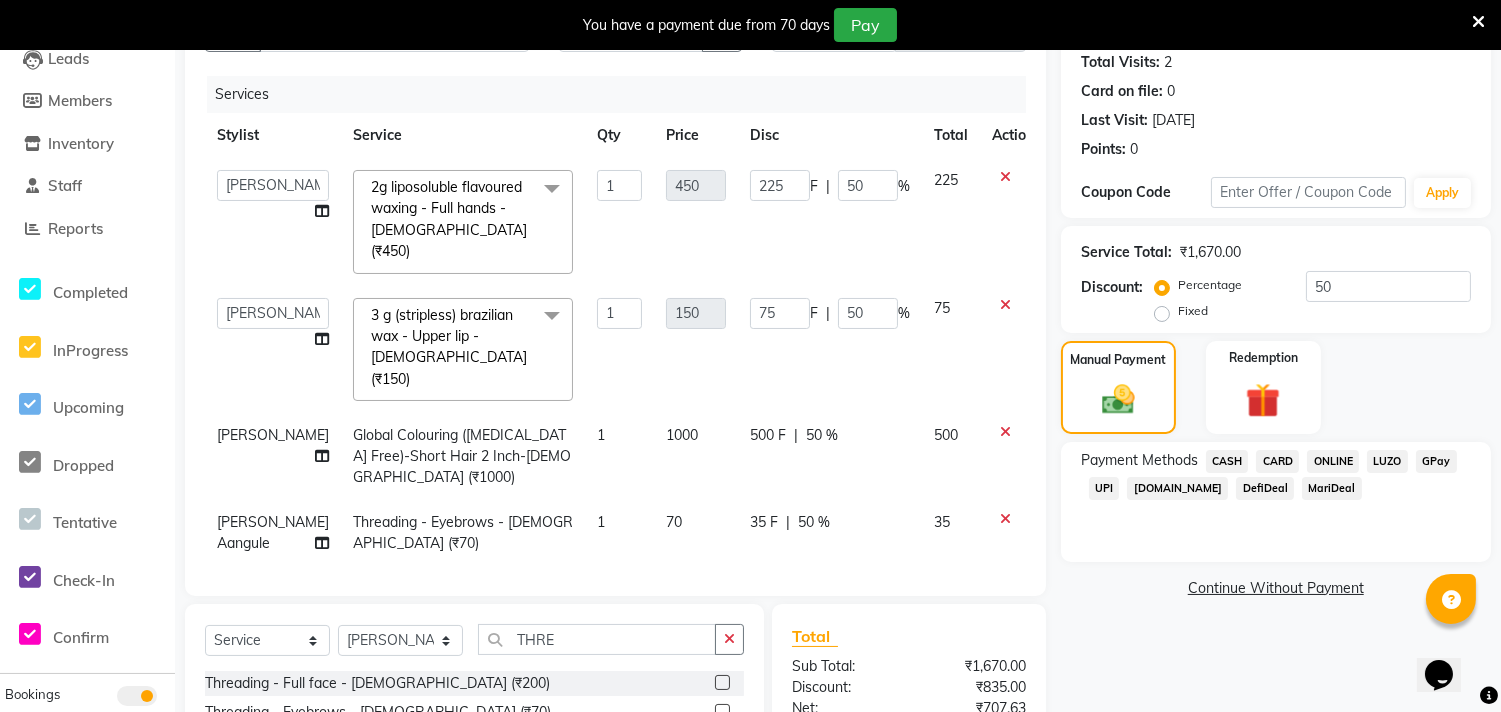 click 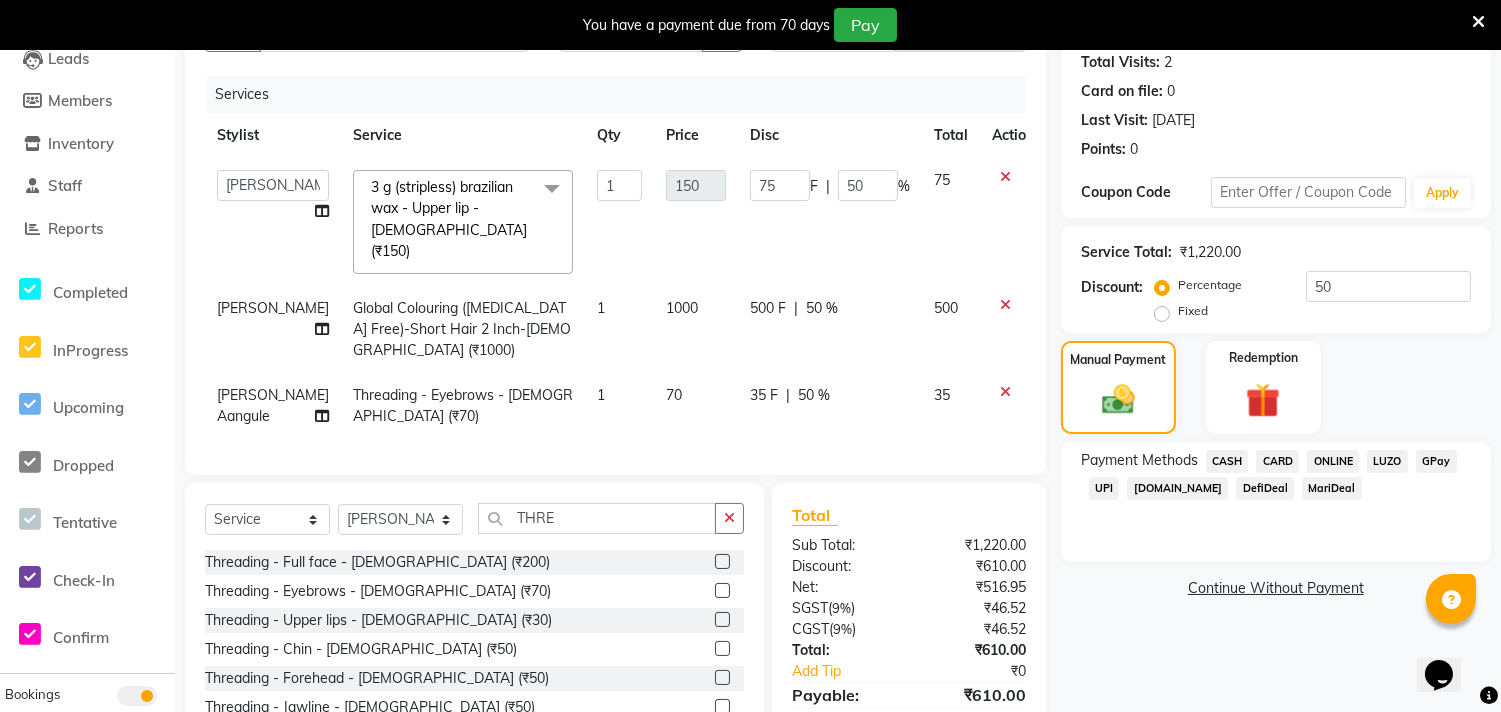 click 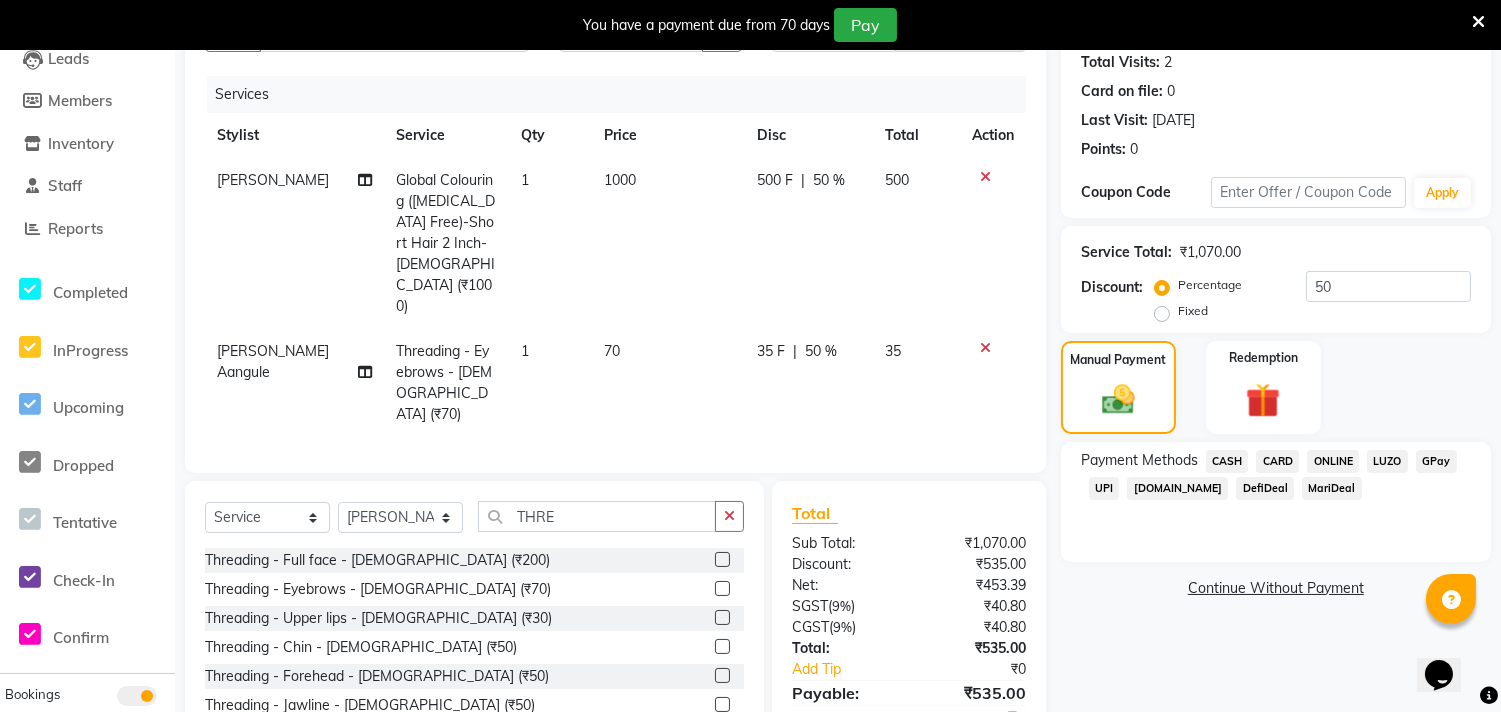 click 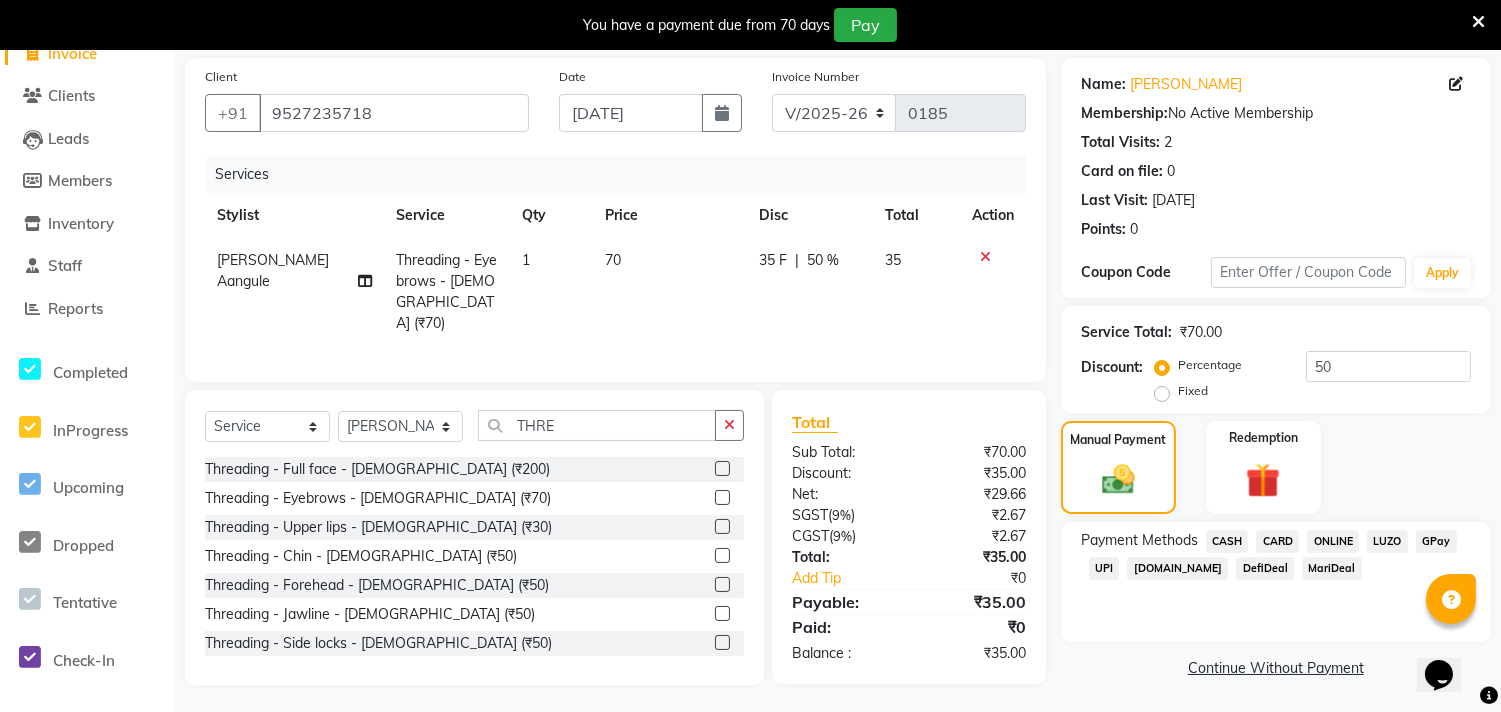 click 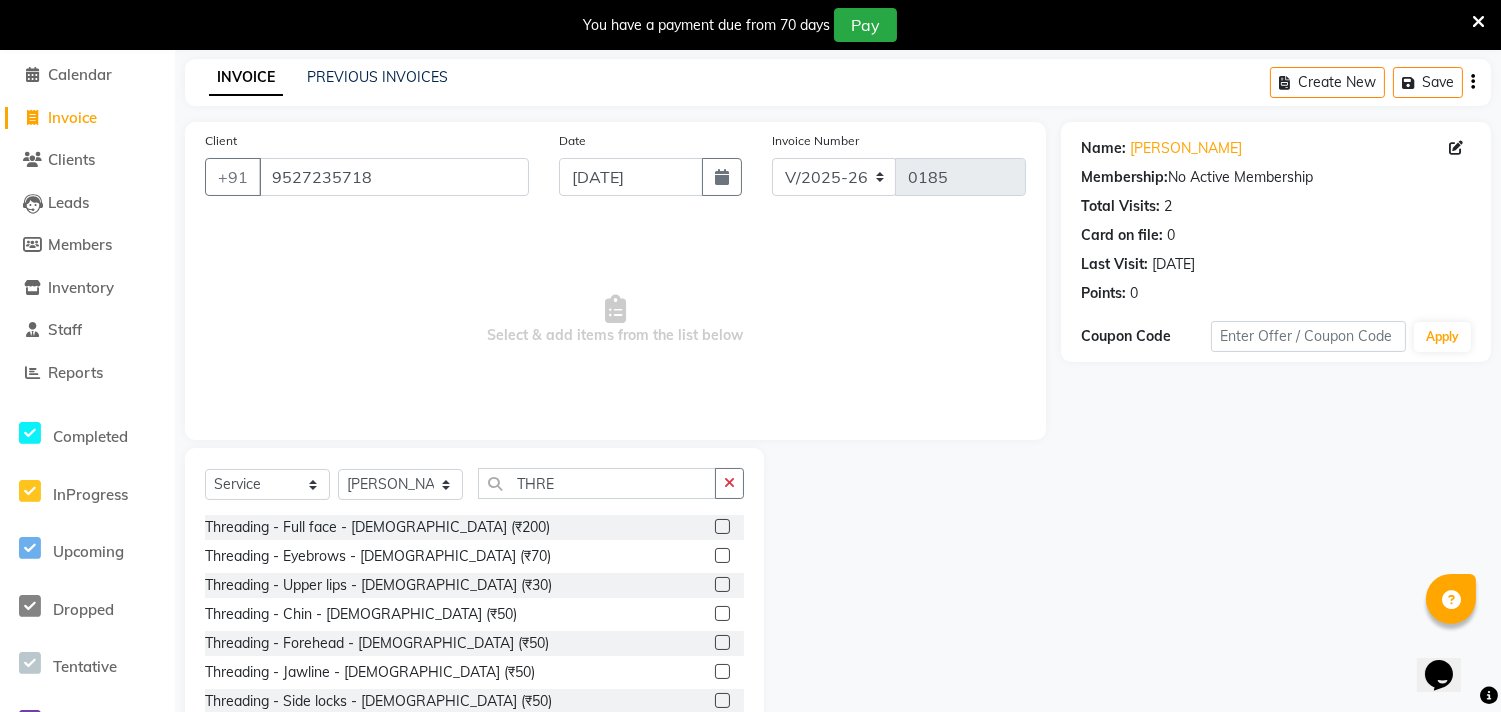 scroll, scrollTop: 27, scrollLeft: 0, axis: vertical 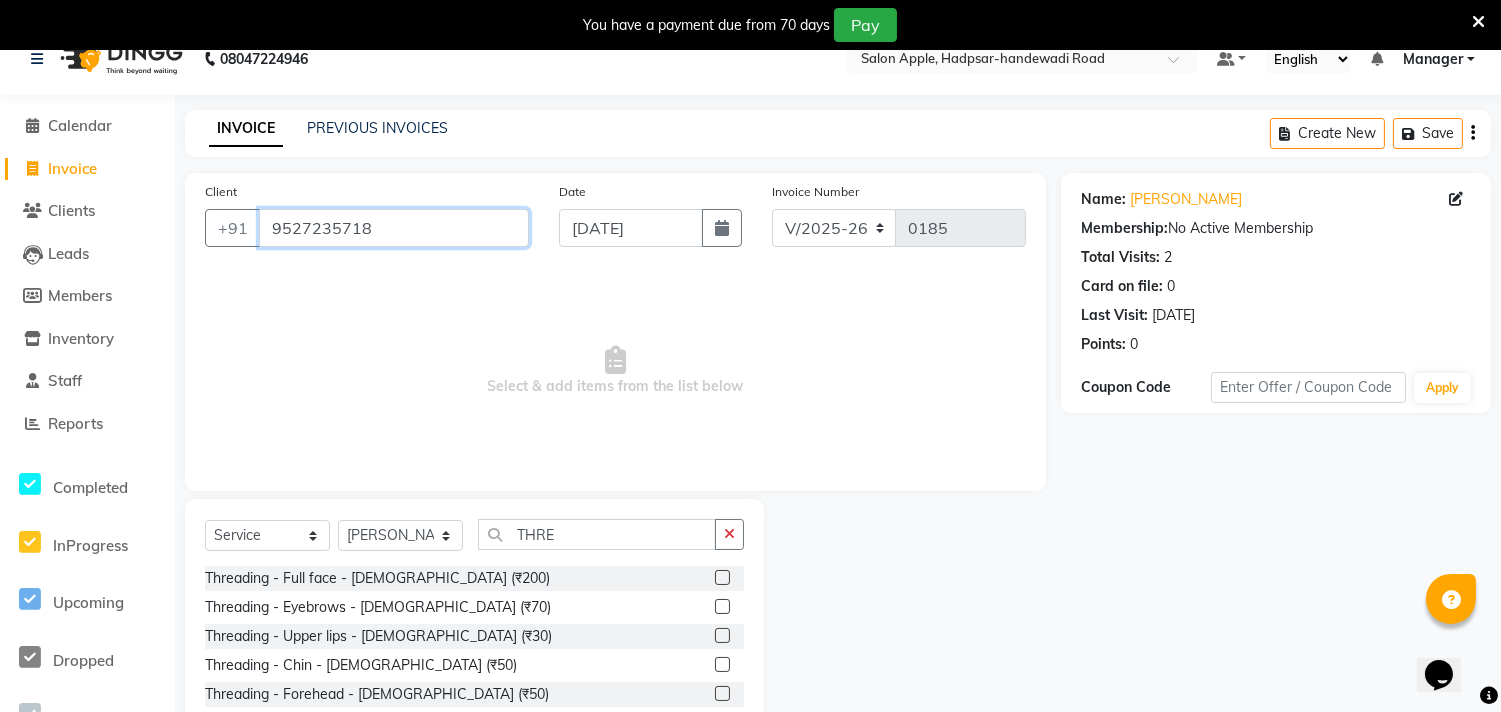 click on "9527235718" at bounding box center (394, 228) 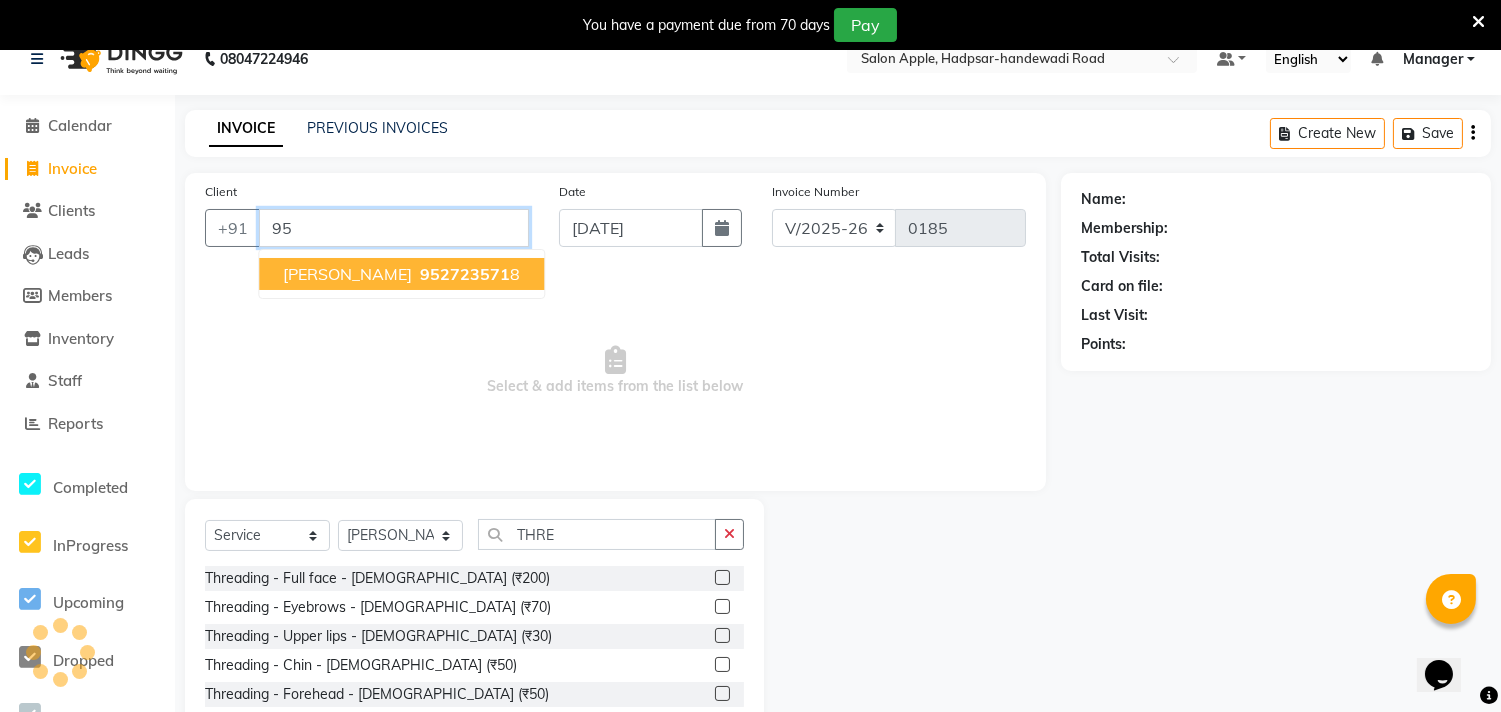 type on "9" 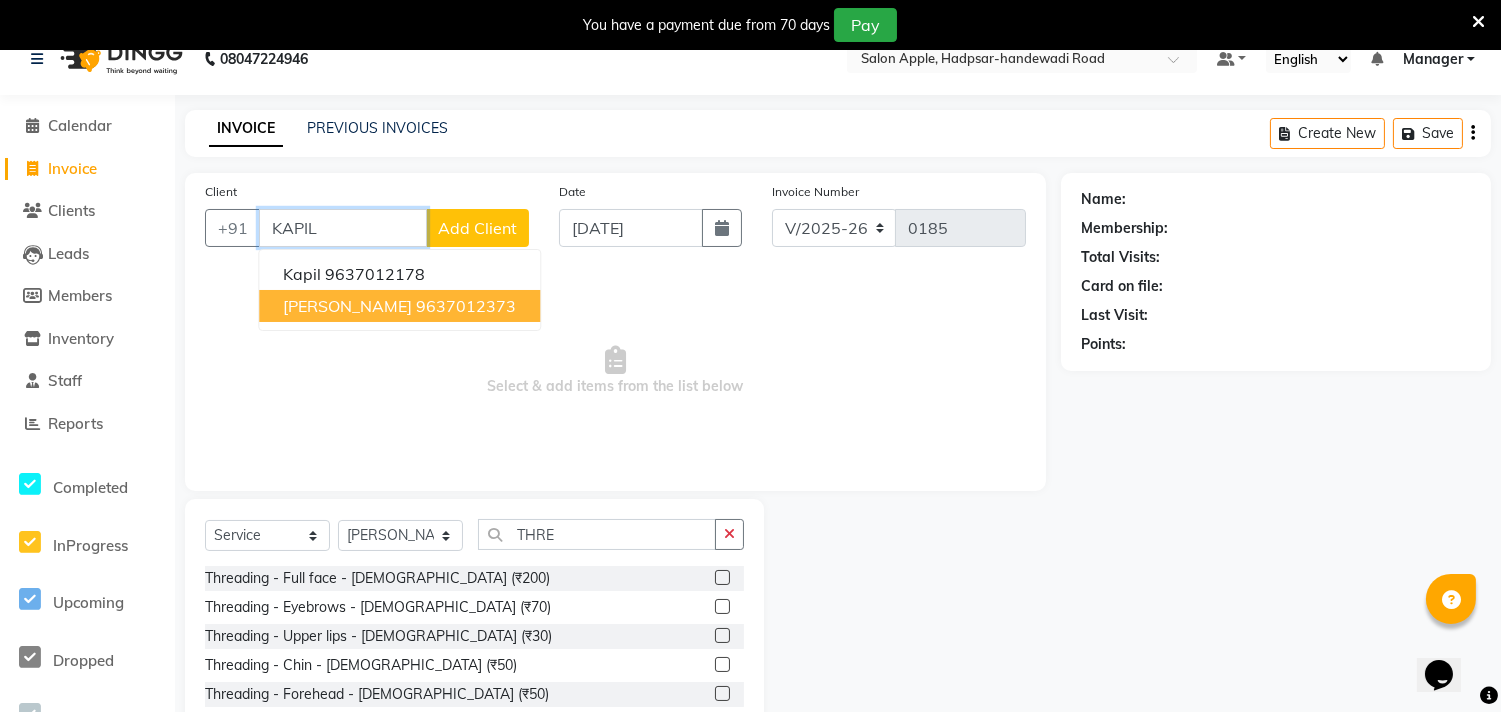 click on "9637012373" at bounding box center (466, 306) 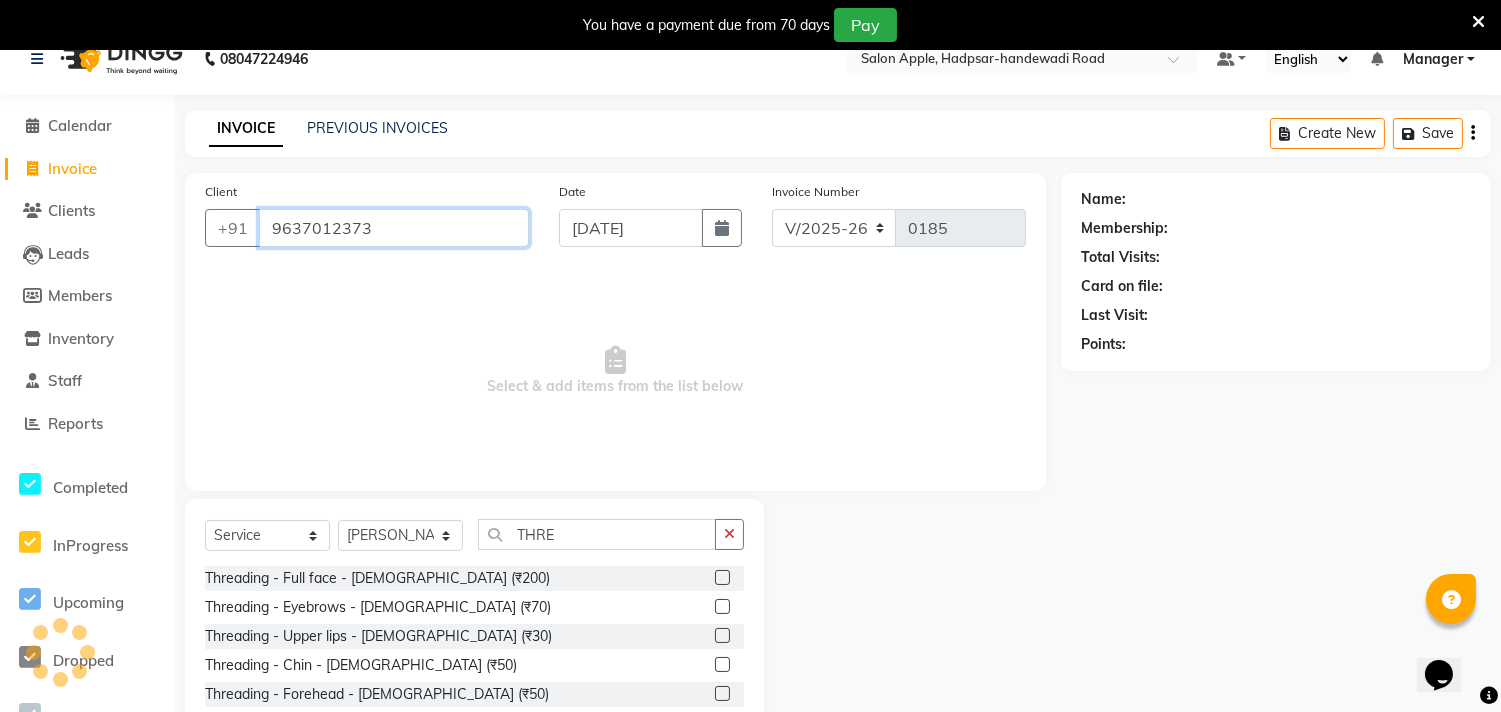 type on "9637012373" 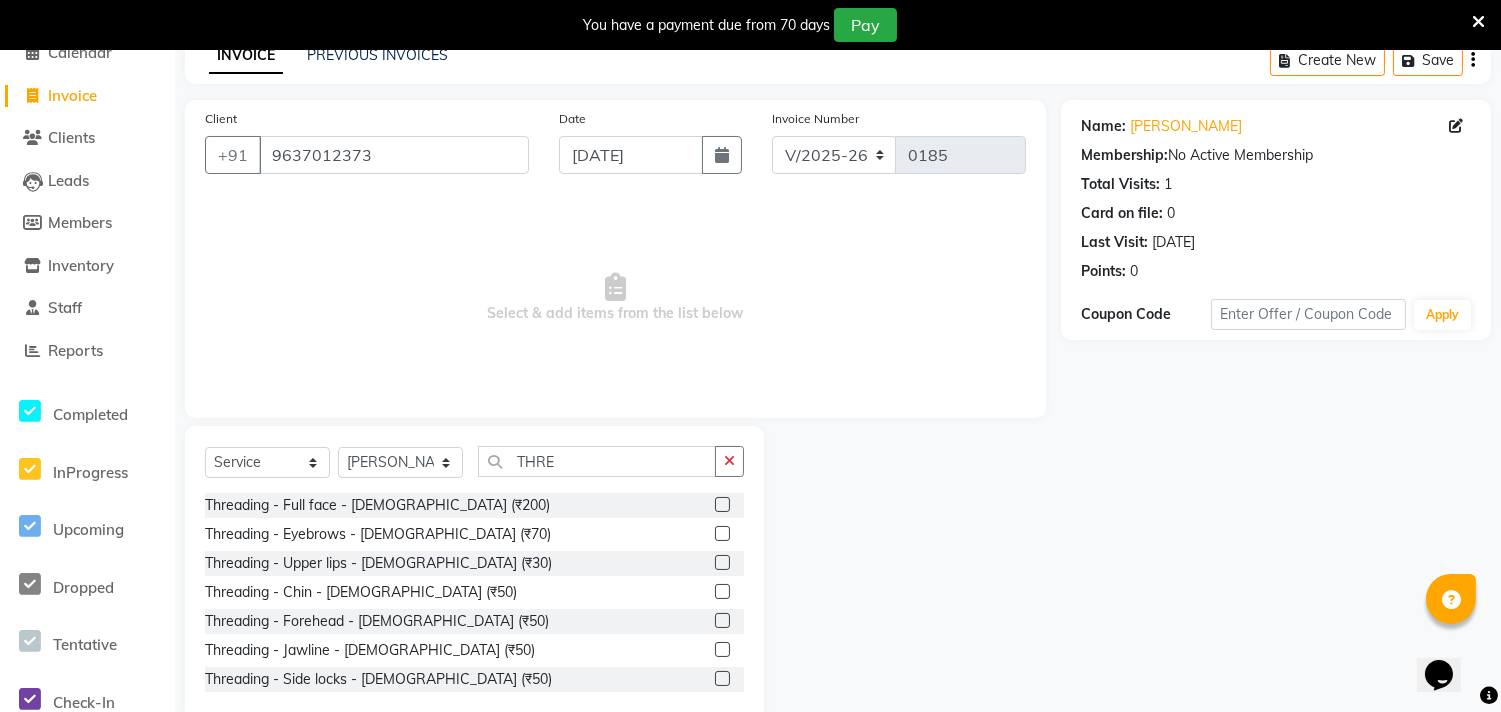 scroll, scrollTop: 138, scrollLeft: 0, axis: vertical 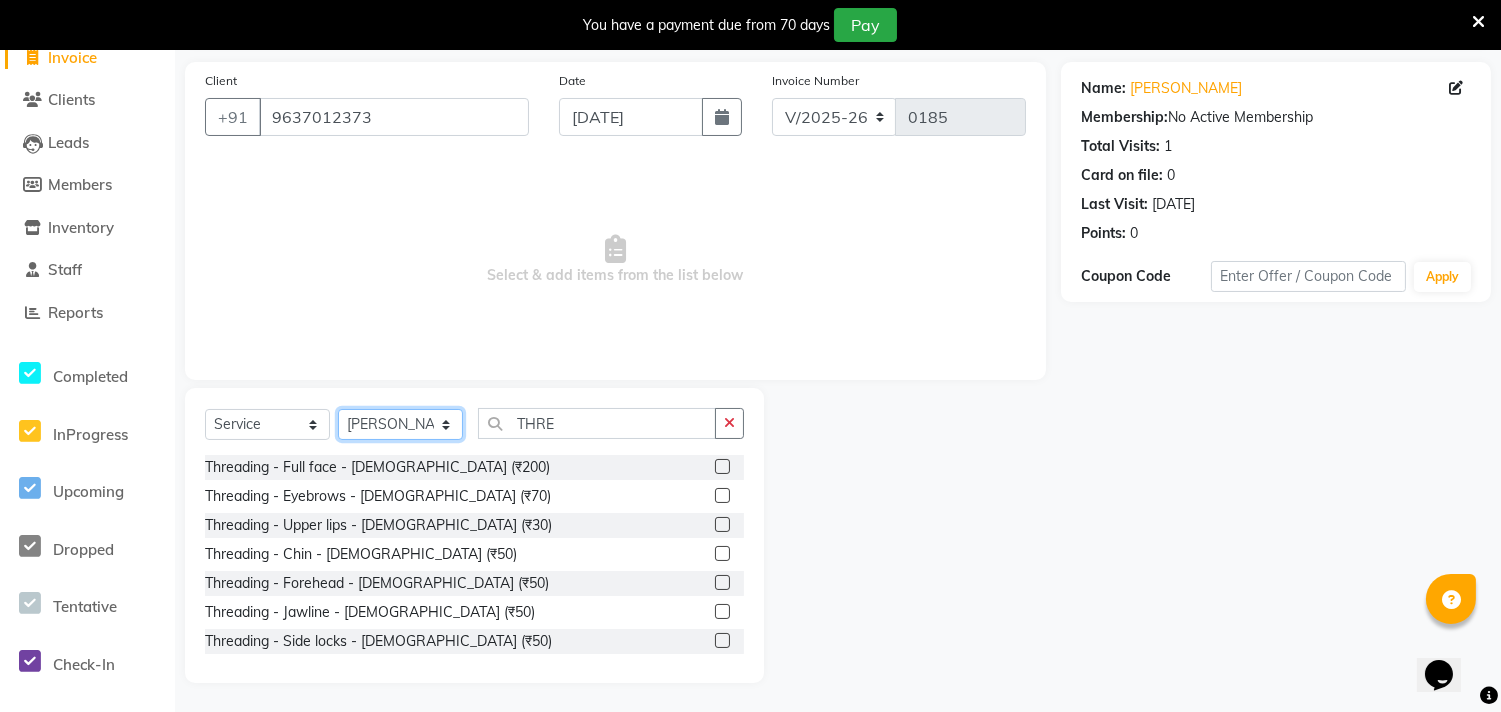 click on "Select Stylist [PERSON_NAME] Manager radha [PERSON_NAME]  [PERSON_NAME] swati [PERSON_NAME] [PERSON_NAME] Aangule" 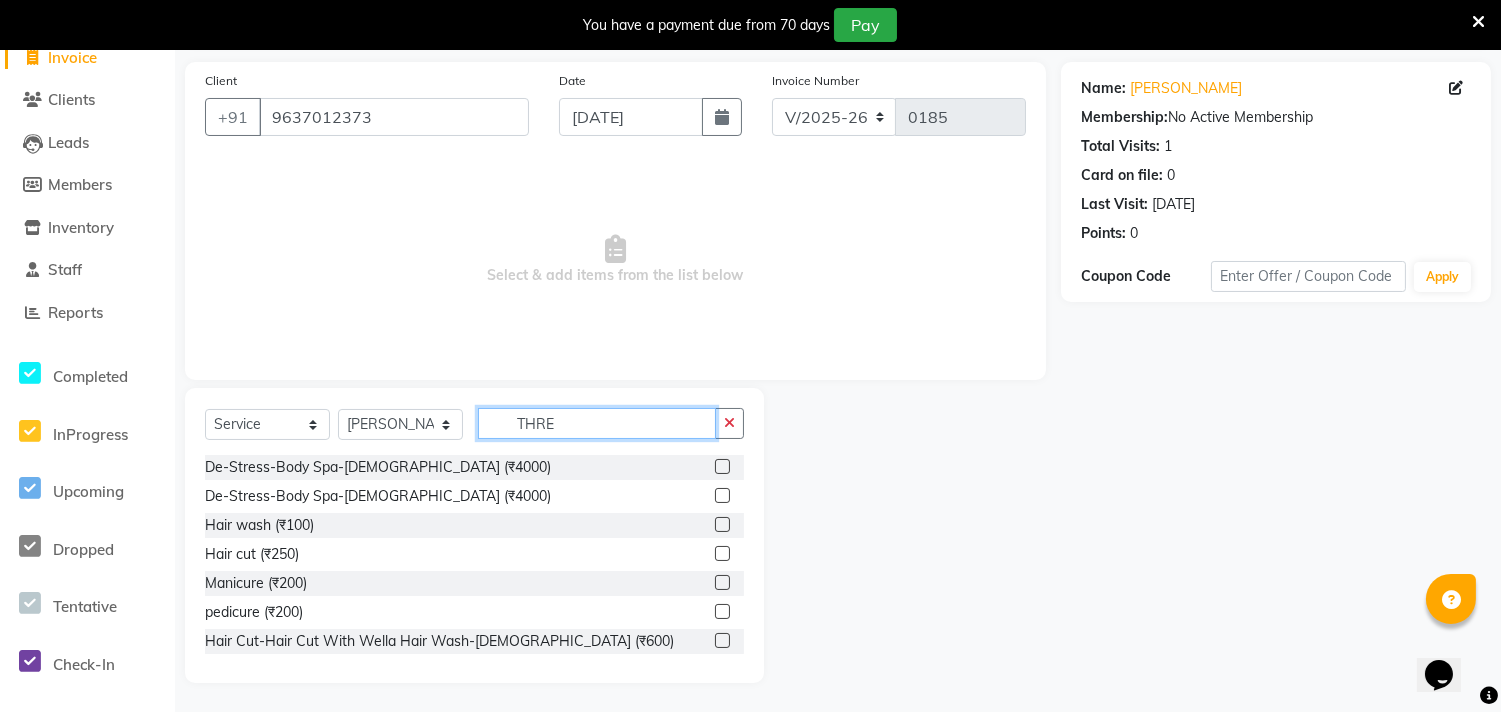 click on "THRE" 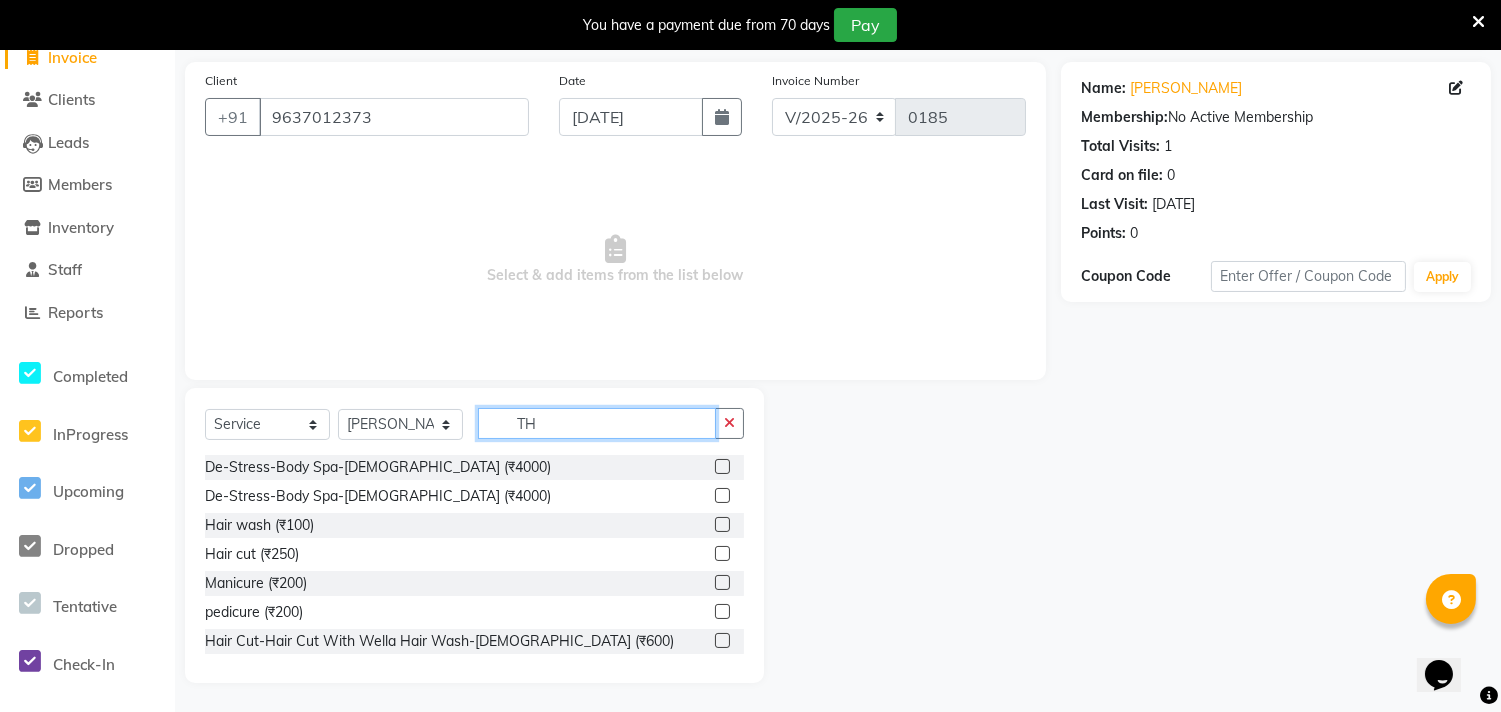 type on "T" 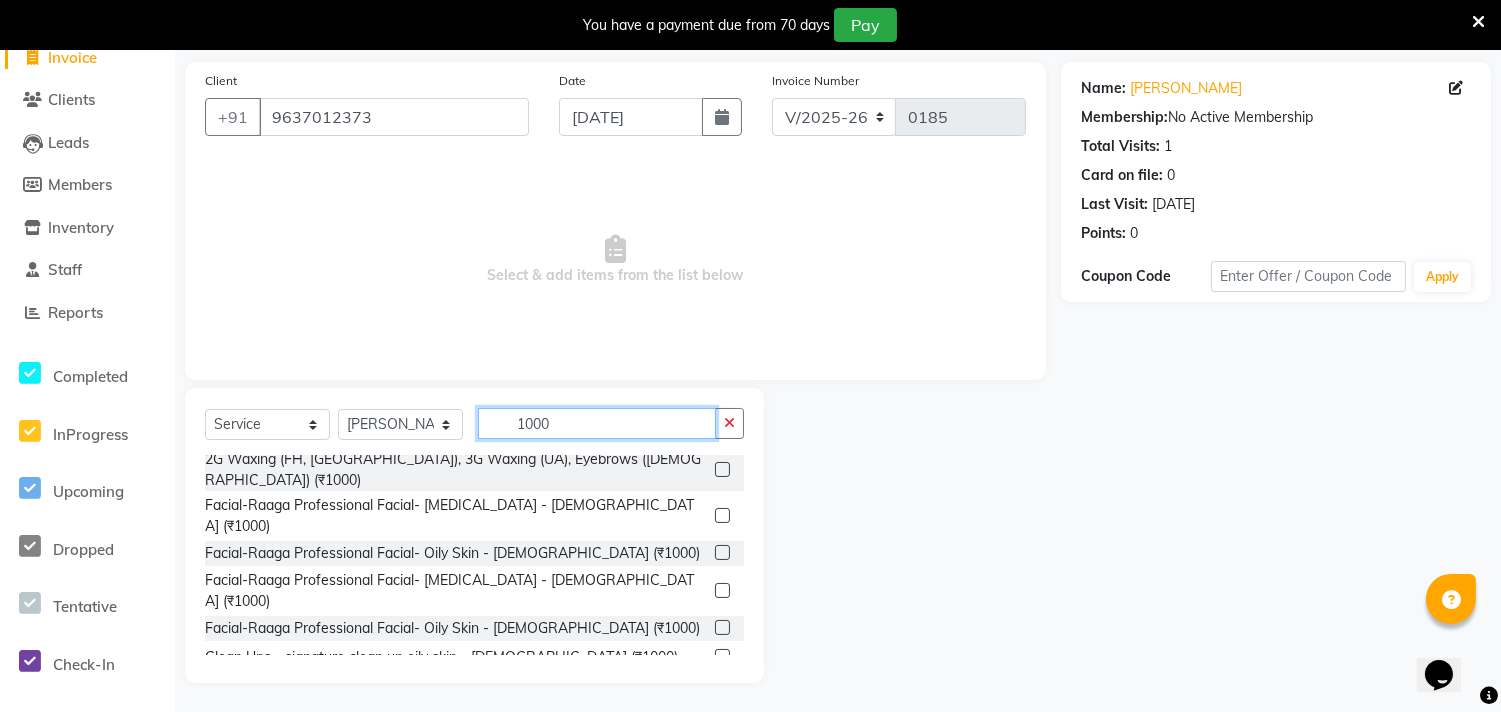 scroll, scrollTop: 147, scrollLeft: 0, axis: vertical 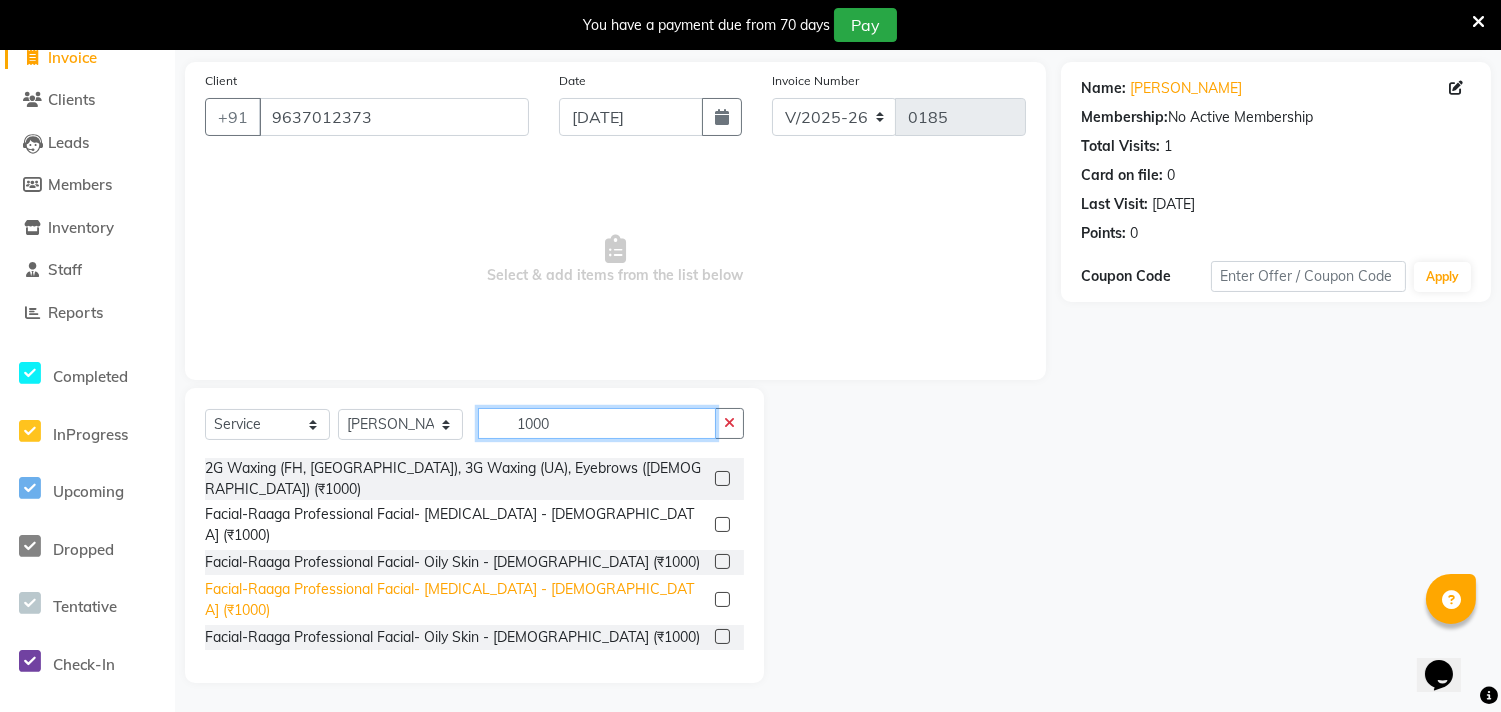 type on "1000" 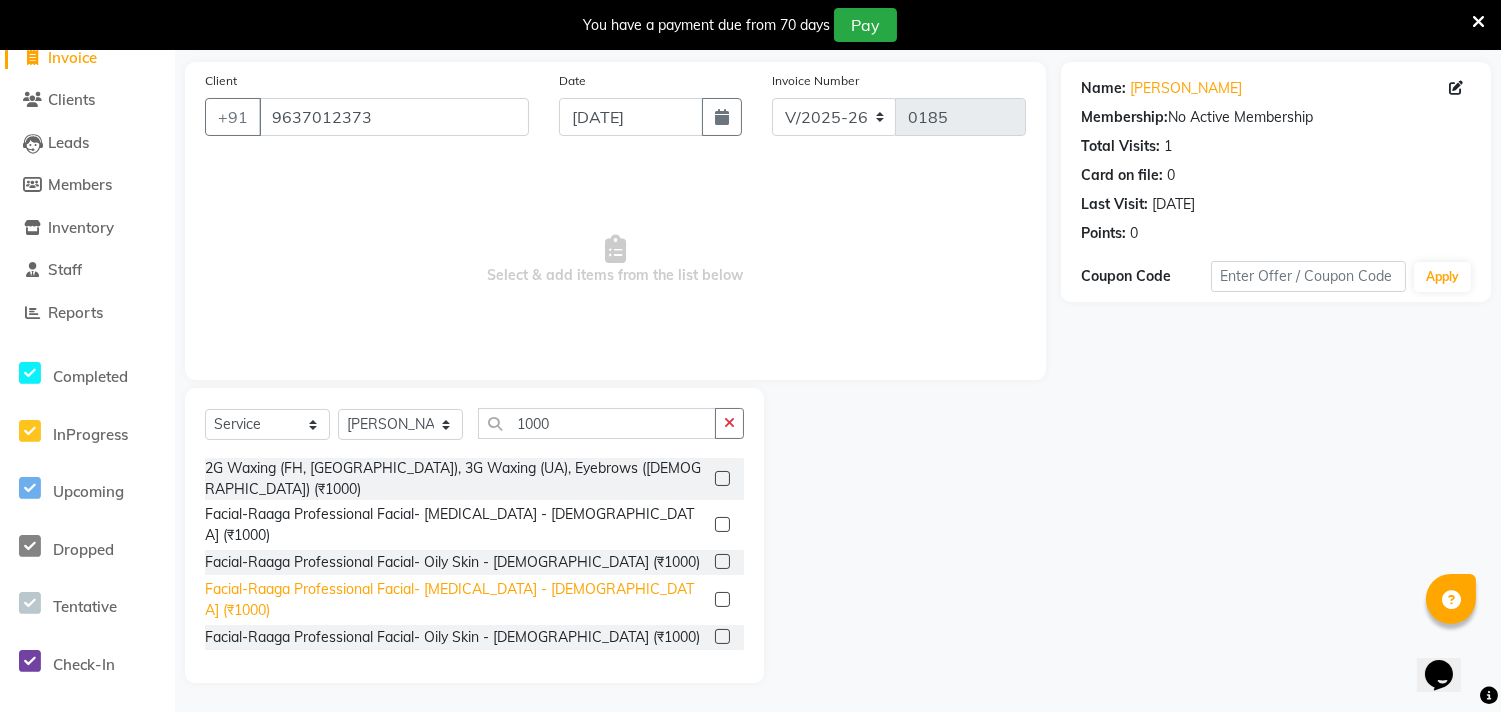 click on "Facial-Raaga Professional Facial- [MEDICAL_DATA] - [DEMOGRAPHIC_DATA] (₹1000)" 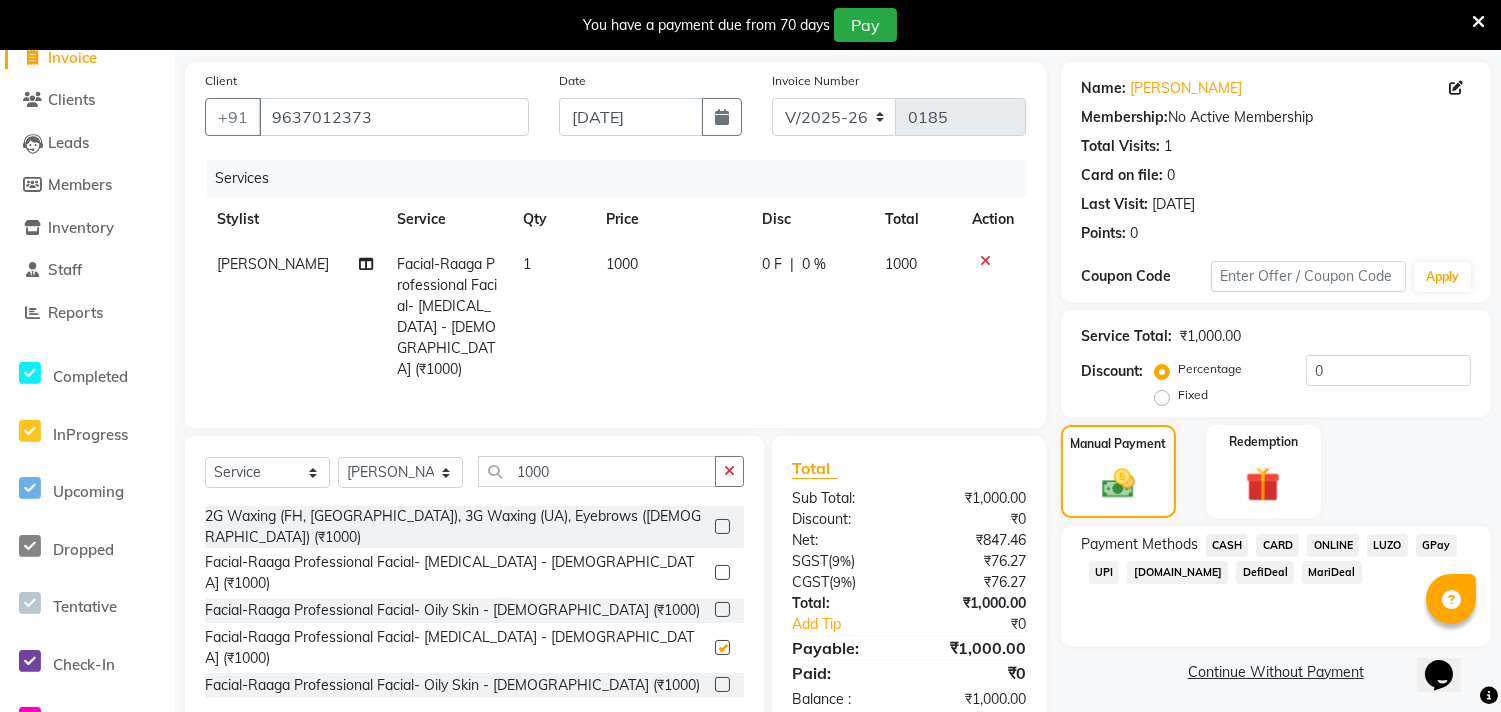 checkbox on "false" 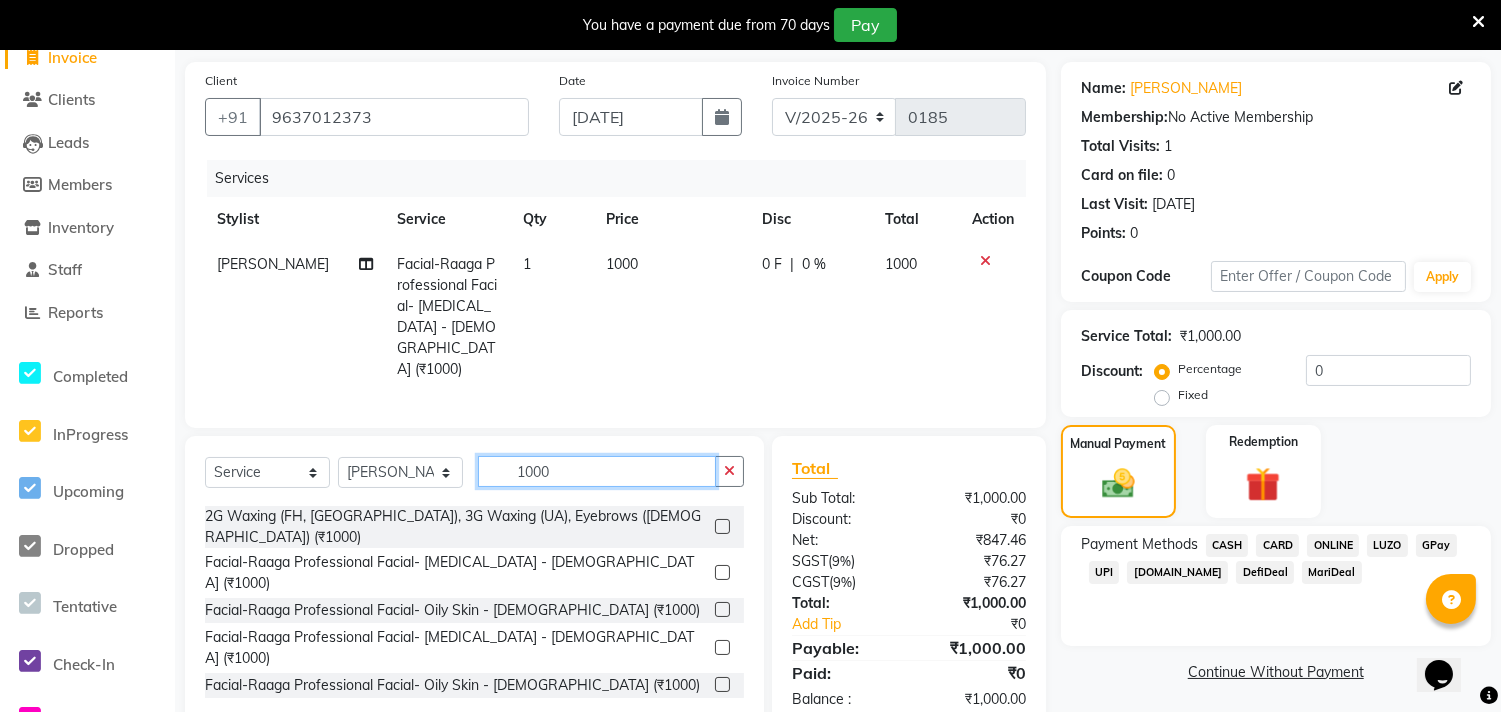 click on "1000" 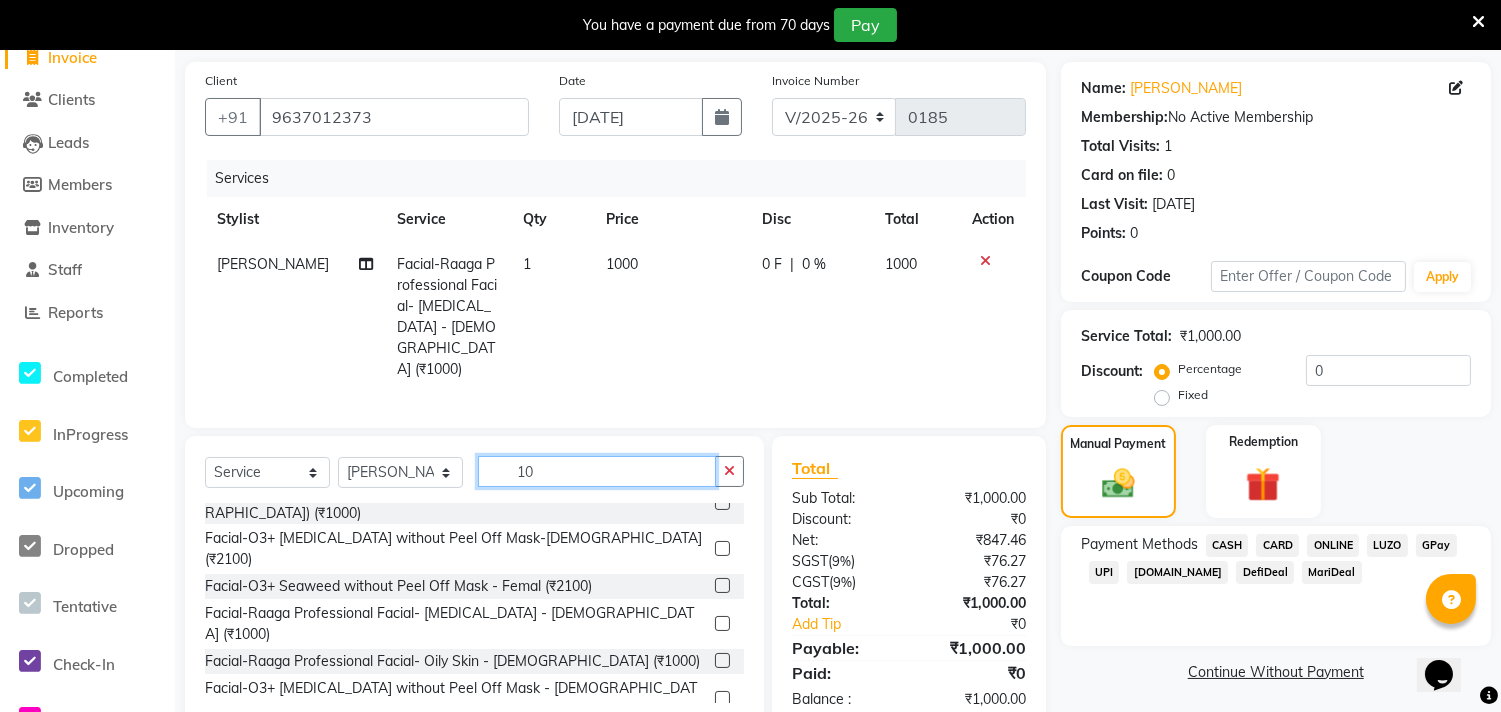 type on "1" 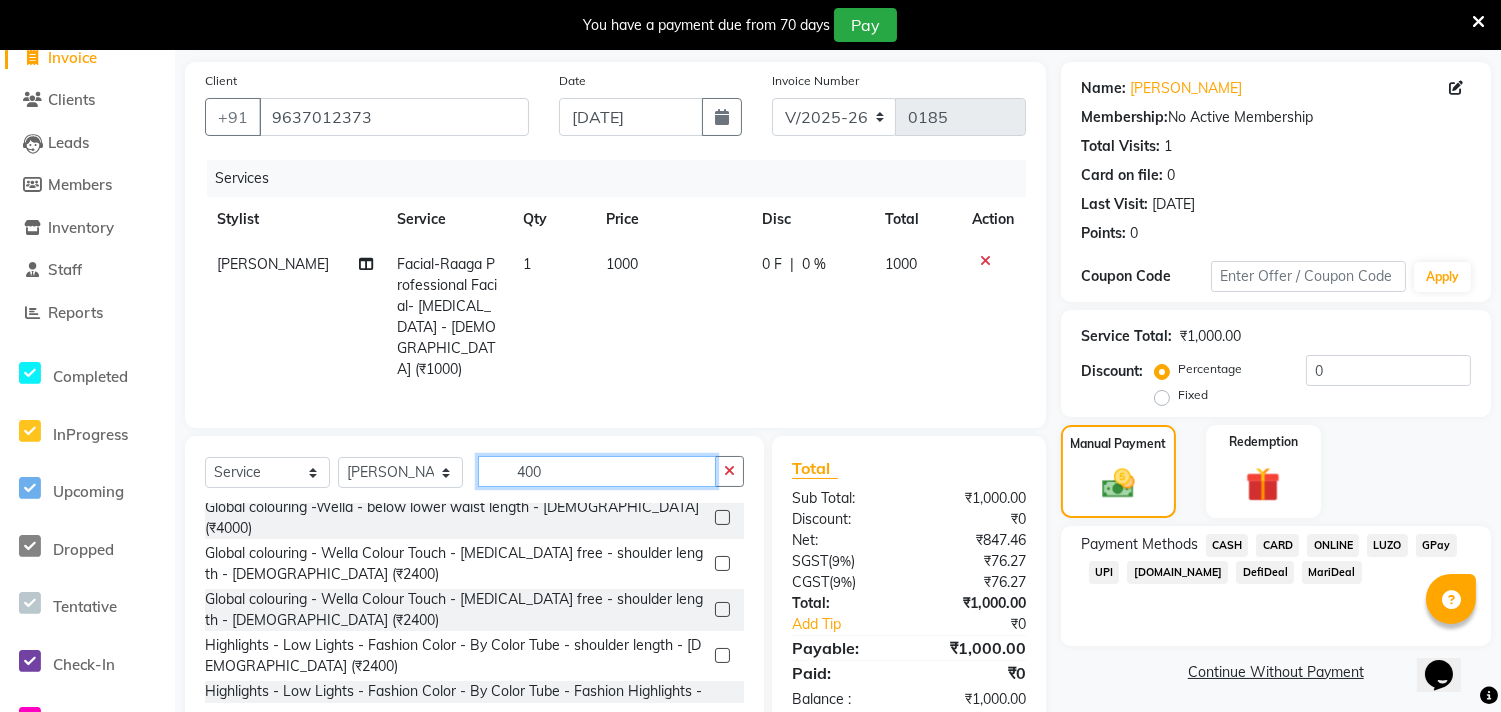 scroll, scrollTop: 1007, scrollLeft: 0, axis: vertical 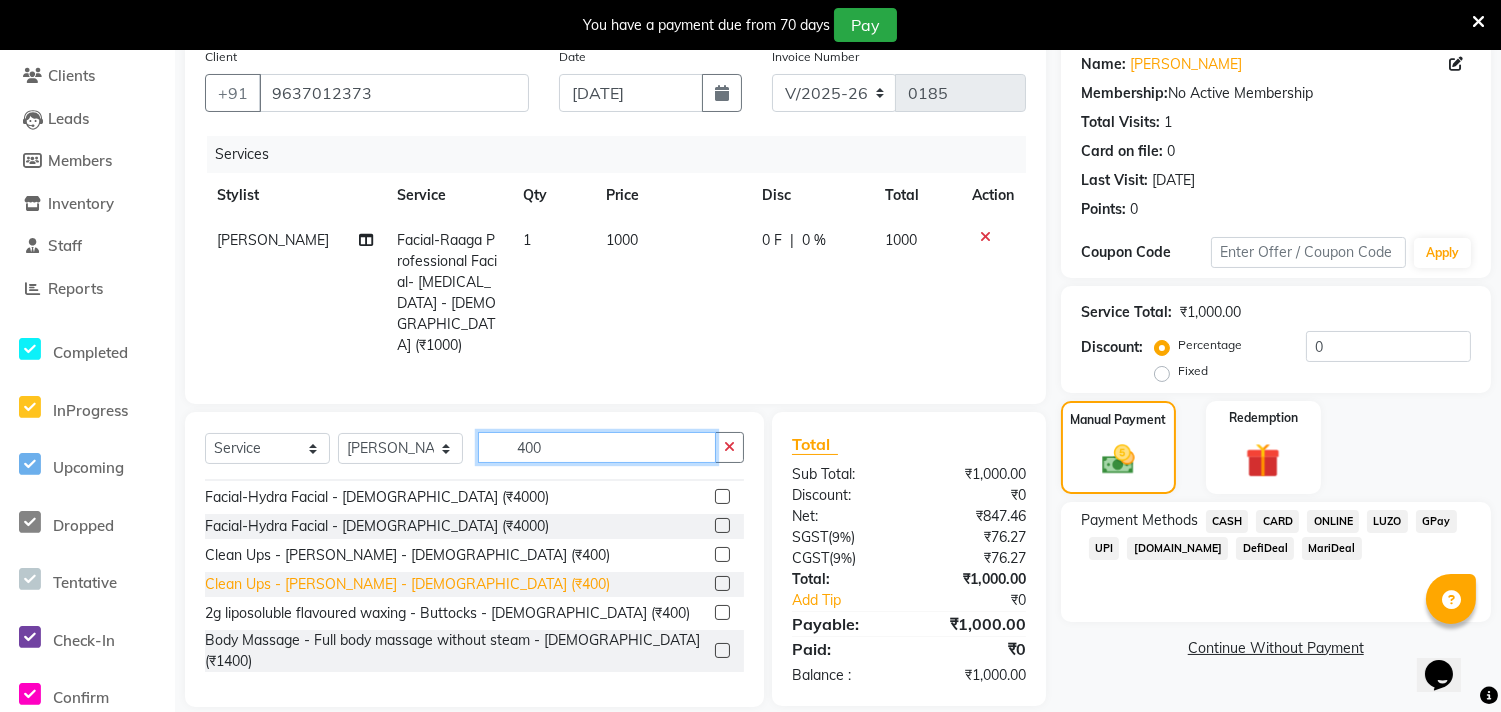 type on "400" 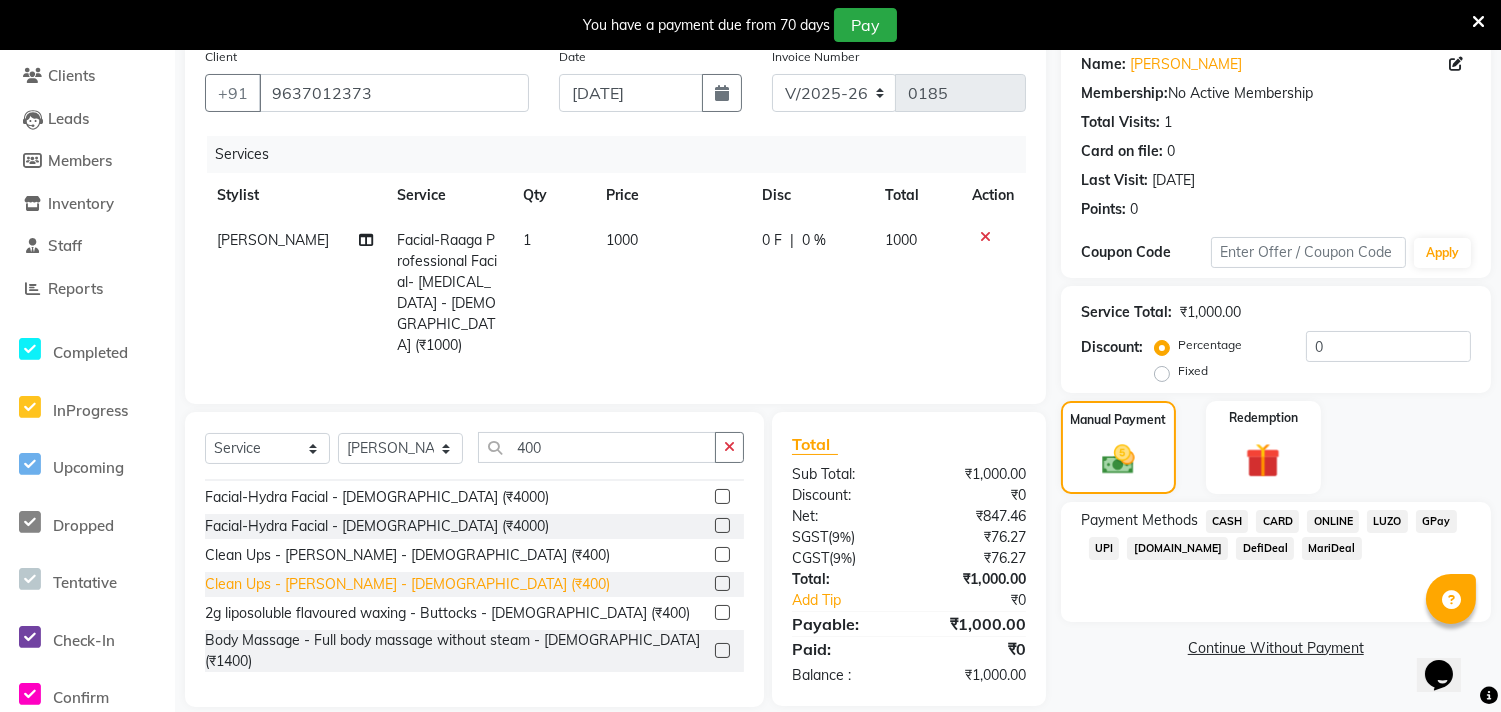 click on "Clean Ups - [PERSON_NAME] - [DEMOGRAPHIC_DATA] (₹400)" 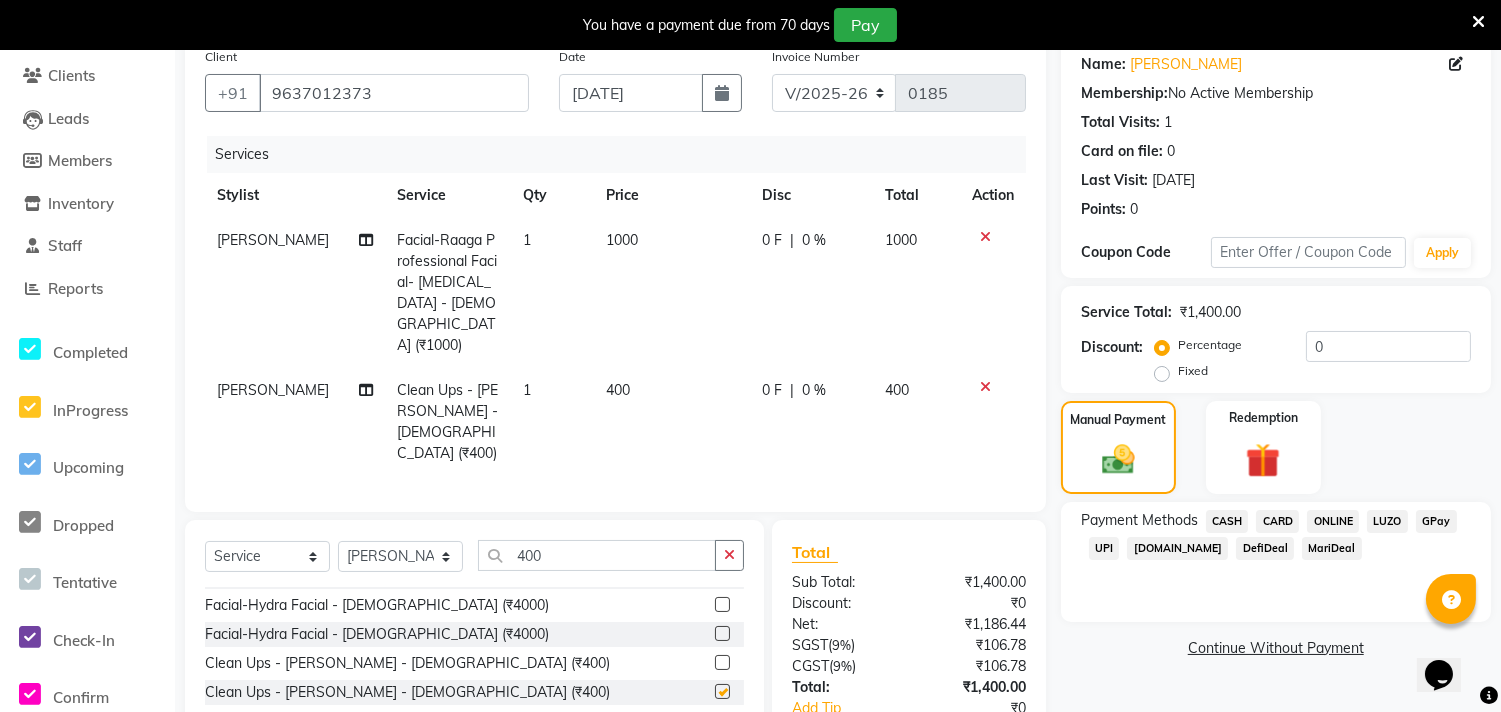 checkbox on "false" 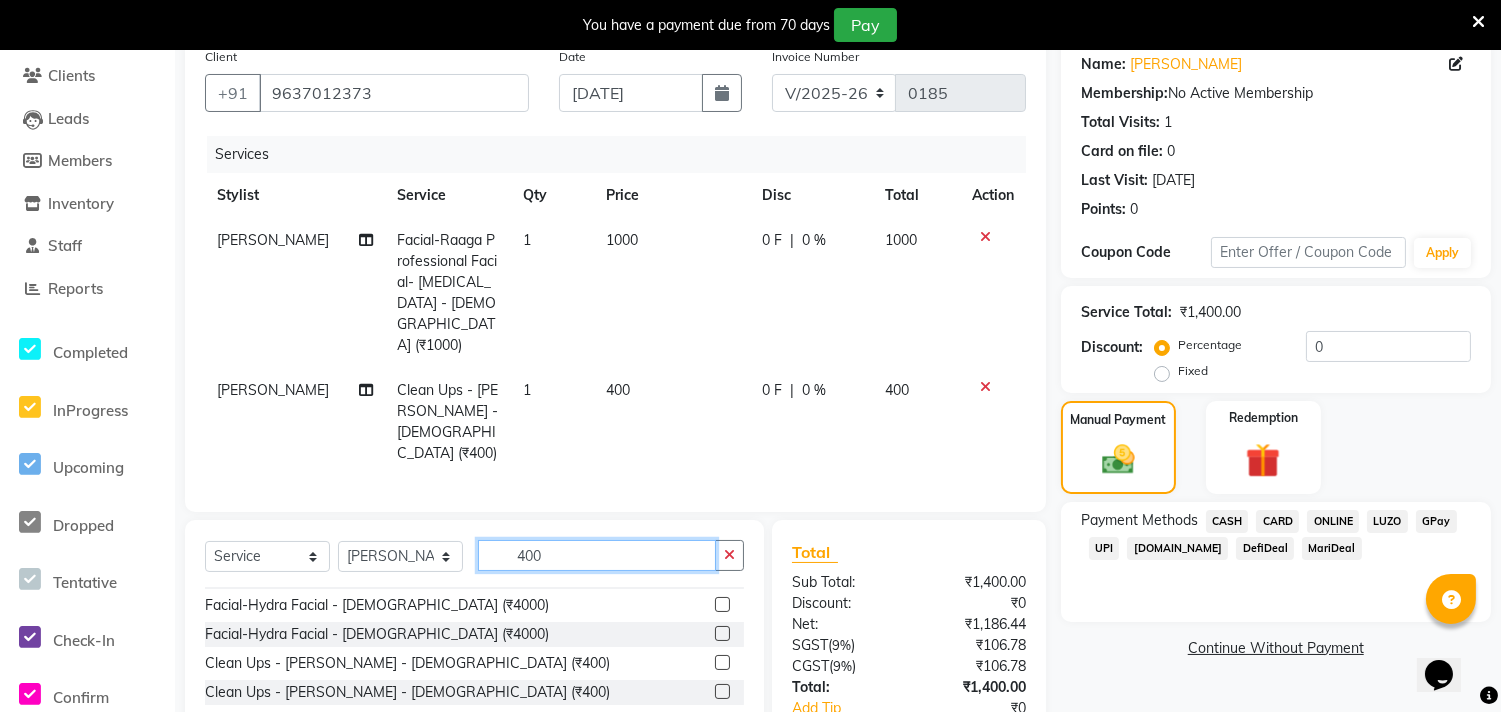 click on "400" 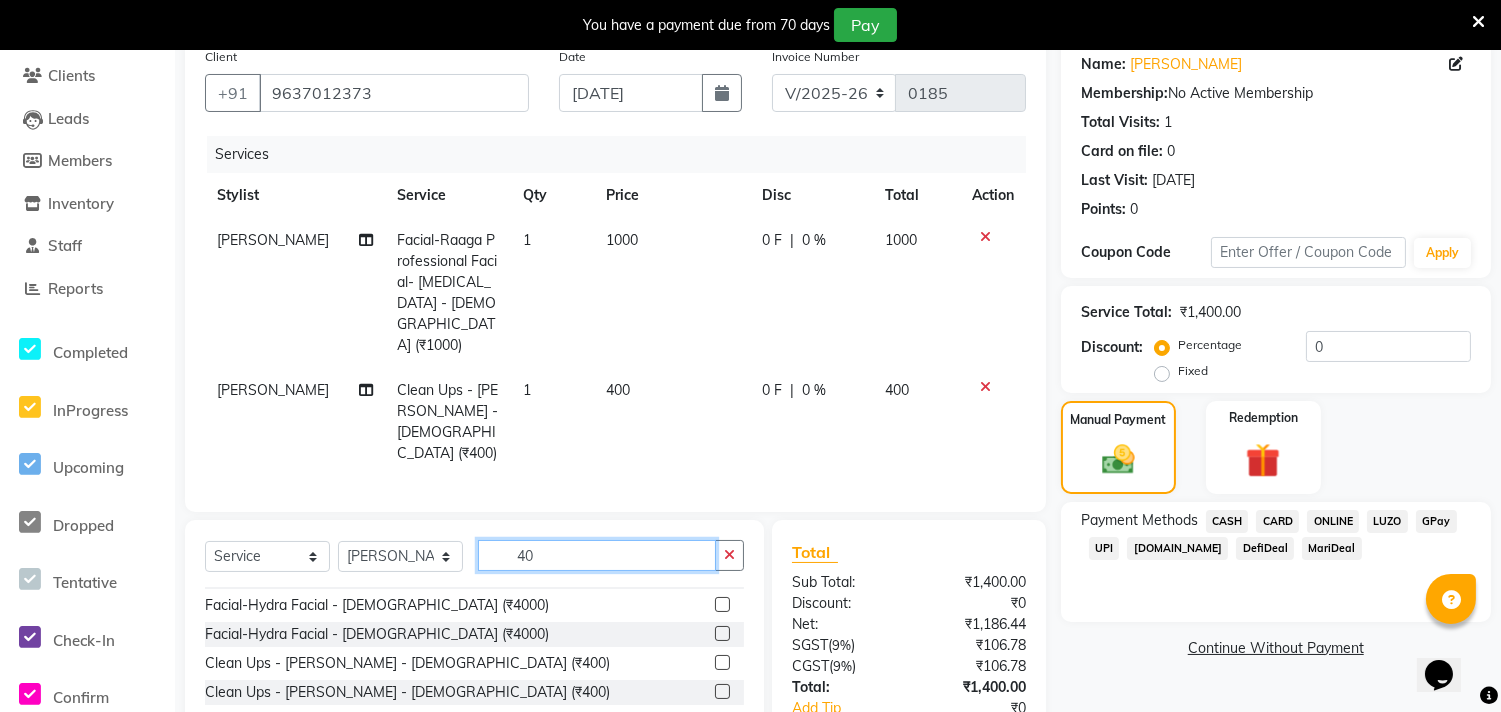 type on "4" 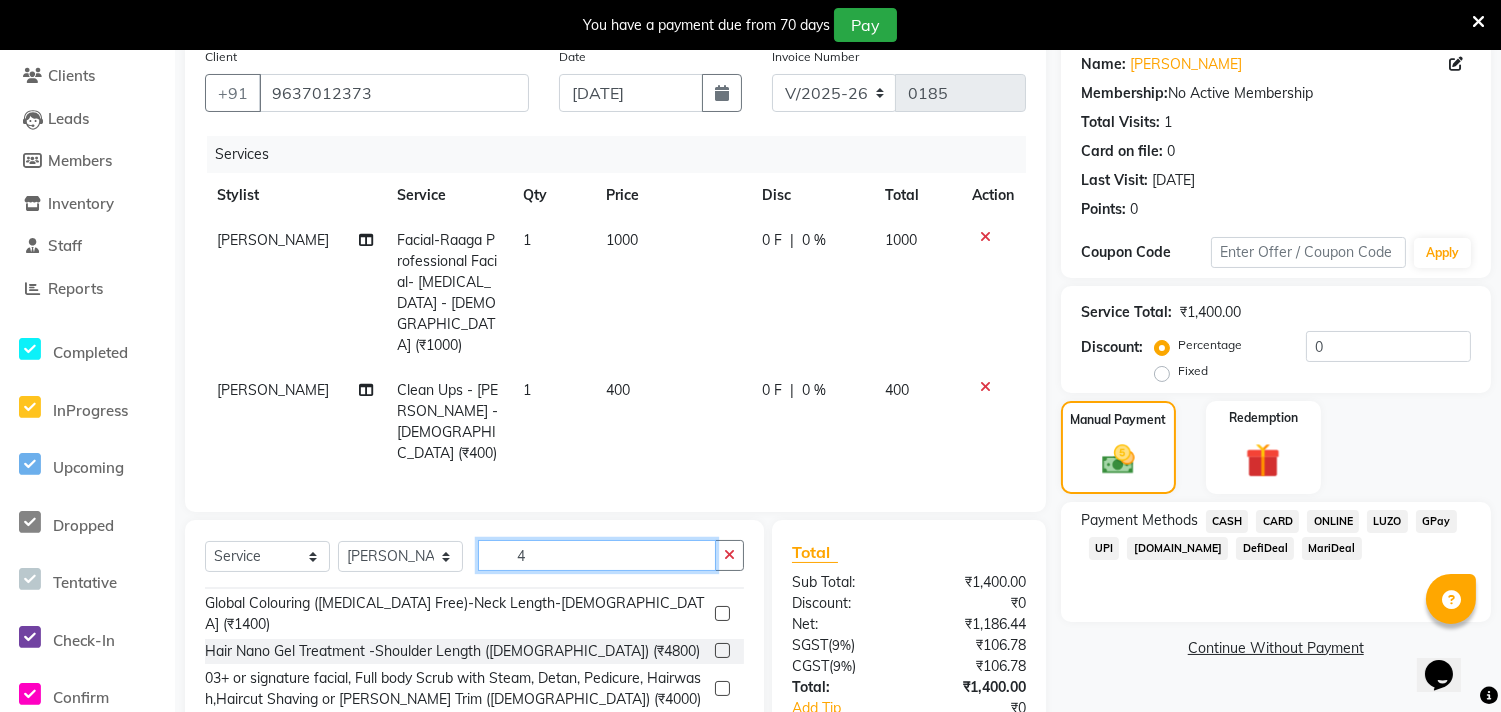 scroll, scrollTop: 334, scrollLeft: 0, axis: vertical 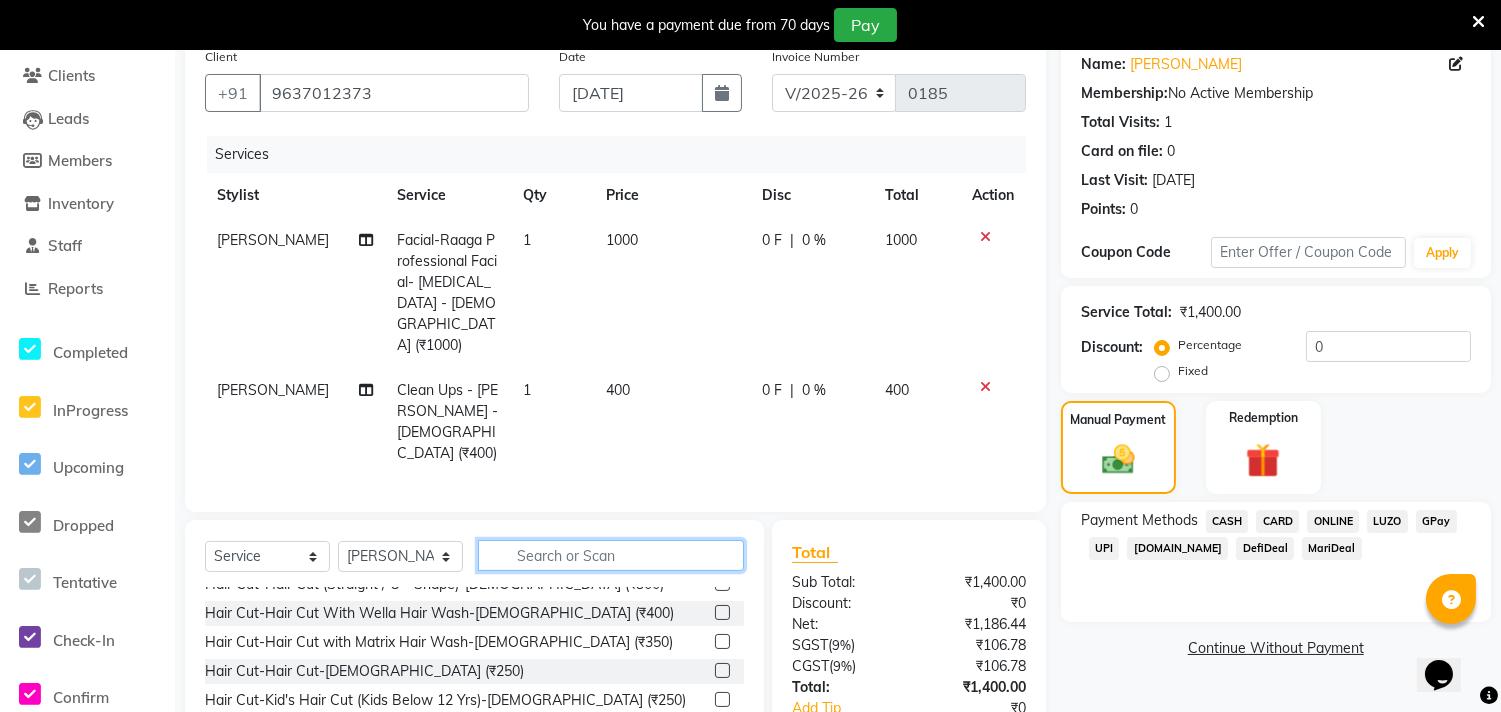click 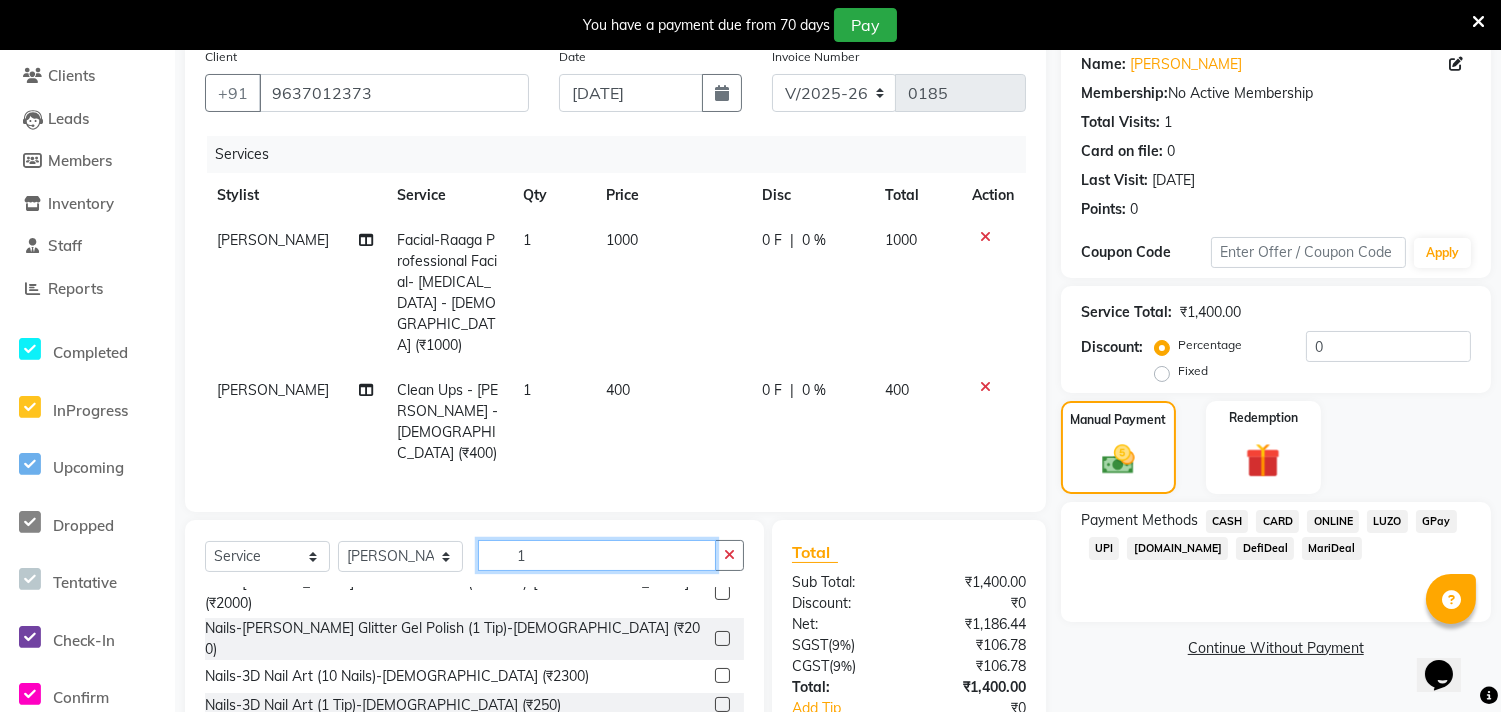 scroll, scrollTop: 0, scrollLeft: 0, axis: both 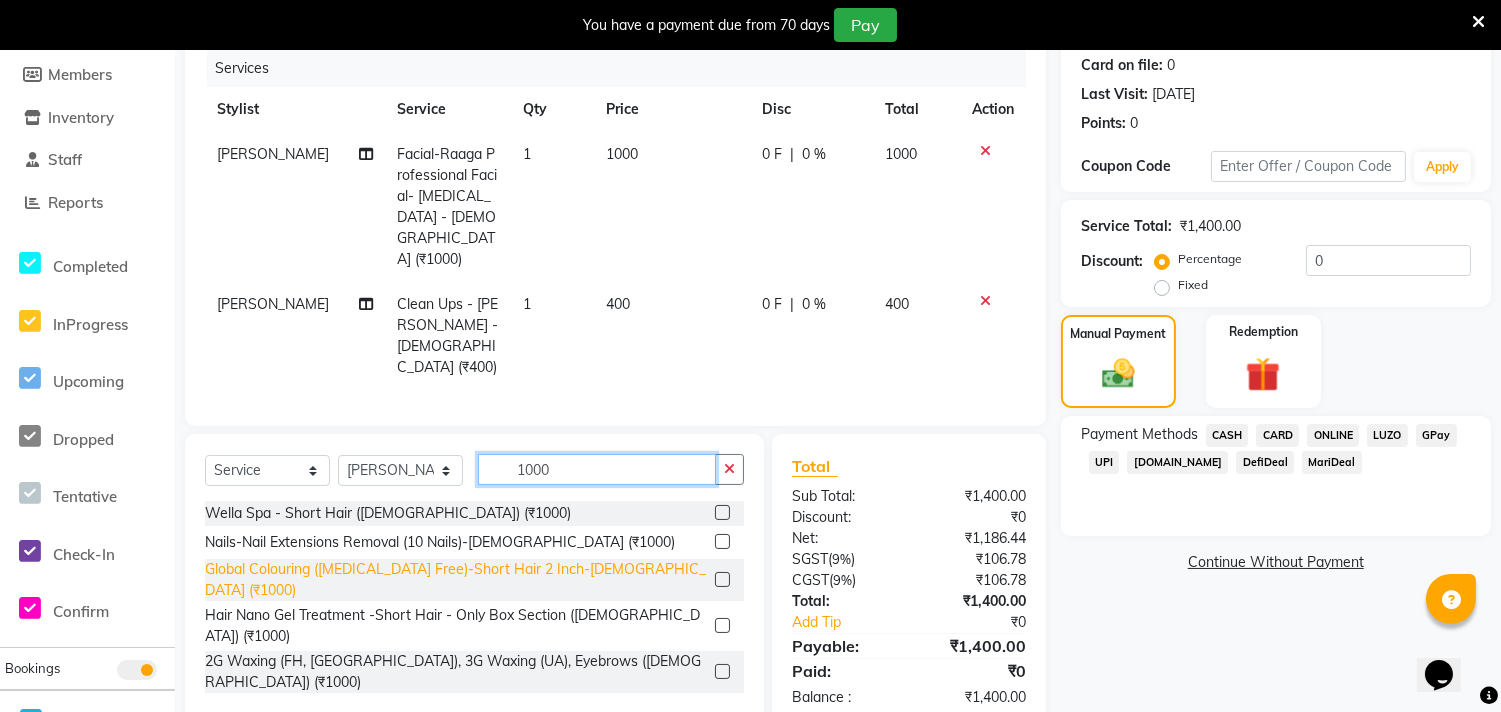 type on "1000" 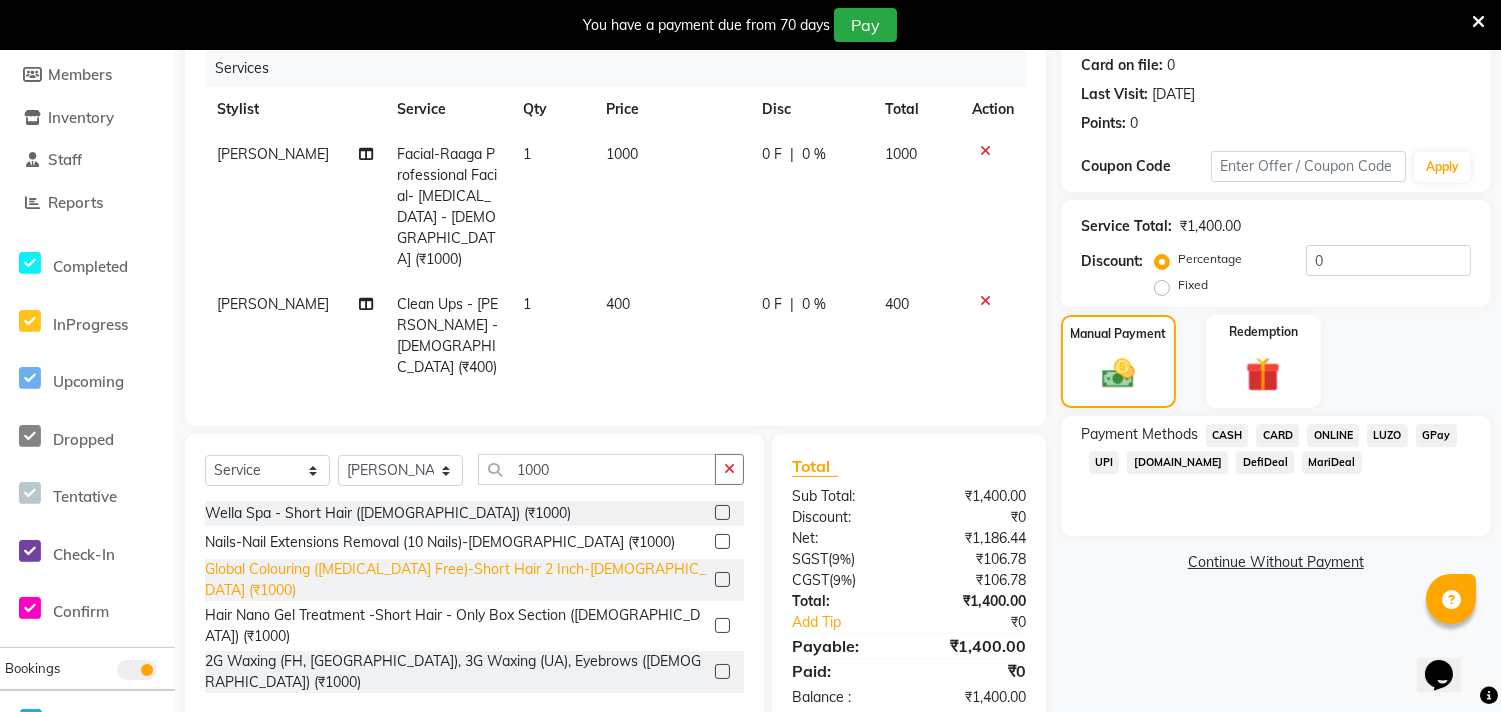 click on "Global Colouring   ([MEDICAL_DATA] Free)-Short Hair  2 Inch-[DEMOGRAPHIC_DATA] (₹1000)" 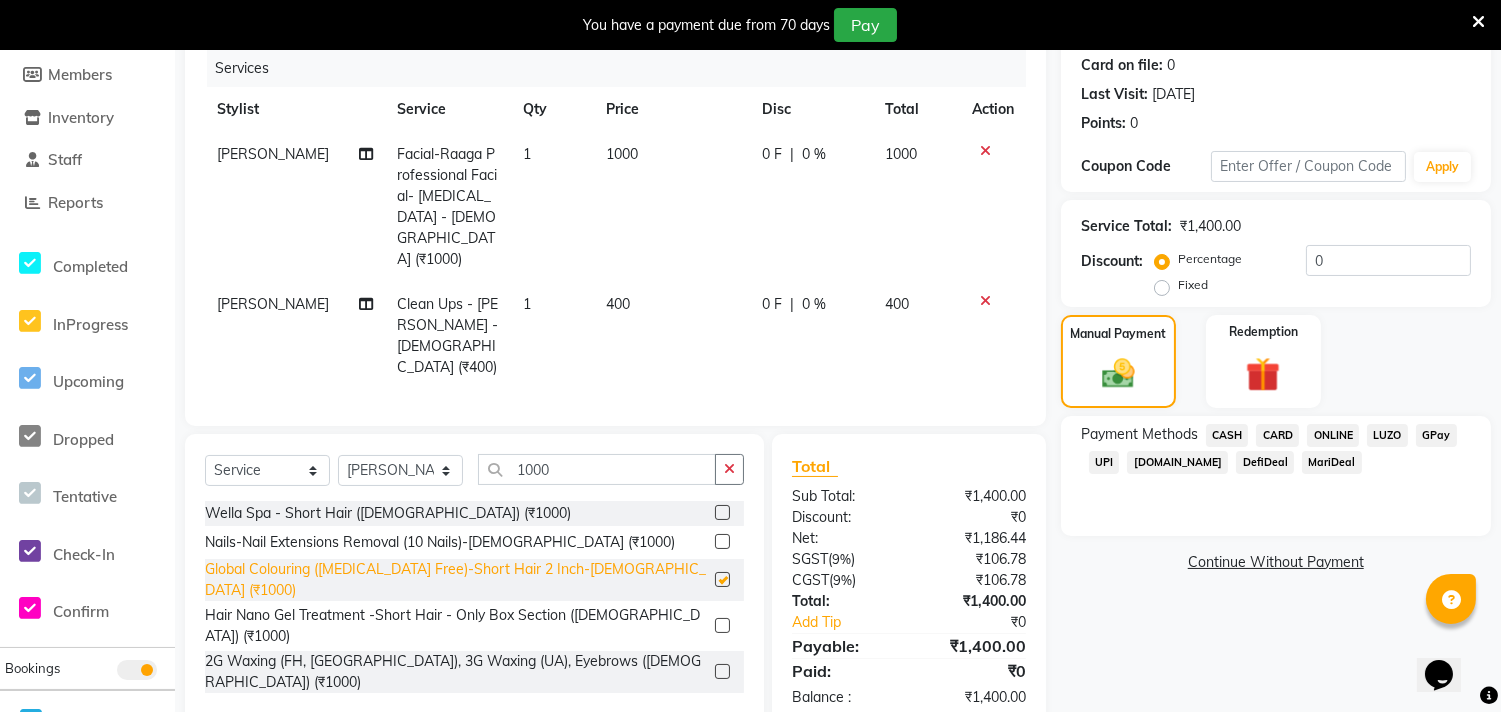 checkbox on "false" 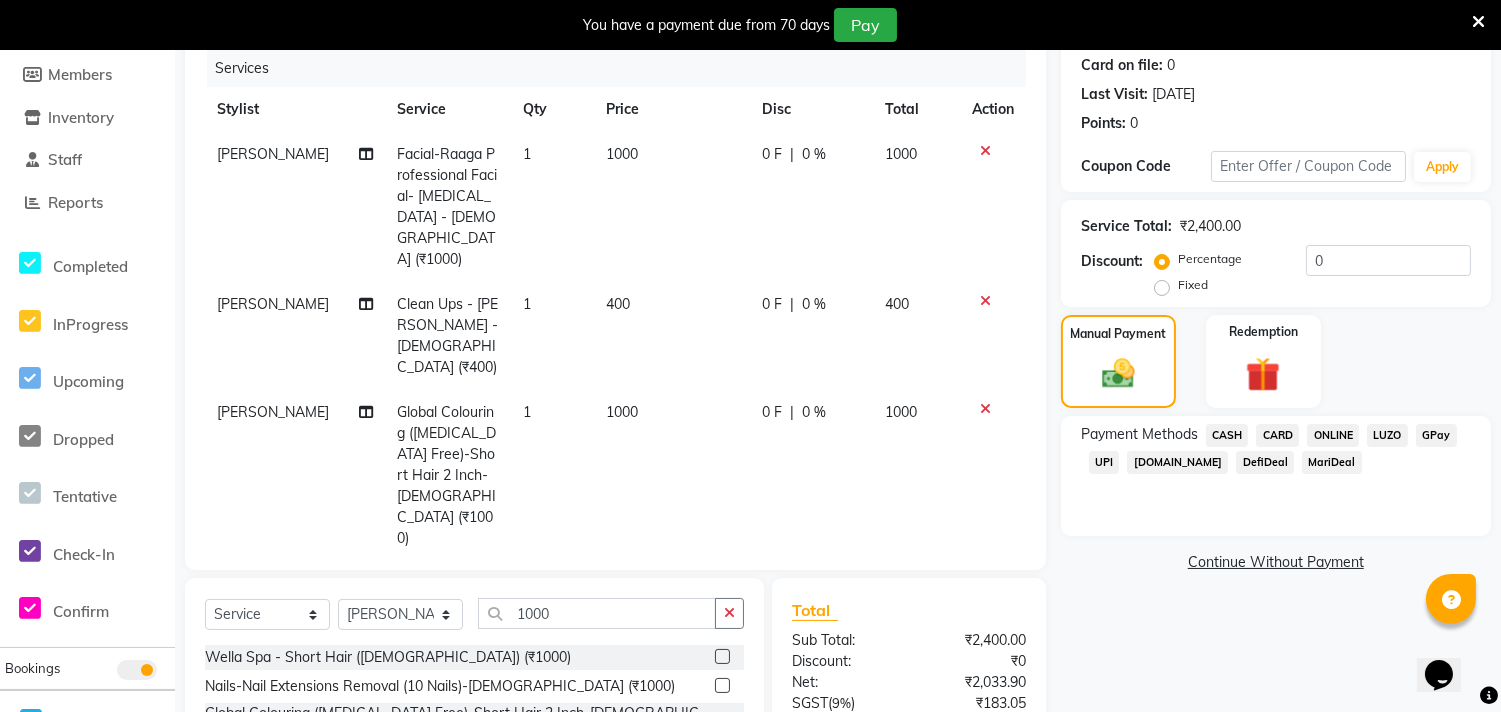 scroll, scrollTop: 377, scrollLeft: 0, axis: vertical 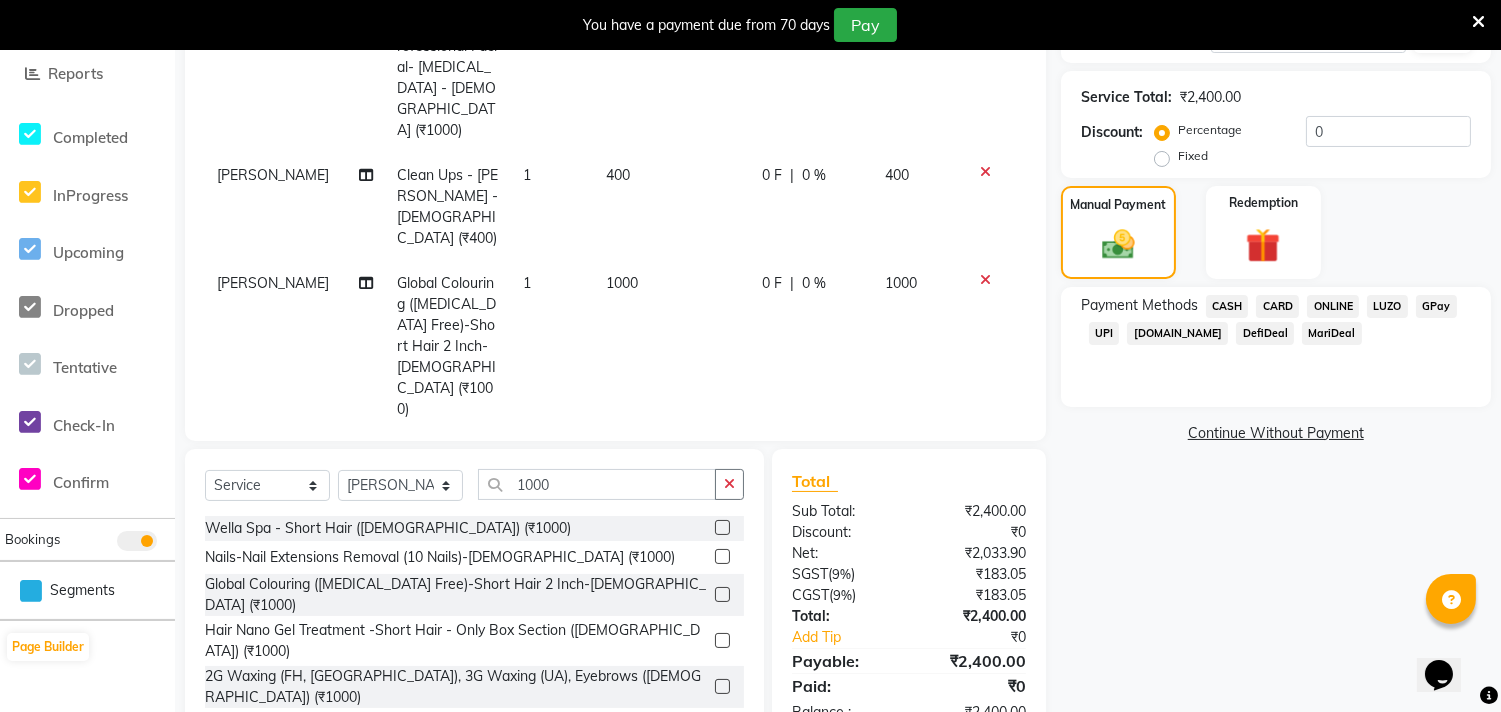 click on "Service Total:  ₹2,400.00  Discount:  Percentage   Fixed  0" 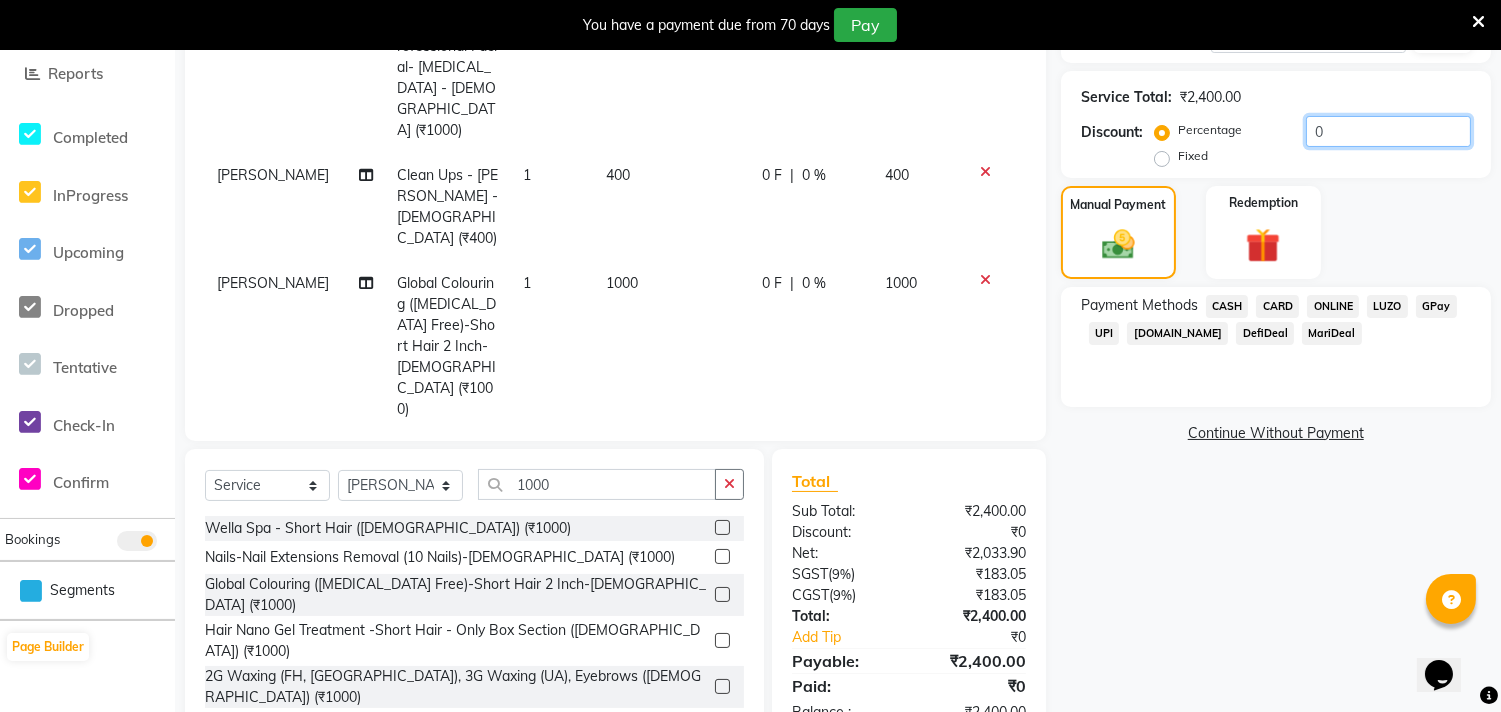 click on "0" 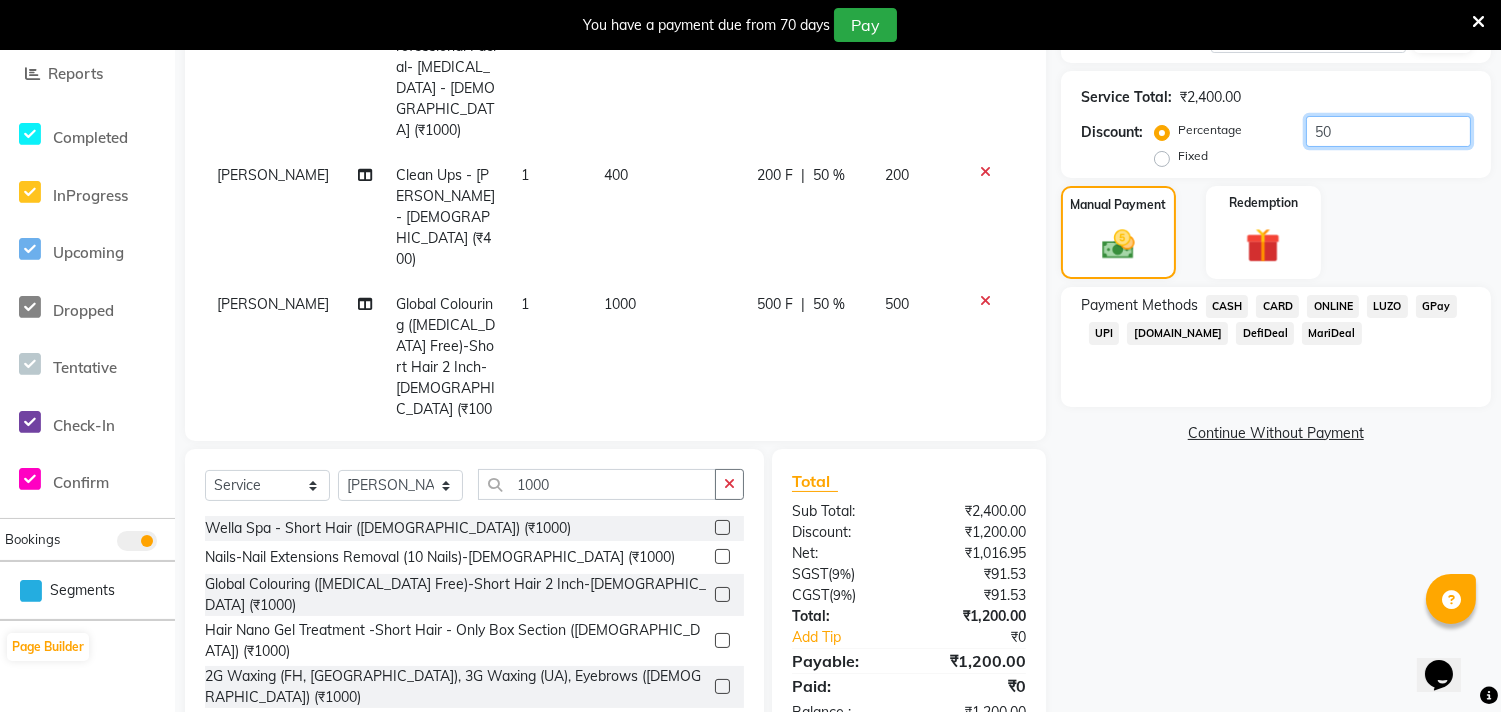 type on "50" 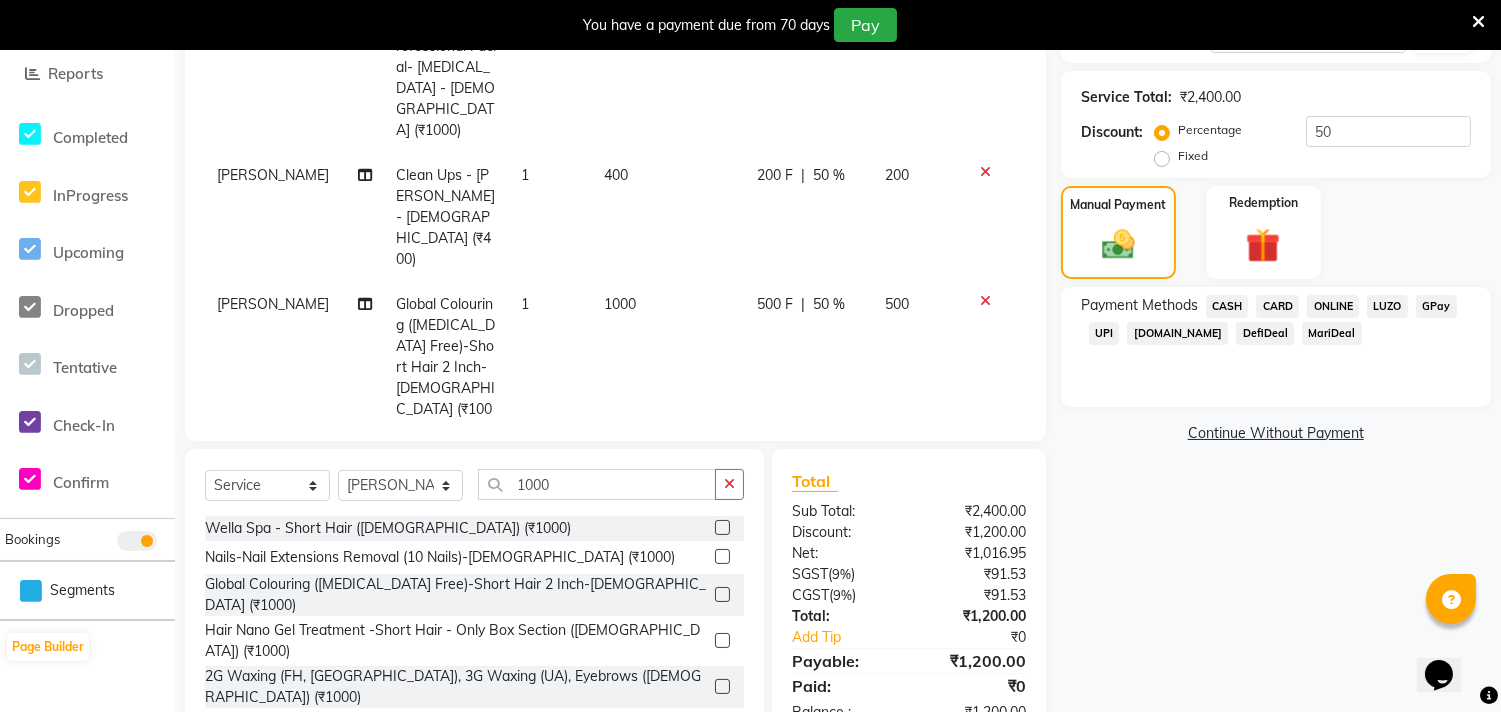 click on "Name: [PERSON_NAME] Membership:  No Active Membership  Total Visits:  1 Card on file:  0 Last Visit:   [DATE] Points:   0  Coupon Code Apply Service Total:  ₹2,400.00  Discount:  Percentage   Fixed  50 Manual Payment Redemption Payment Methods  CASH   CARD   ONLINE   LUZO   GPay   UPI   [DOMAIN_NAME]   DefiDeal   MariDeal   Continue Without Payment" 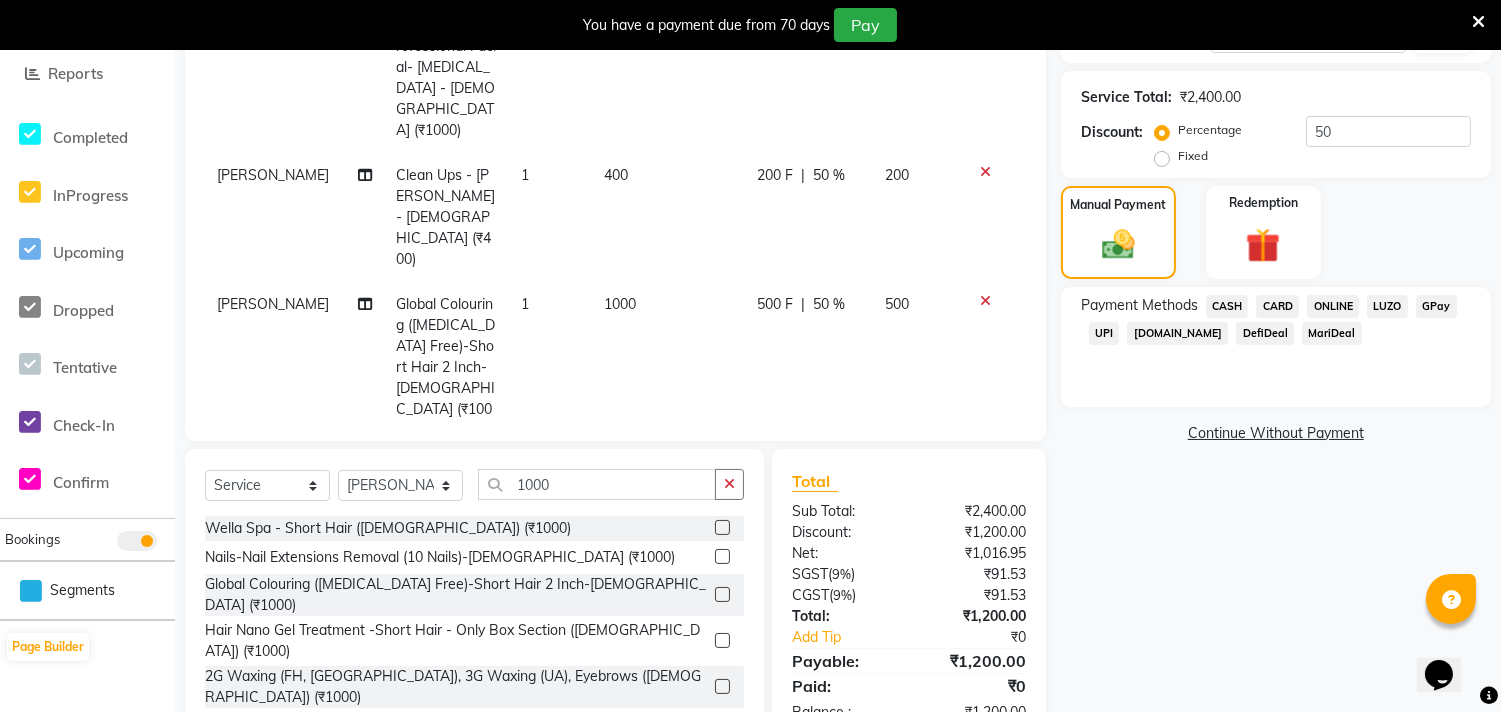 click on "ONLINE" 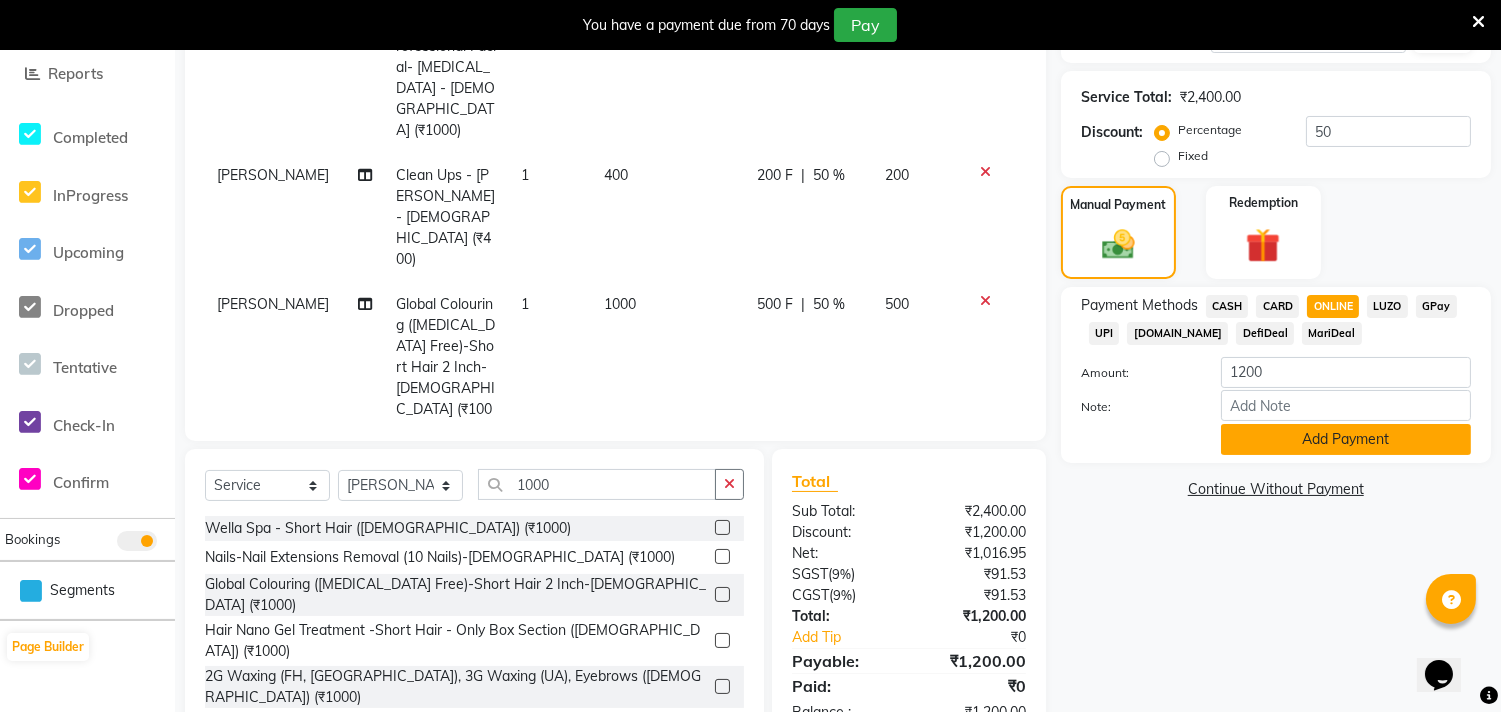 click on "Add Payment" 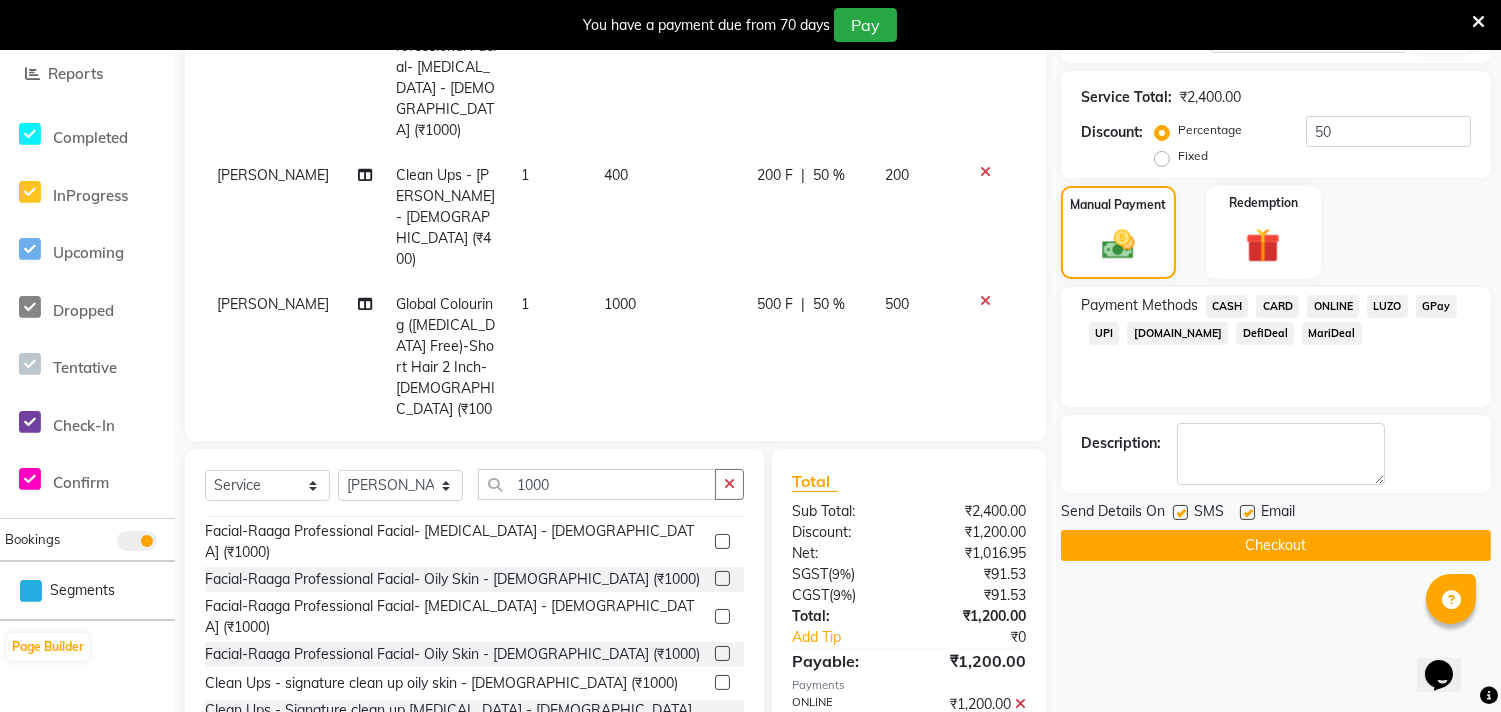 scroll, scrollTop: 444, scrollLeft: 0, axis: vertical 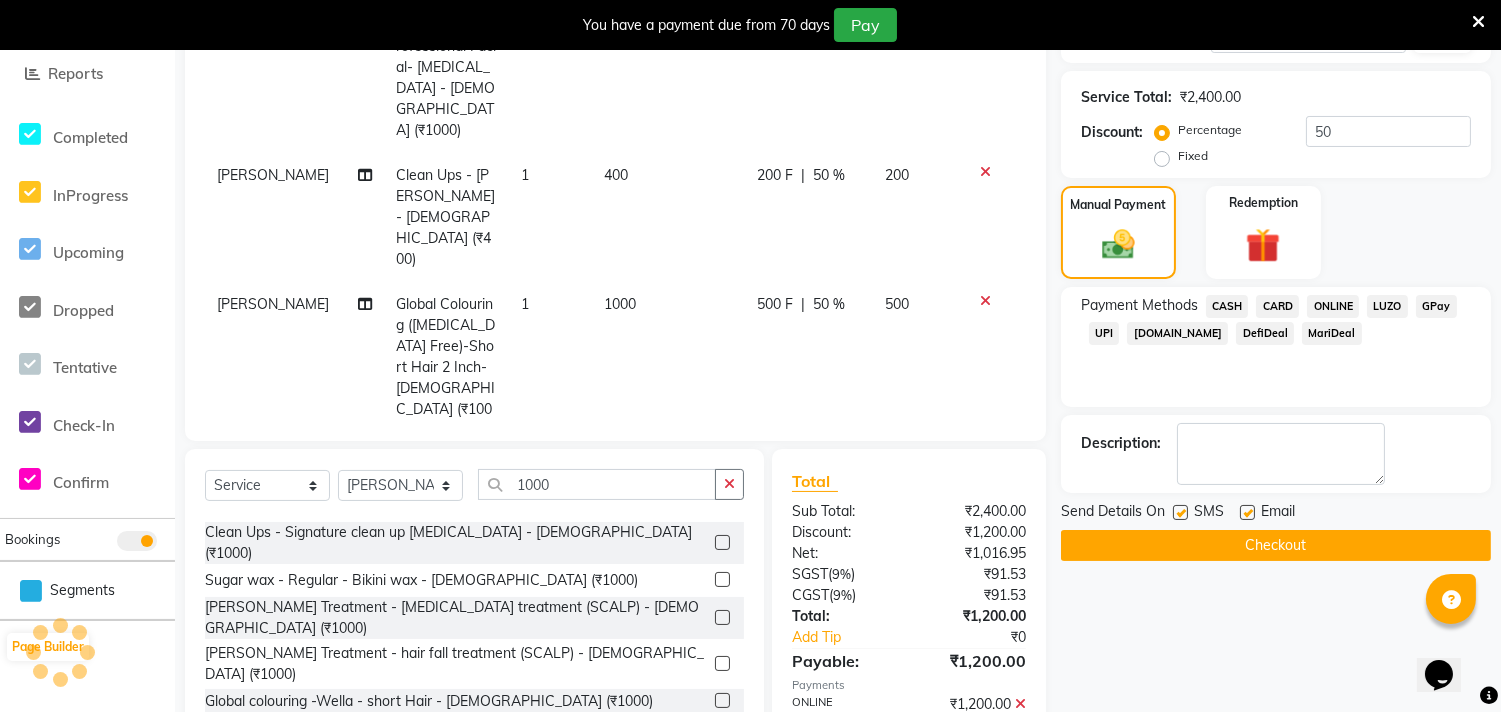 click on "Checkout" 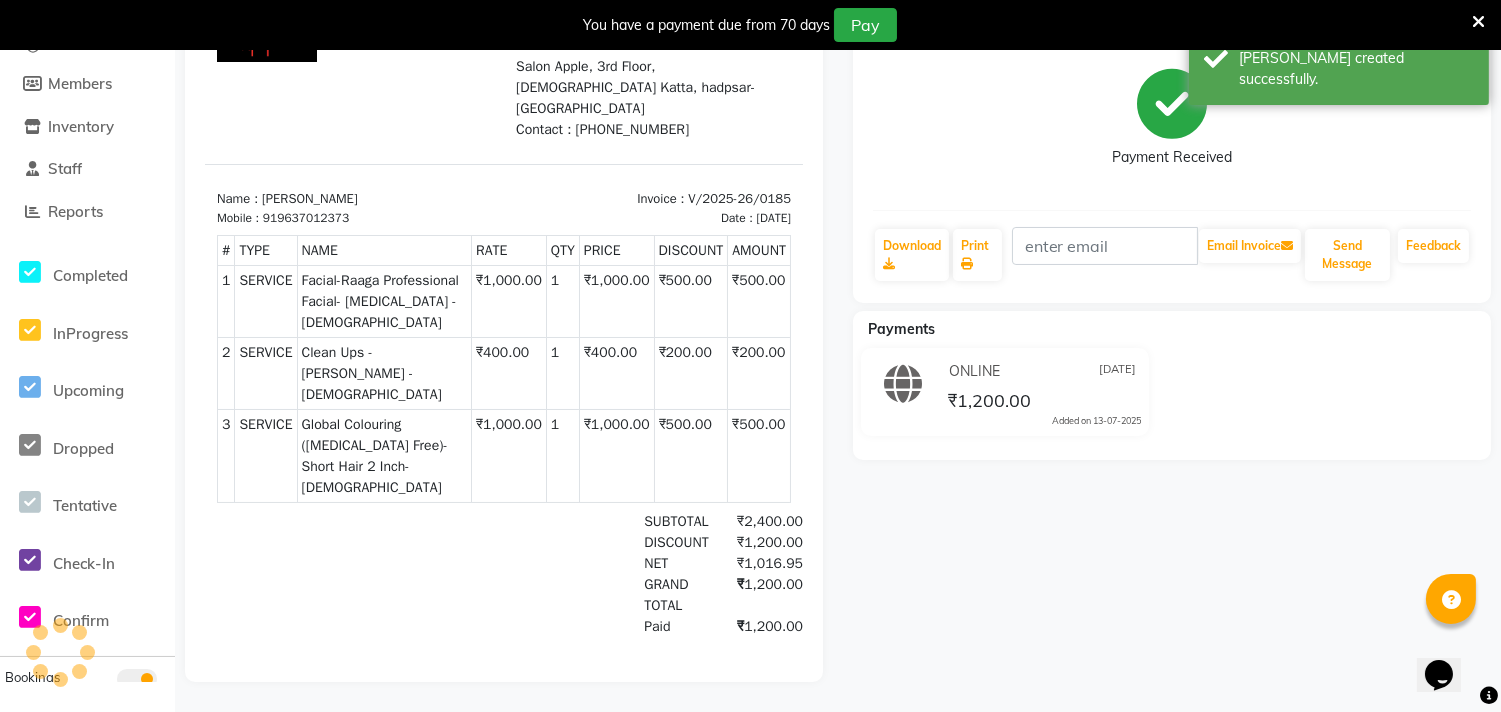 scroll, scrollTop: 0, scrollLeft: 0, axis: both 